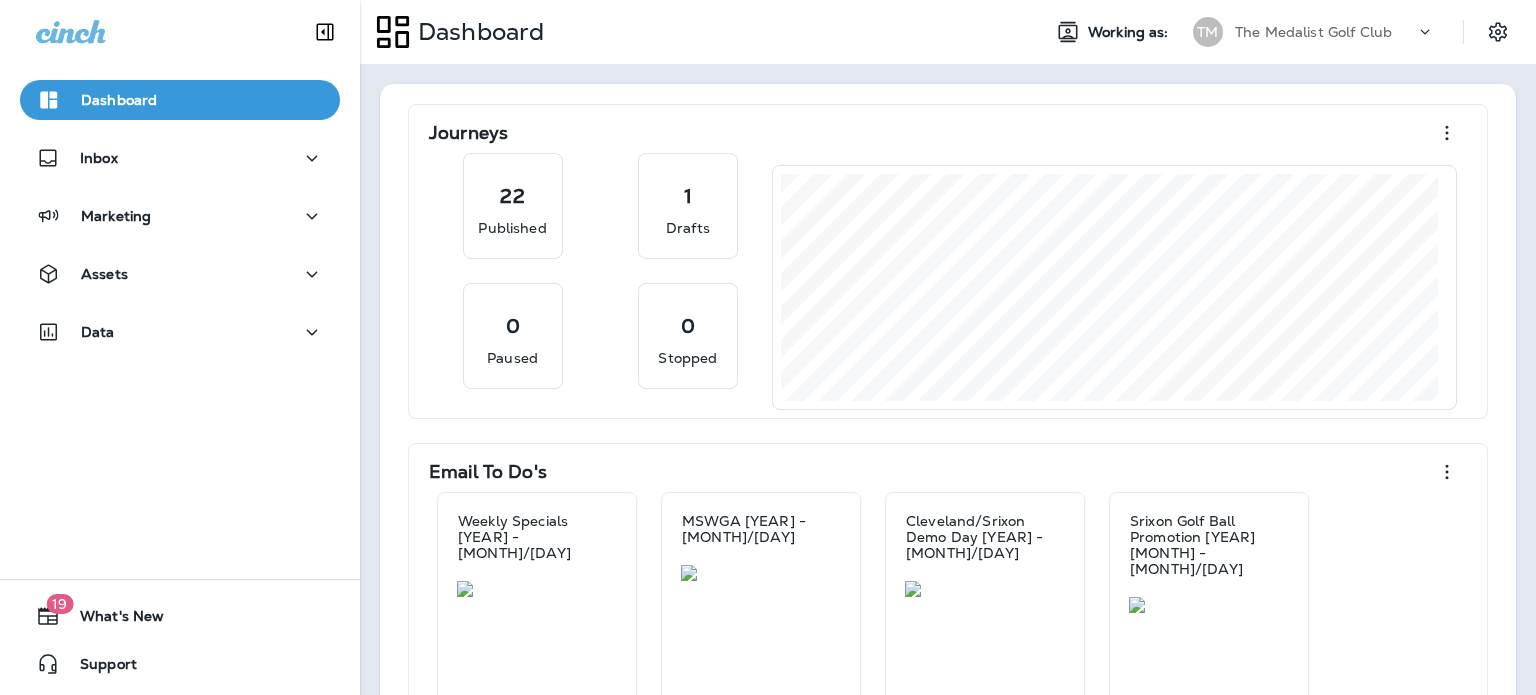 scroll, scrollTop: 0, scrollLeft: 0, axis: both 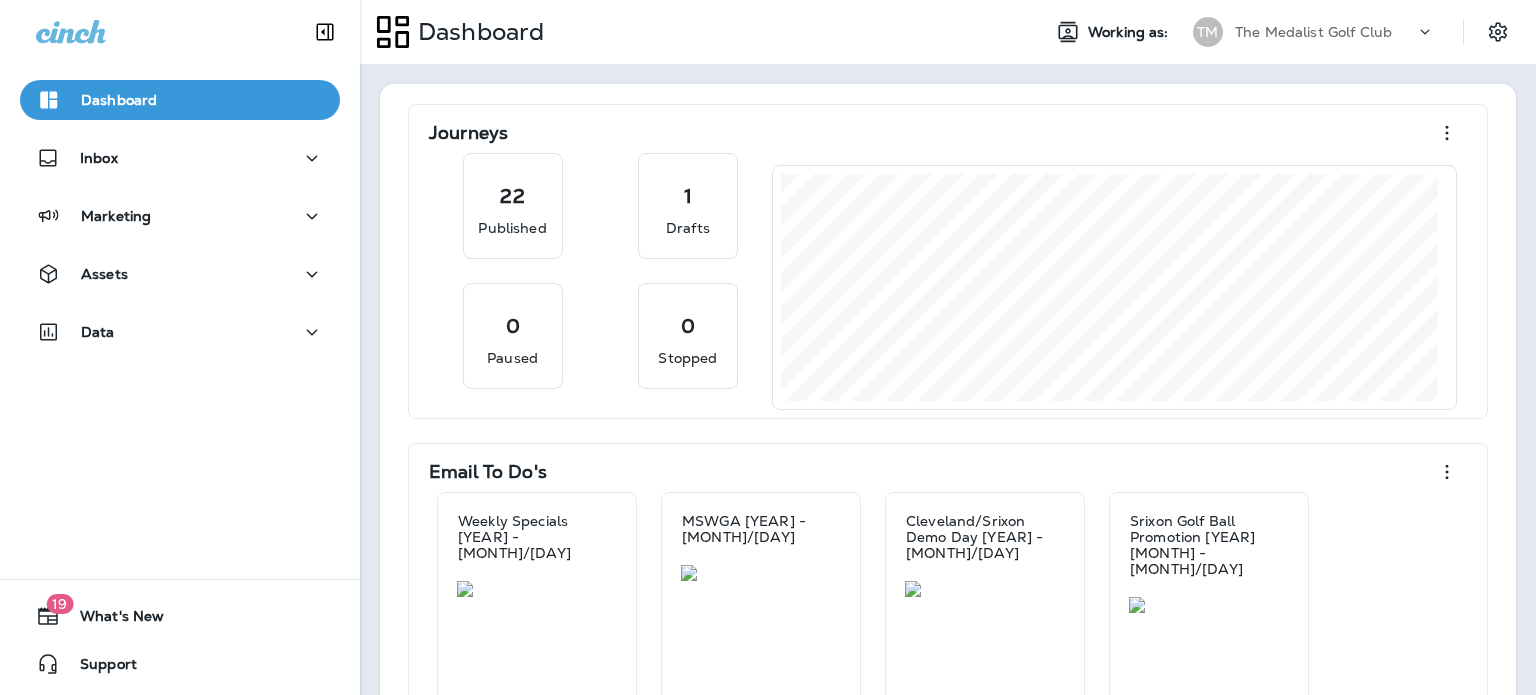 click on "Assets" at bounding box center [180, 274] 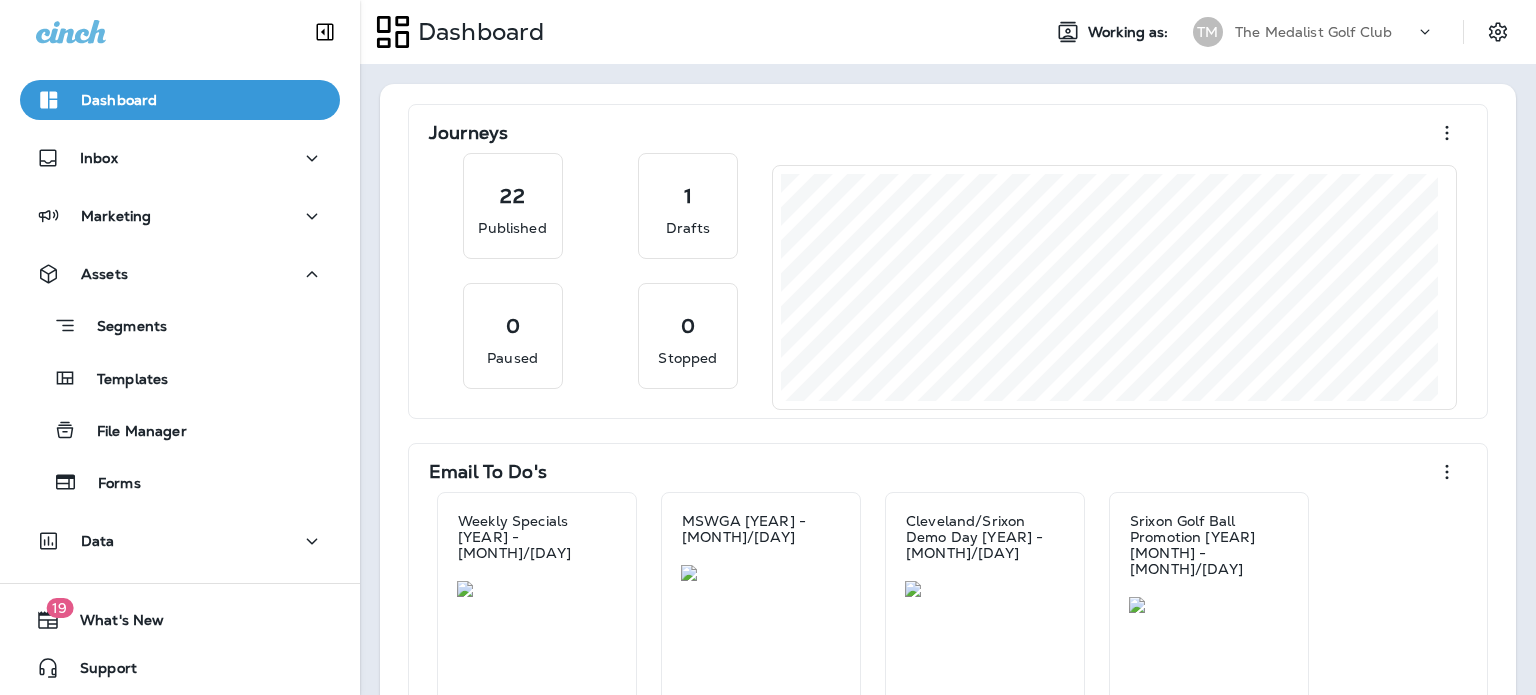 click on "Templates" at bounding box center [180, 378] 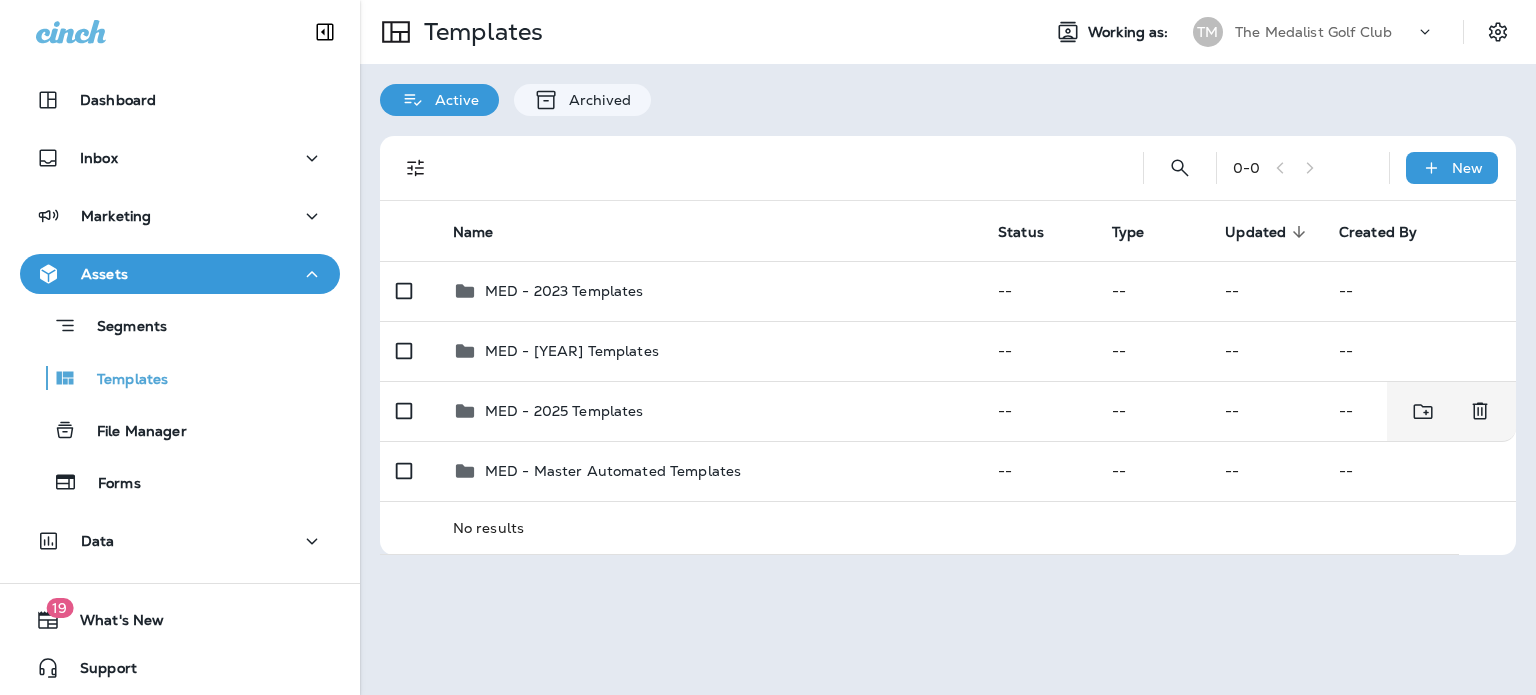 click on "MED - 2025 Templates" at bounding box center (709, 411) 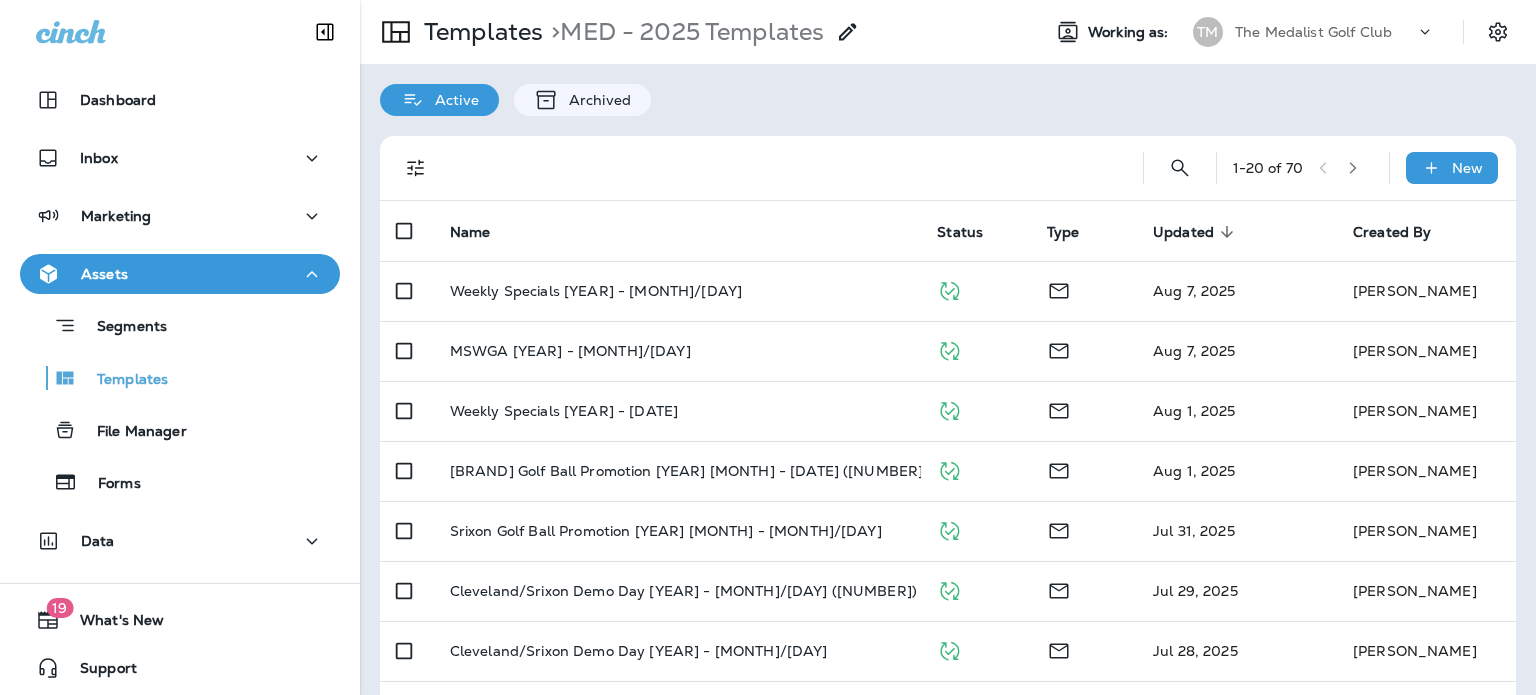 click on "Weekly Specials [YEAR] - [MONTH]/[DAY]" at bounding box center (678, 291) 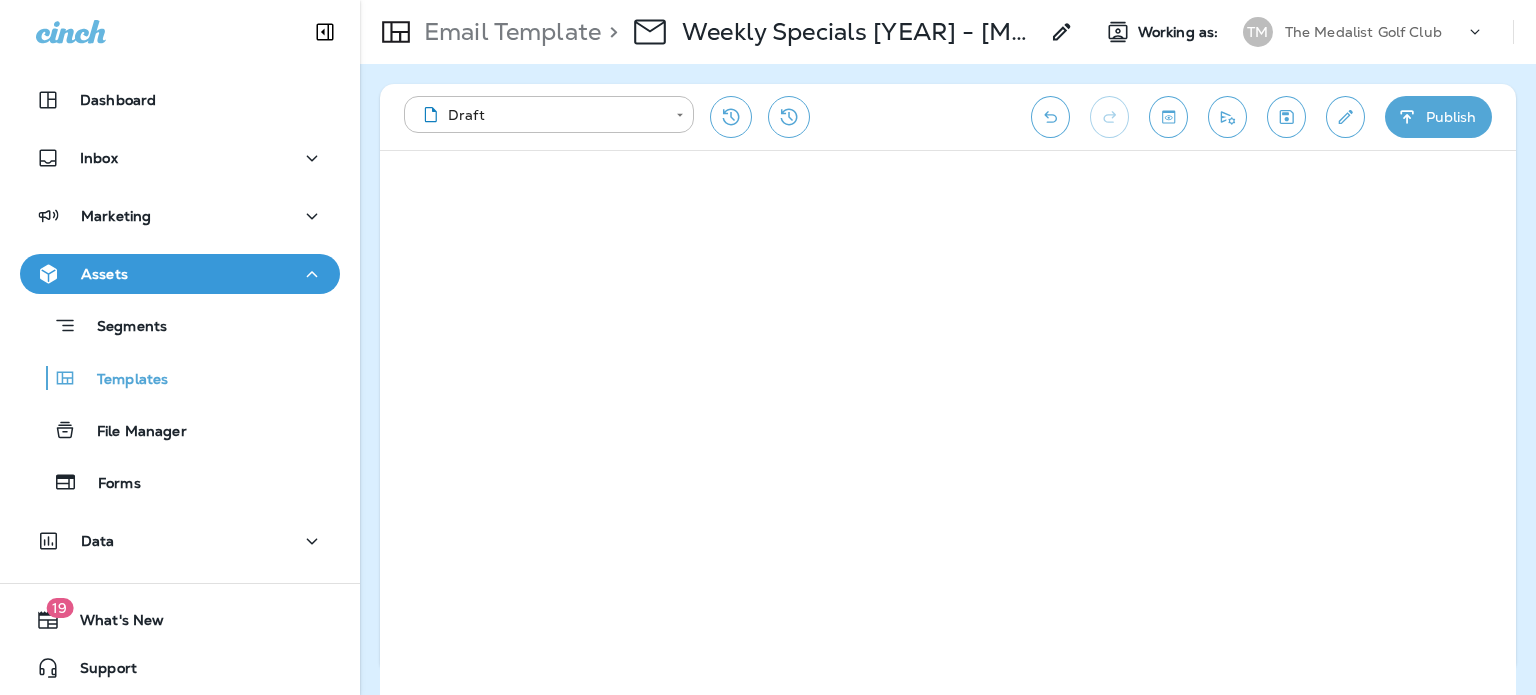 click on "Marketing" at bounding box center (180, 216) 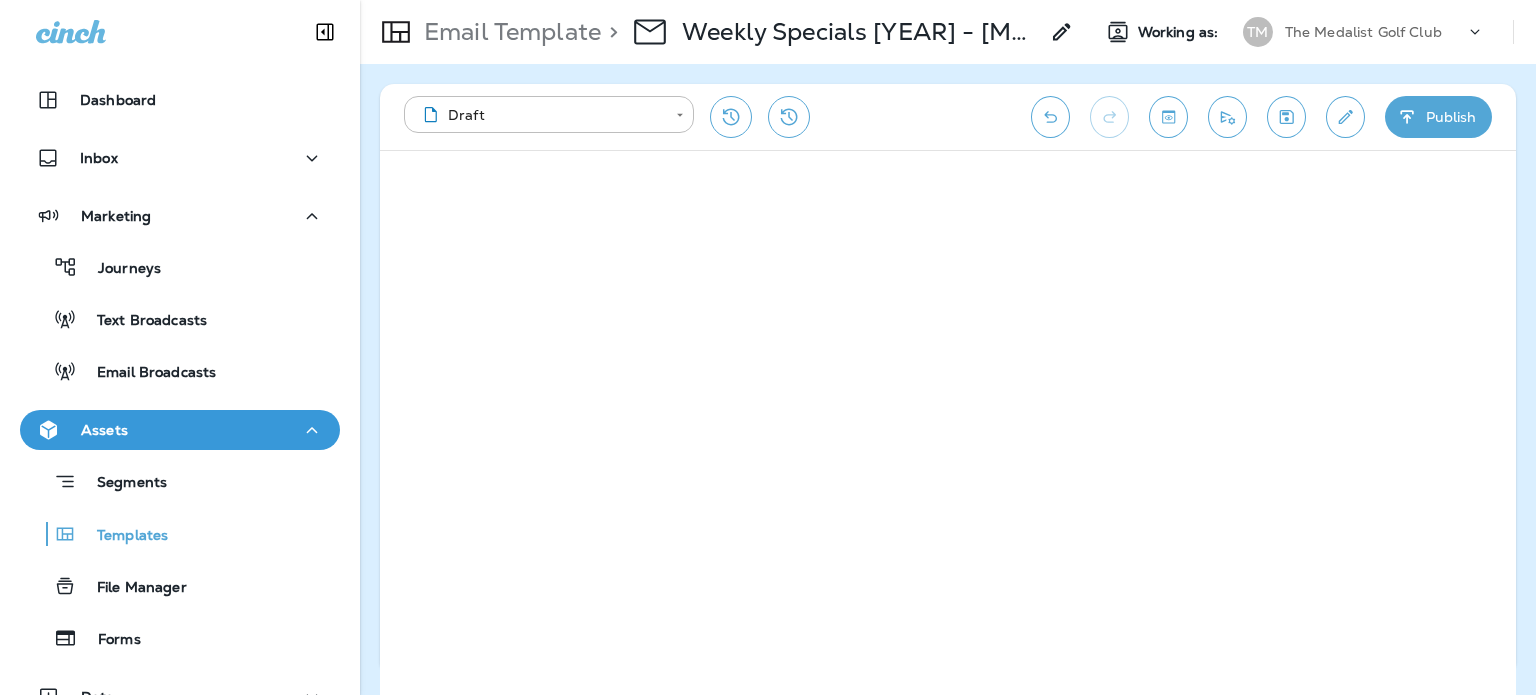 click on "Email Broadcasts" at bounding box center [146, 373] 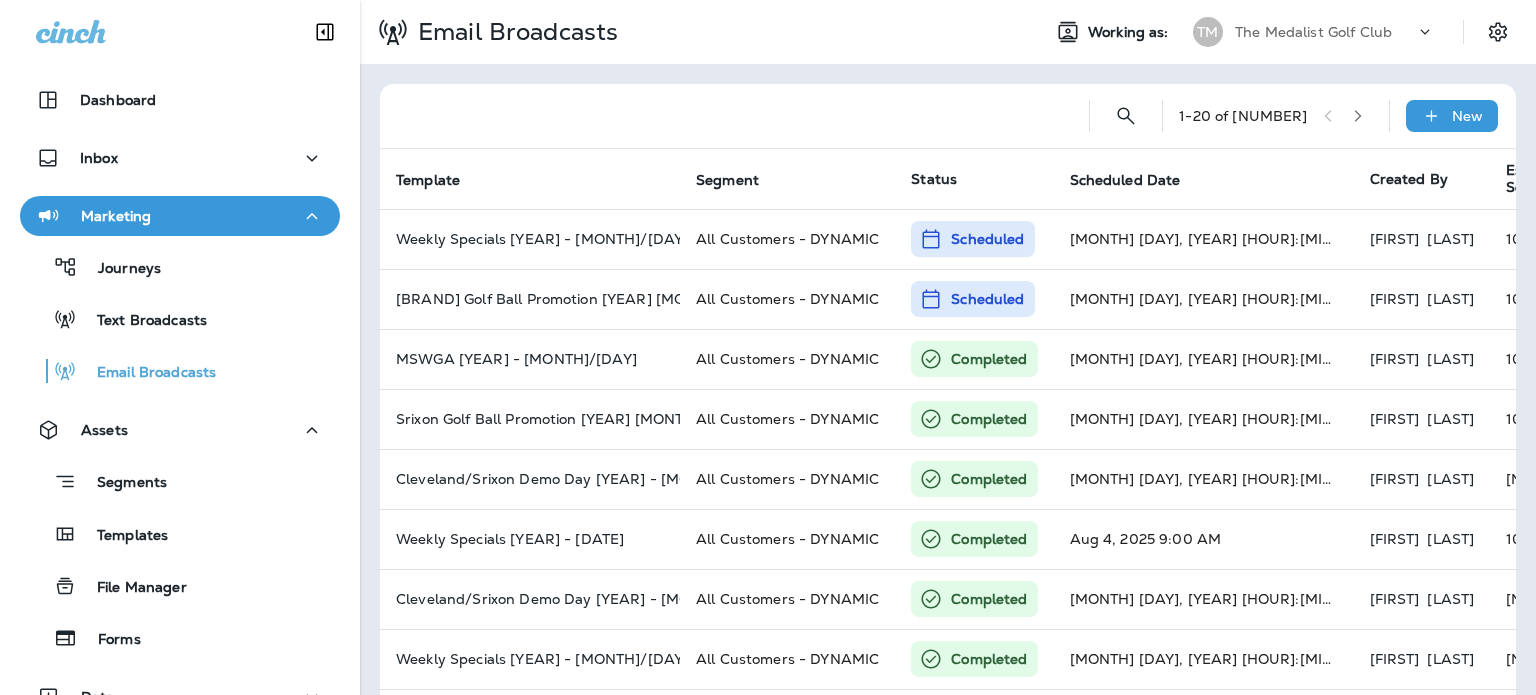 click on "New" at bounding box center (1467, 116) 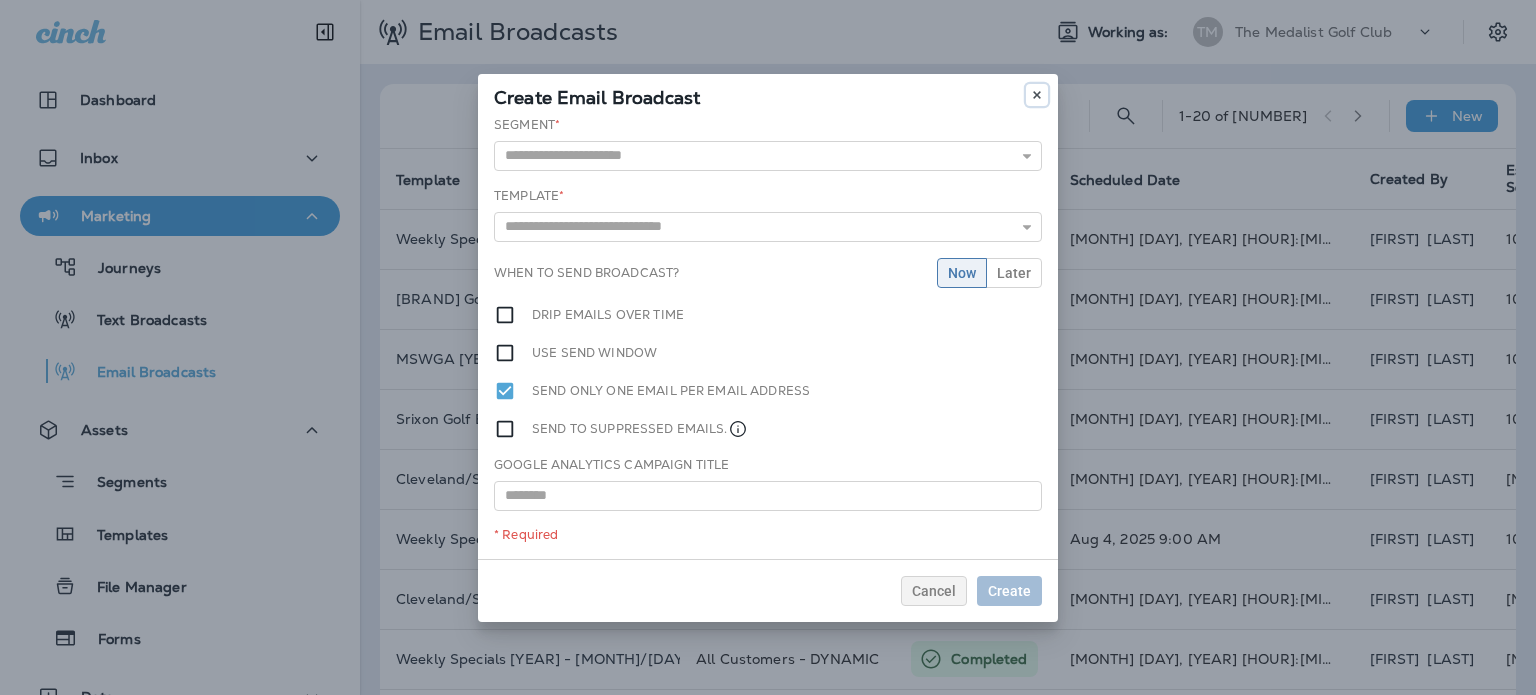 click 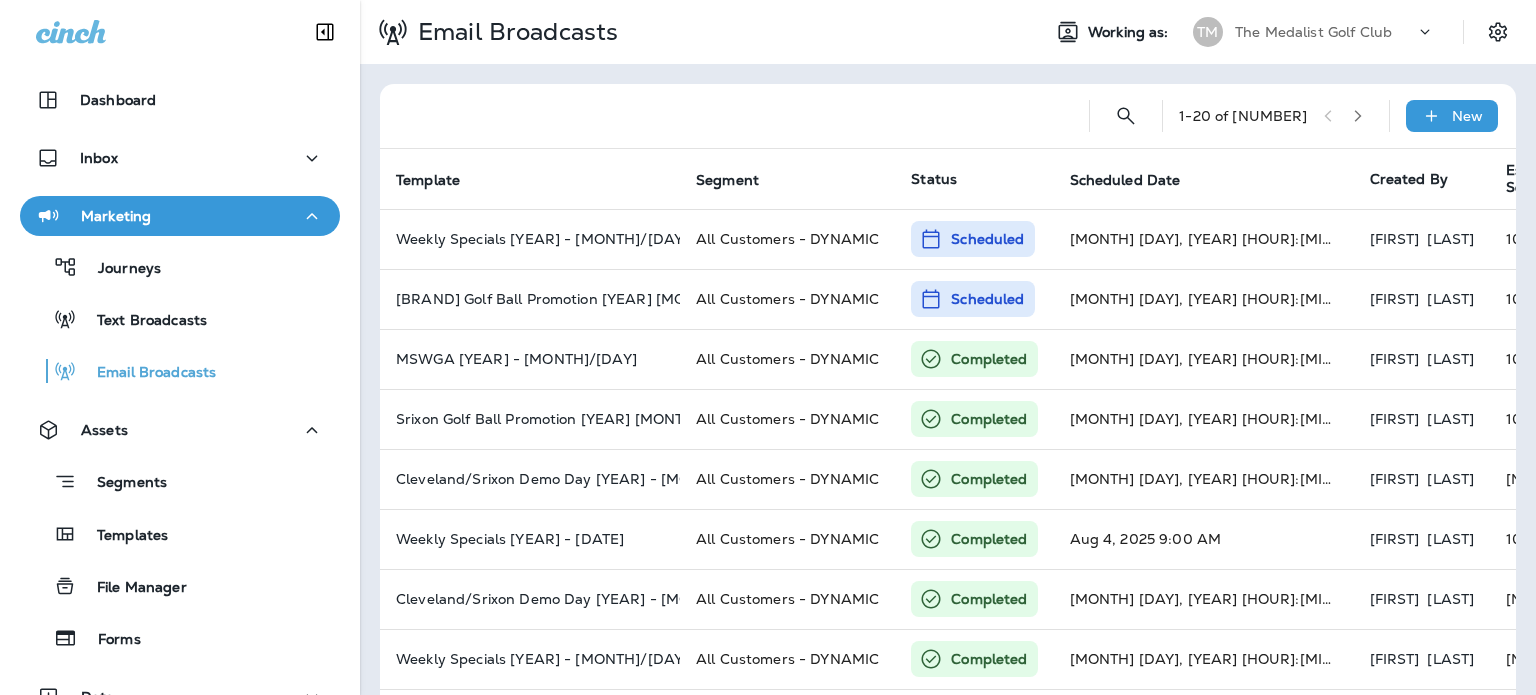 click on "The Medalist Golf Club" at bounding box center [1313, 32] 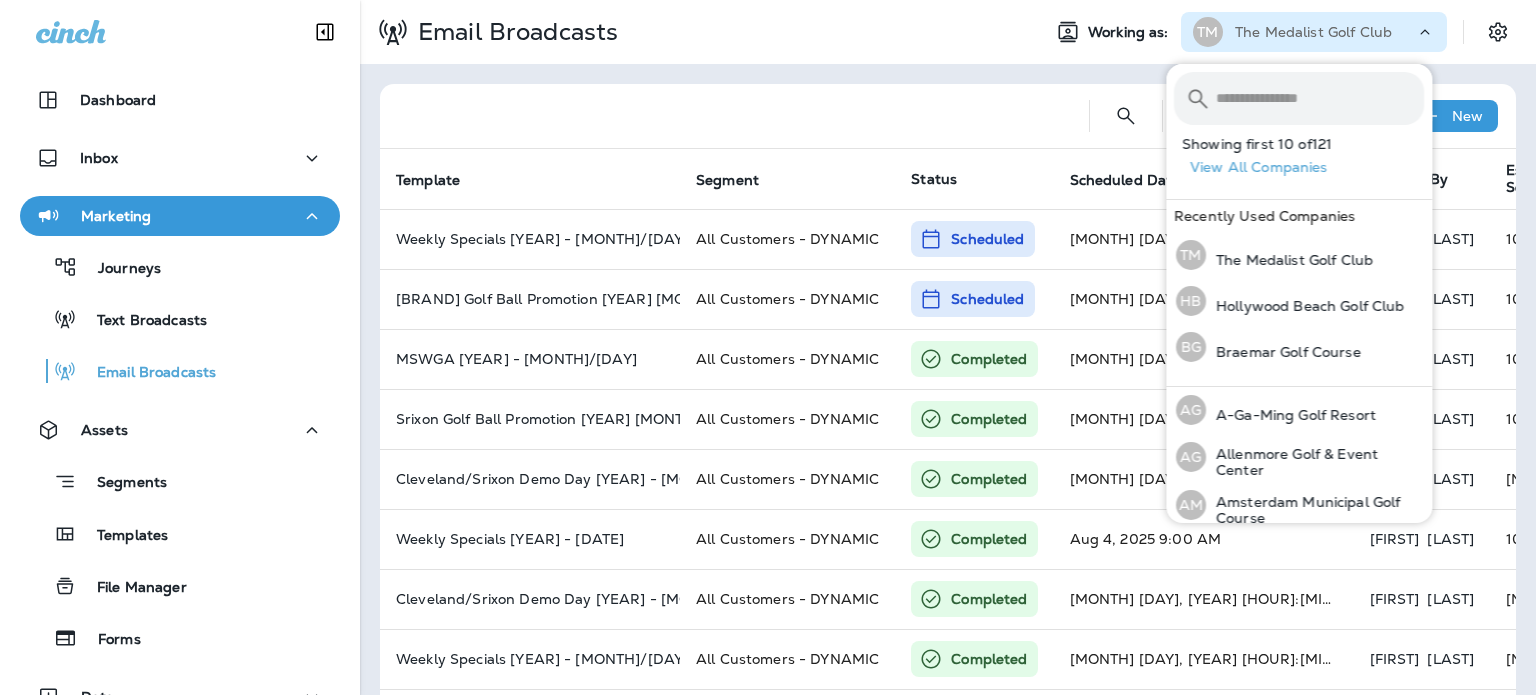 click at bounding box center [1320, 98] 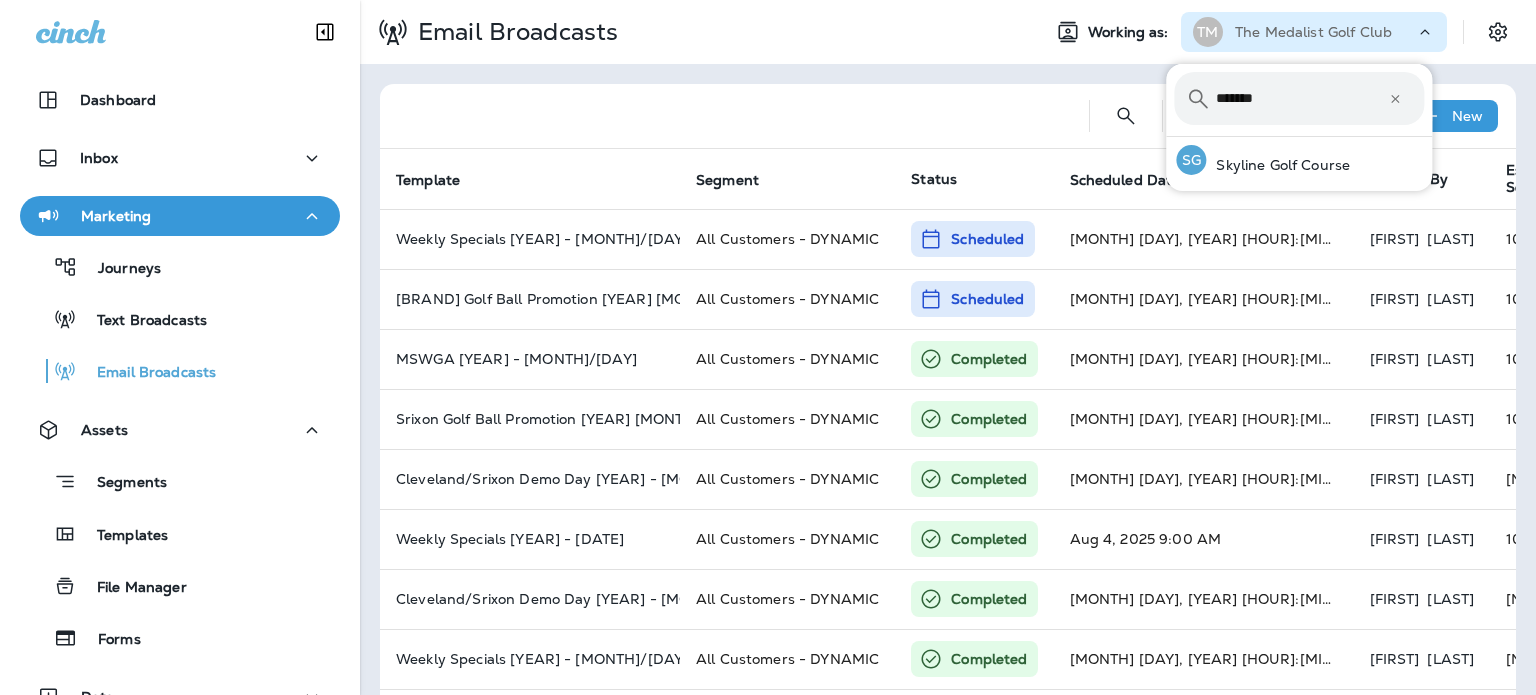 type on "*******" 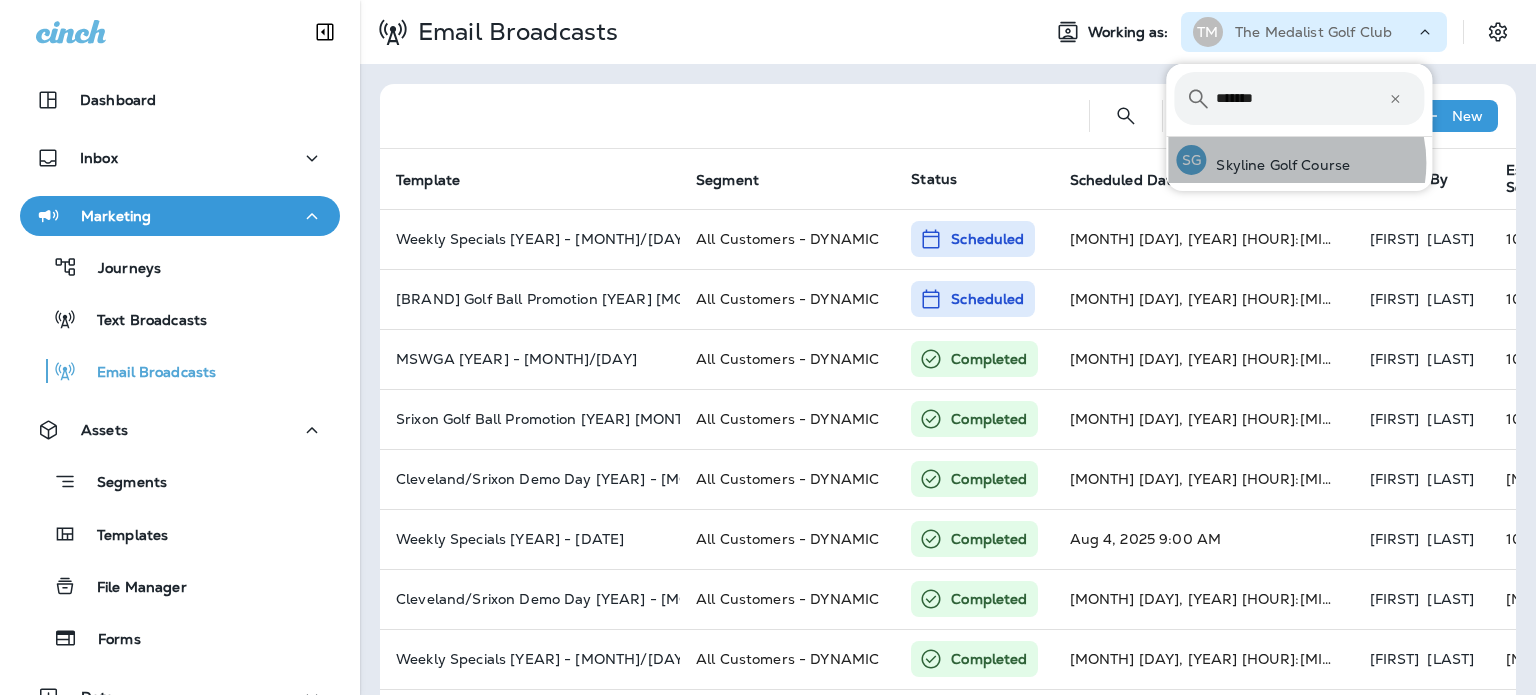 click on "Skyline Golf Course" at bounding box center [1278, 165] 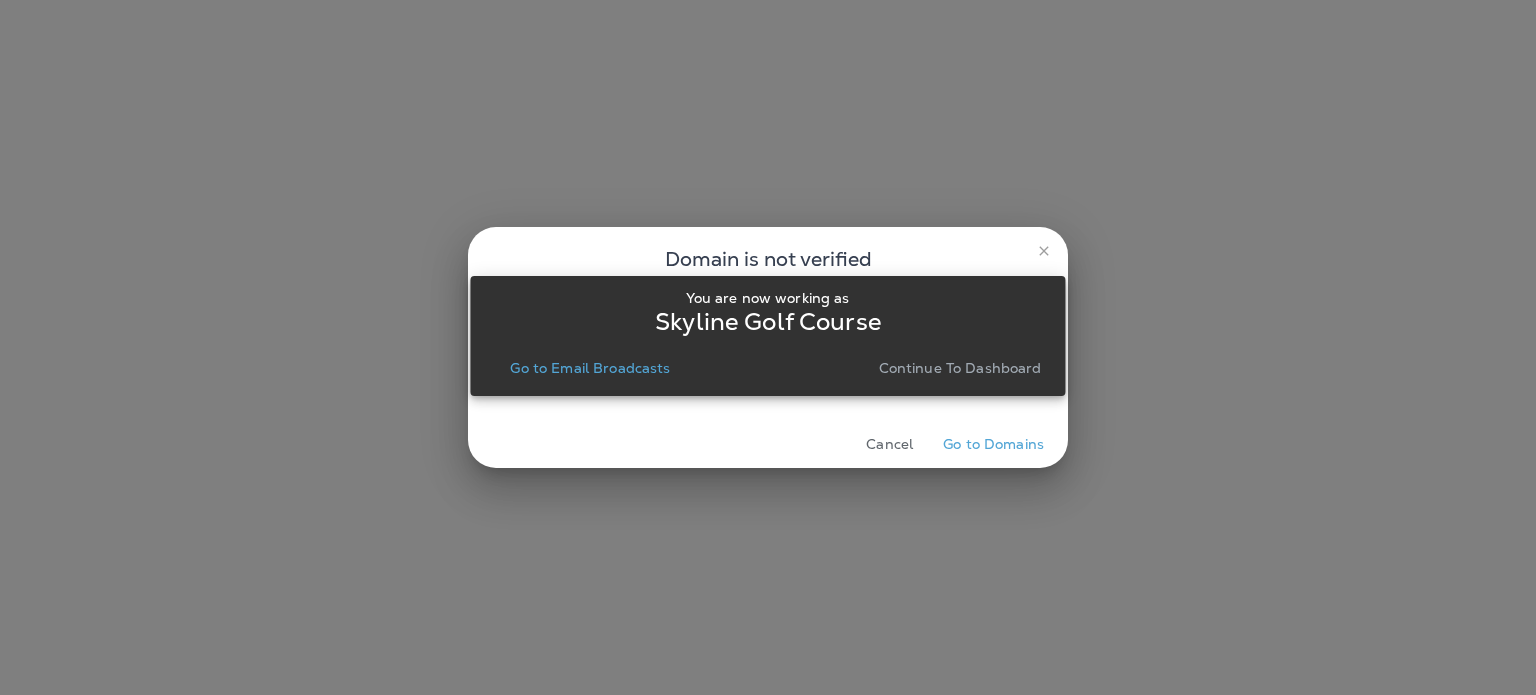 click on "Continue to Dashboard" at bounding box center [960, 368] 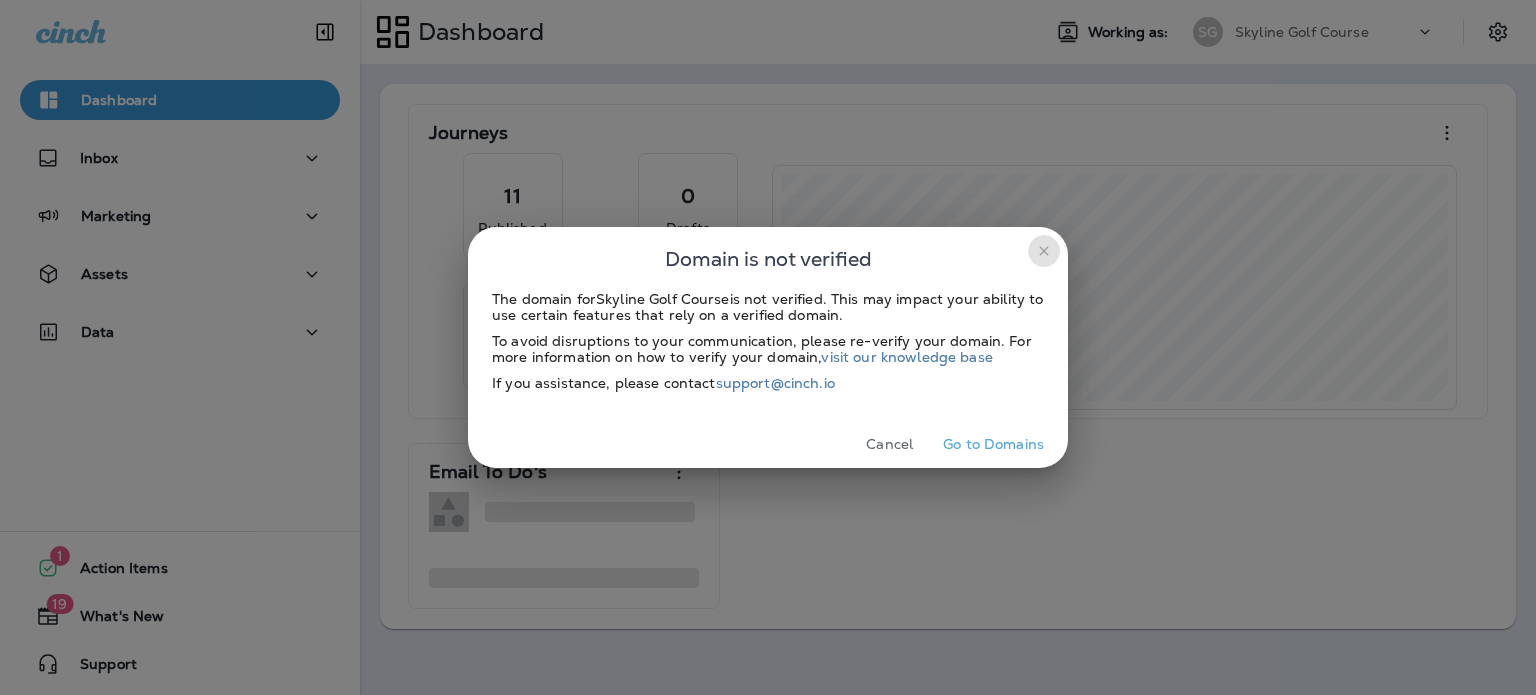 click 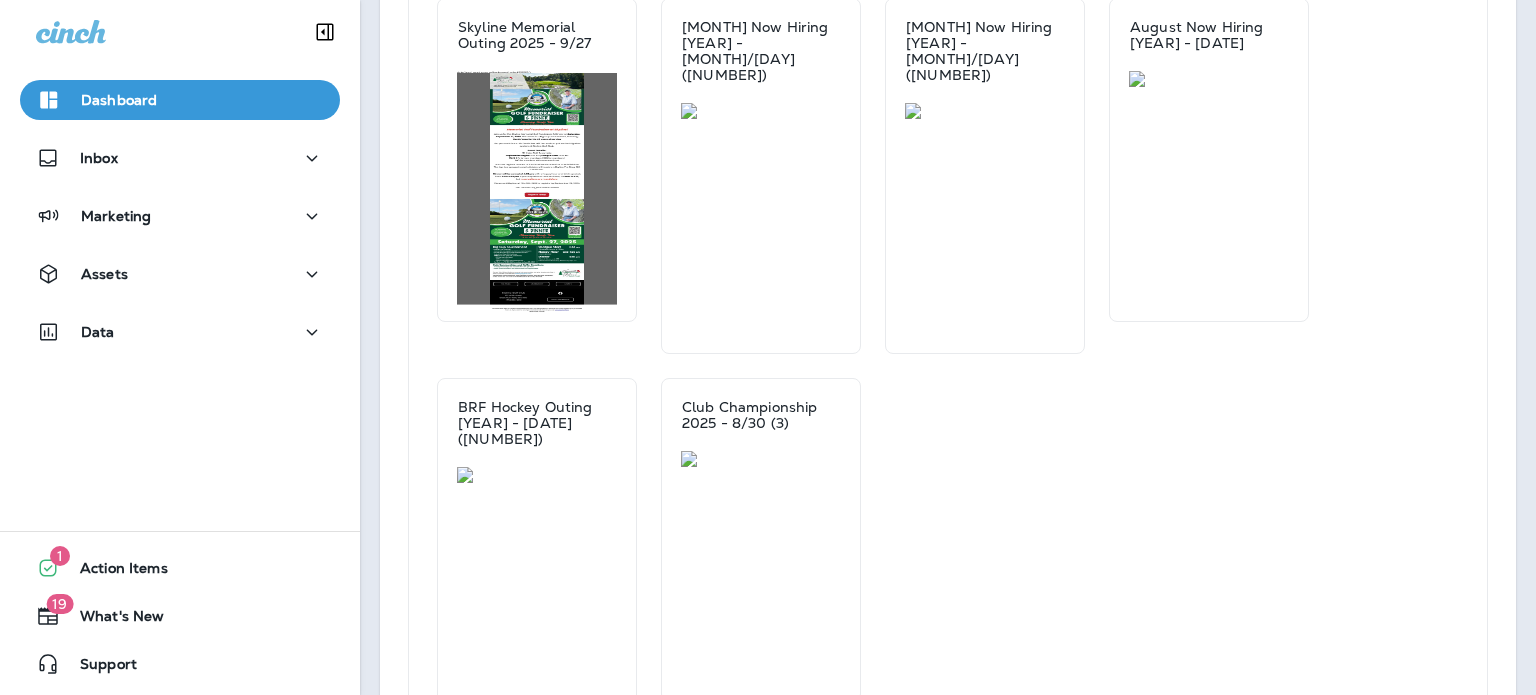 scroll, scrollTop: 500, scrollLeft: 0, axis: vertical 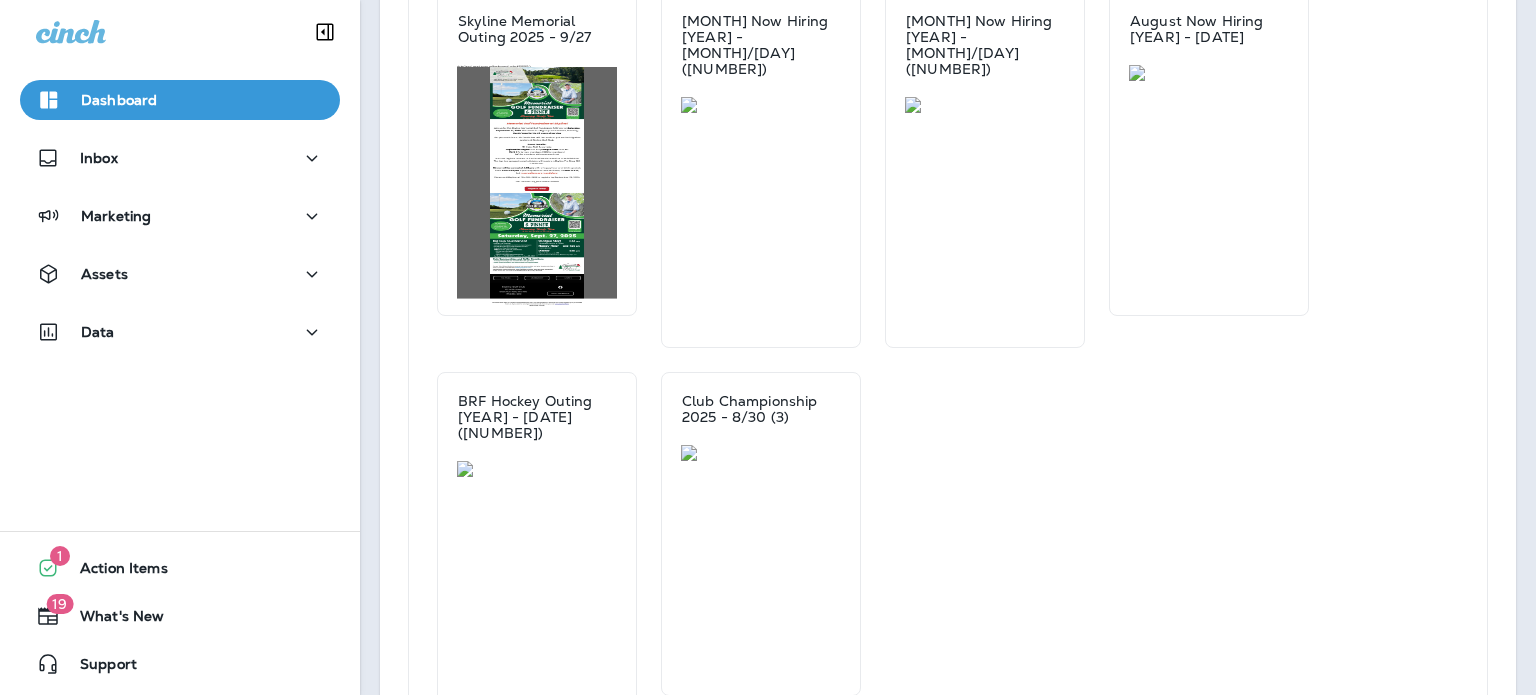 click on "Assets" at bounding box center [180, 274] 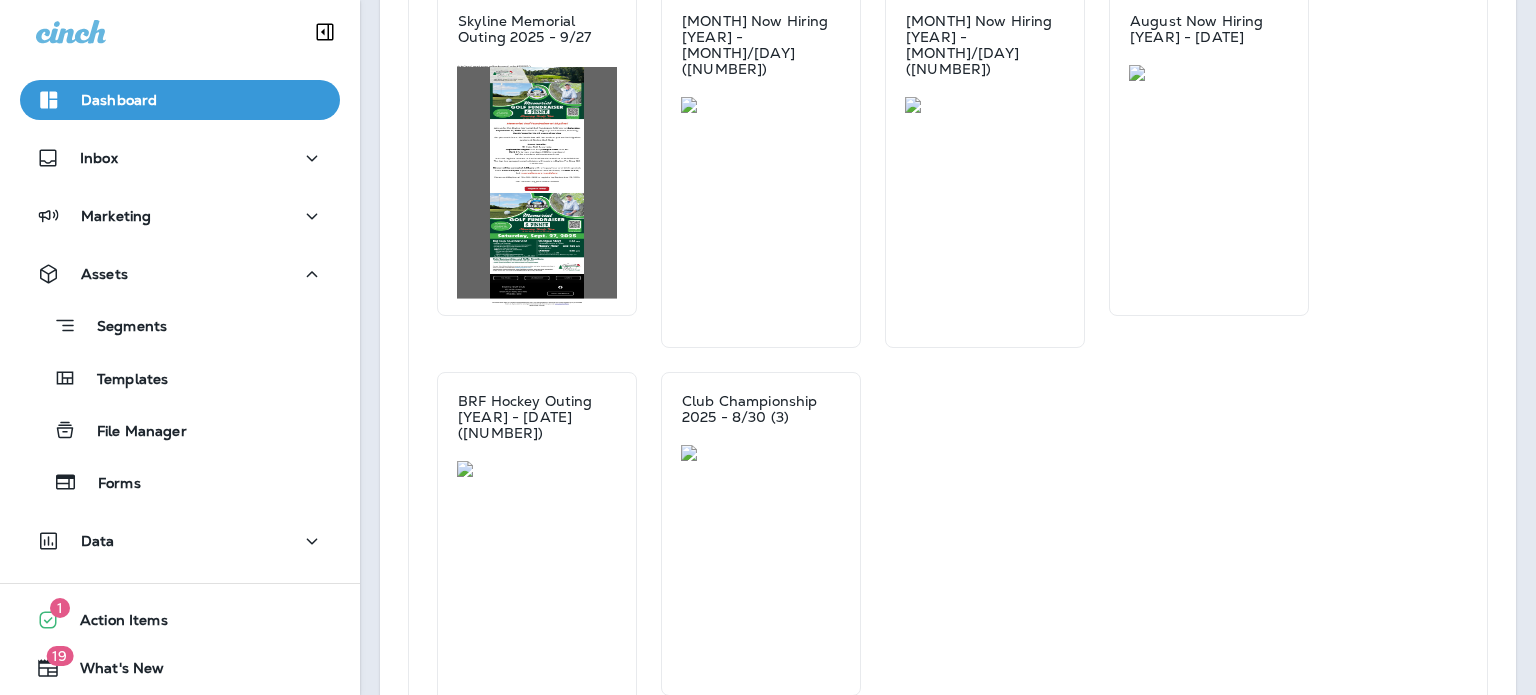 click on "Templates" at bounding box center (180, 378) 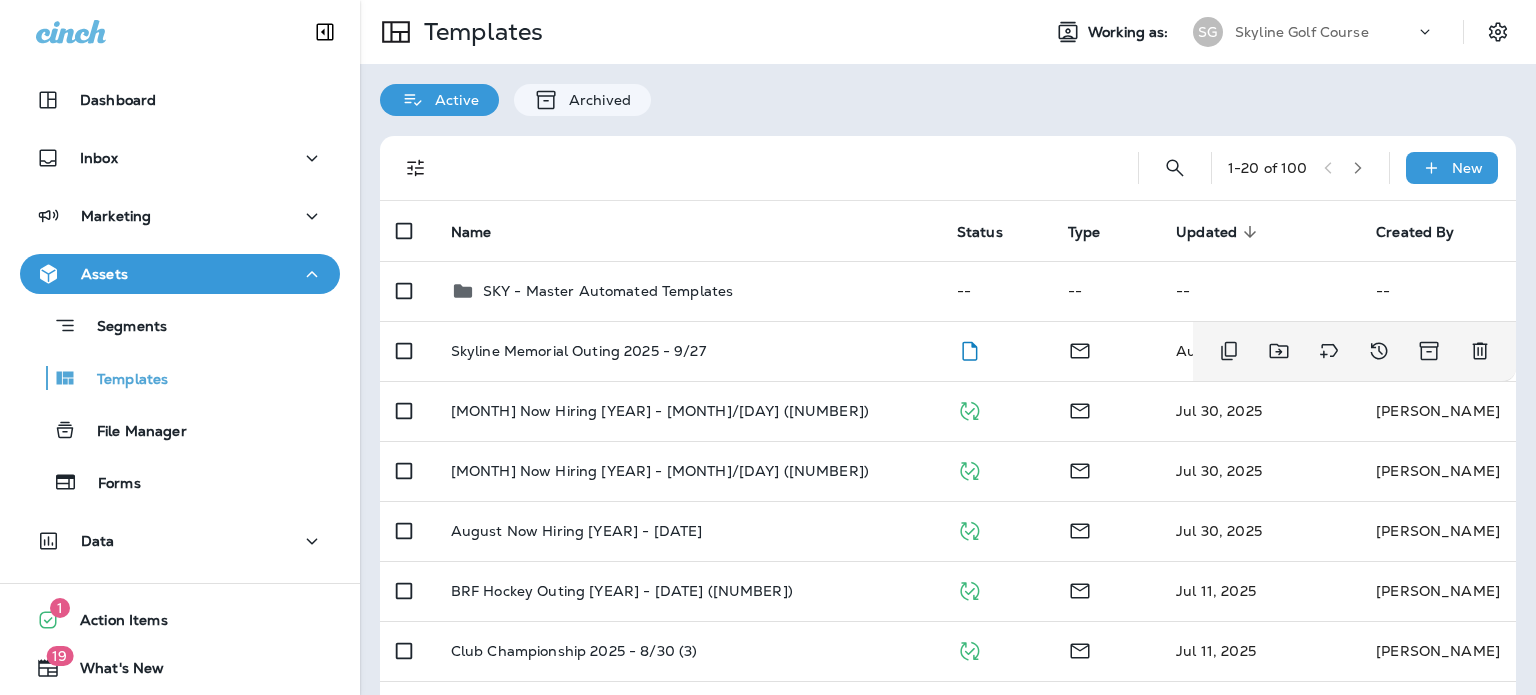 click on "Skyline Memorial Outing 2025 - 9/27" at bounding box center [688, 351] 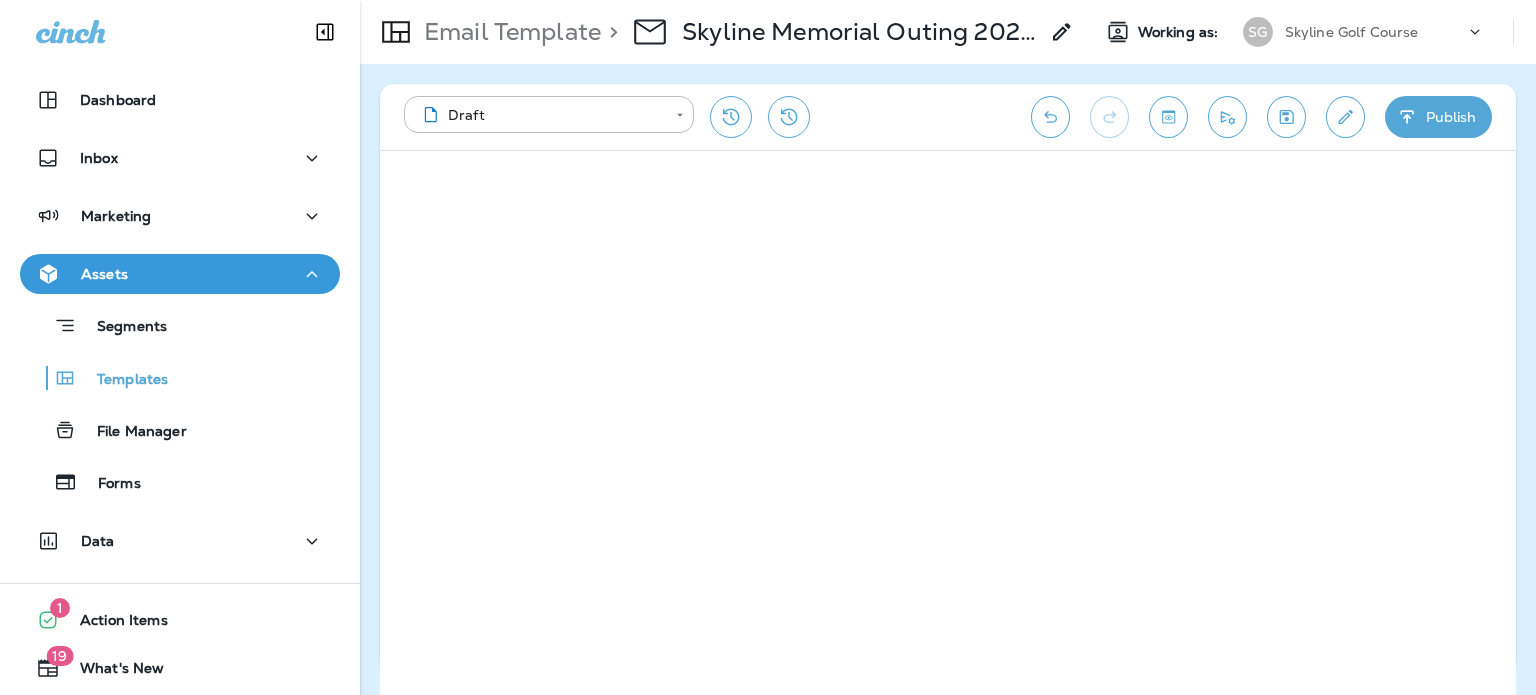 click on "Publish" at bounding box center [1438, 117] 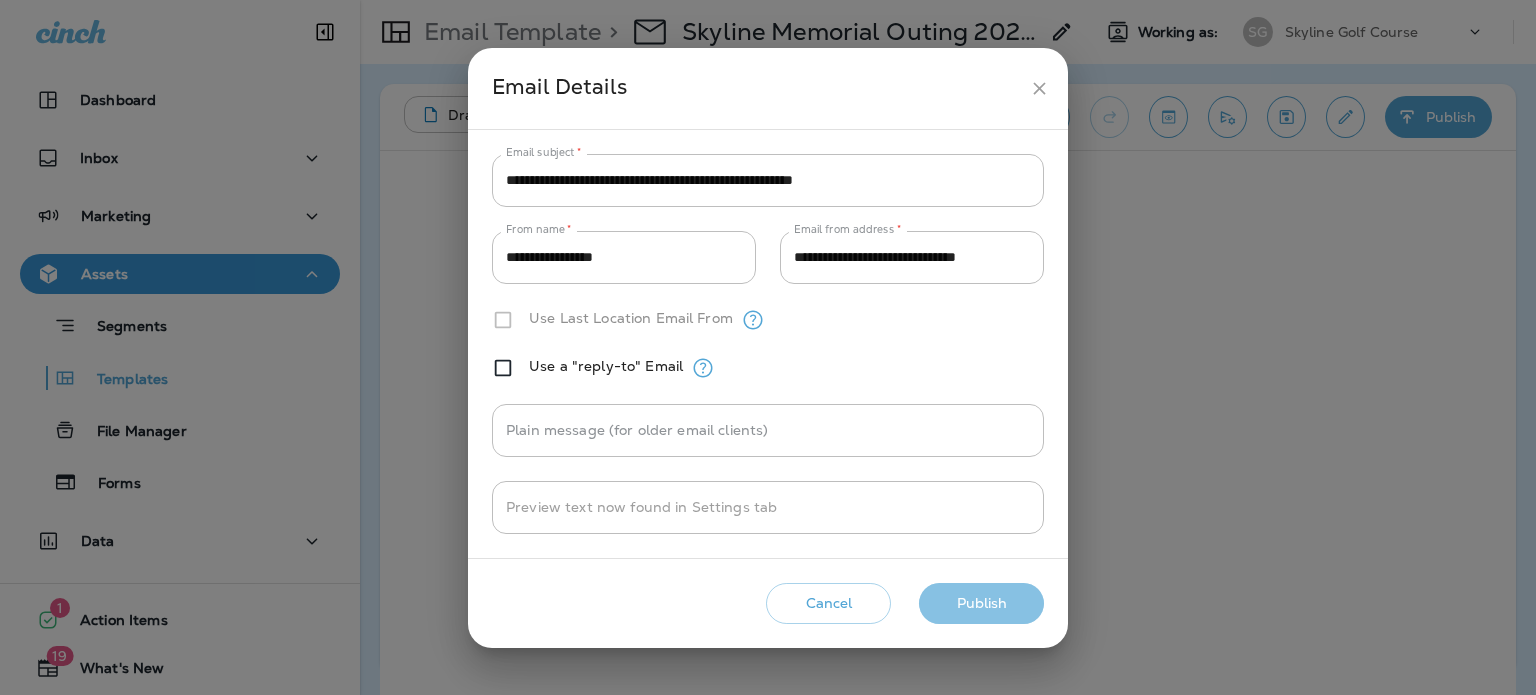 click on "Publish" at bounding box center (981, 603) 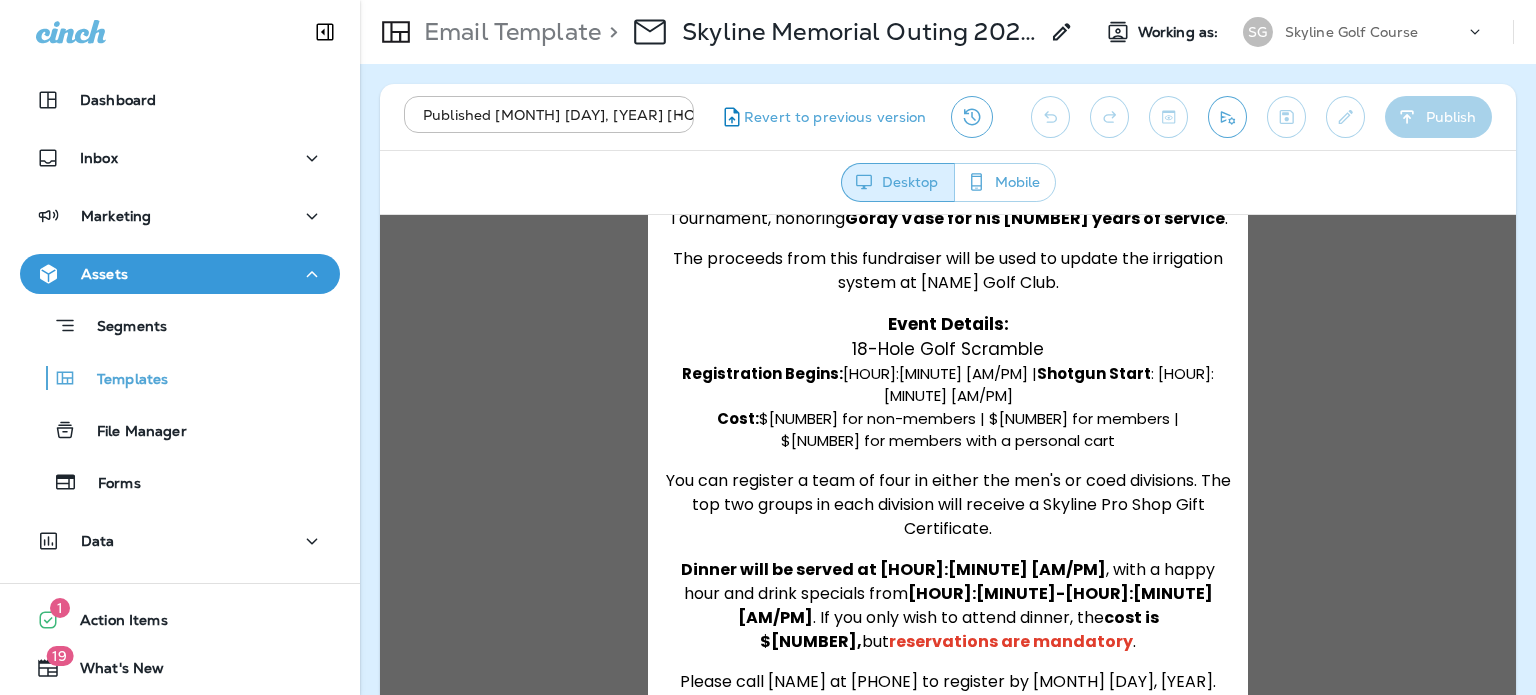 scroll, scrollTop: 500, scrollLeft: 0, axis: vertical 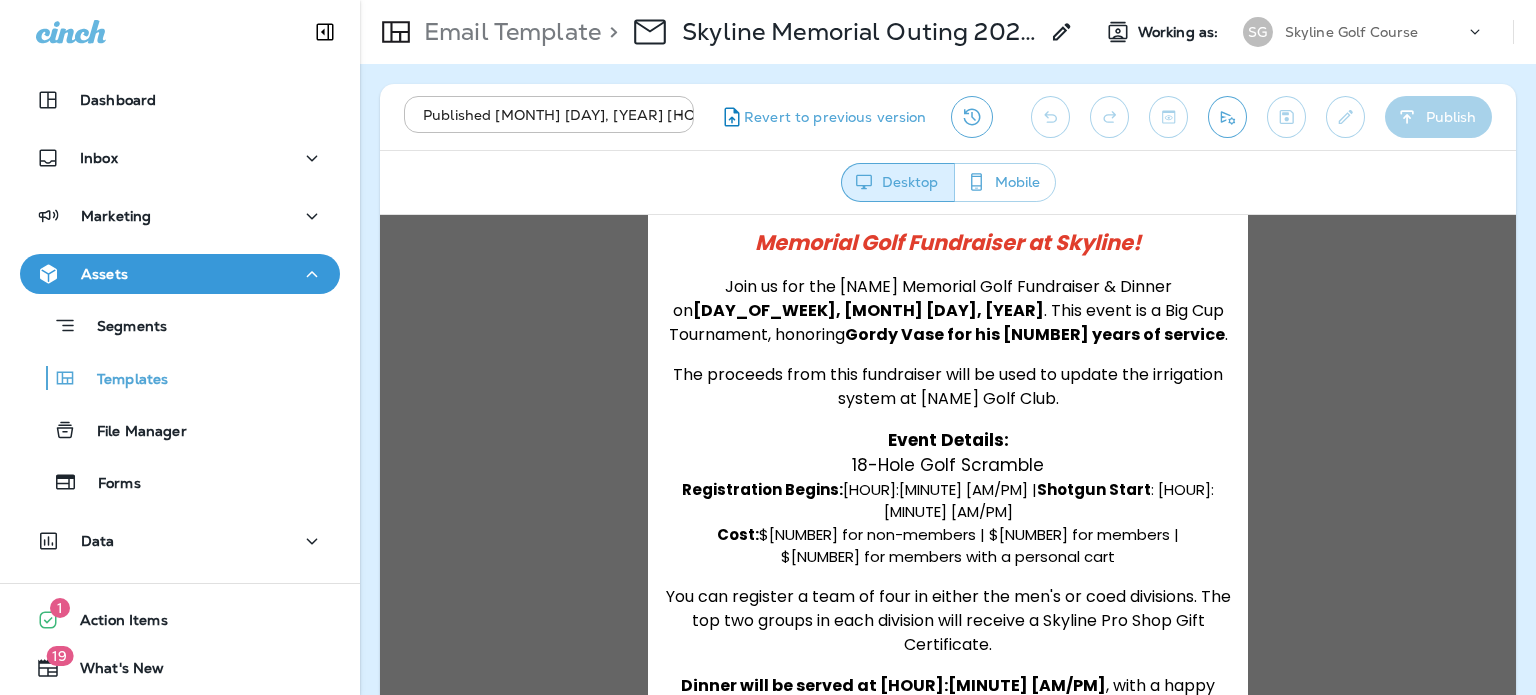 click on "Memorial Golf Fundraiser at Skyline!" at bounding box center [948, 241] 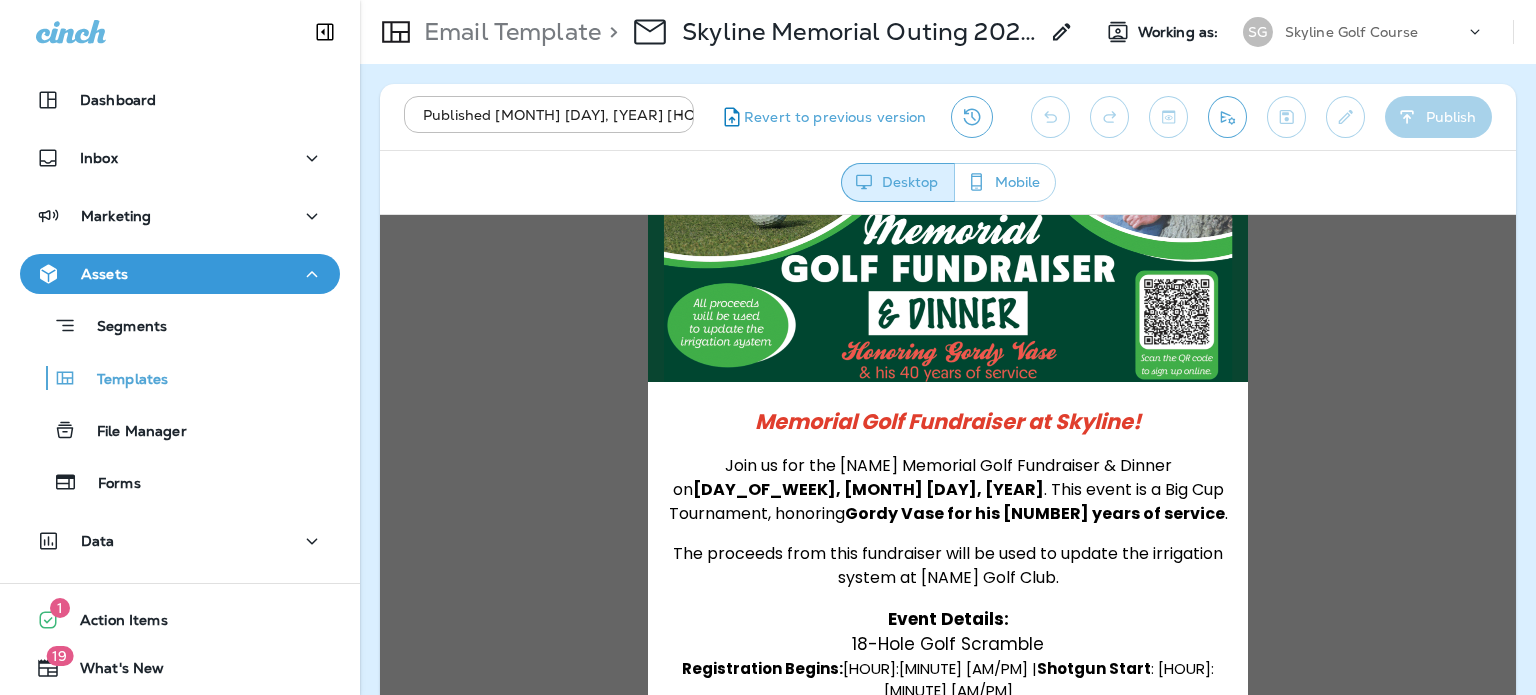 scroll, scrollTop: 200, scrollLeft: 0, axis: vertical 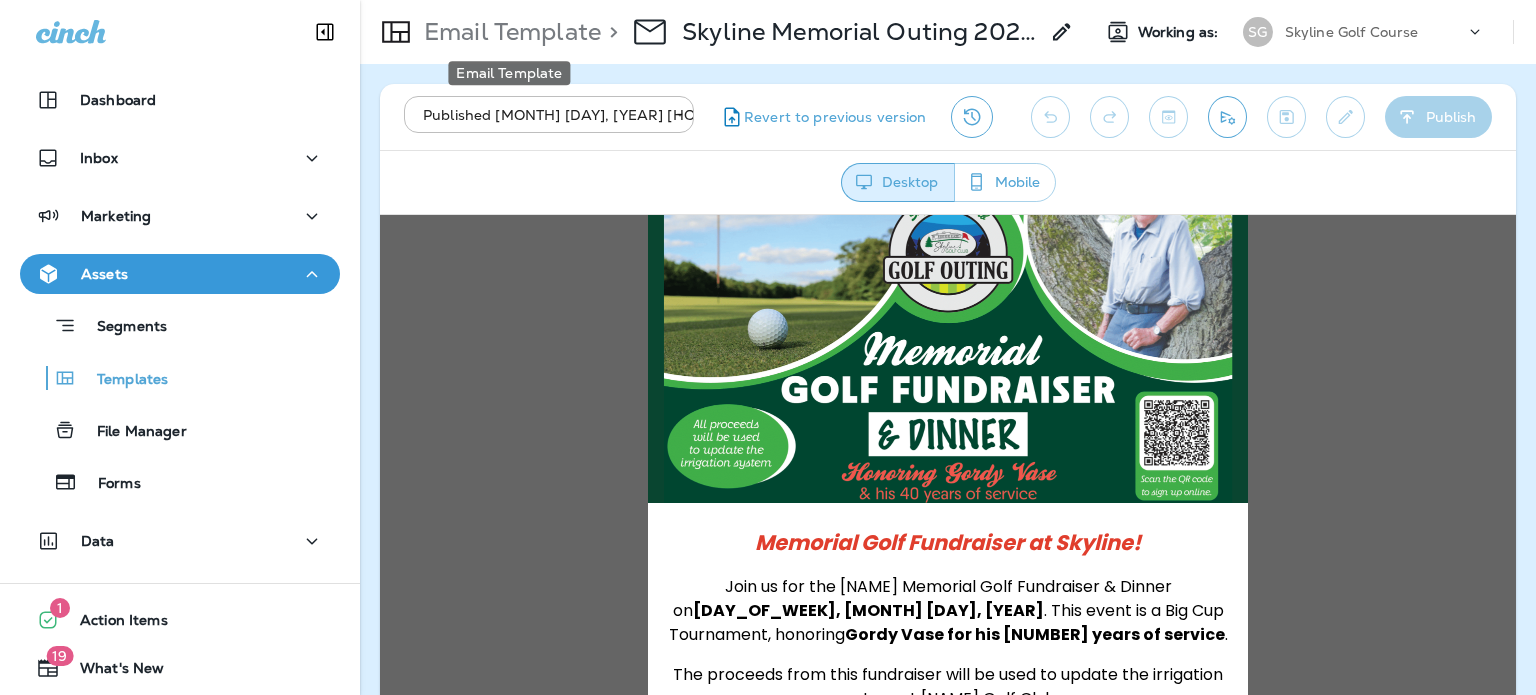 click on "Email Template" at bounding box center [508, 32] 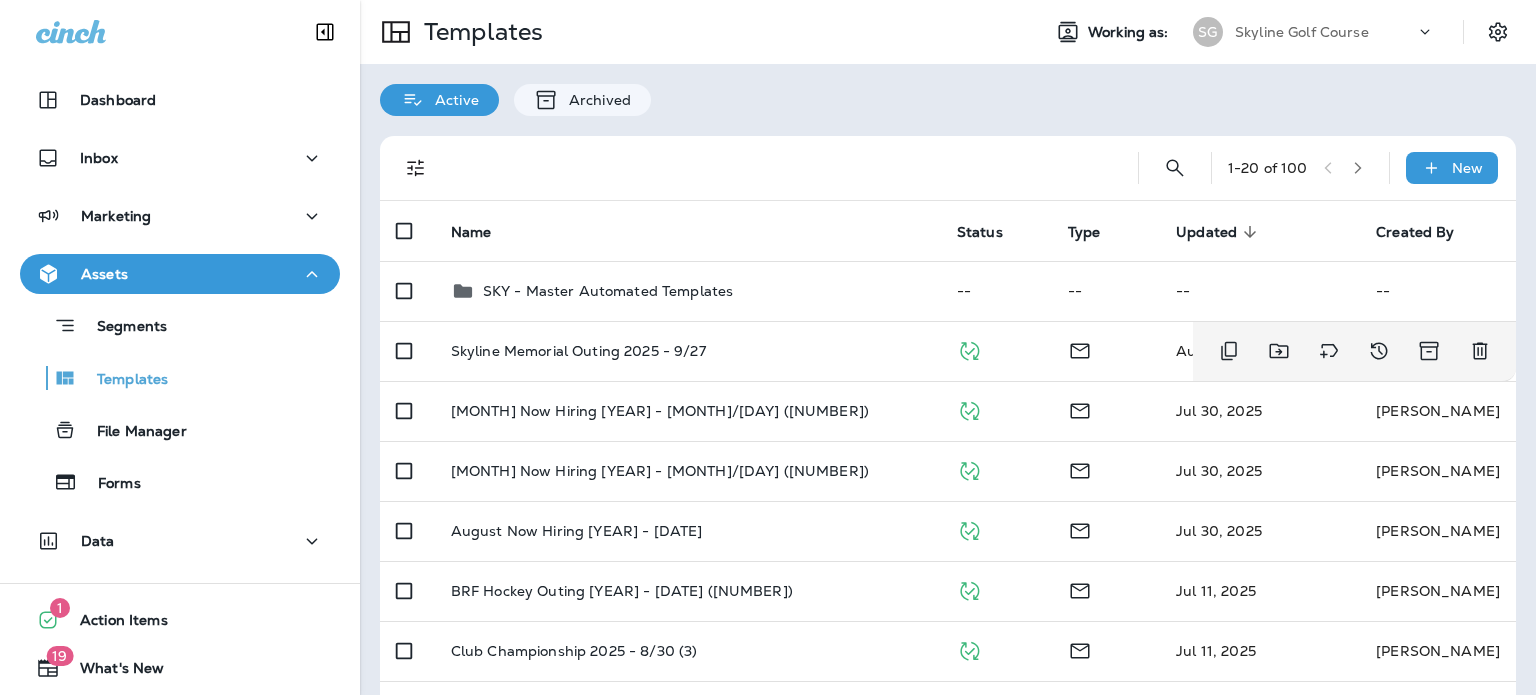 click on "Skyline Memorial Outing 2025 - 9/27" at bounding box center [688, 351] 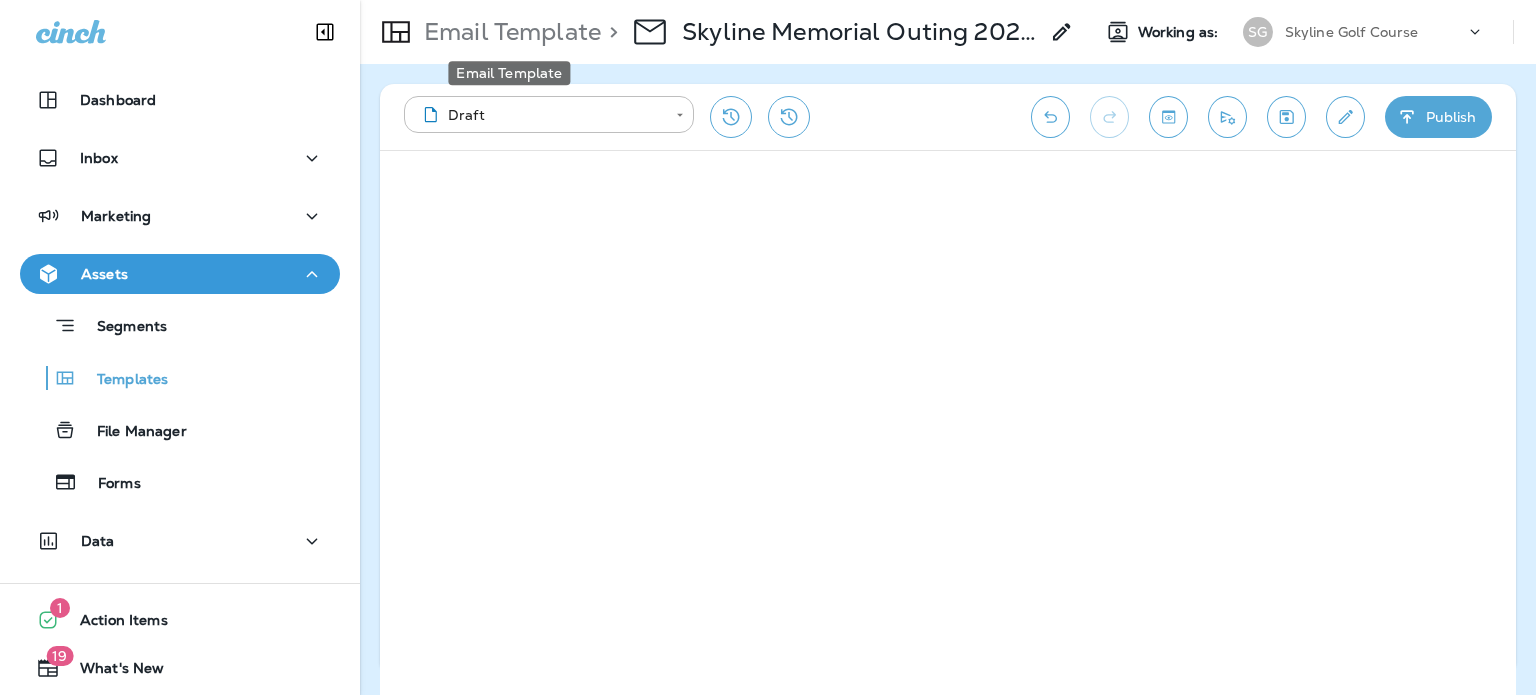 click on "Email Template" at bounding box center [508, 32] 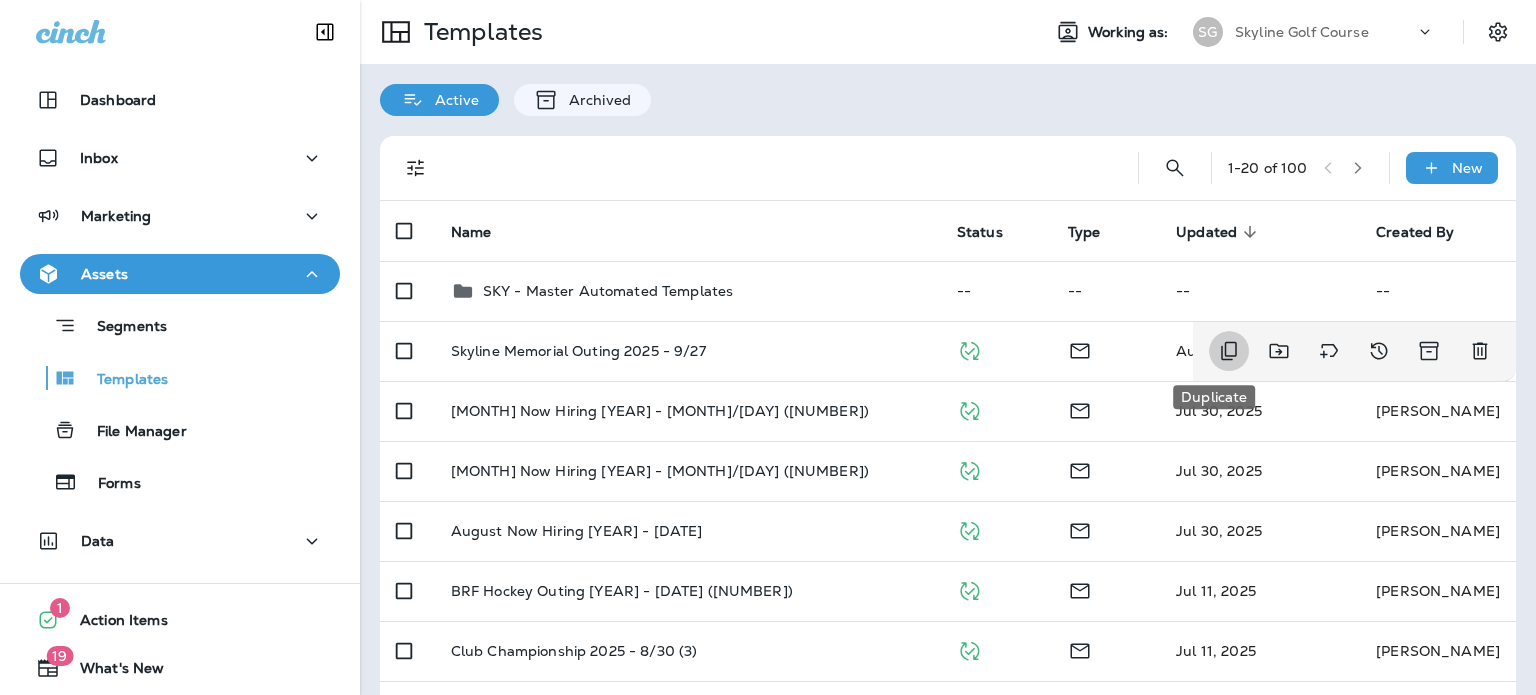click 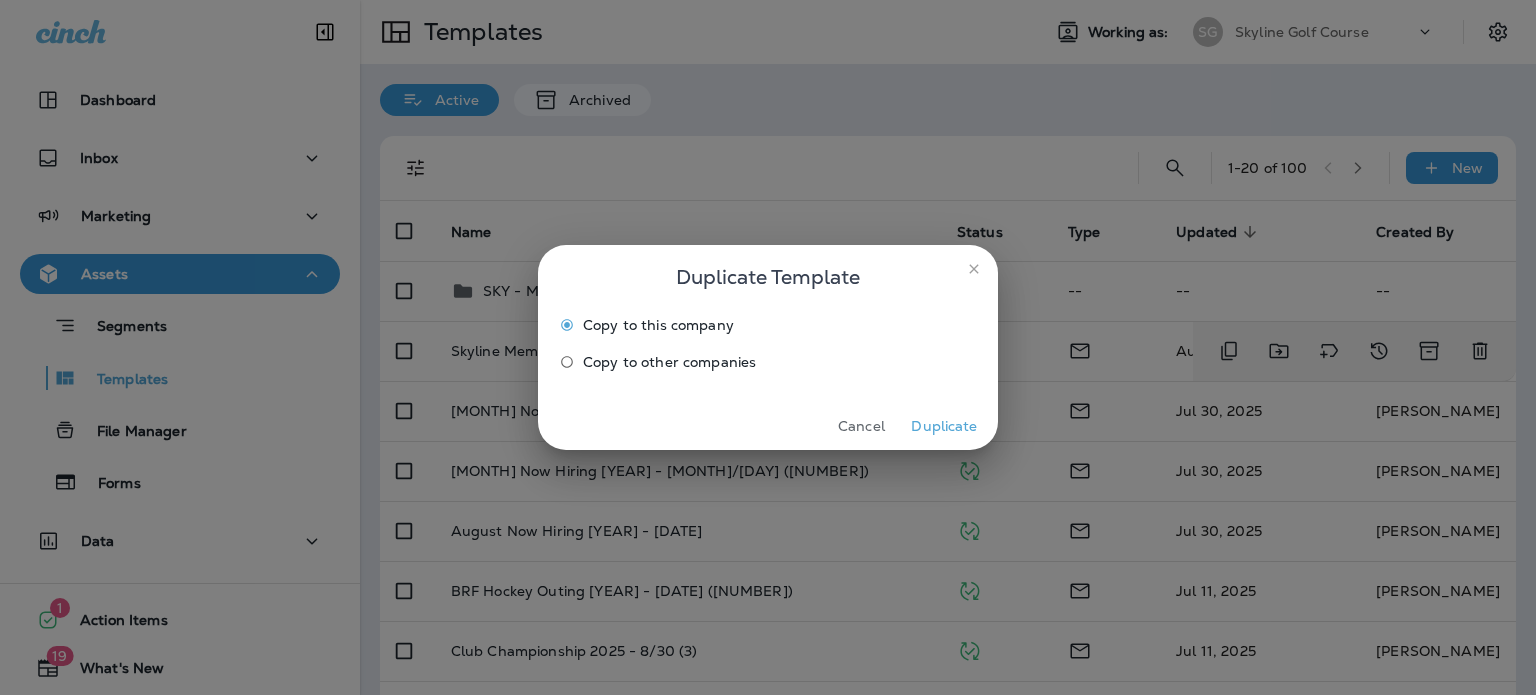 click on "Duplicate" at bounding box center (944, 426) 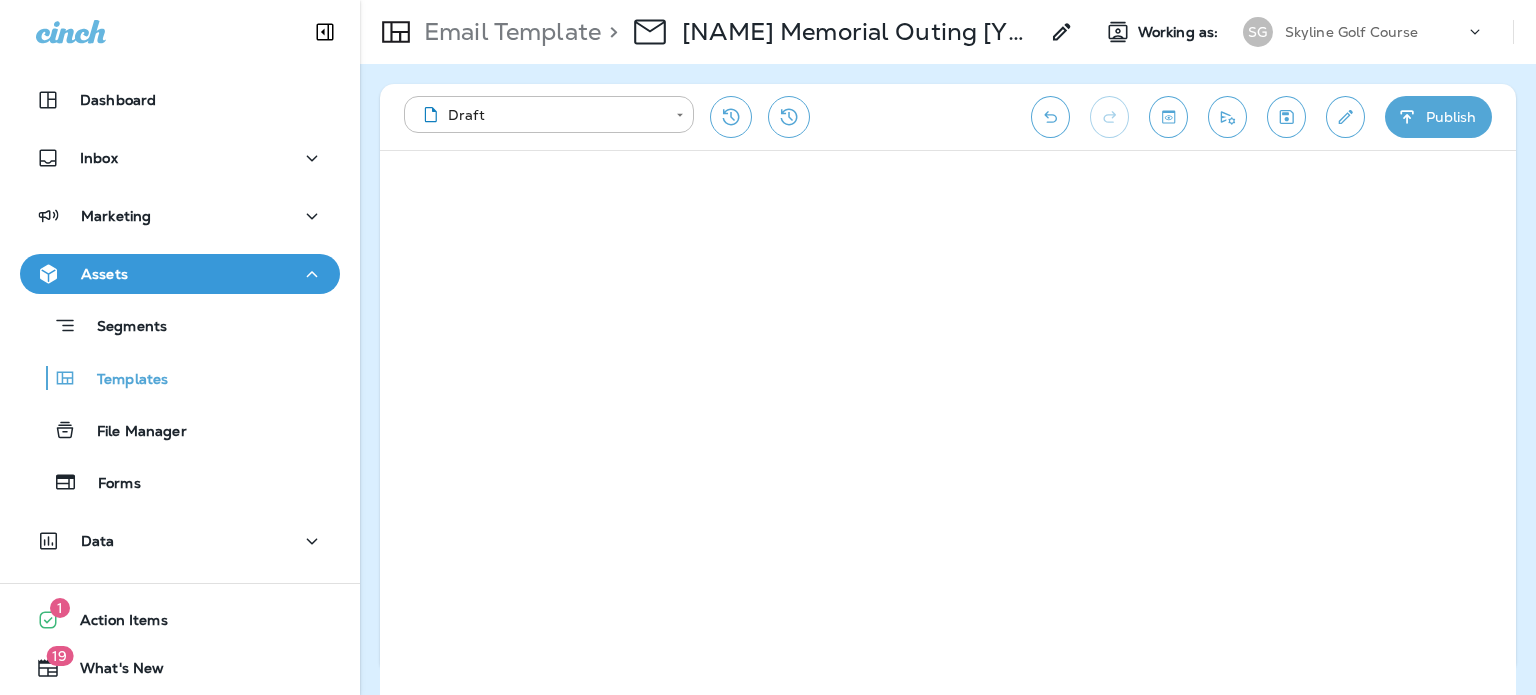 click at bounding box center [1345, 117] 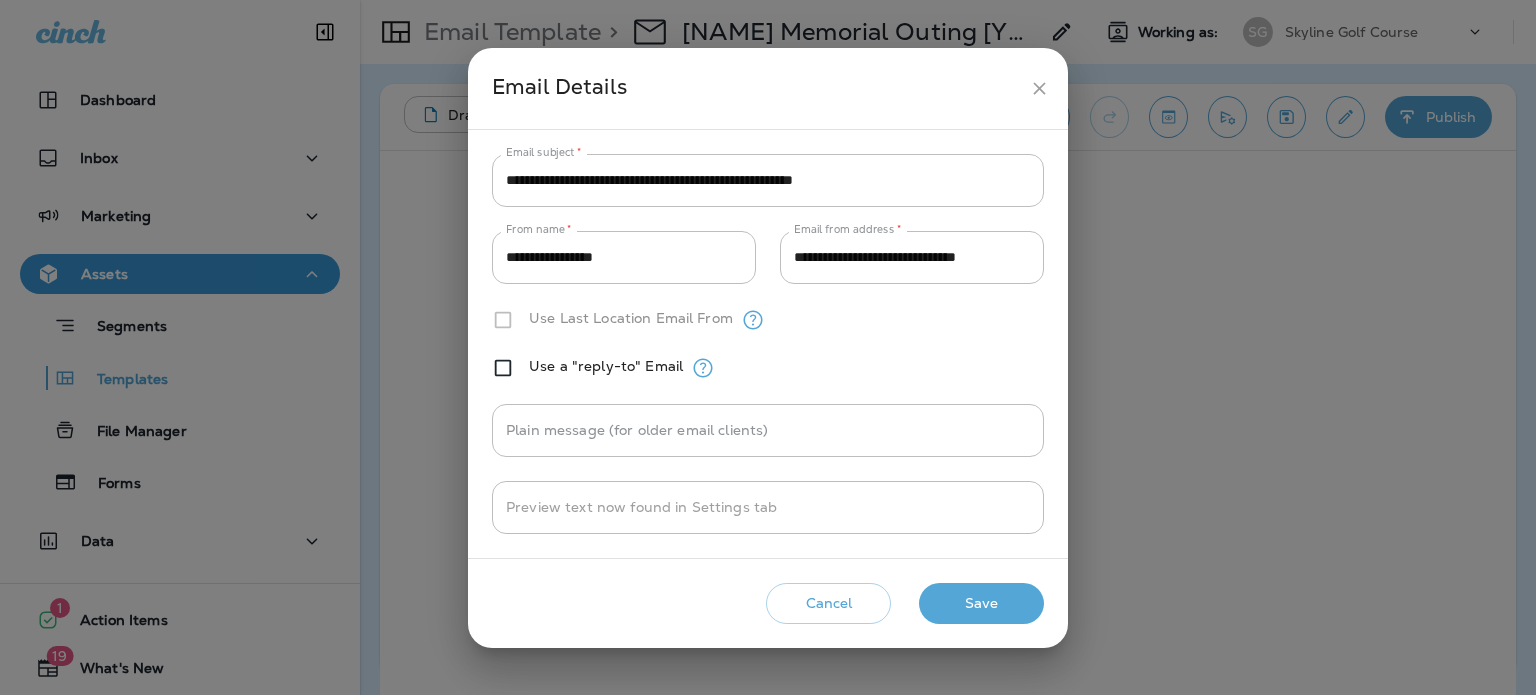 click on "**********" at bounding box center (768, 180) 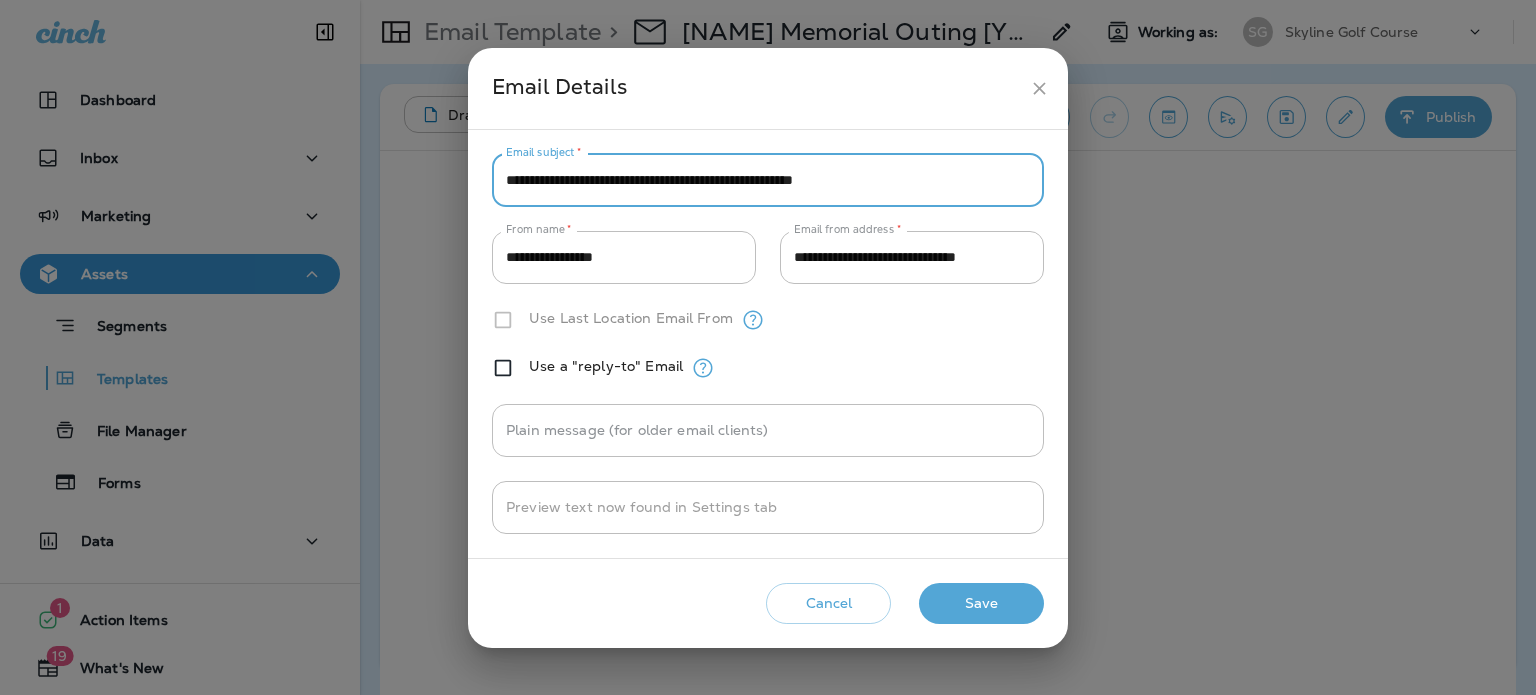 paste on "******" 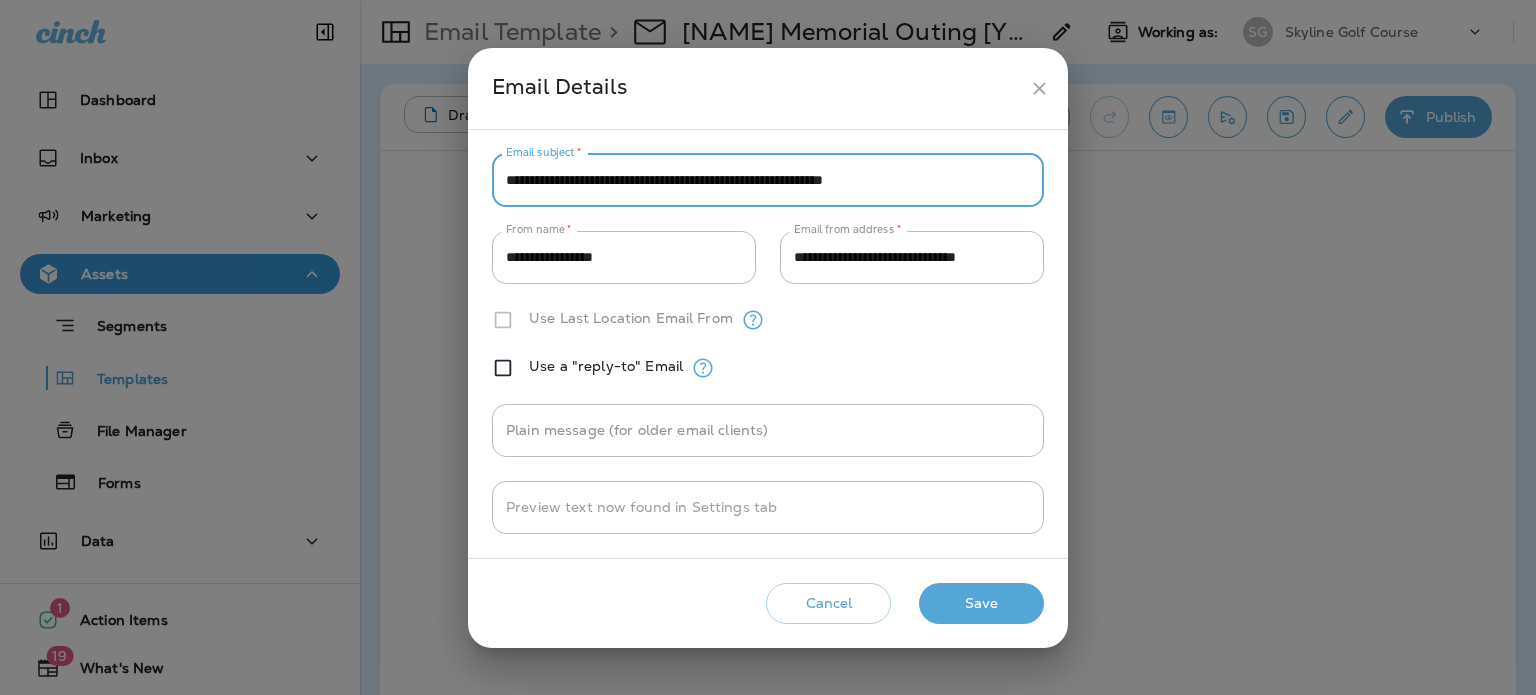 type on "**********" 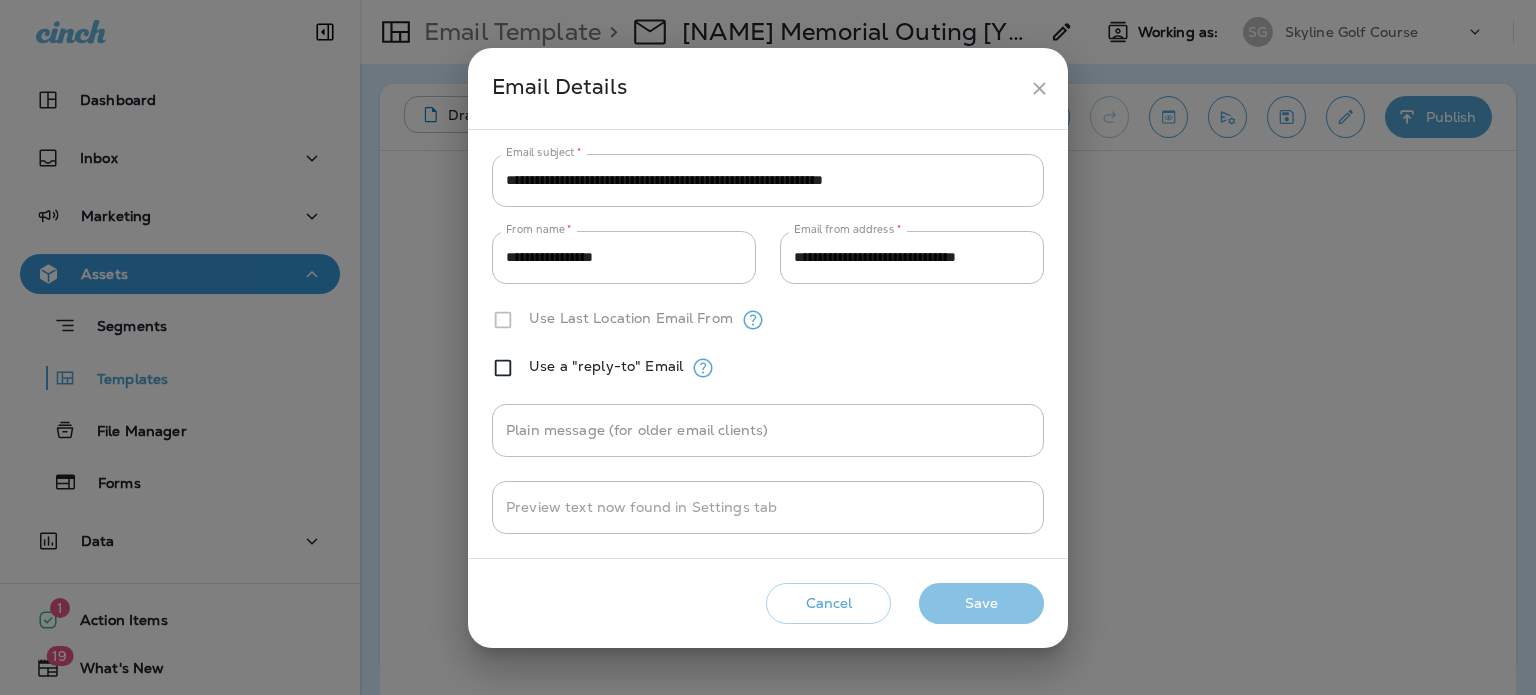 click on "Save" at bounding box center (981, 603) 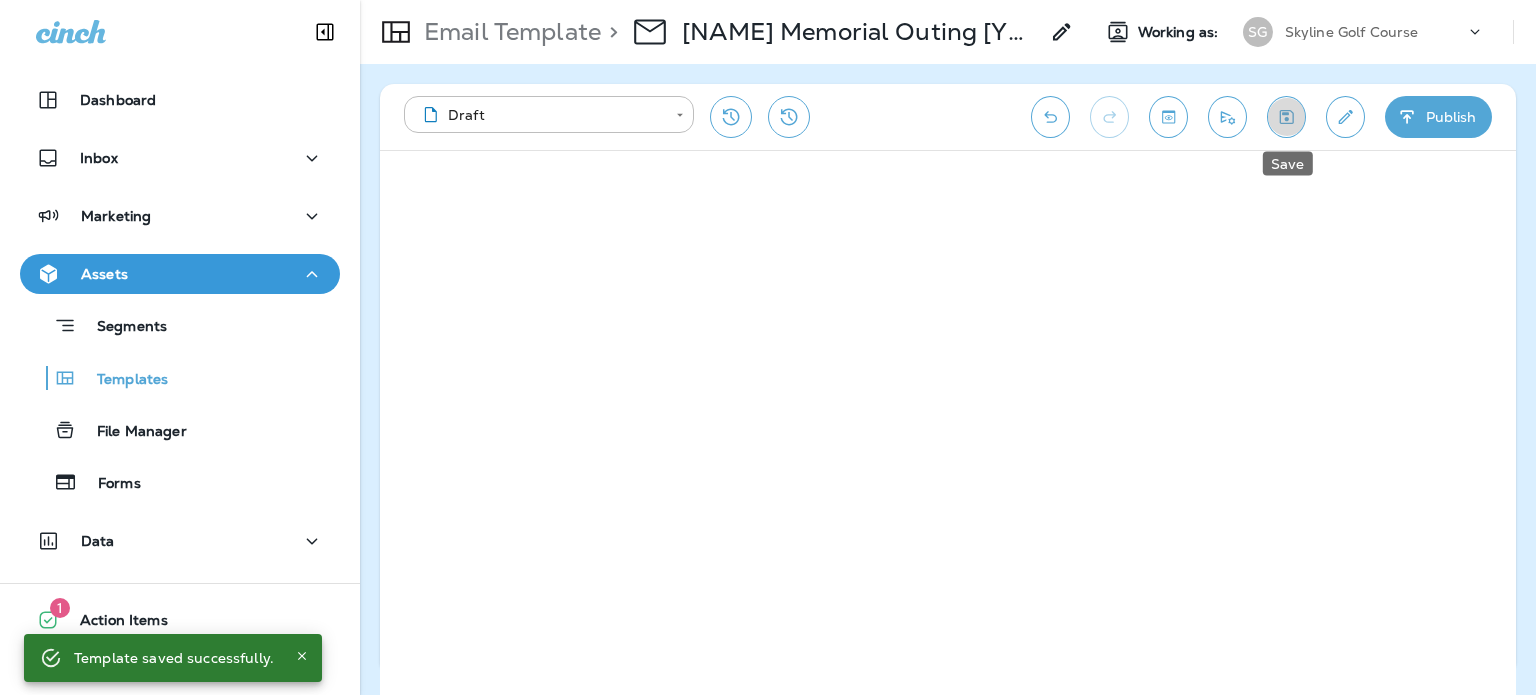 click 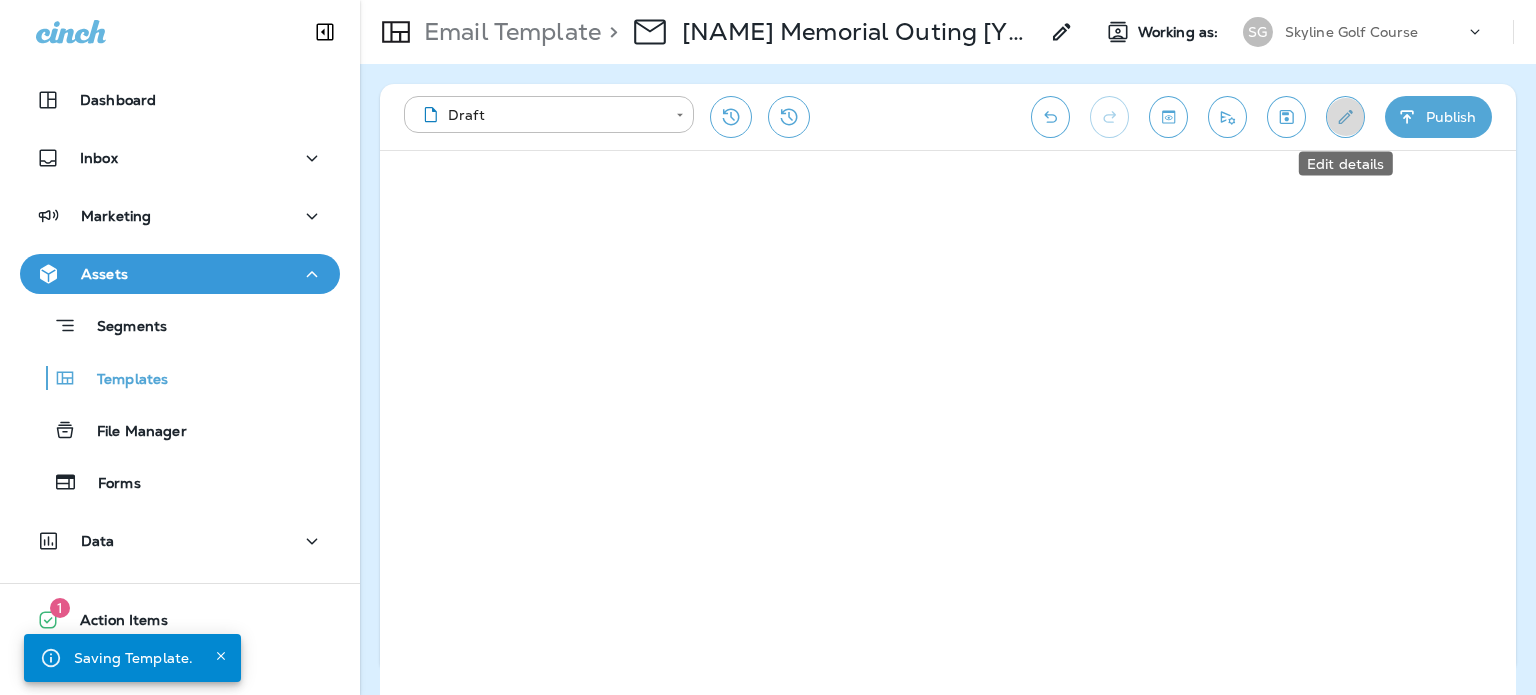 click 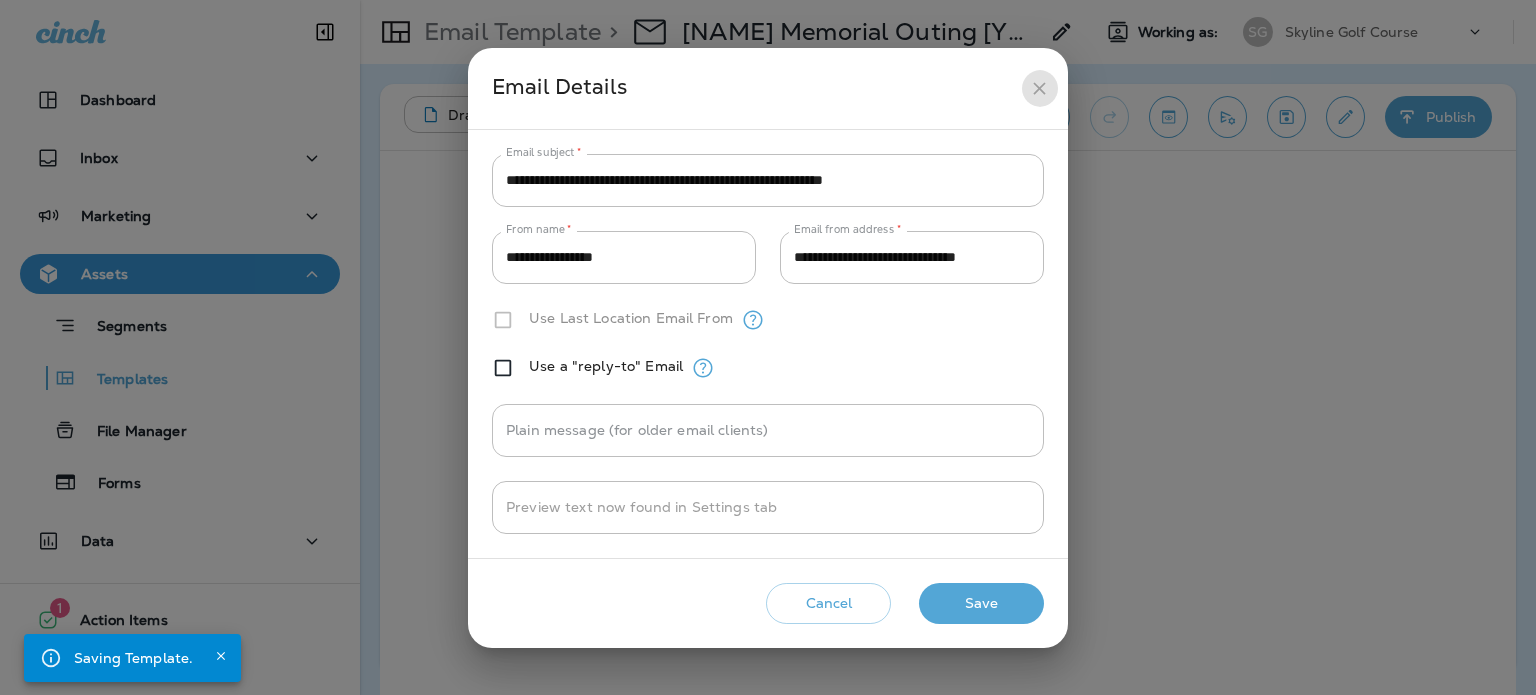click at bounding box center [1039, 88] 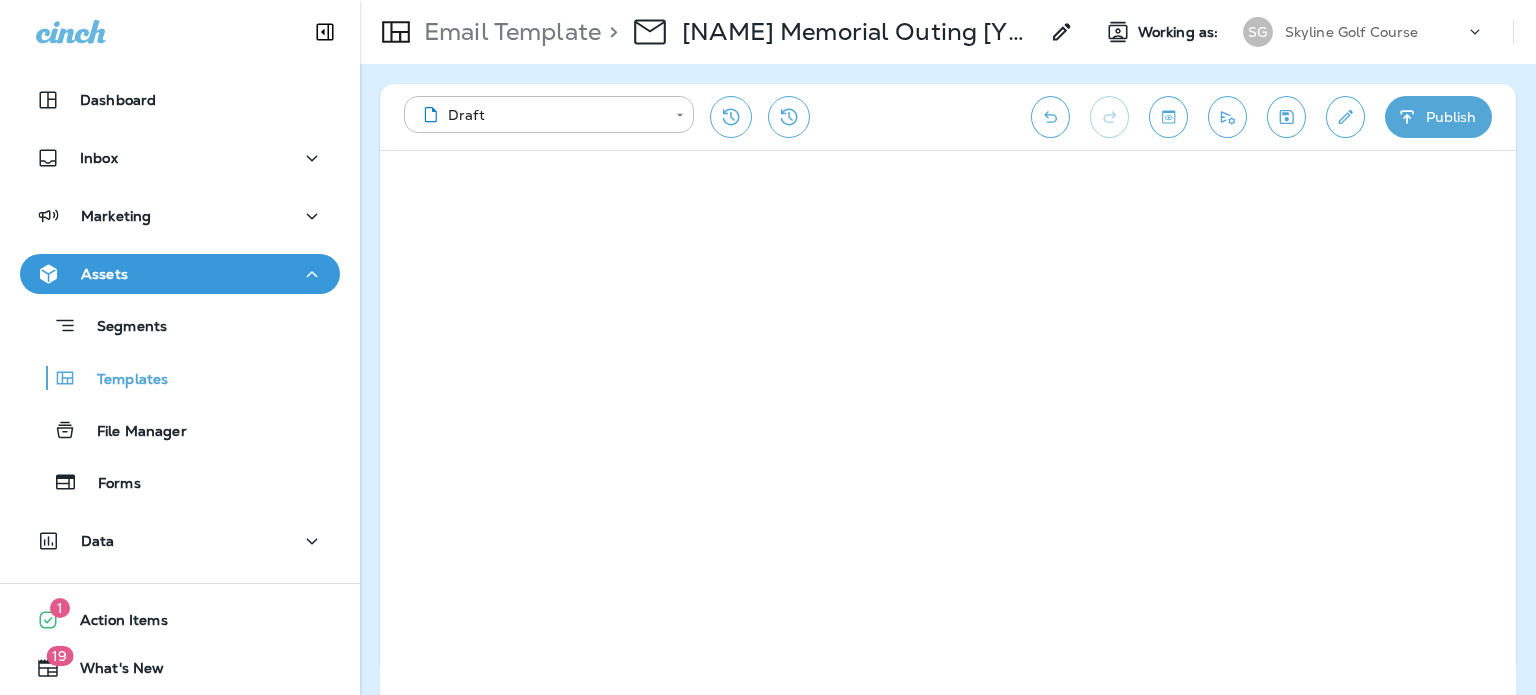 click on "Publish" at bounding box center [1438, 117] 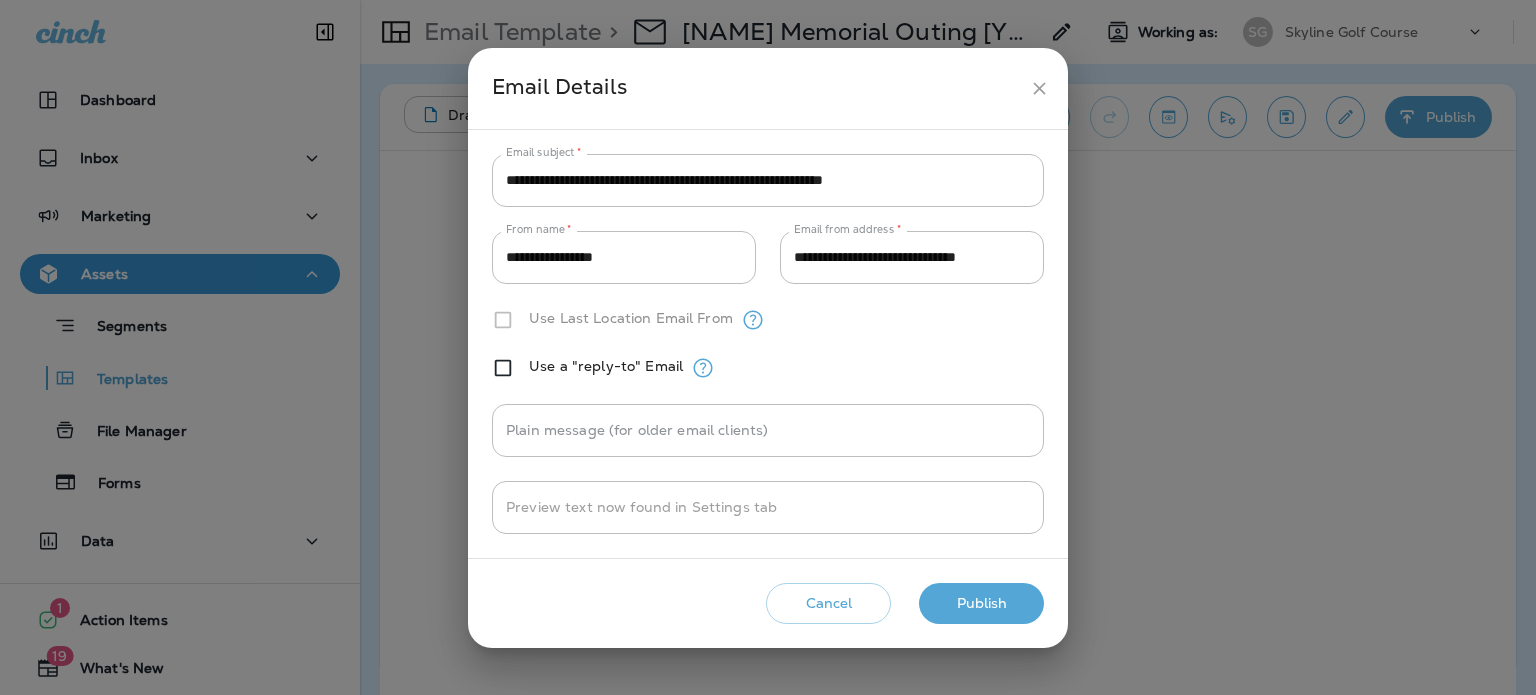 click on "Publish" at bounding box center (981, 603) 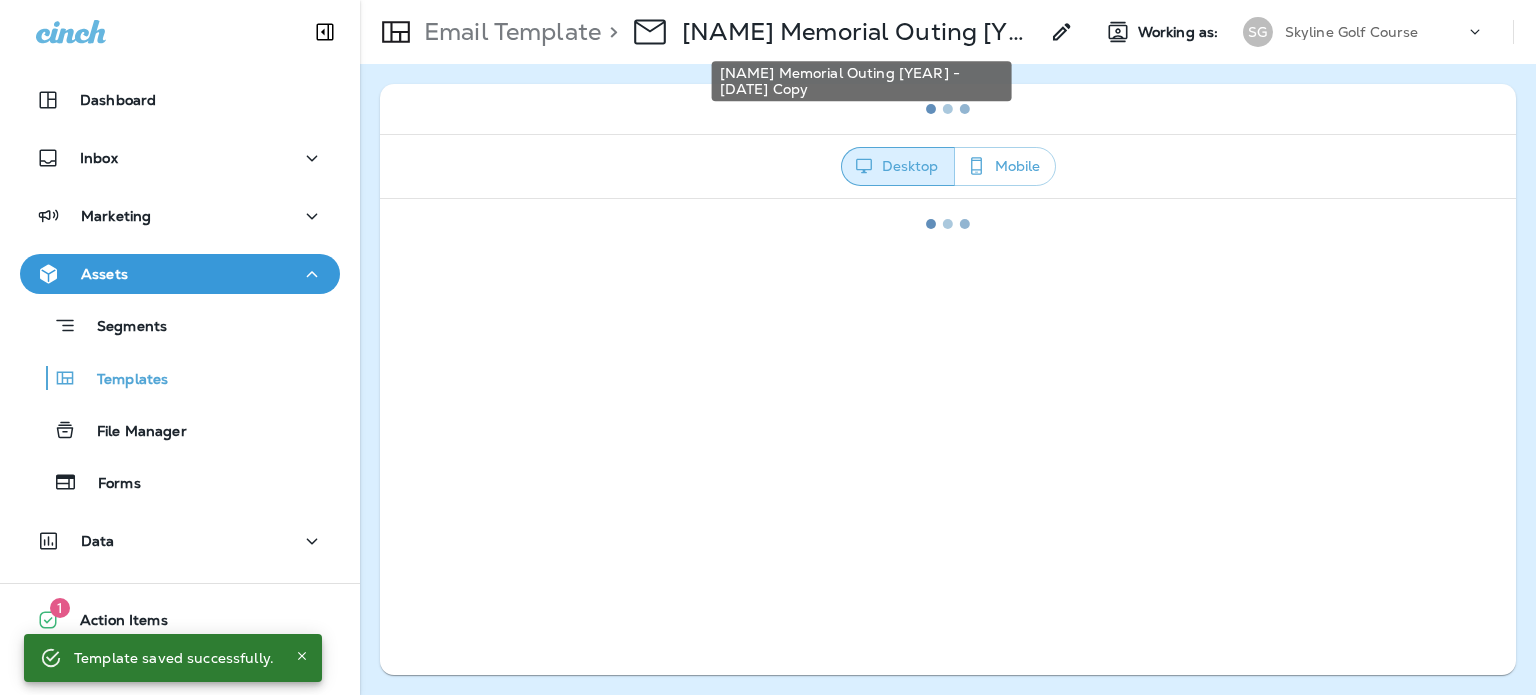 click on "[NAME] Memorial Outing [YEAR] - [DATE] Copy" at bounding box center [860, 32] 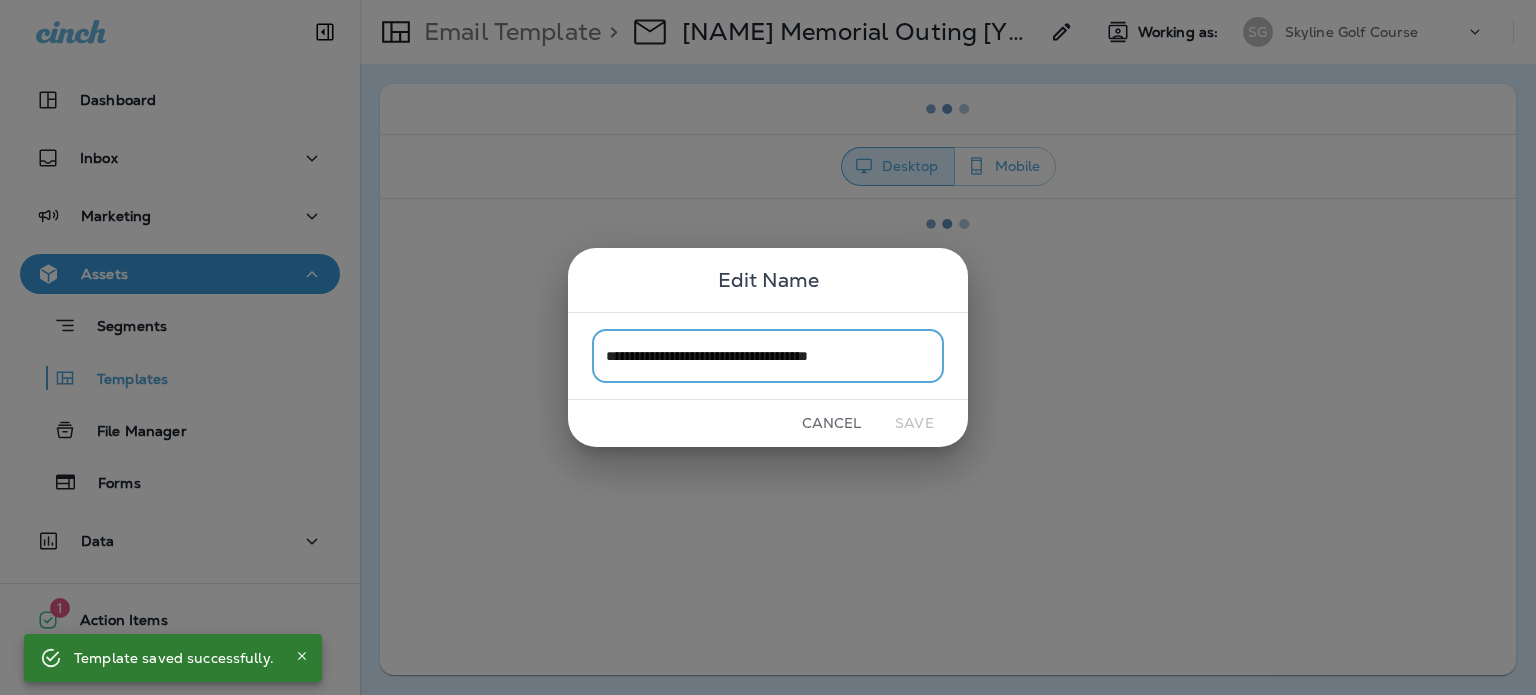click on "**********" at bounding box center [768, 355] 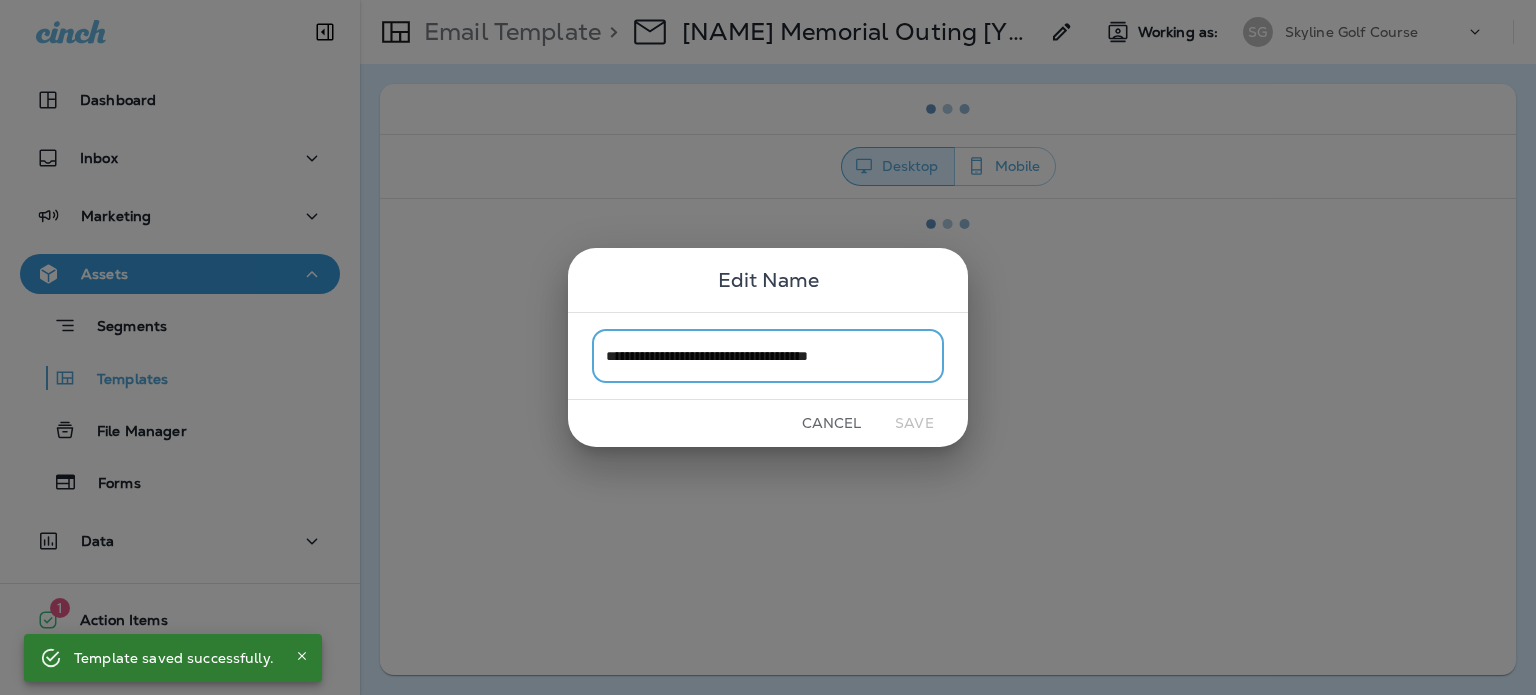 drag, startPoint x: 863, startPoint y: 361, endPoint x: 946, endPoint y: 361, distance: 83 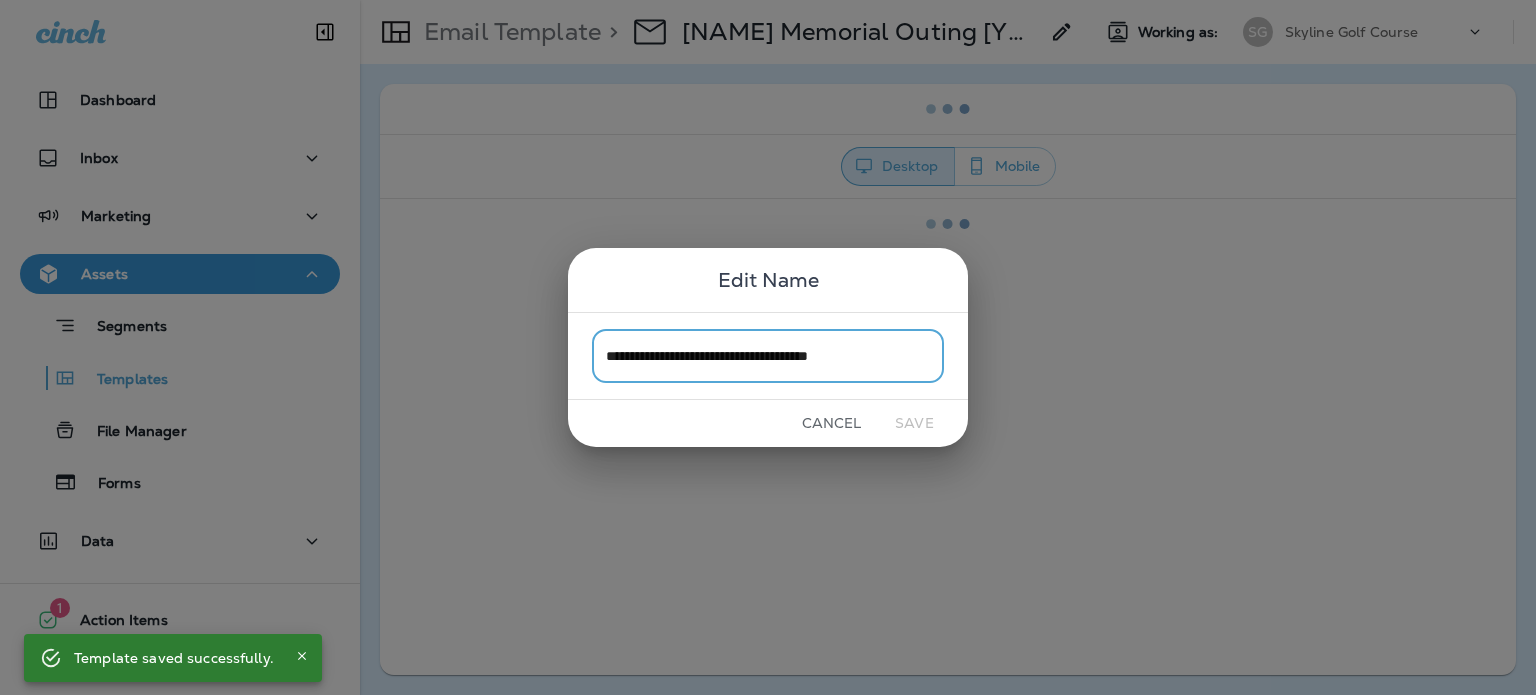 click on "**********" at bounding box center [768, 355] 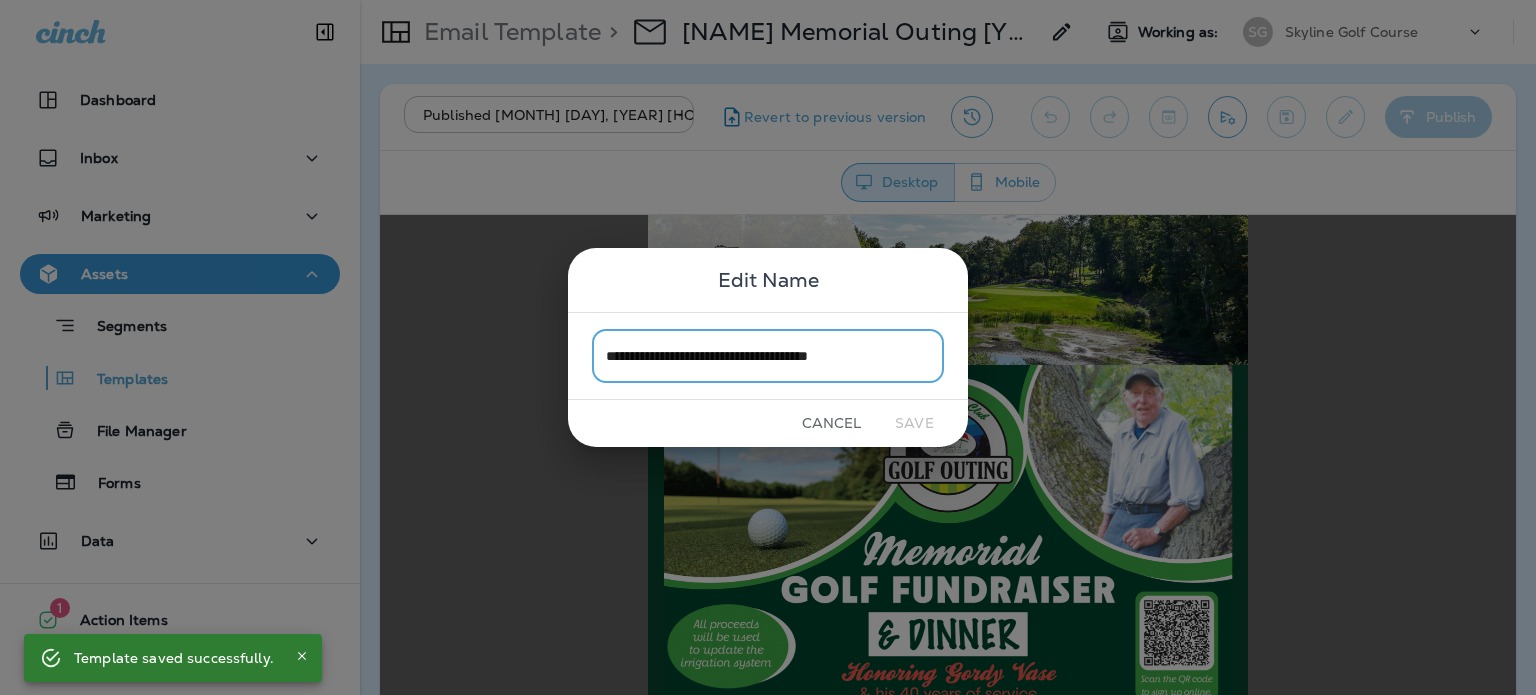 scroll, scrollTop: 0, scrollLeft: 0, axis: both 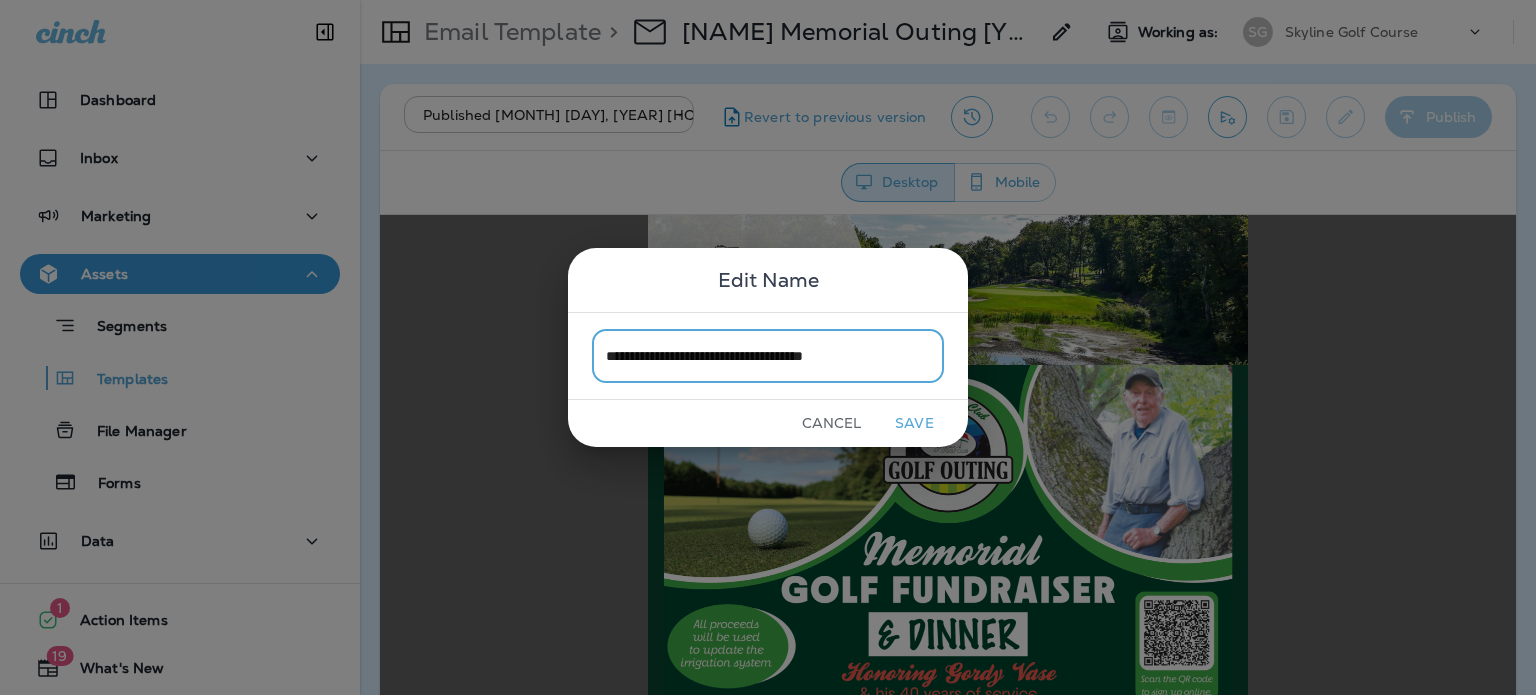 type on "**********" 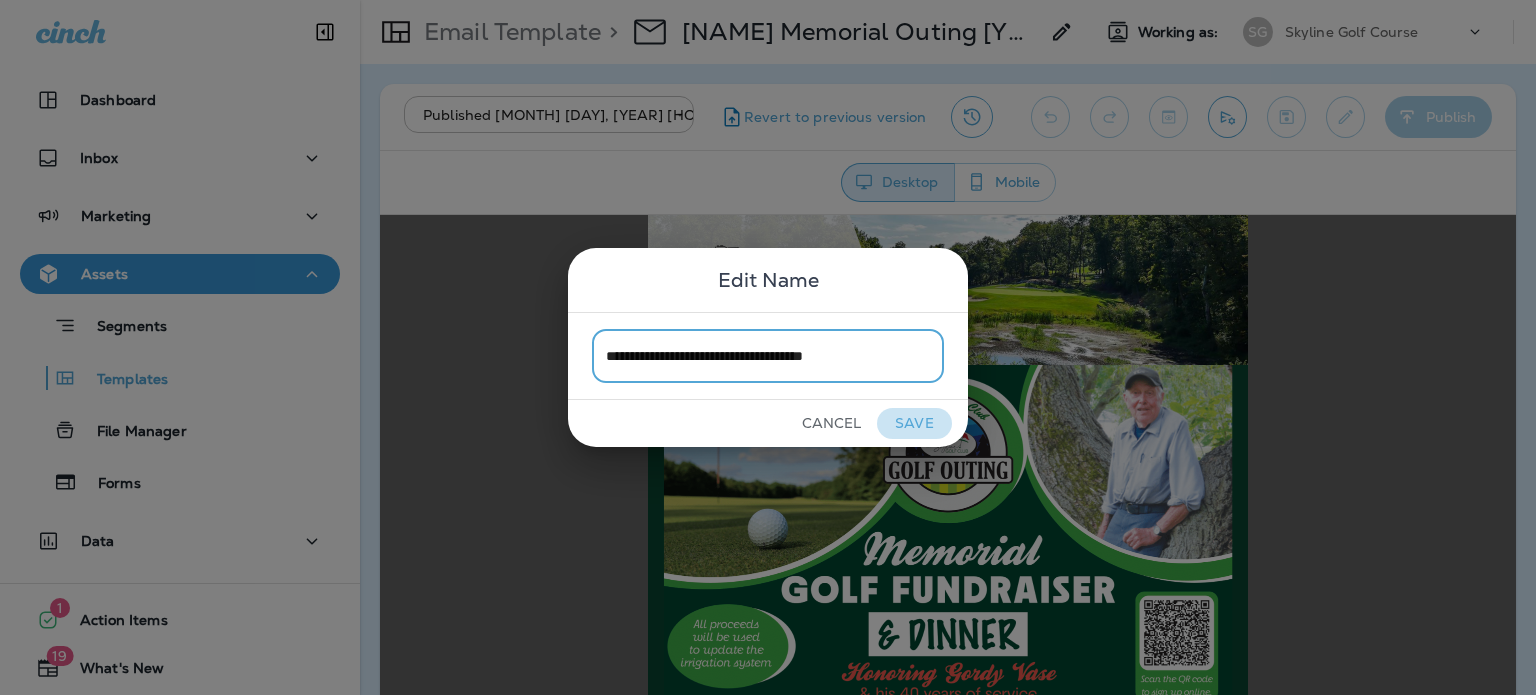 click on "Save" at bounding box center (914, 423) 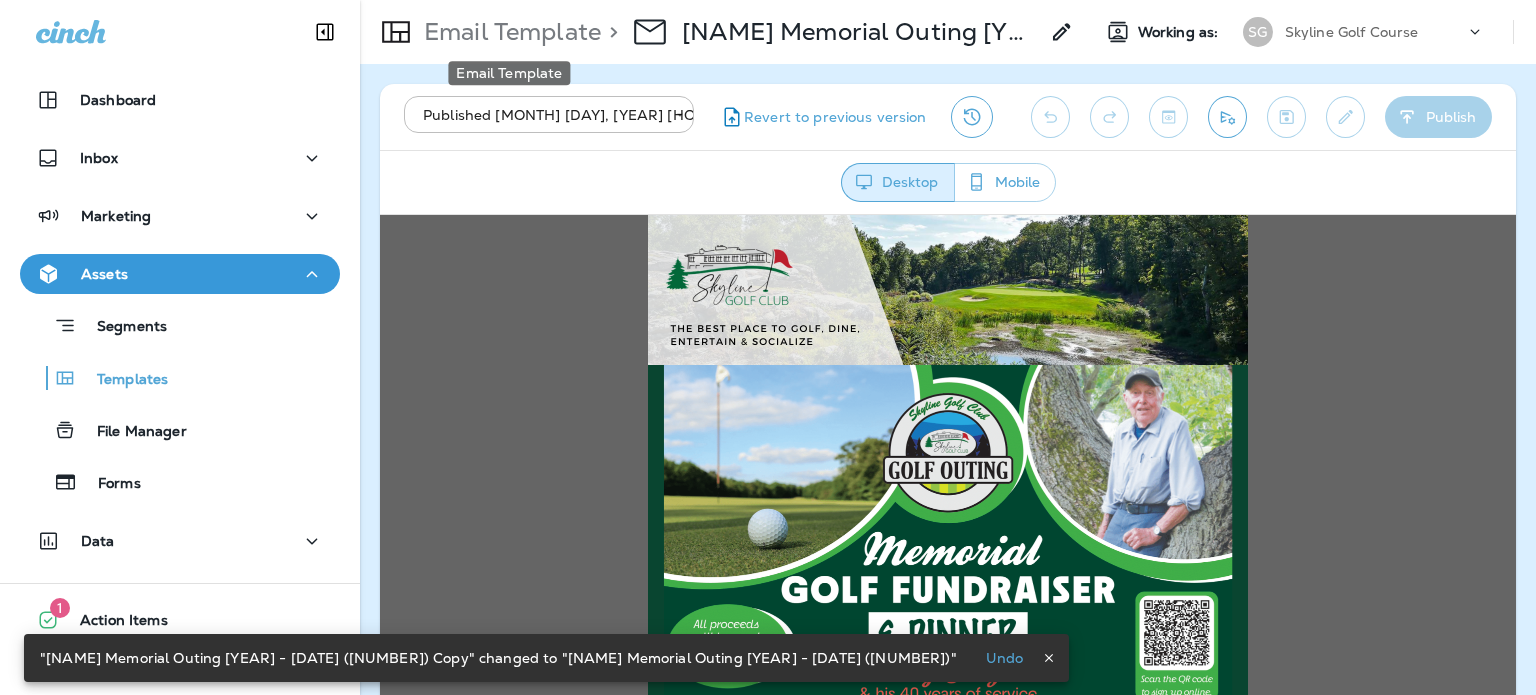 click on "Email Template" at bounding box center (508, 32) 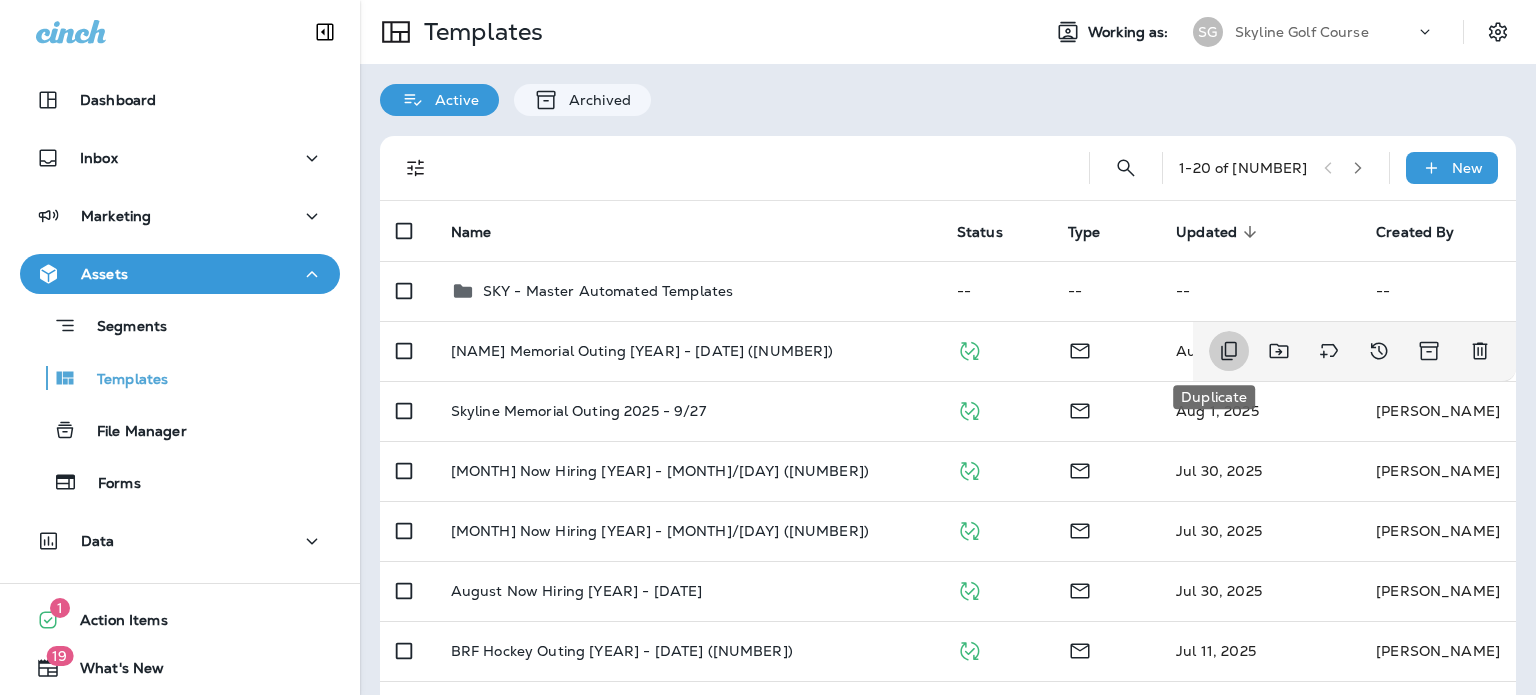 click 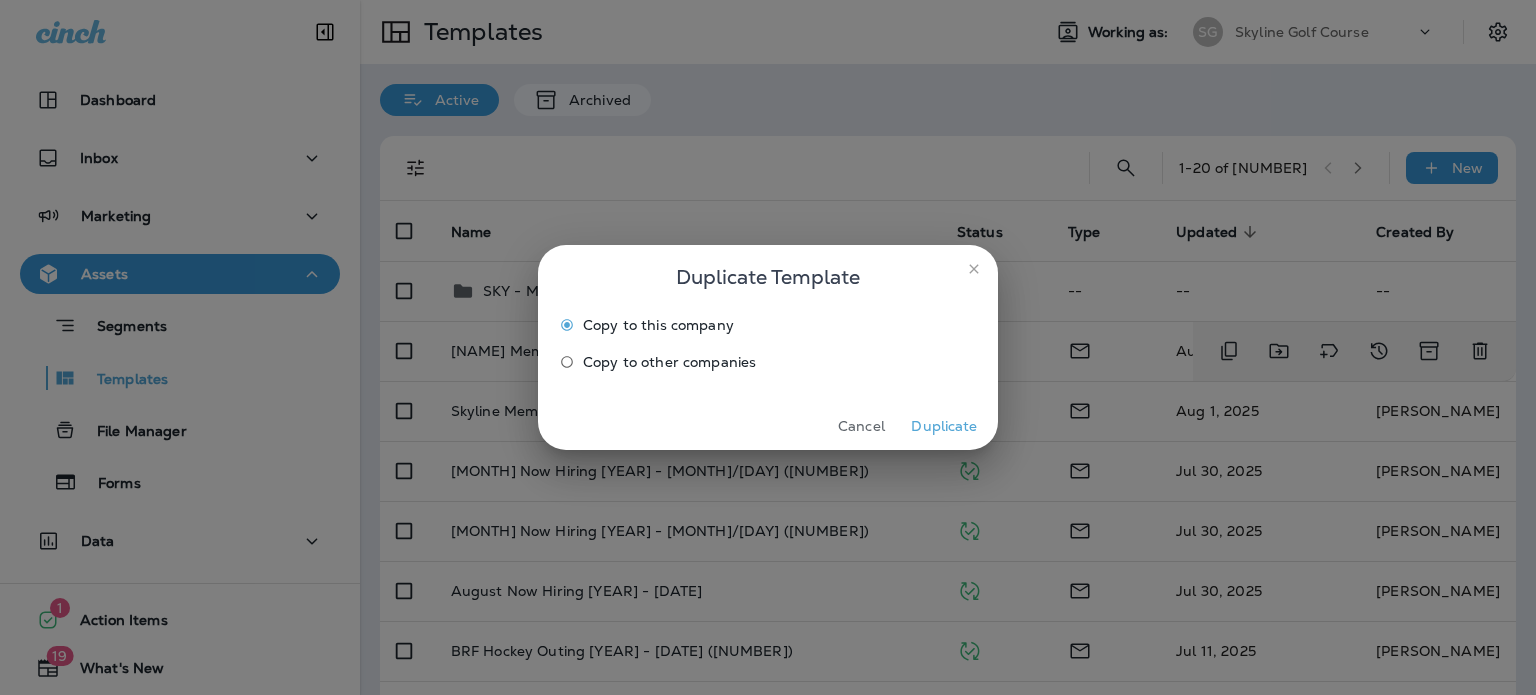 click on "Duplicate" at bounding box center [944, 426] 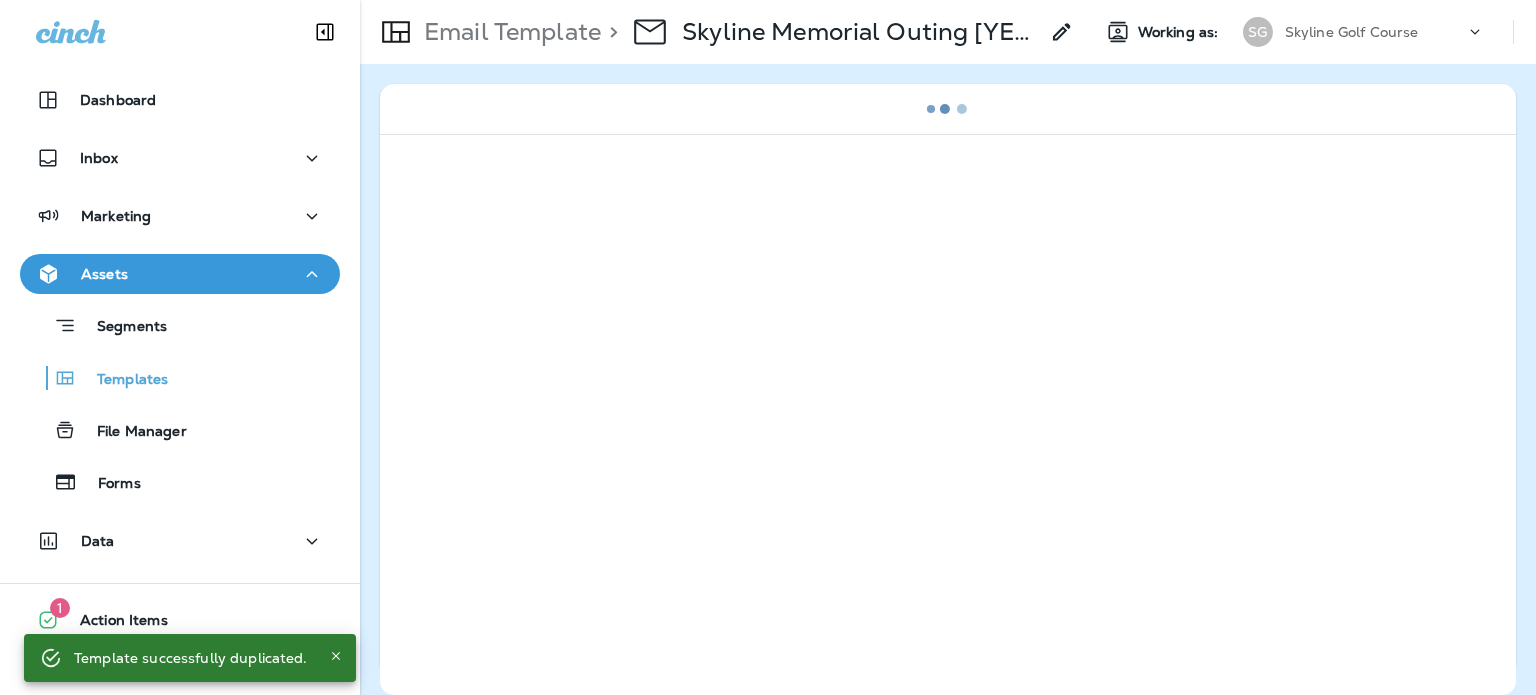 click on "> Skyline Memorial Outing [YEAR] - [MONTH]/[DAY] ([NUMBER]) Copy" at bounding box center (837, 32) 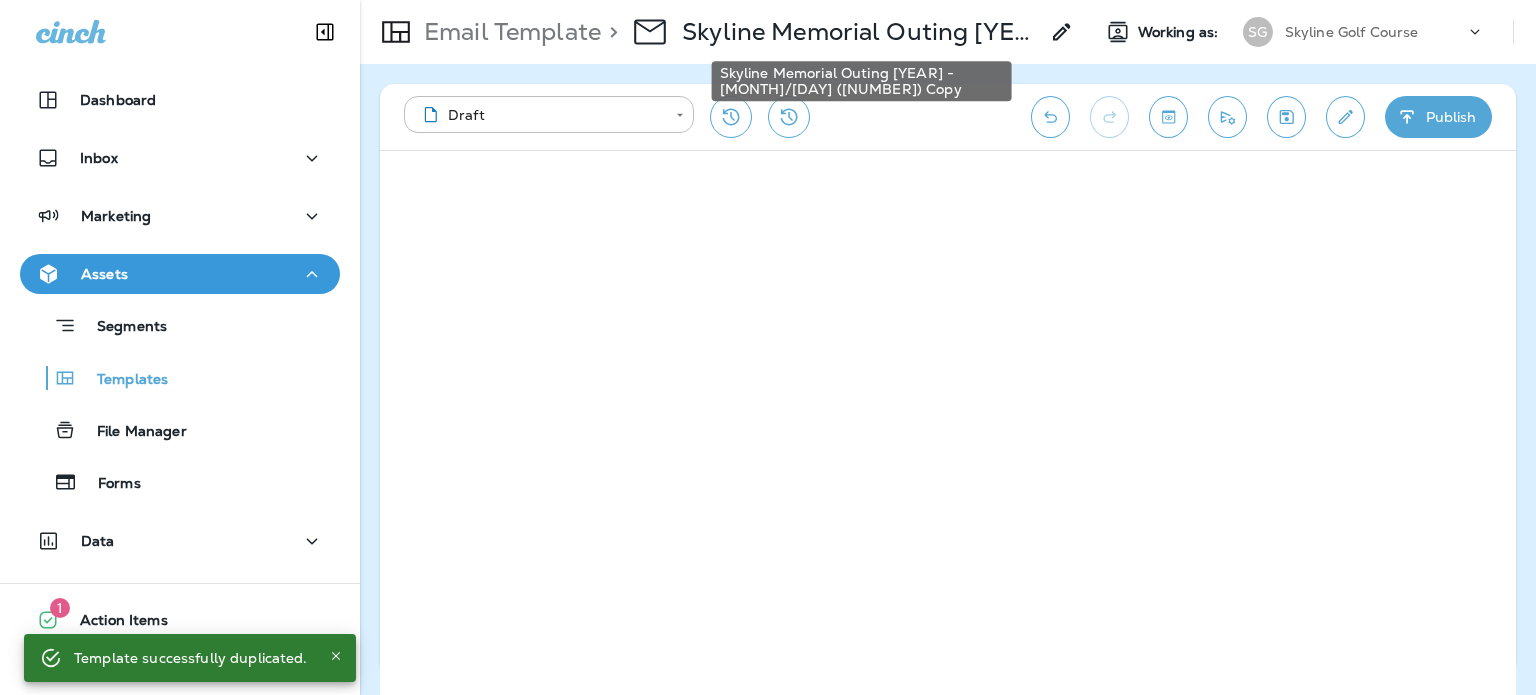 click on "Skyline Memorial Outing [YEAR] - [MONTH]/[DAY] ([NUMBER]) Copy" at bounding box center [860, 32] 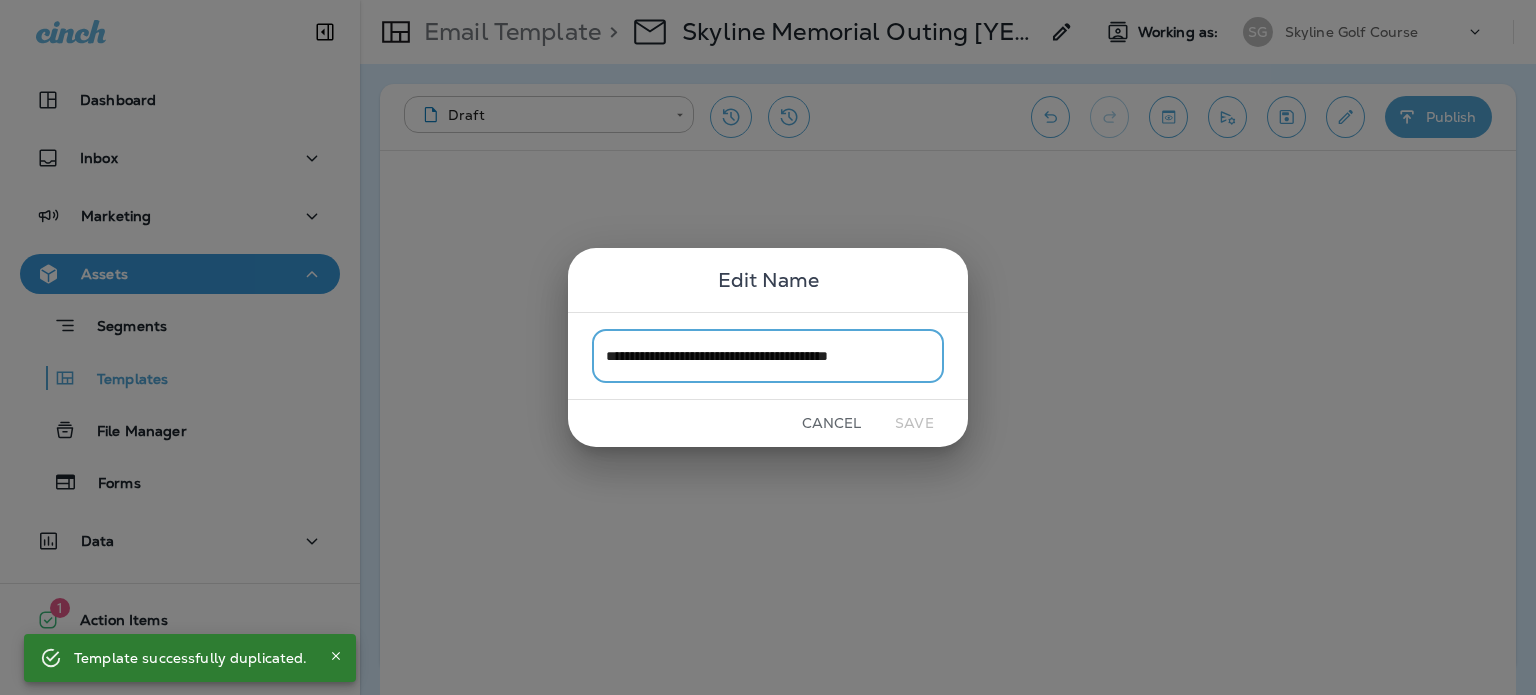 click on "**********" at bounding box center (768, 355) 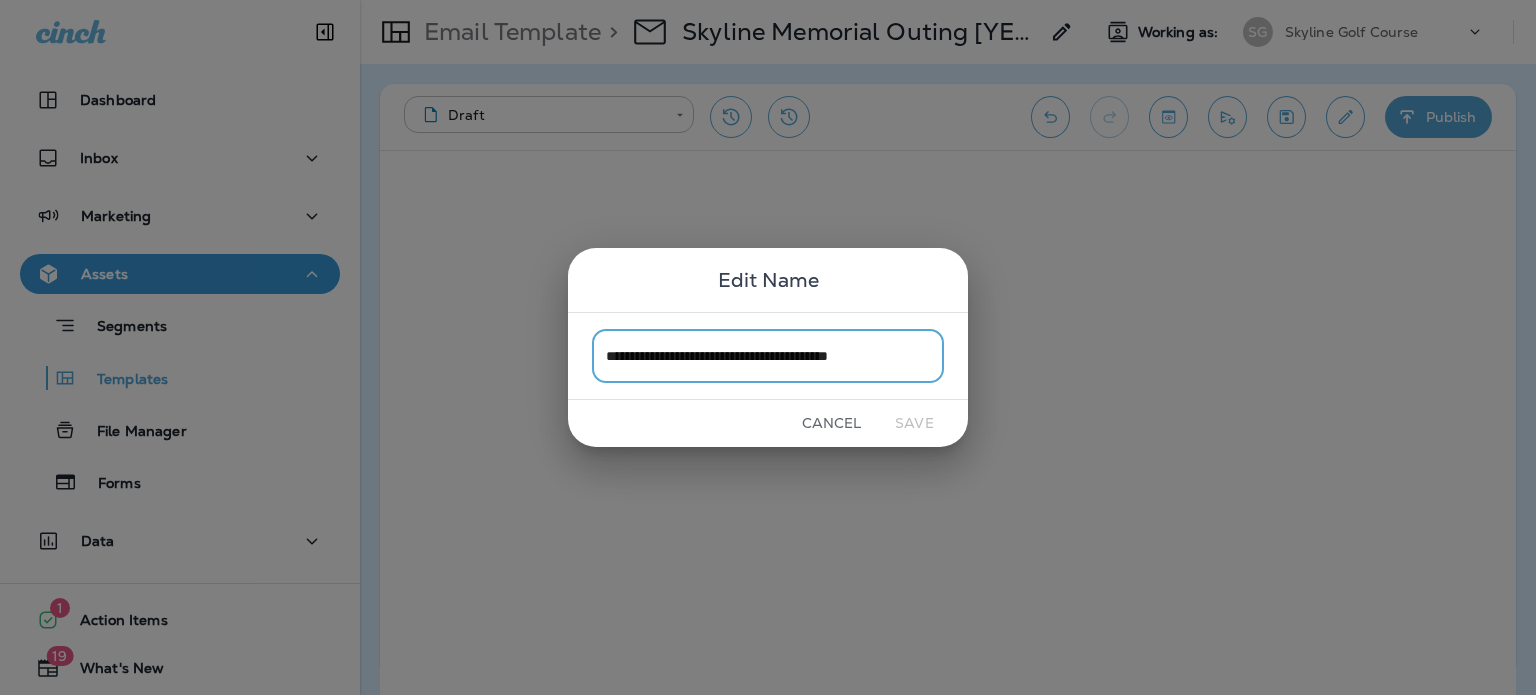 click on "**********" at bounding box center (768, 355) 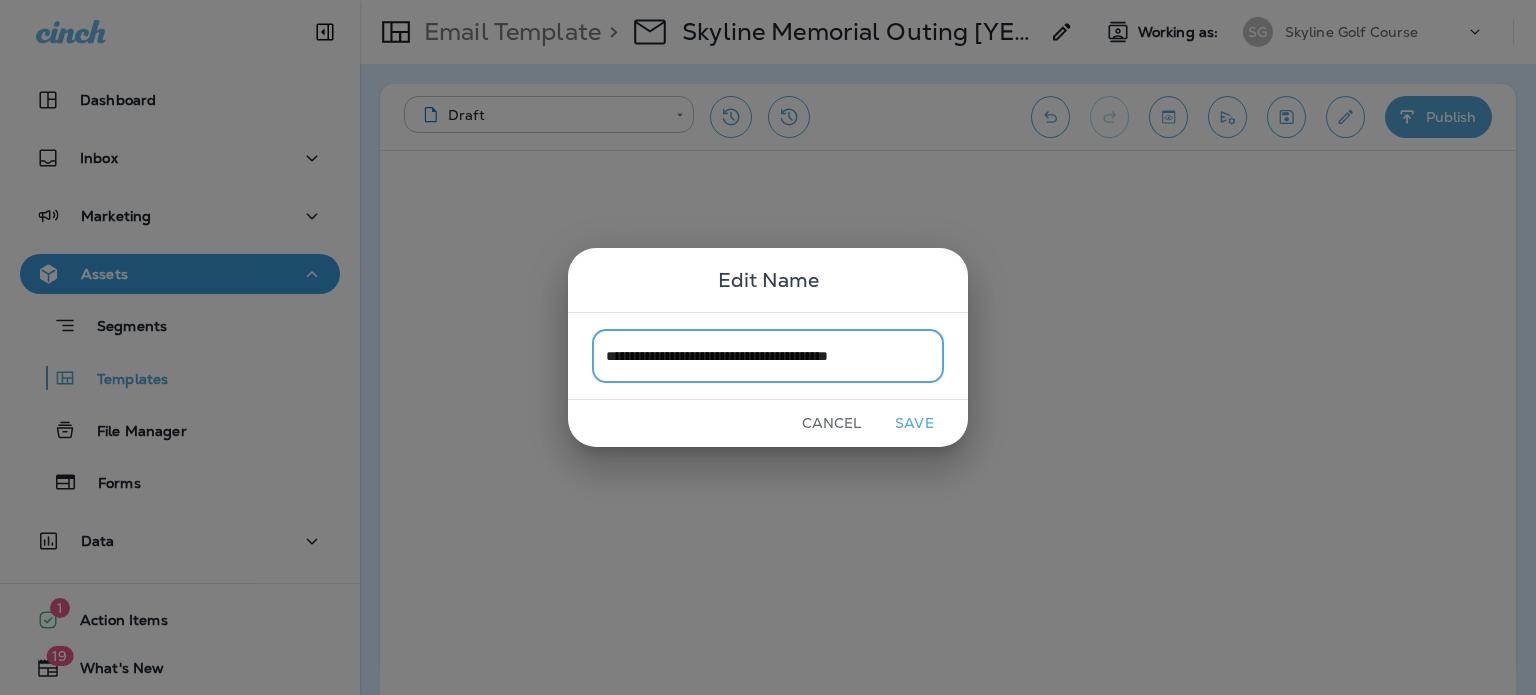 drag, startPoint x: 882, startPoint y: 355, endPoint x: 1033, endPoint y: 363, distance: 151.21178 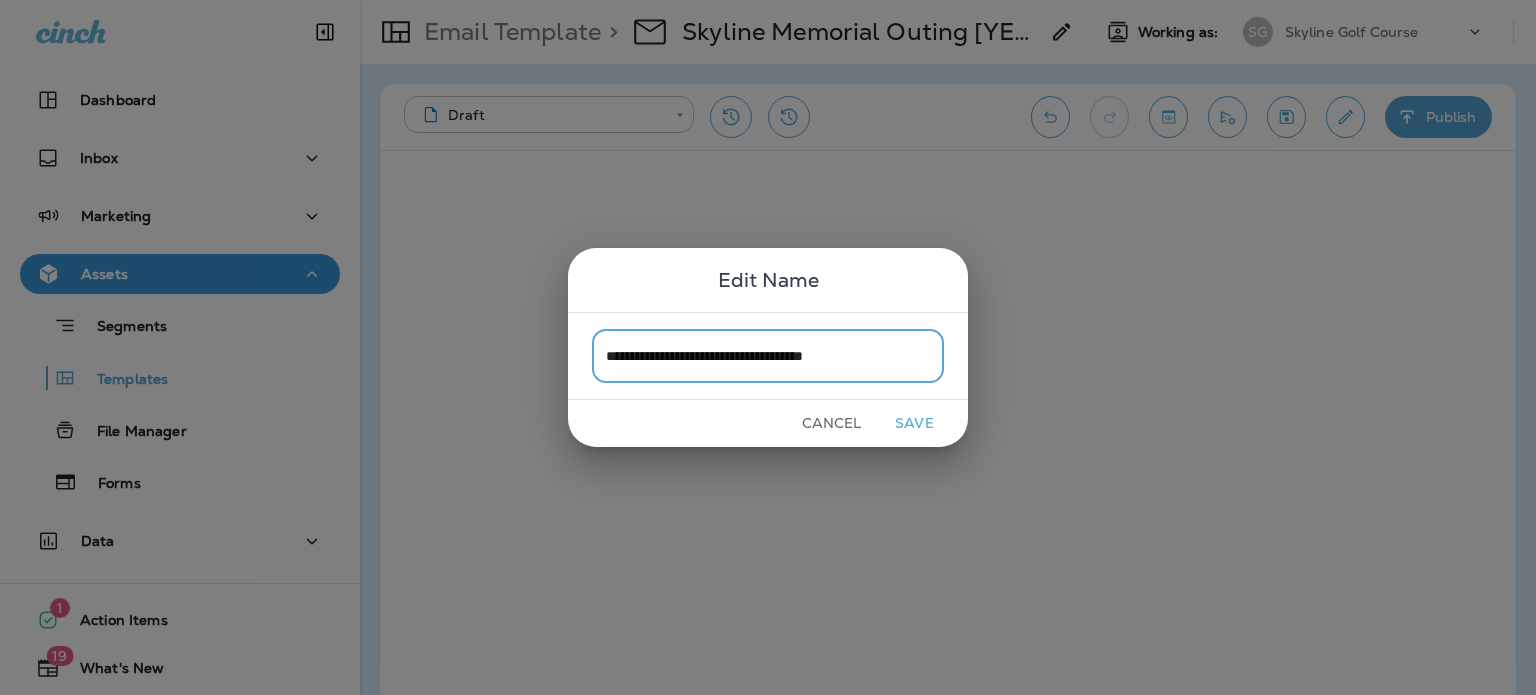 type on "**********" 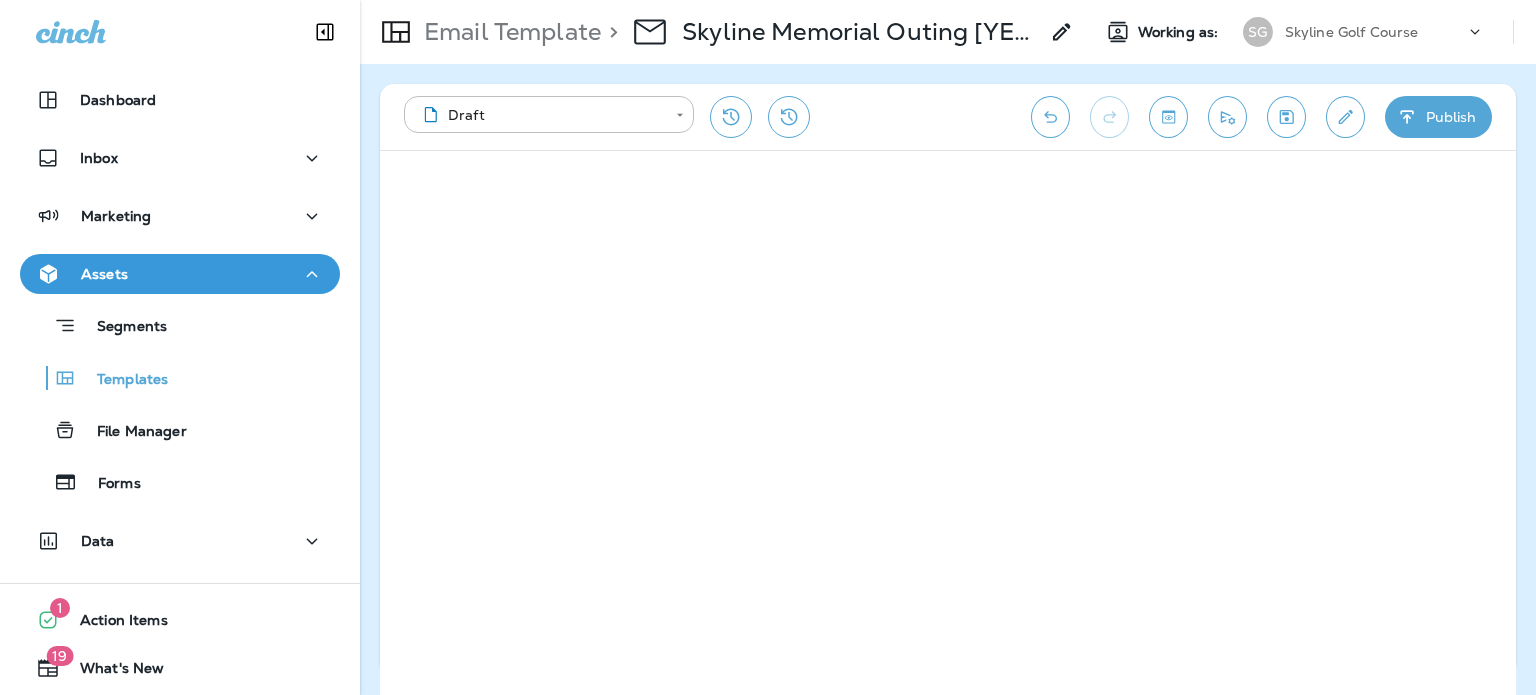 click 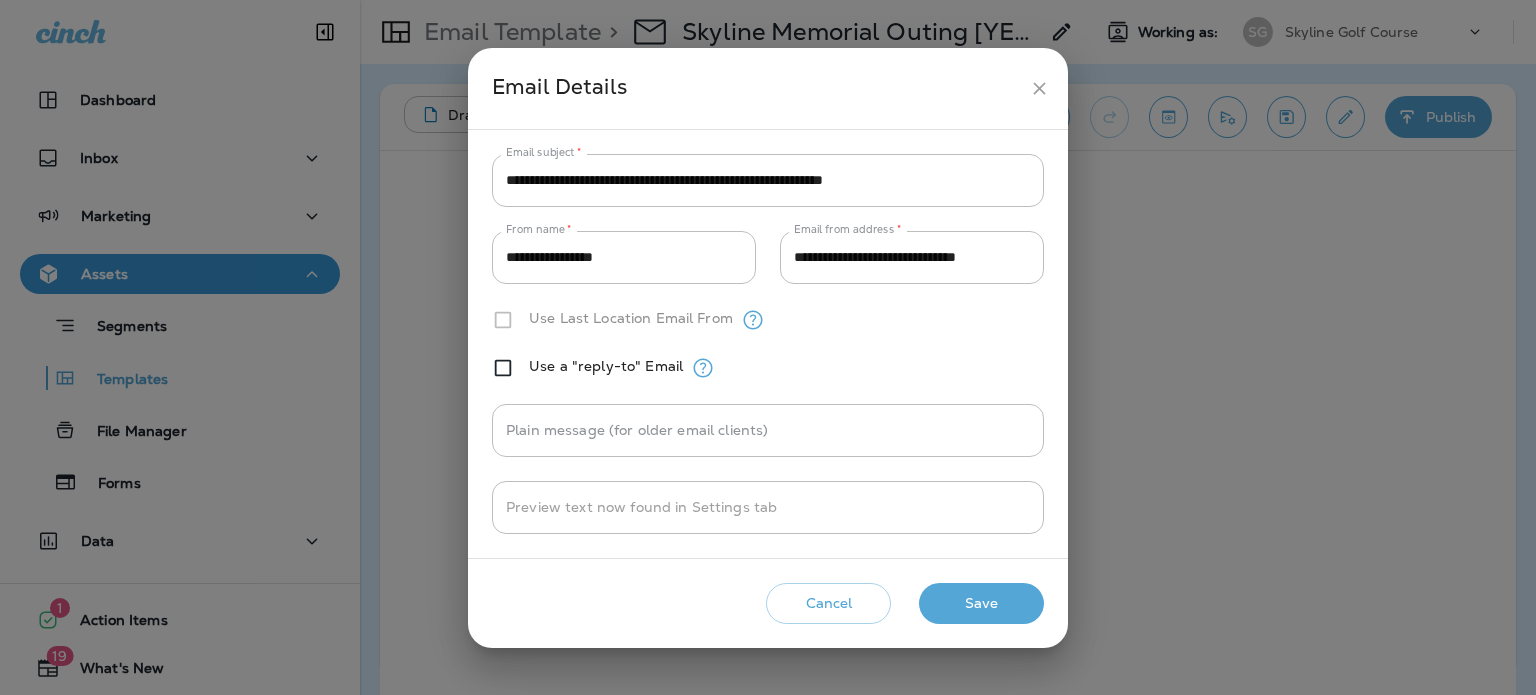 click on "**********" at bounding box center (768, 180) 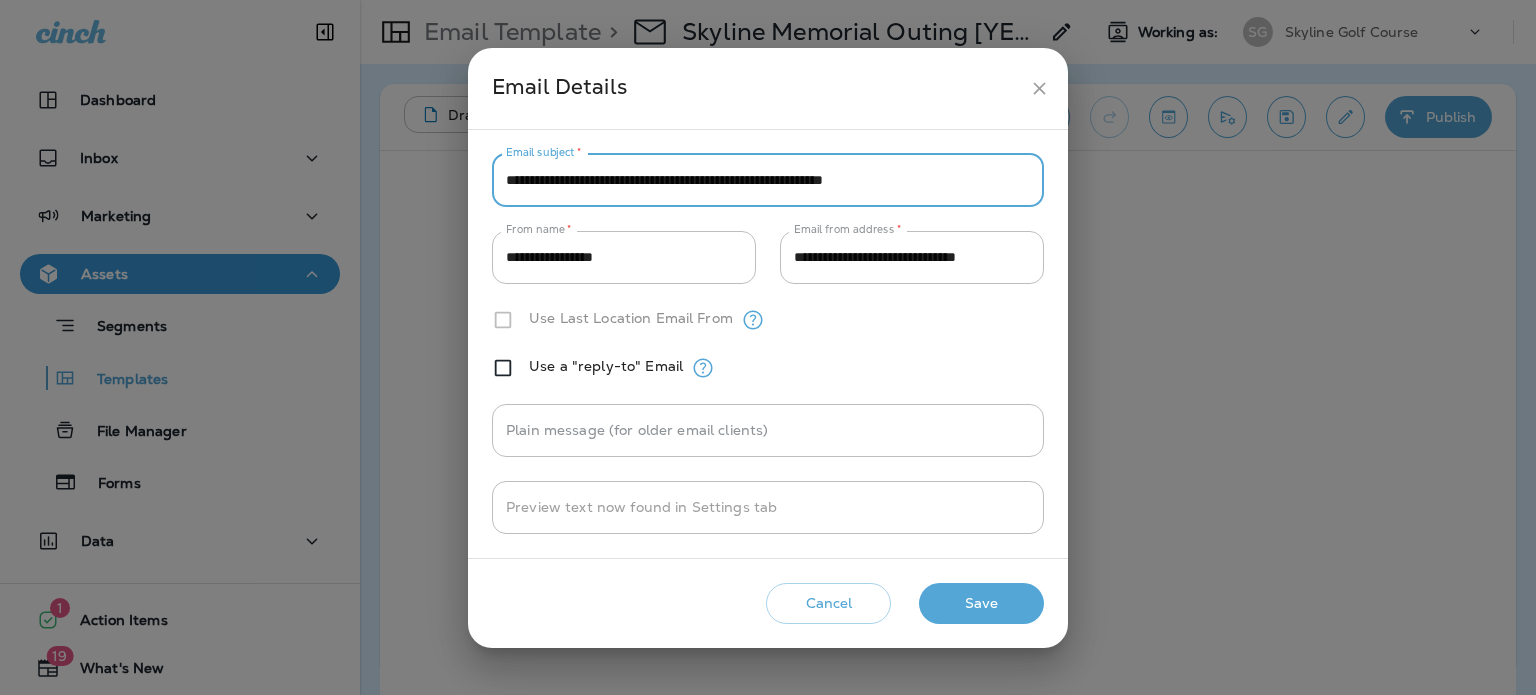 paste 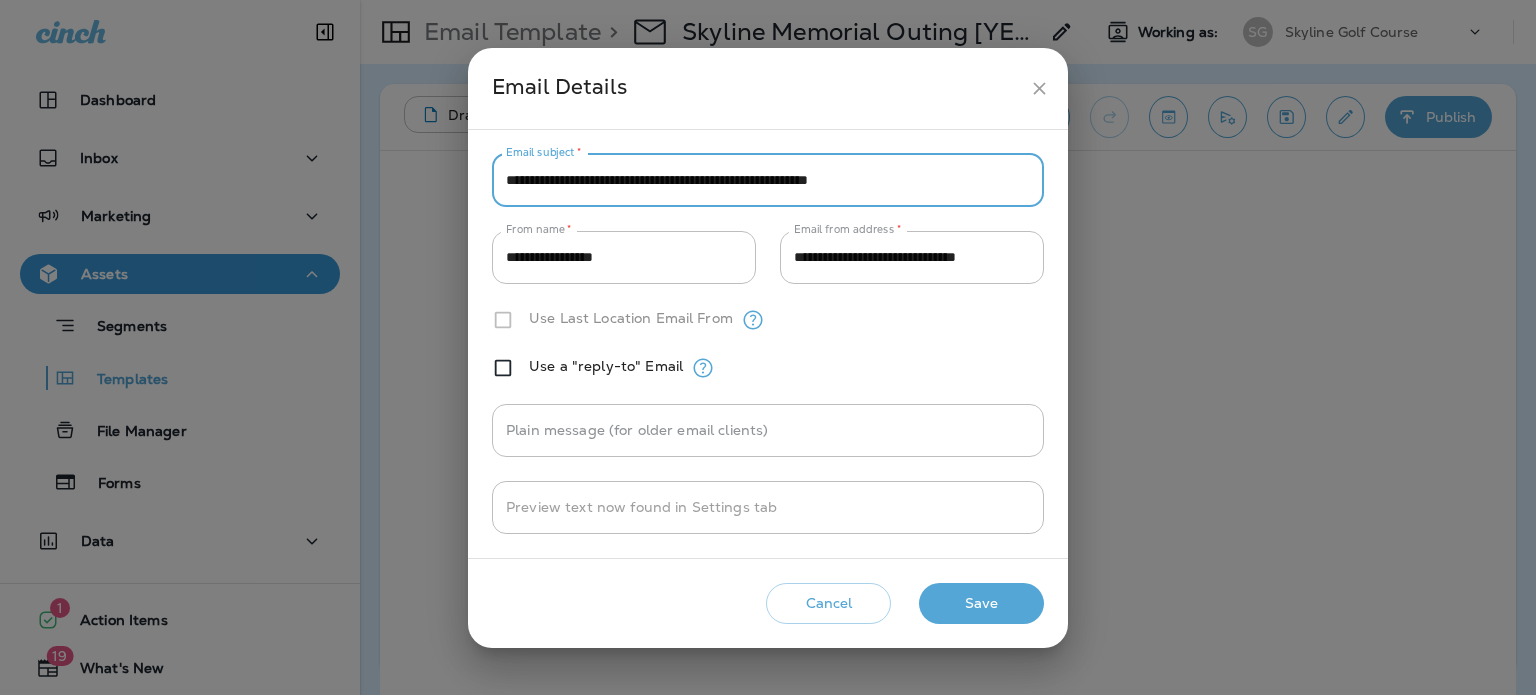 type on "**********" 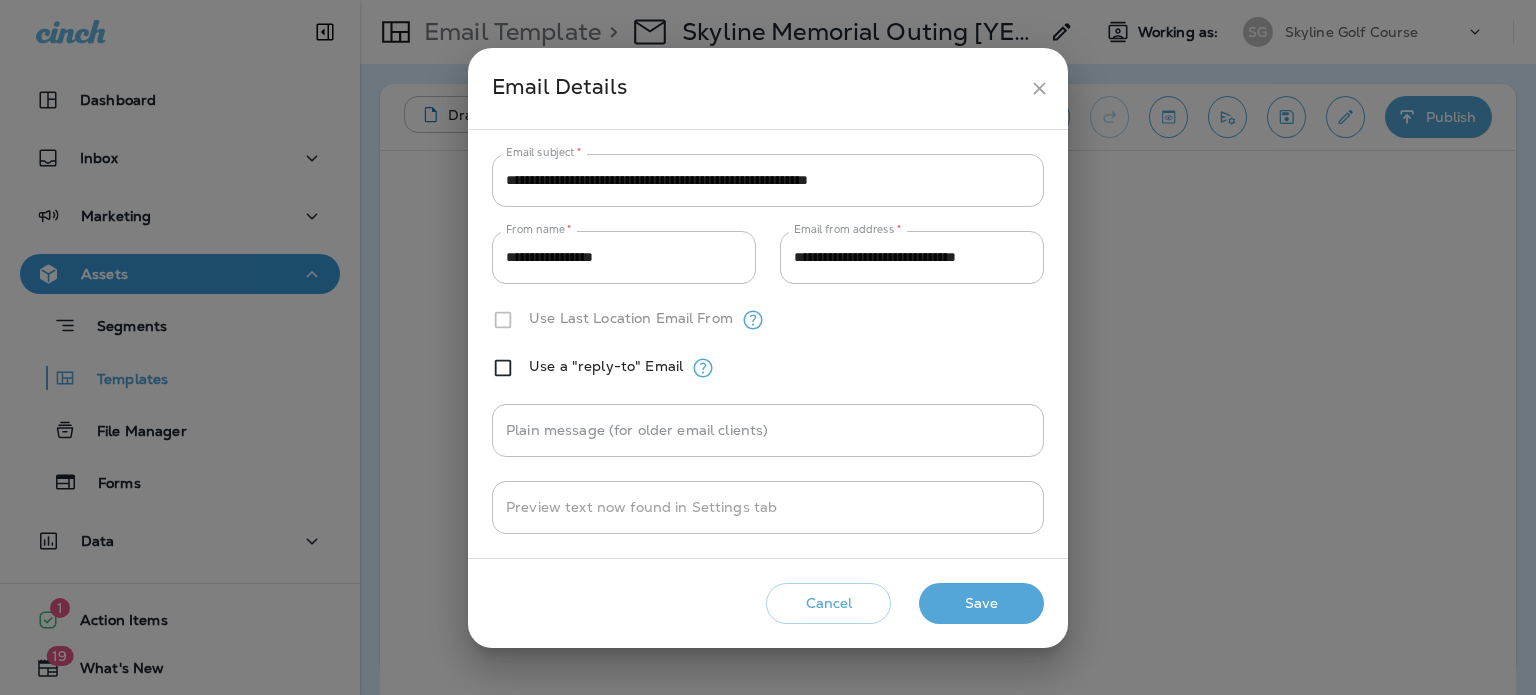 click on "Save" at bounding box center [981, 603] 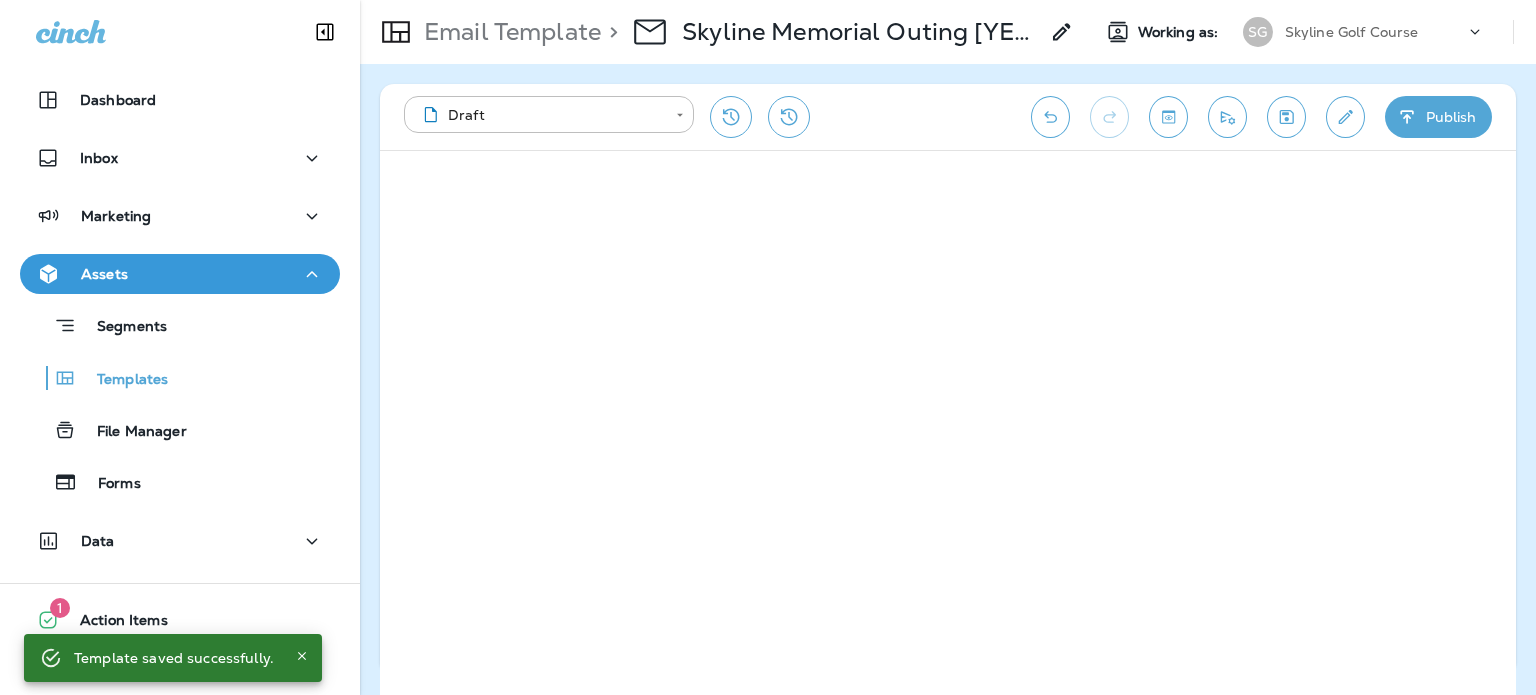 click 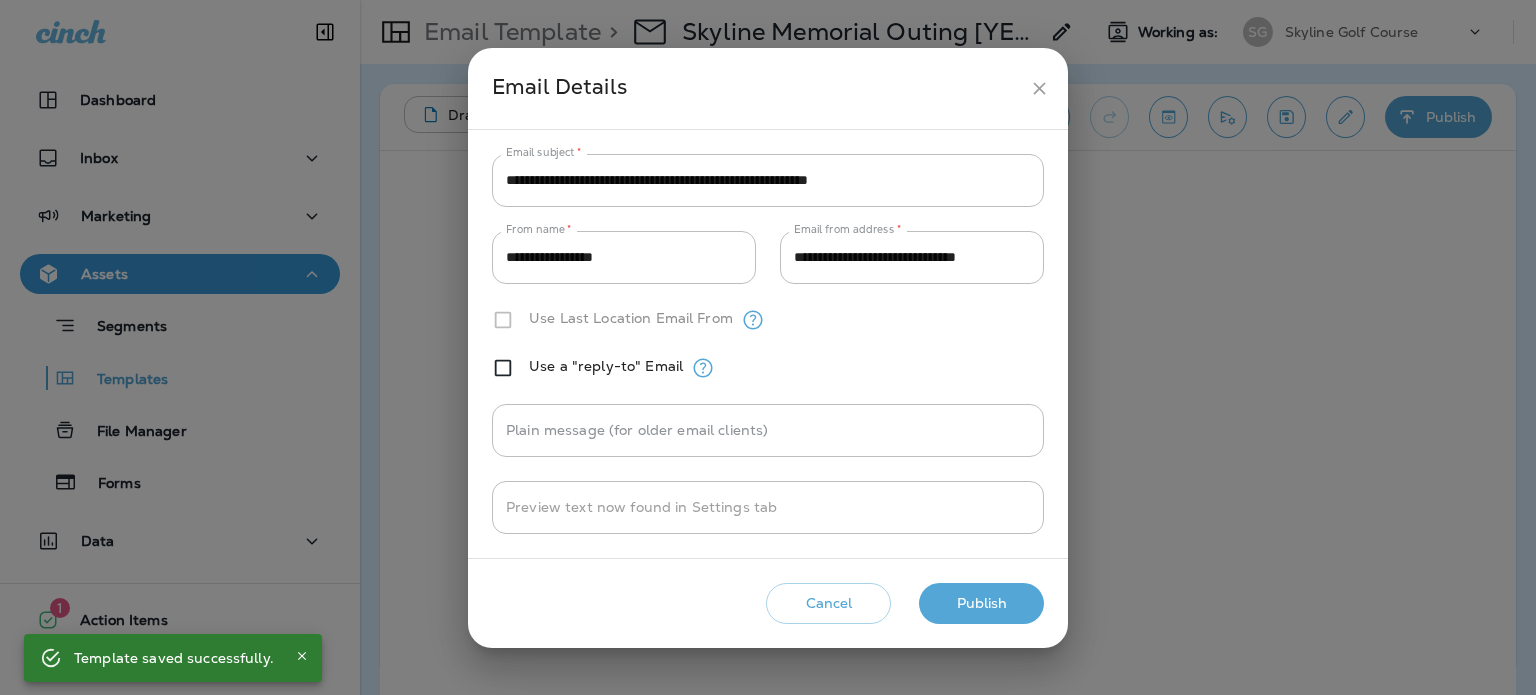 click on "Publish" at bounding box center [981, 603] 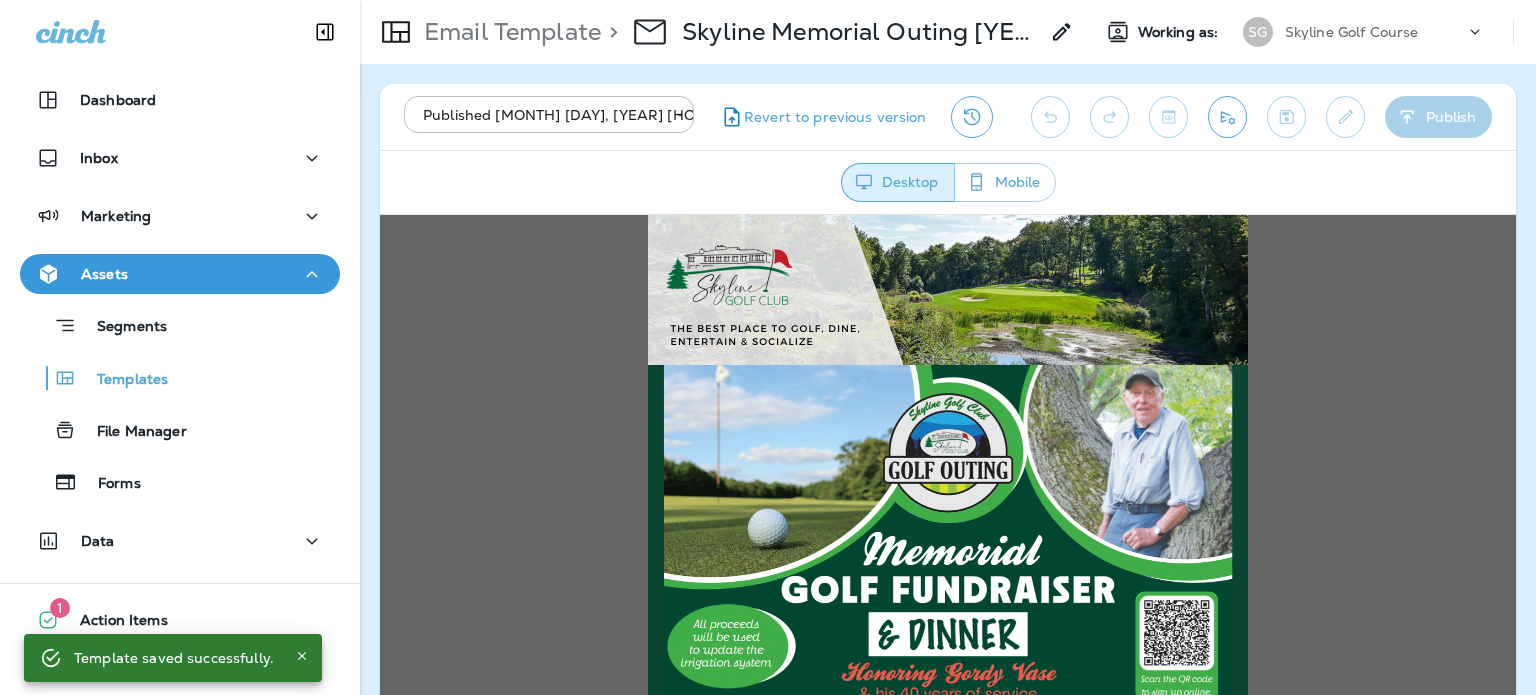 scroll, scrollTop: 0, scrollLeft: 0, axis: both 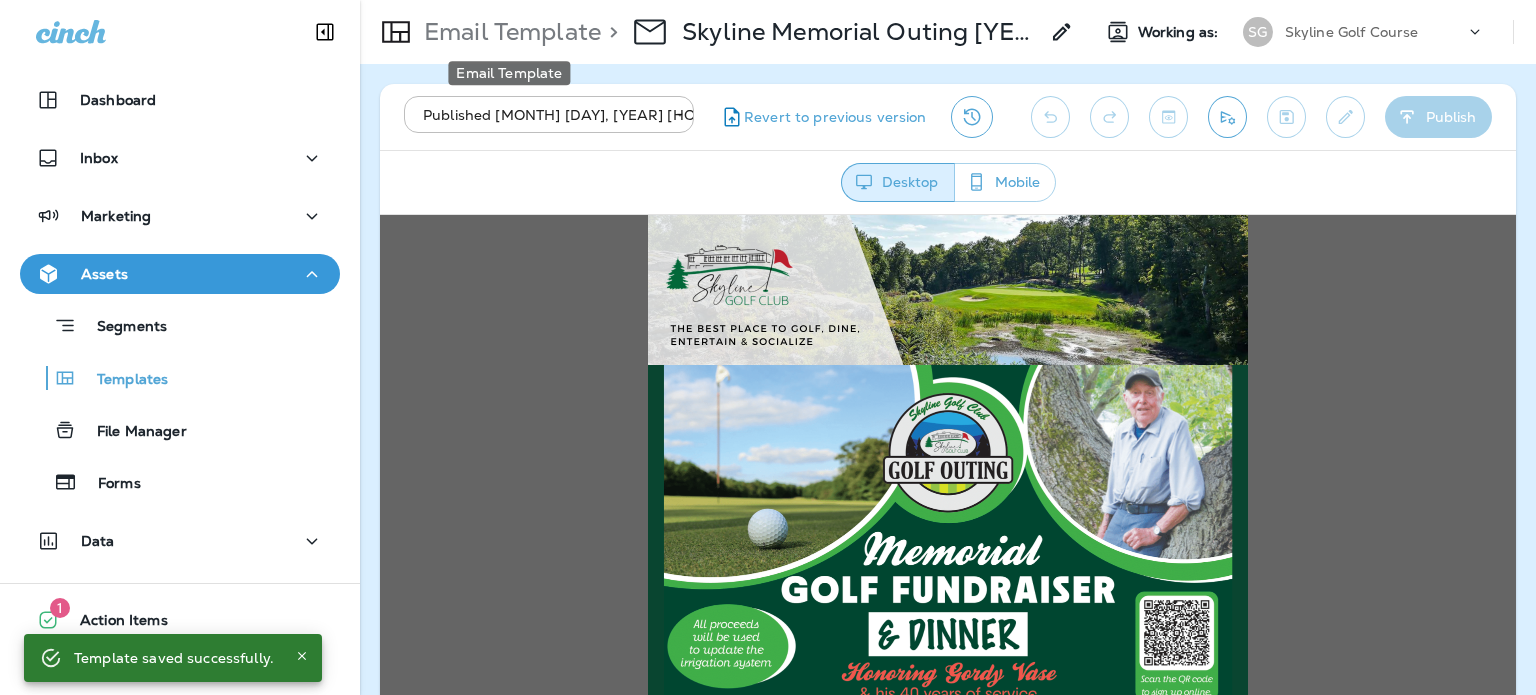 click on "Email Template" at bounding box center [508, 32] 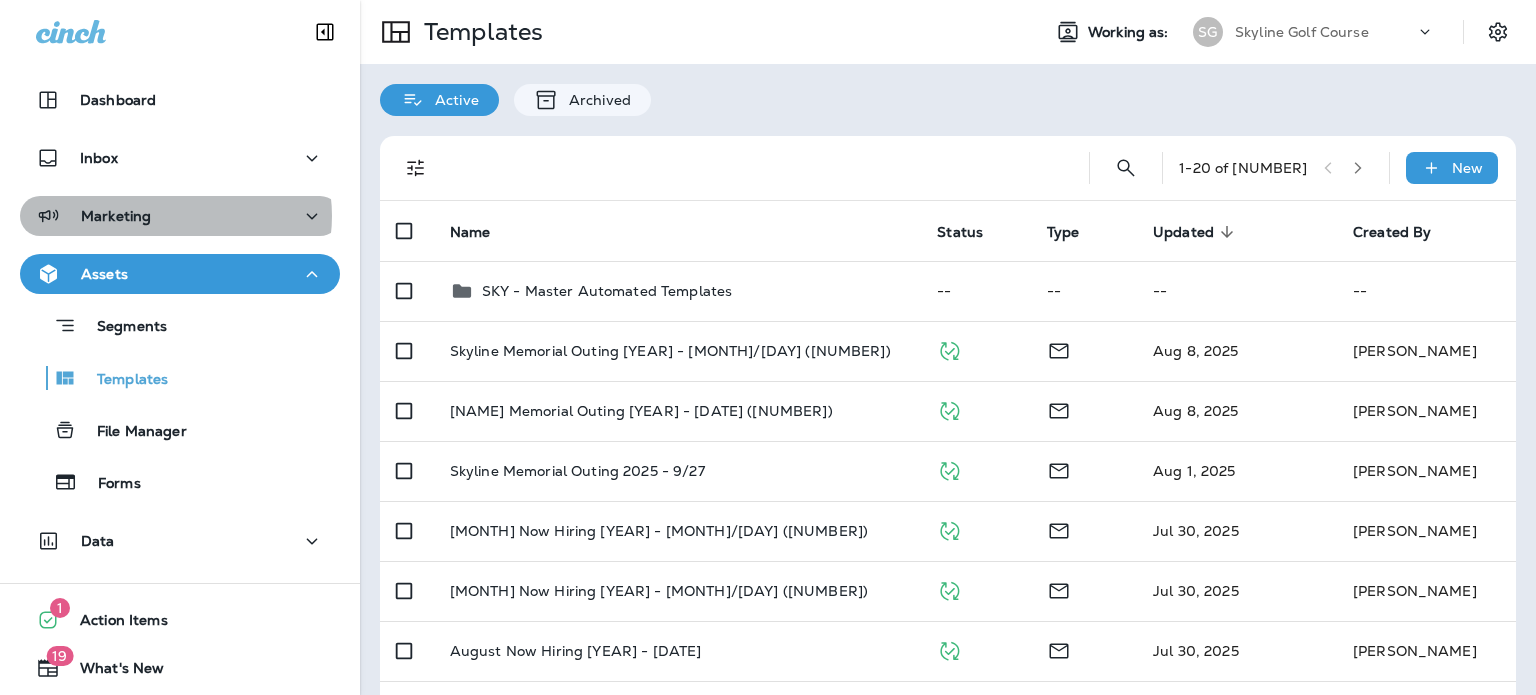 click on "Marketing" at bounding box center [180, 216] 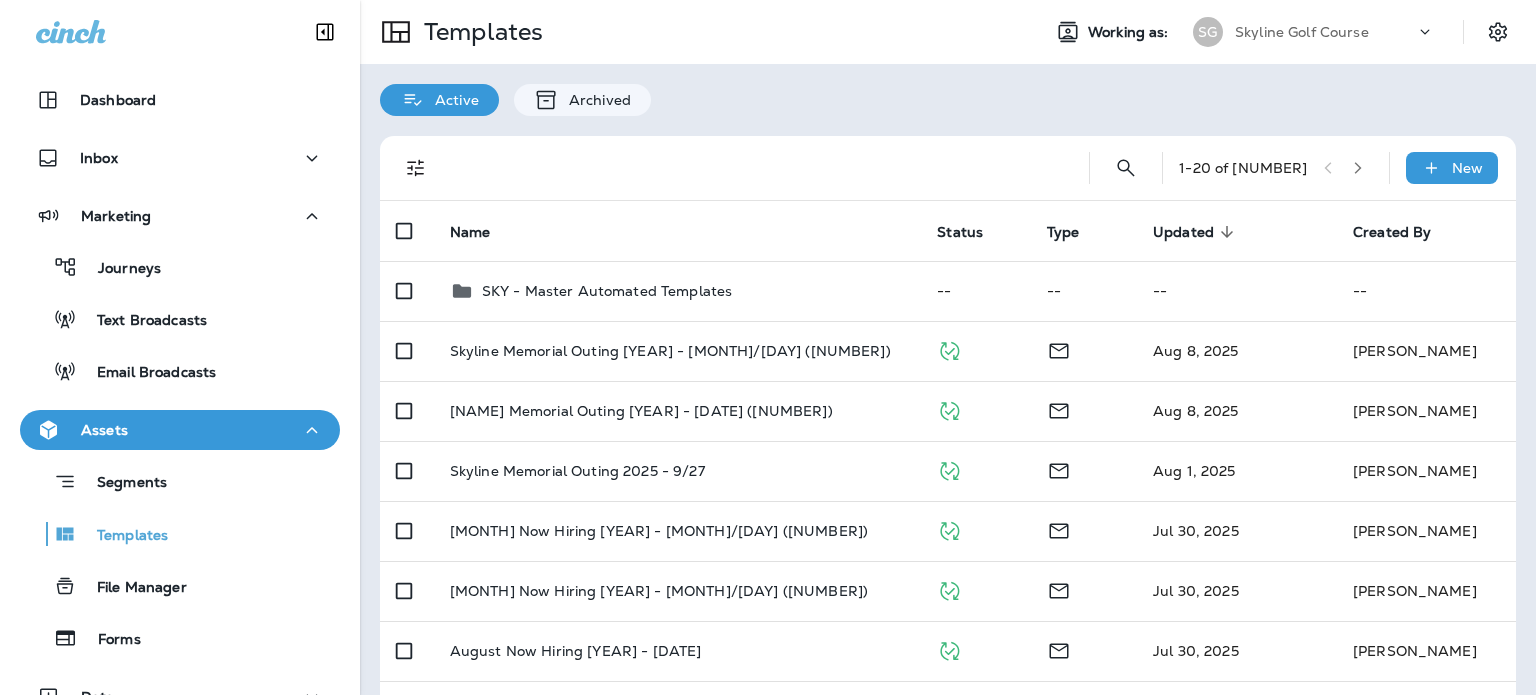 click on "Email Broadcasts" at bounding box center [122, 371] 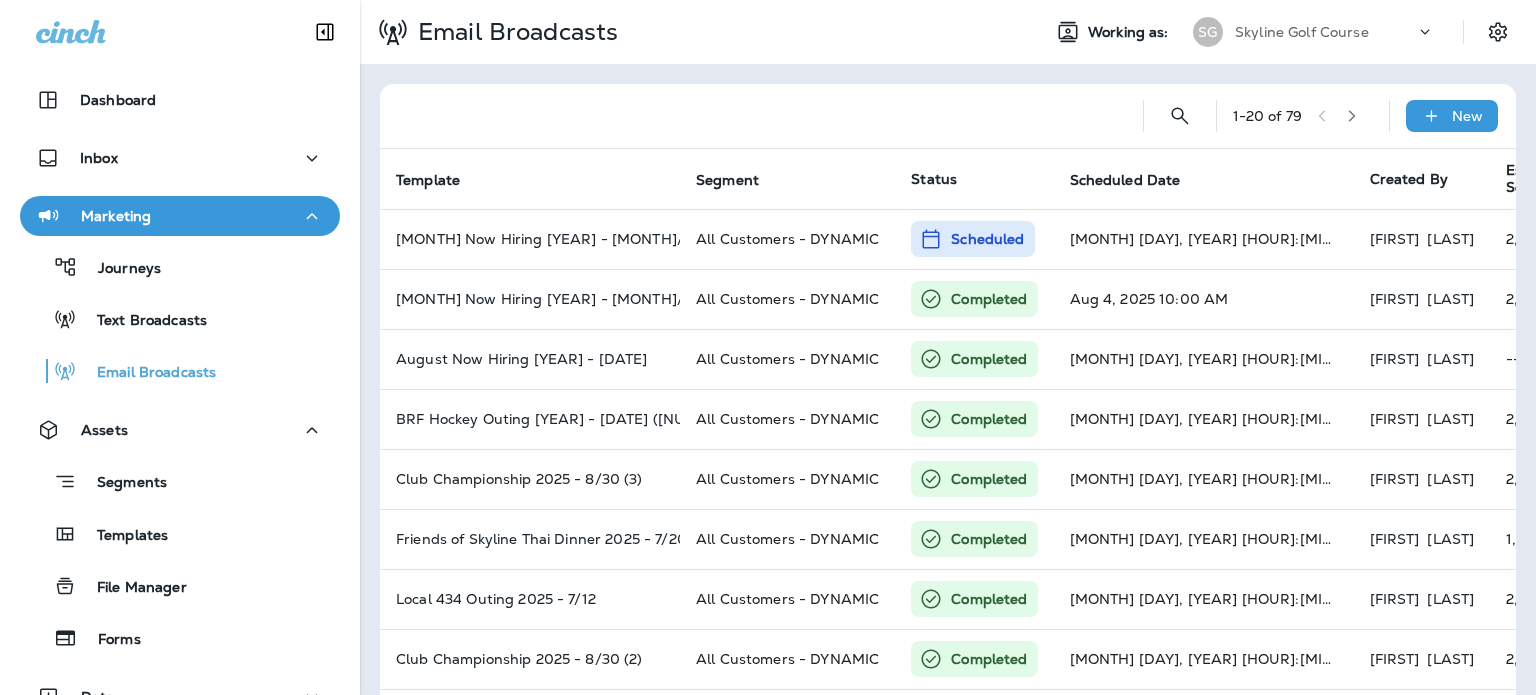 click on "New" at bounding box center (1467, 116) 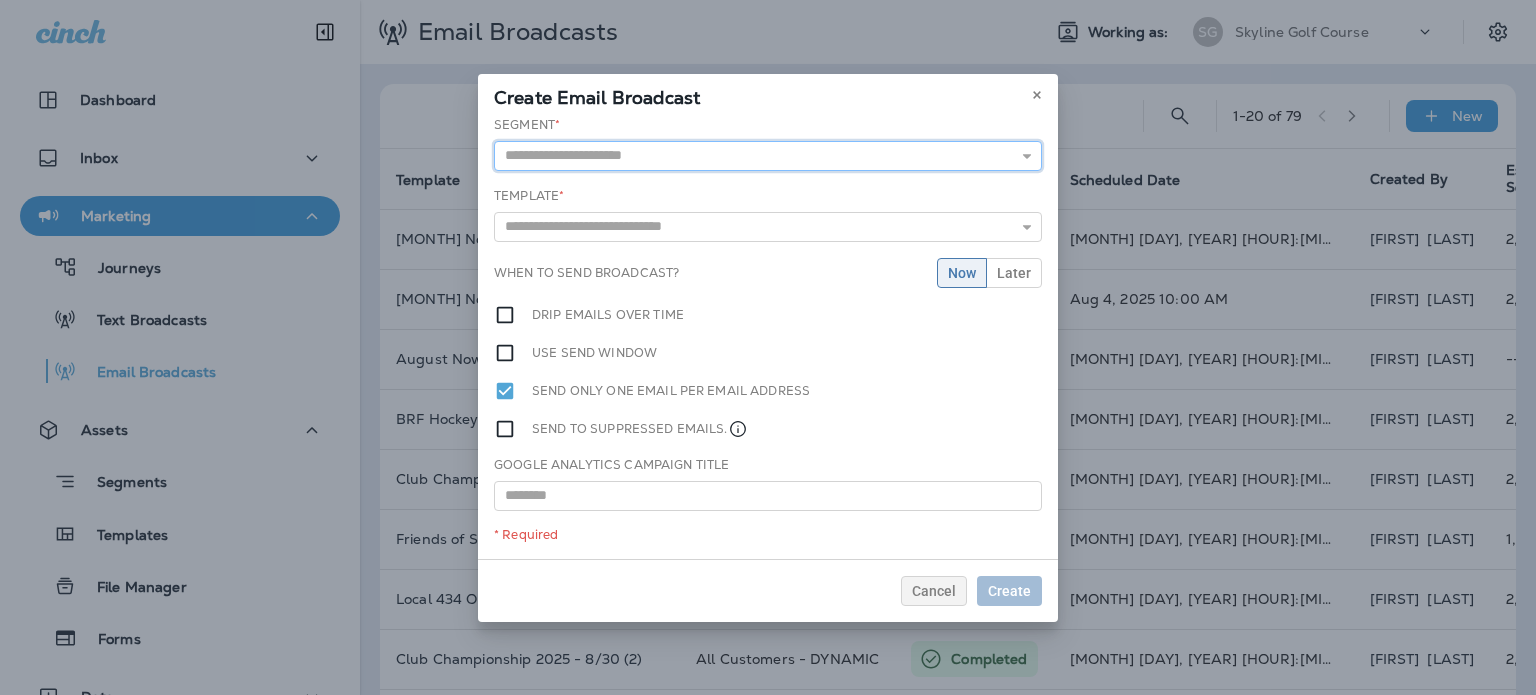 click at bounding box center (768, 156) 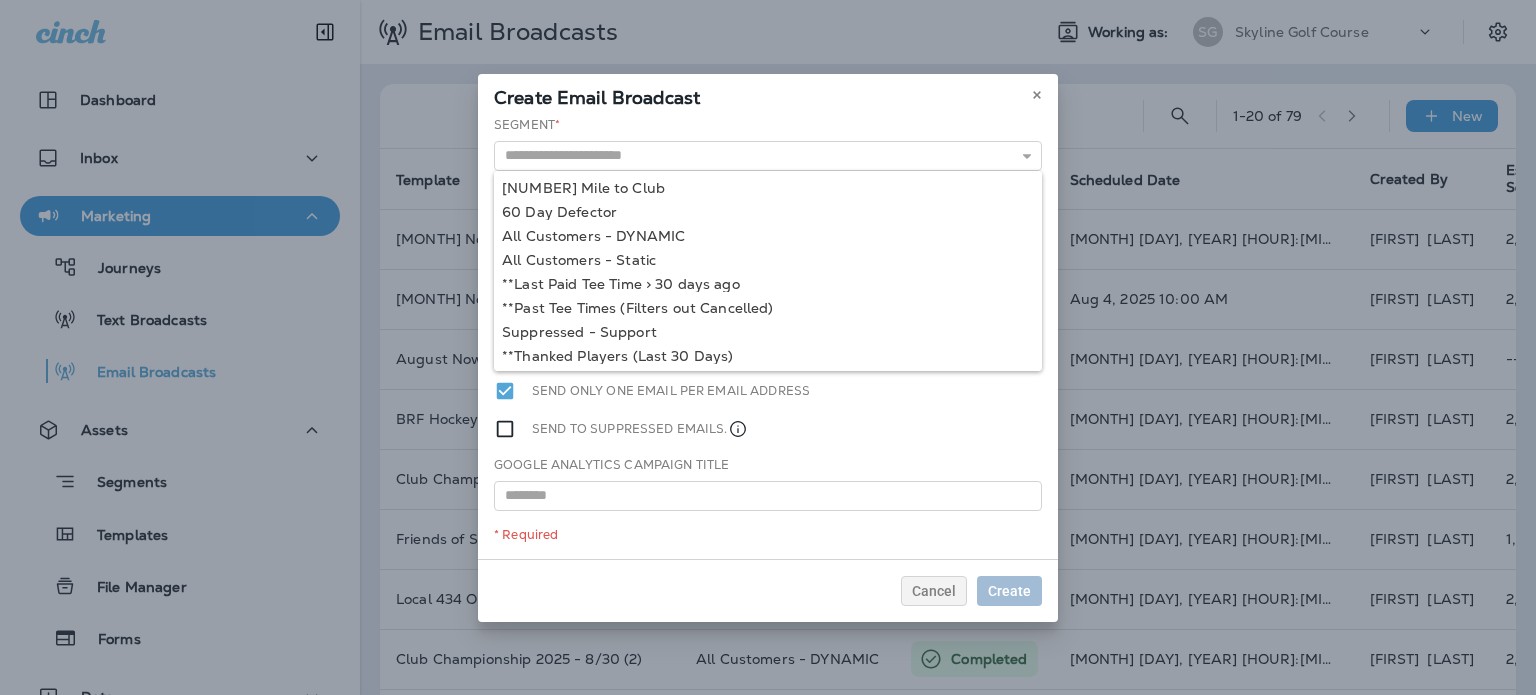 type on "**********" 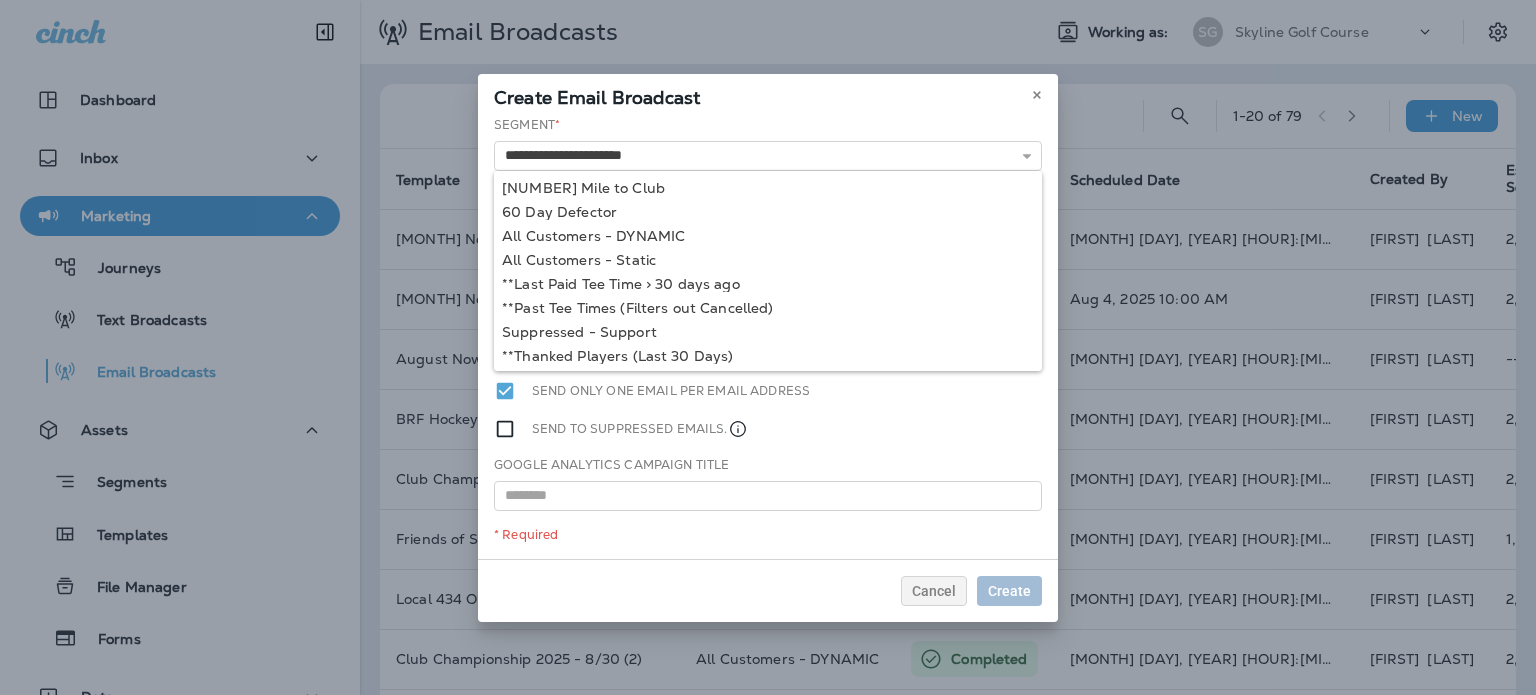 click on "**********" at bounding box center [768, 337] 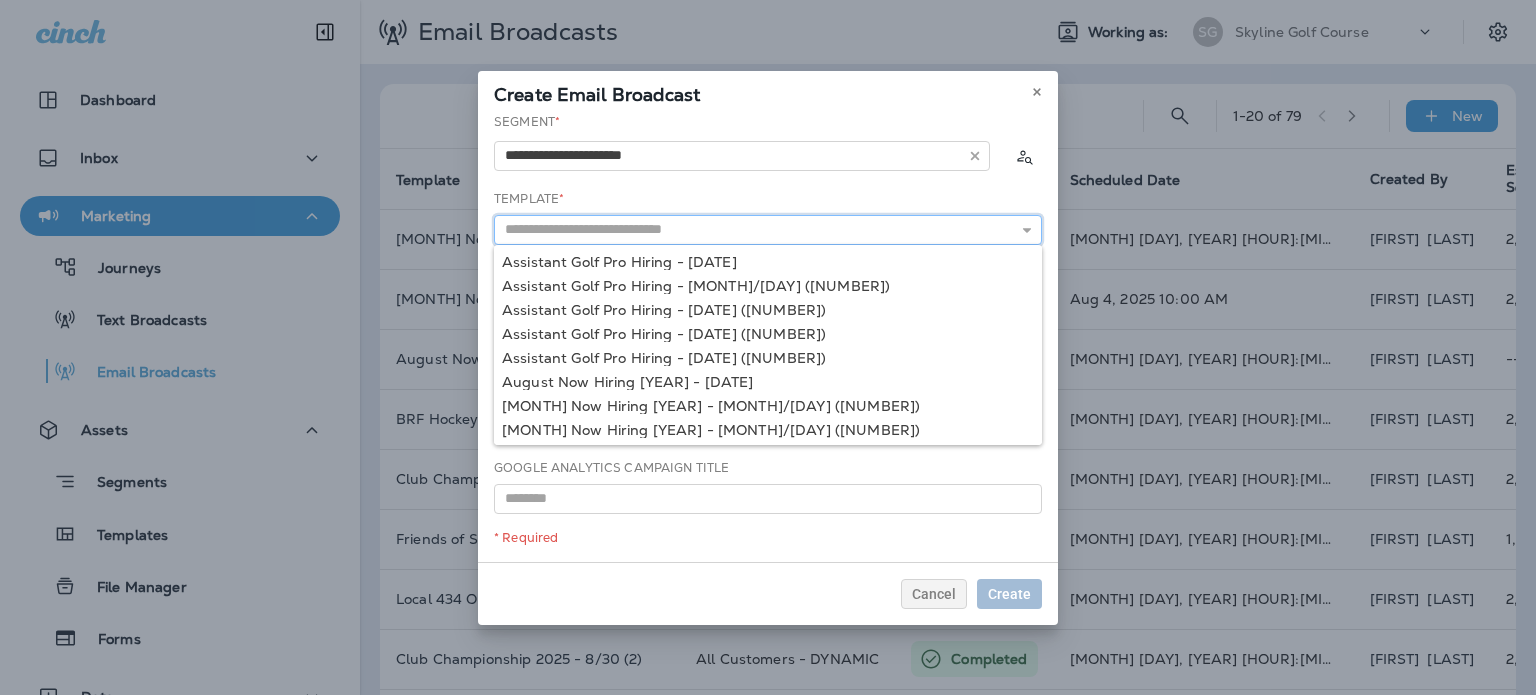 click at bounding box center (768, 230) 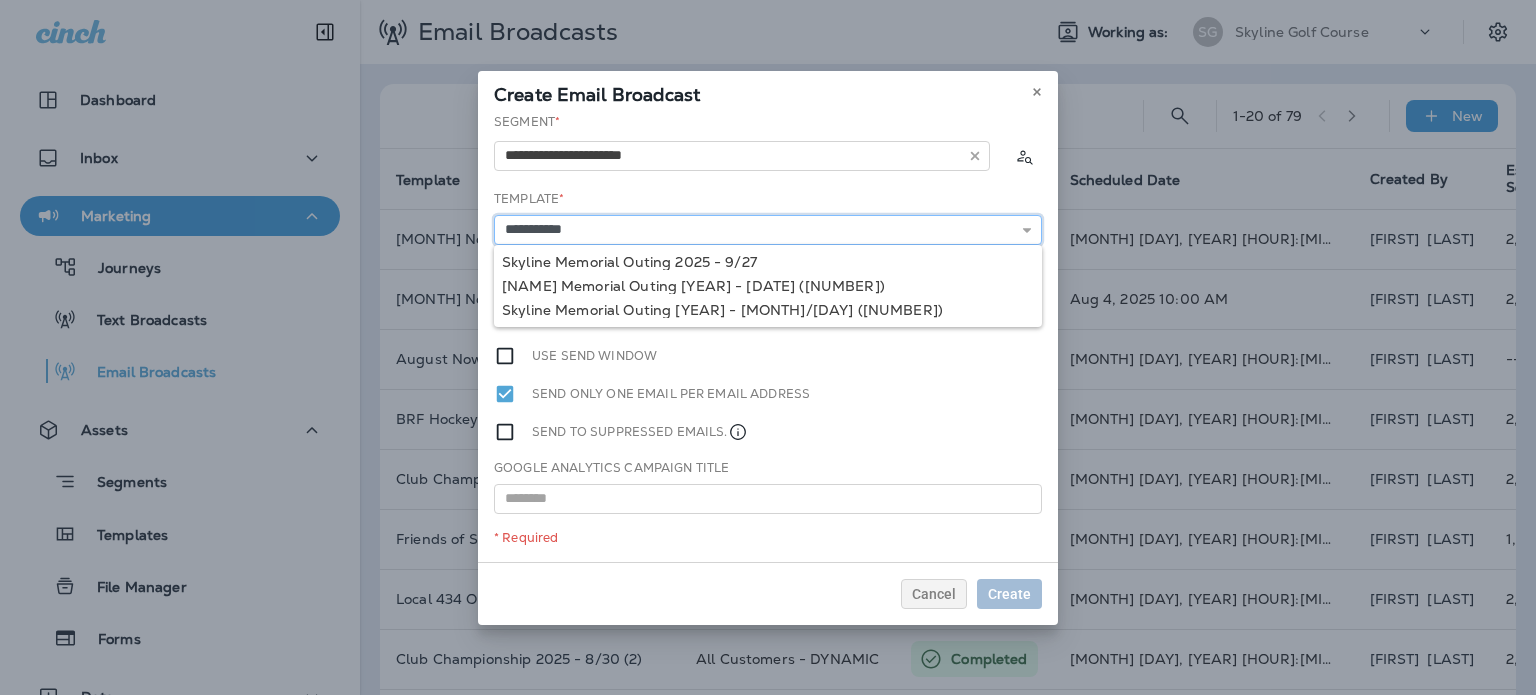 type on "**********" 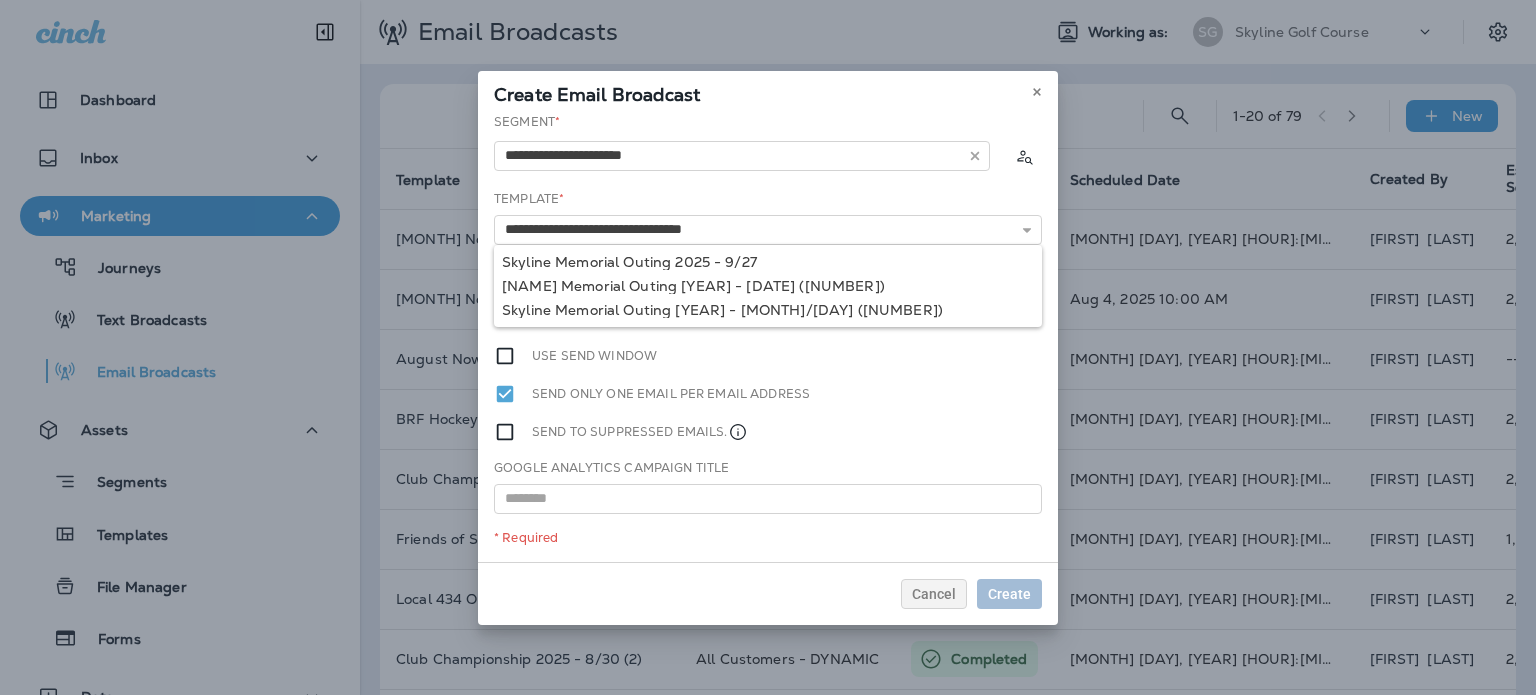 click on "**********" at bounding box center (768, 337) 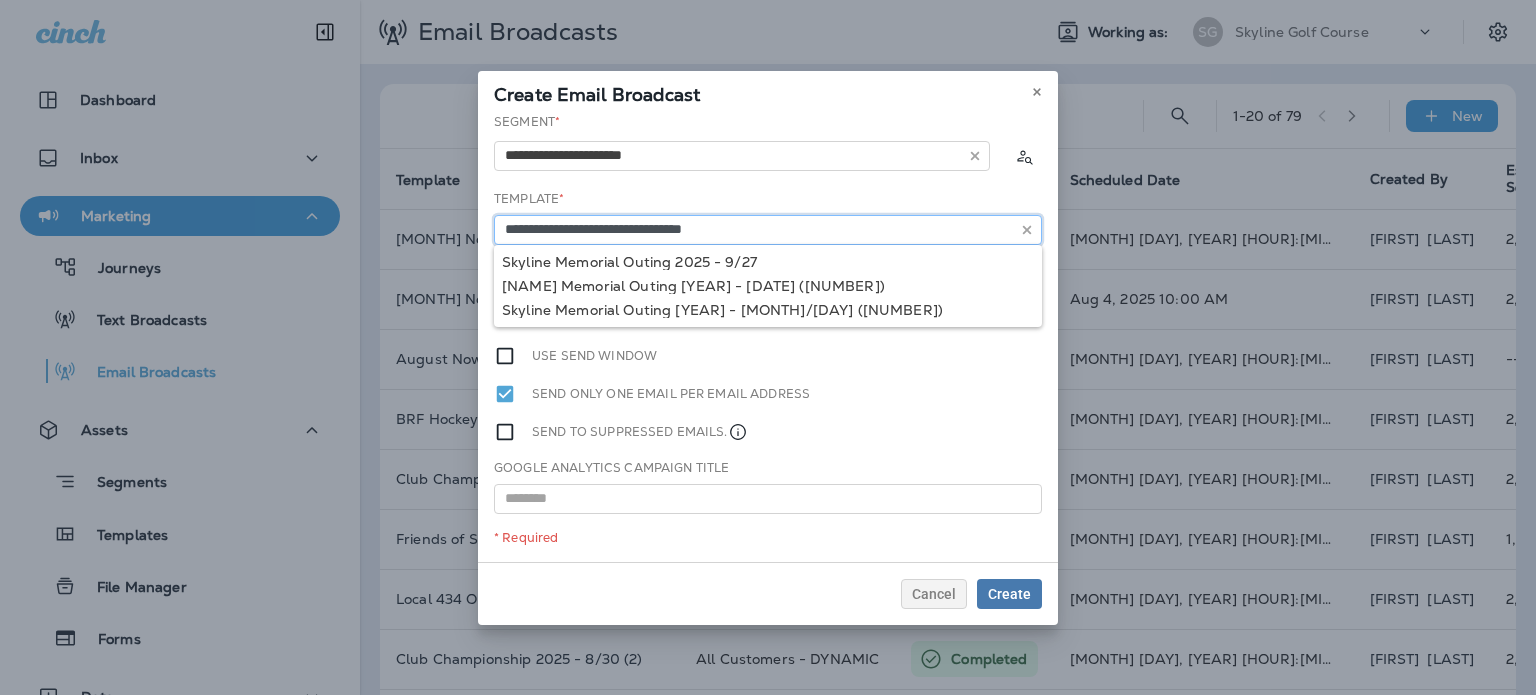 click on "**********" at bounding box center [768, 230] 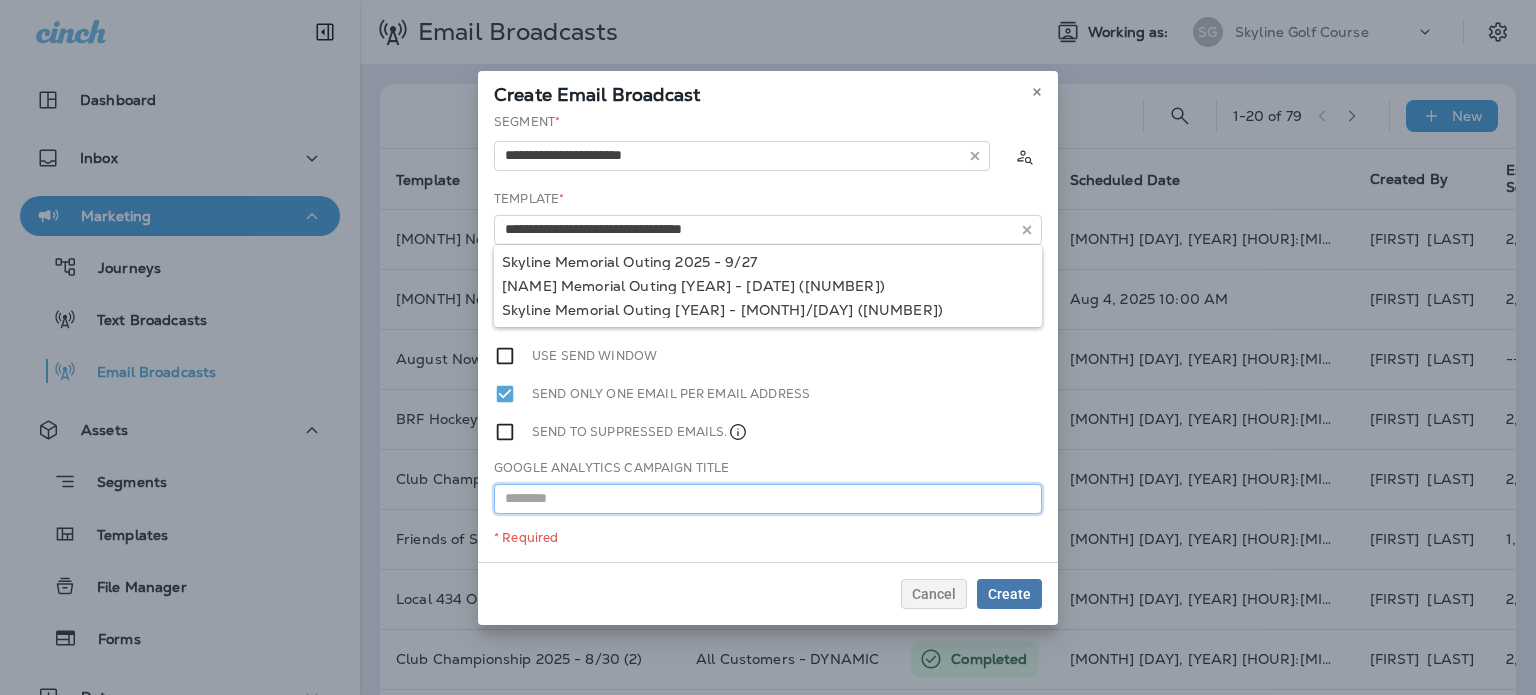 click at bounding box center [768, 499] 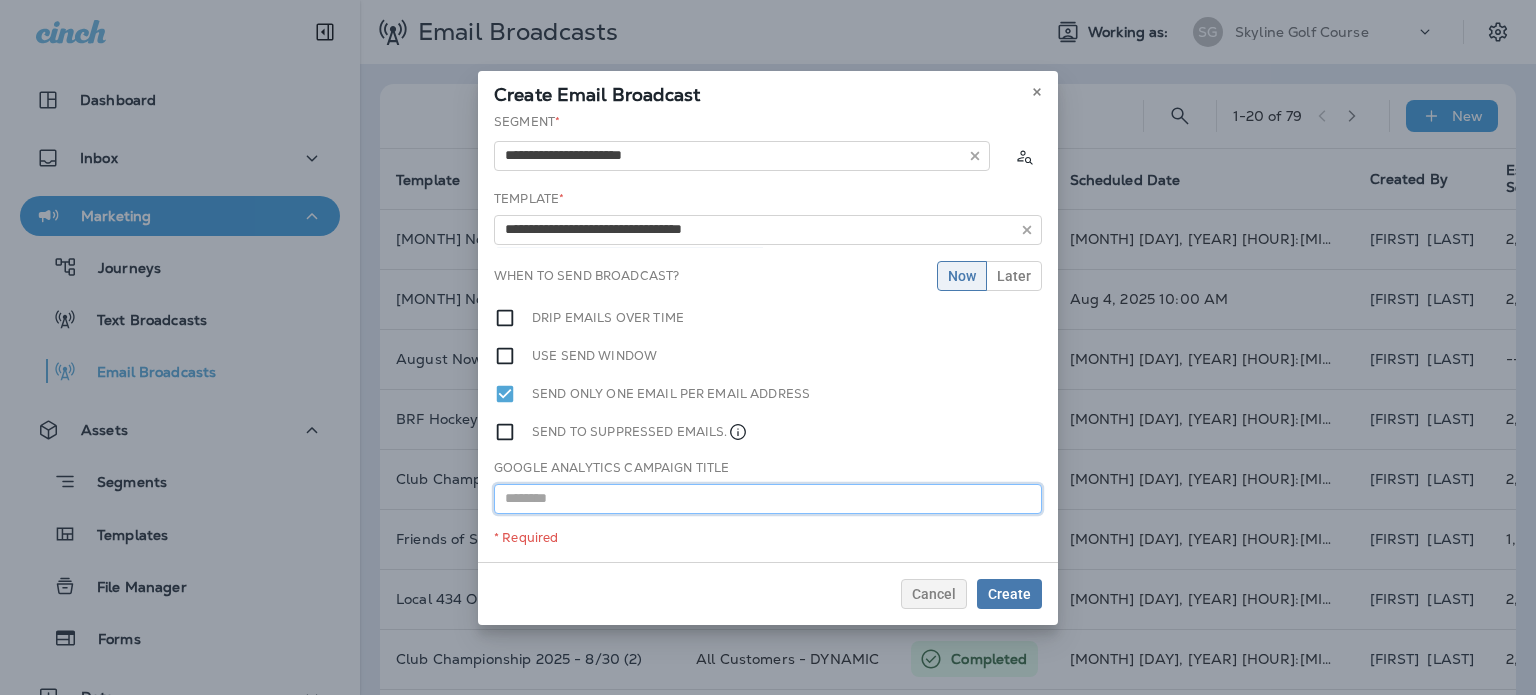 paste on "**********" 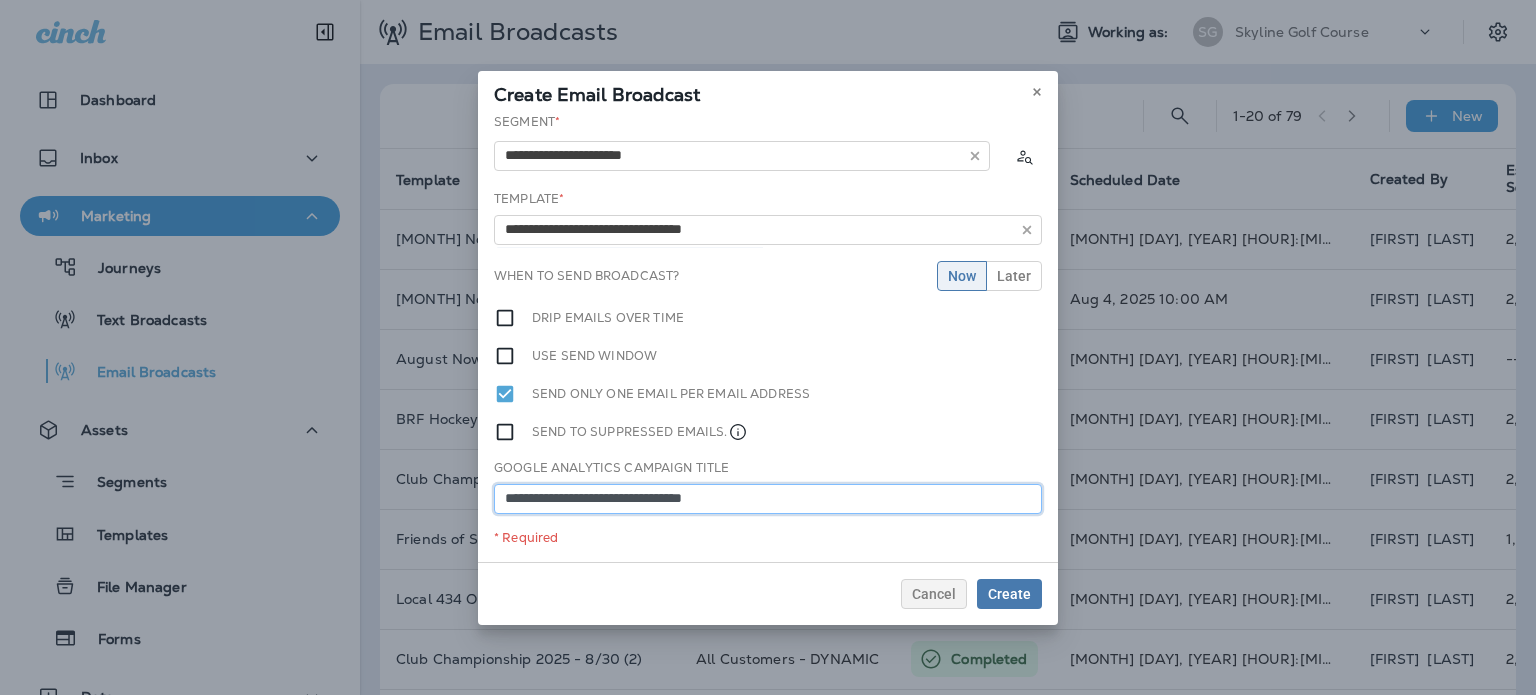 type on "**********" 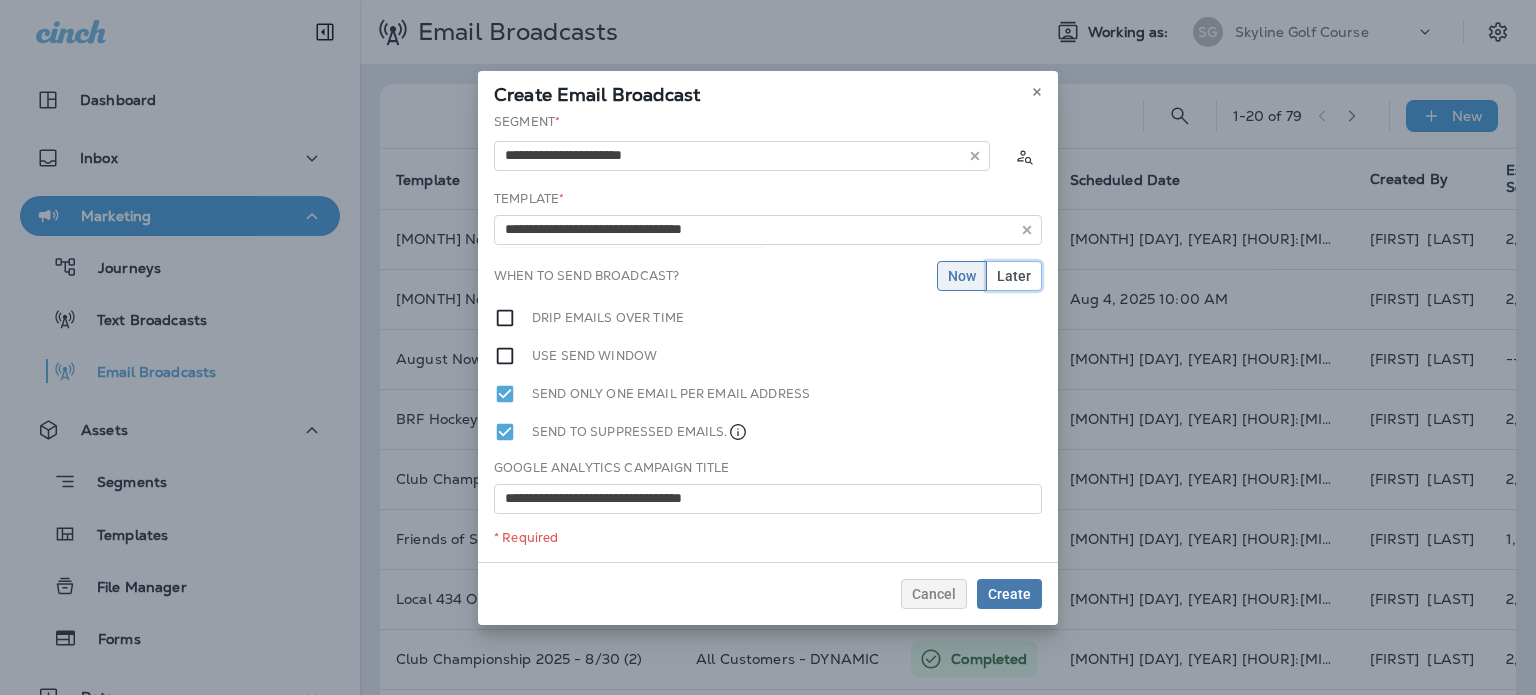 click on "Later" at bounding box center (1014, 276) 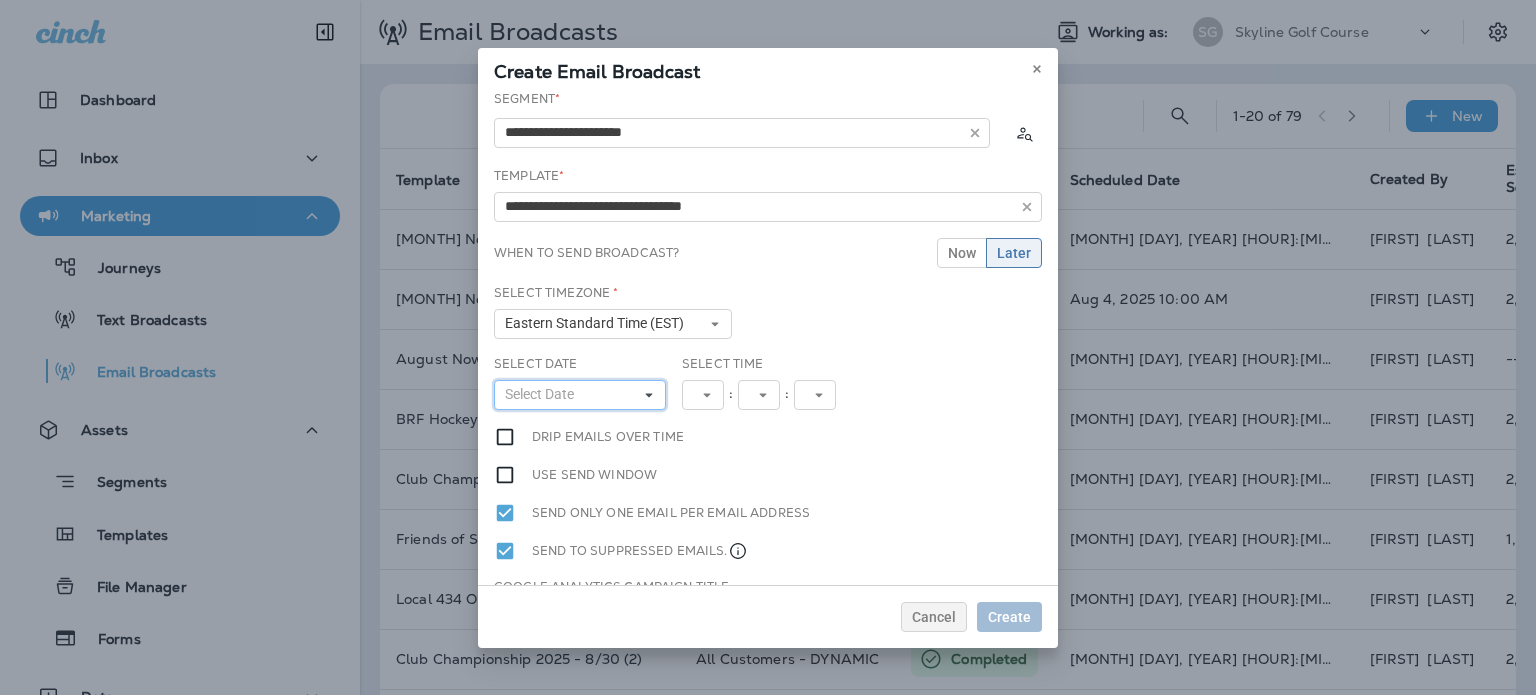 click on "Select Date" at bounding box center [580, 395] 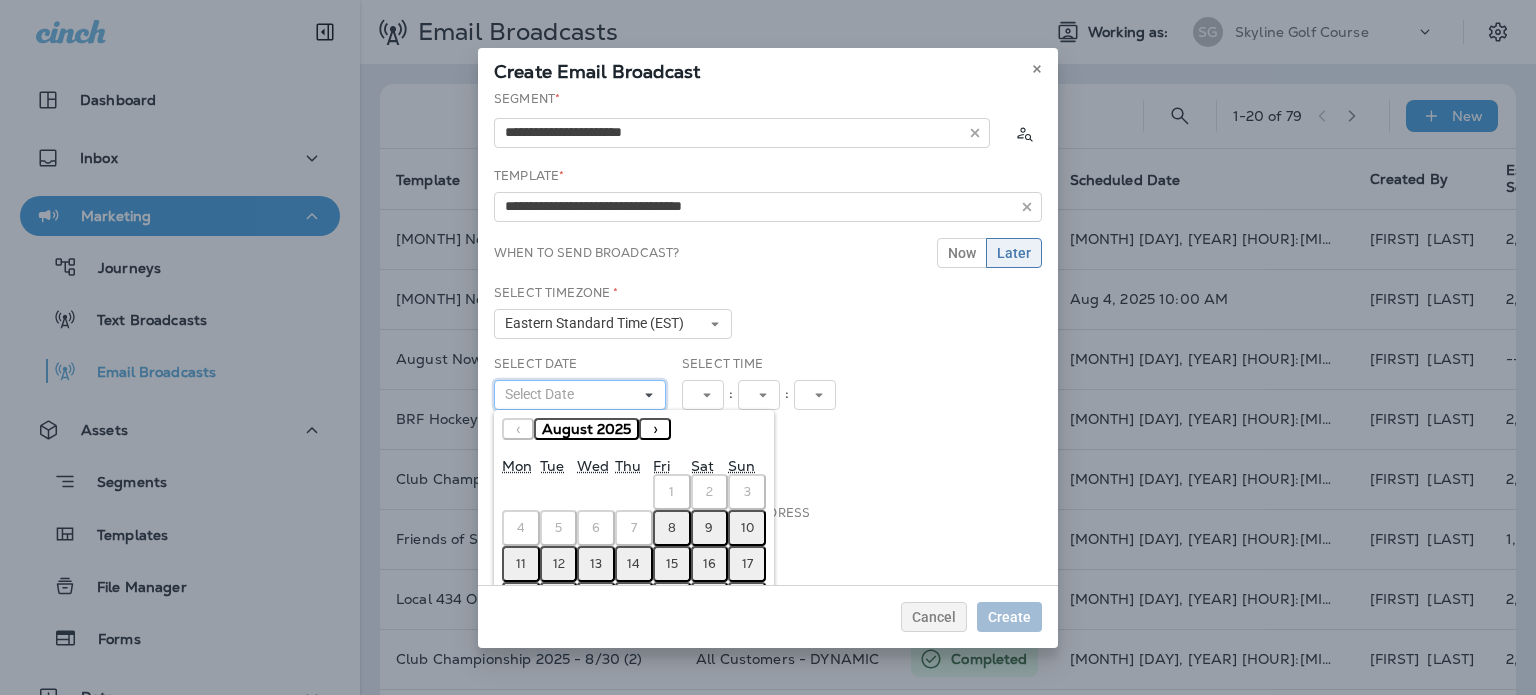 scroll, scrollTop: 95, scrollLeft: 0, axis: vertical 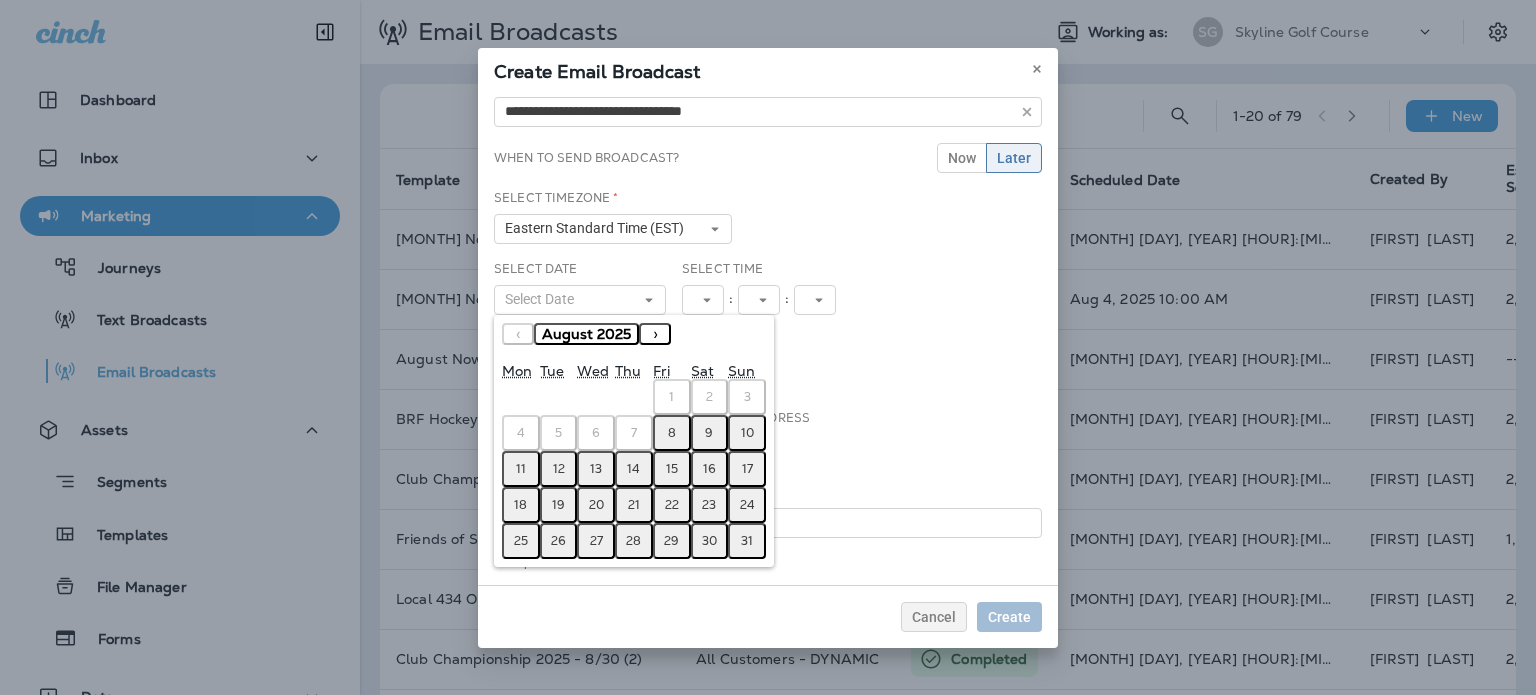 click on "11" at bounding box center (521, 469) 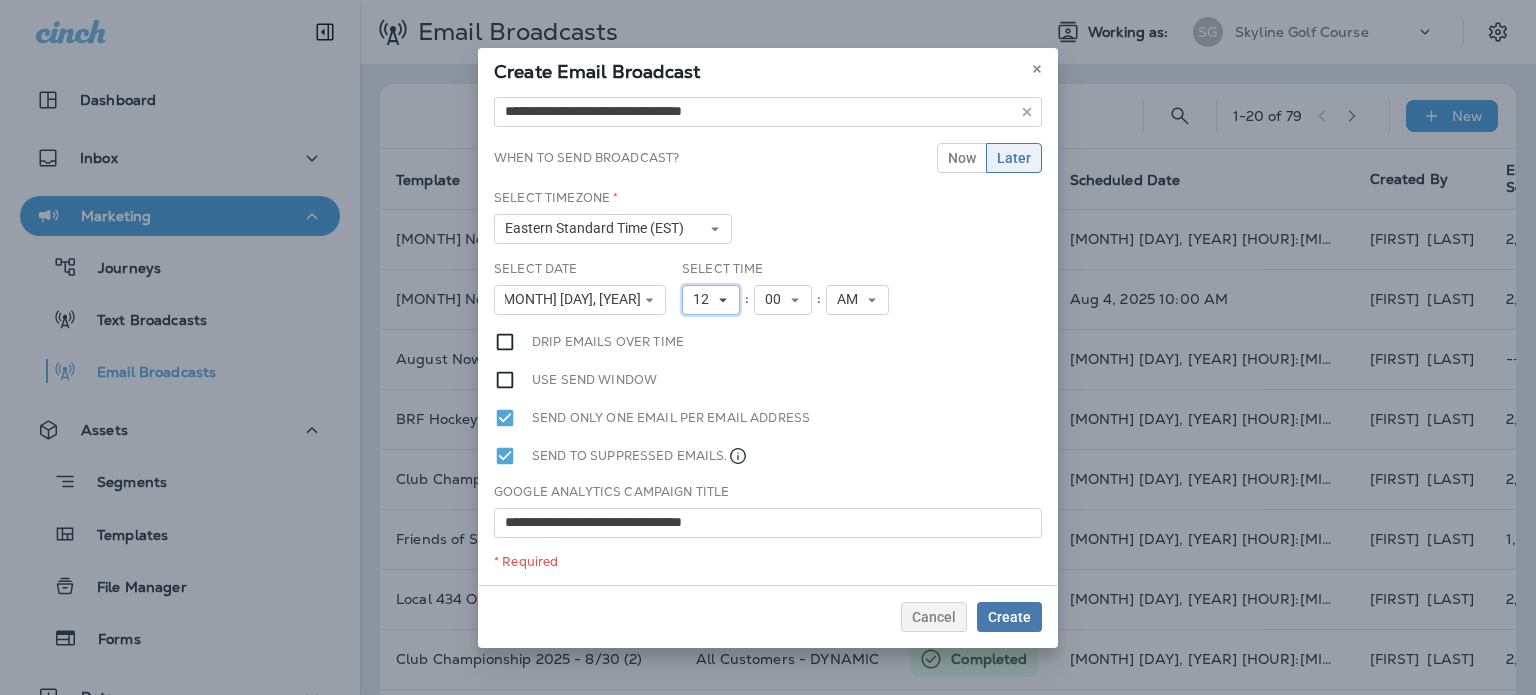 click on "12" at bounding box center [705, 299] 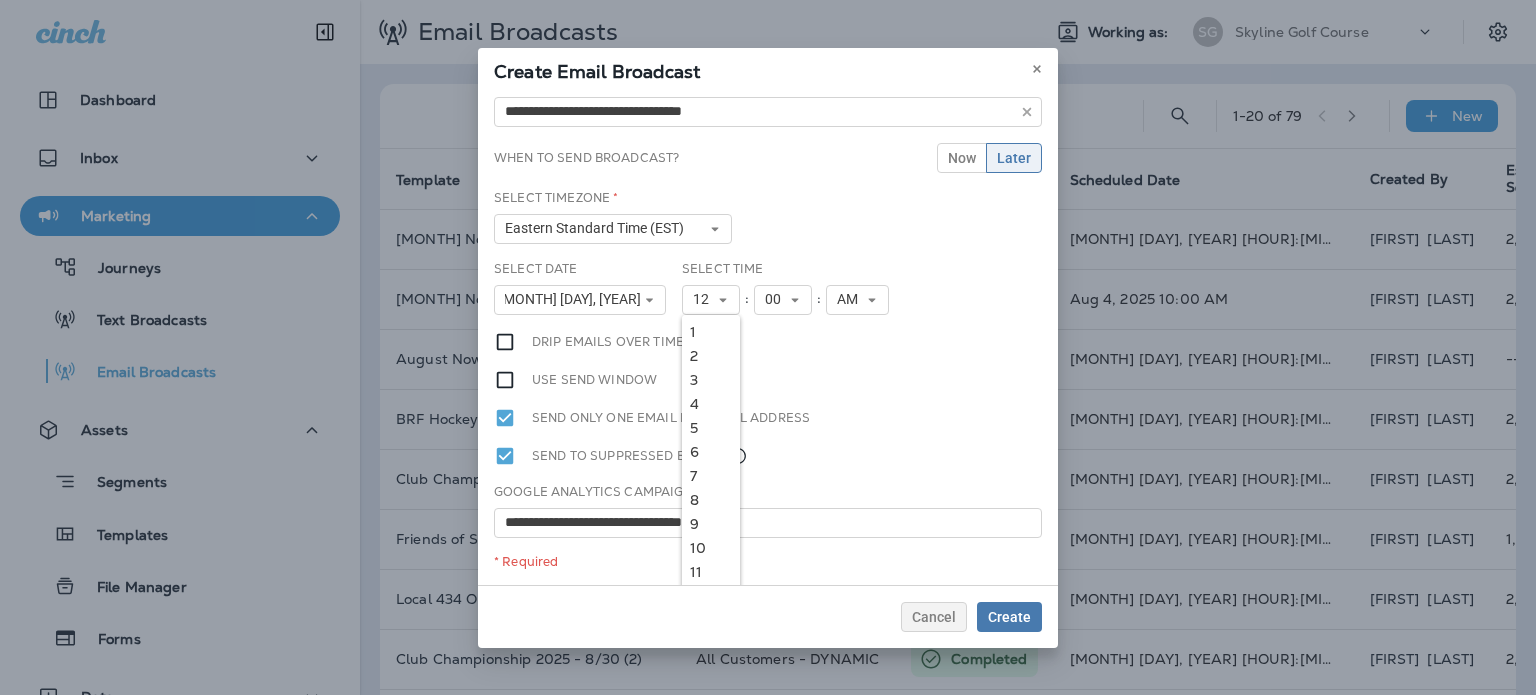 click on "9" at bounding box center [711, 524] 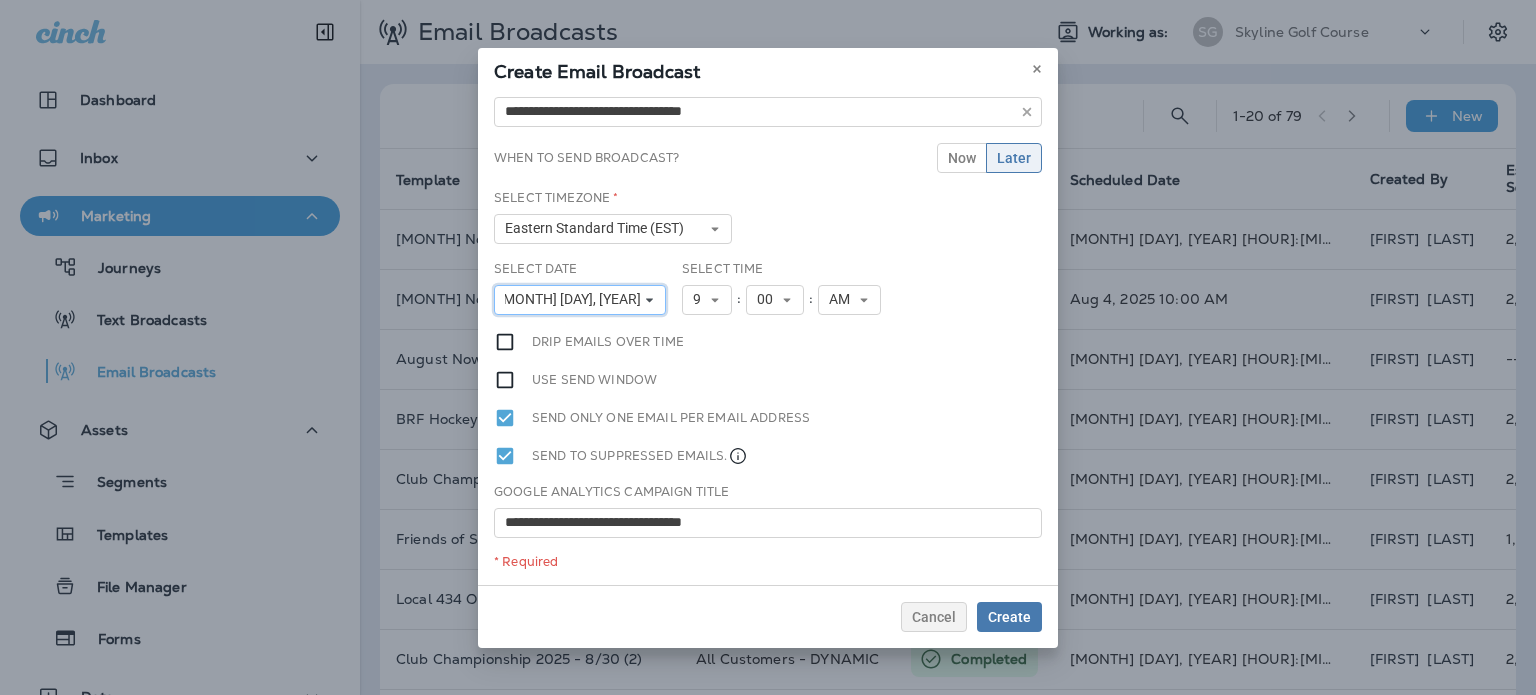 click on "[MONTH] [DAY], [YEAR]" at bounding box center [574, 299] 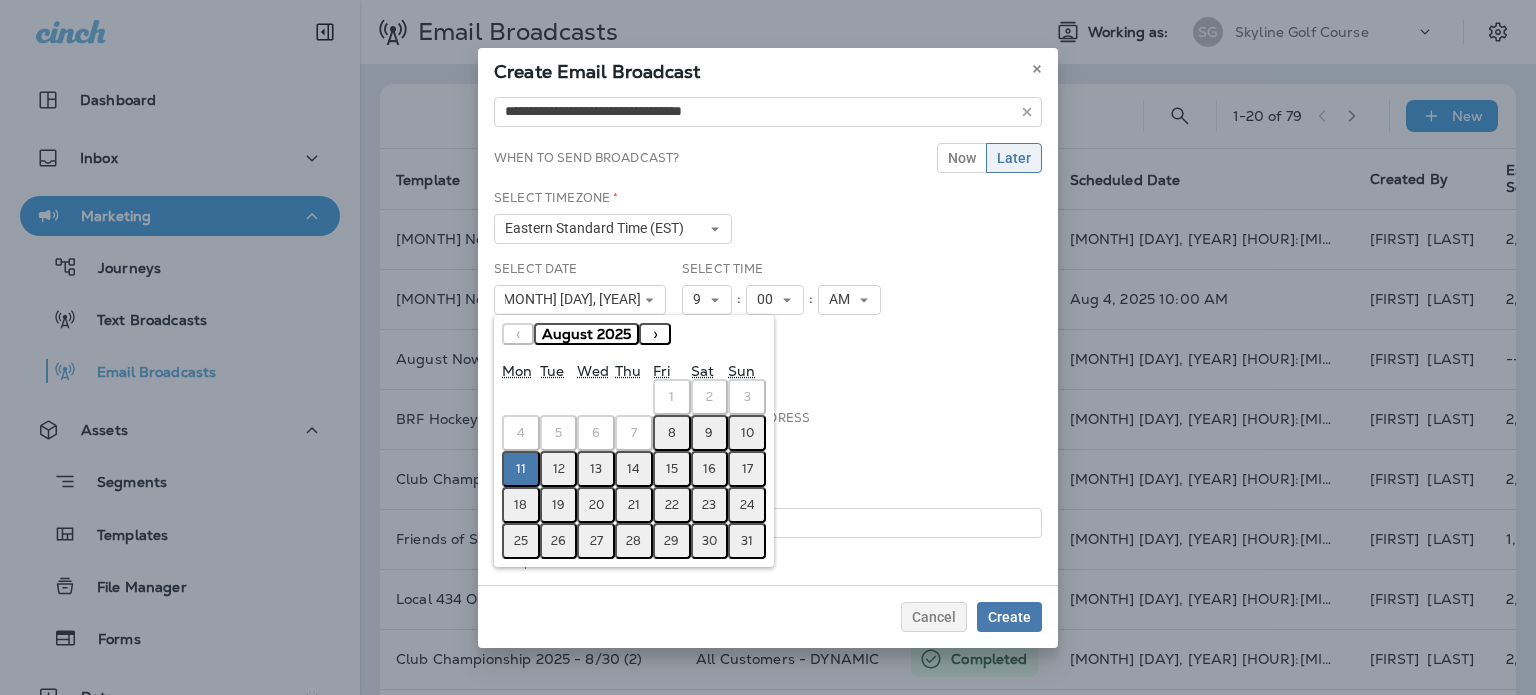 click on "10" at bounding box center (747, 433) 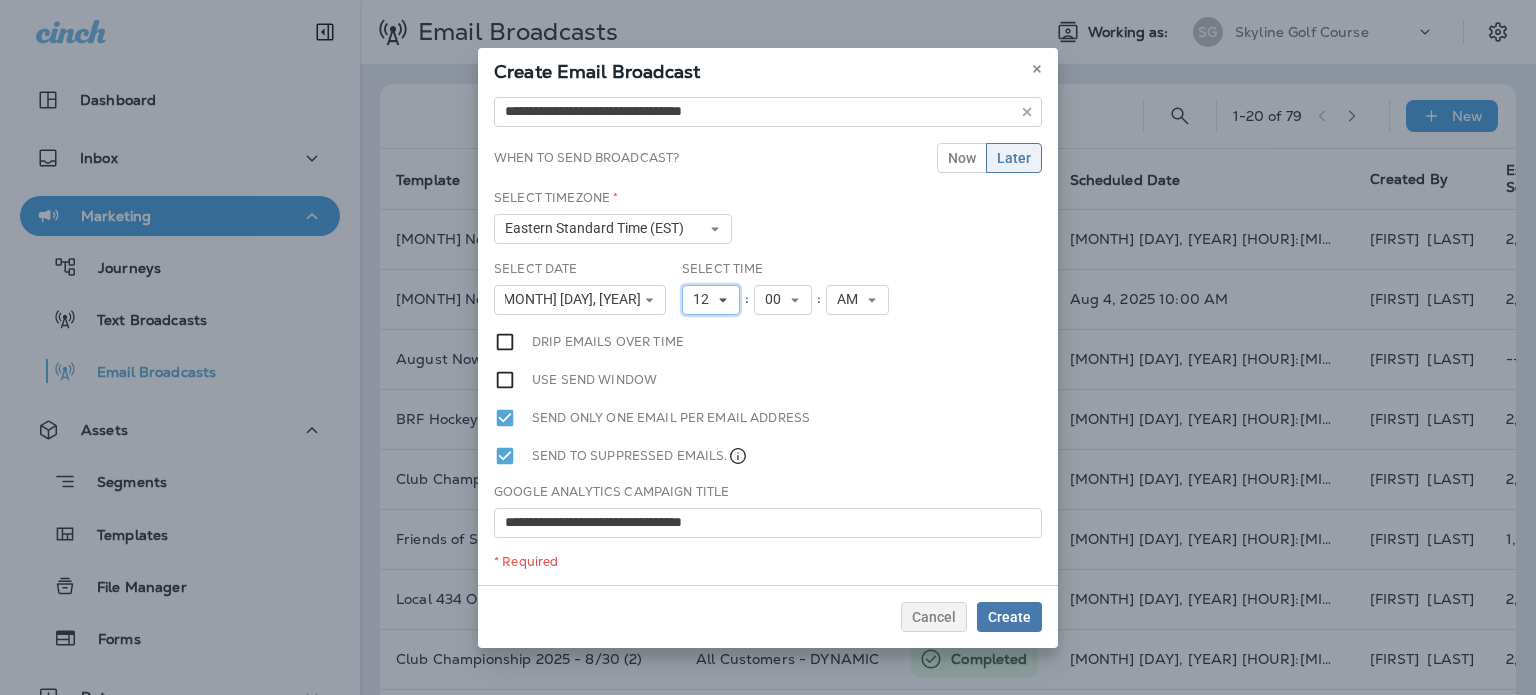 click on "12" at bounding box center (705, 299) 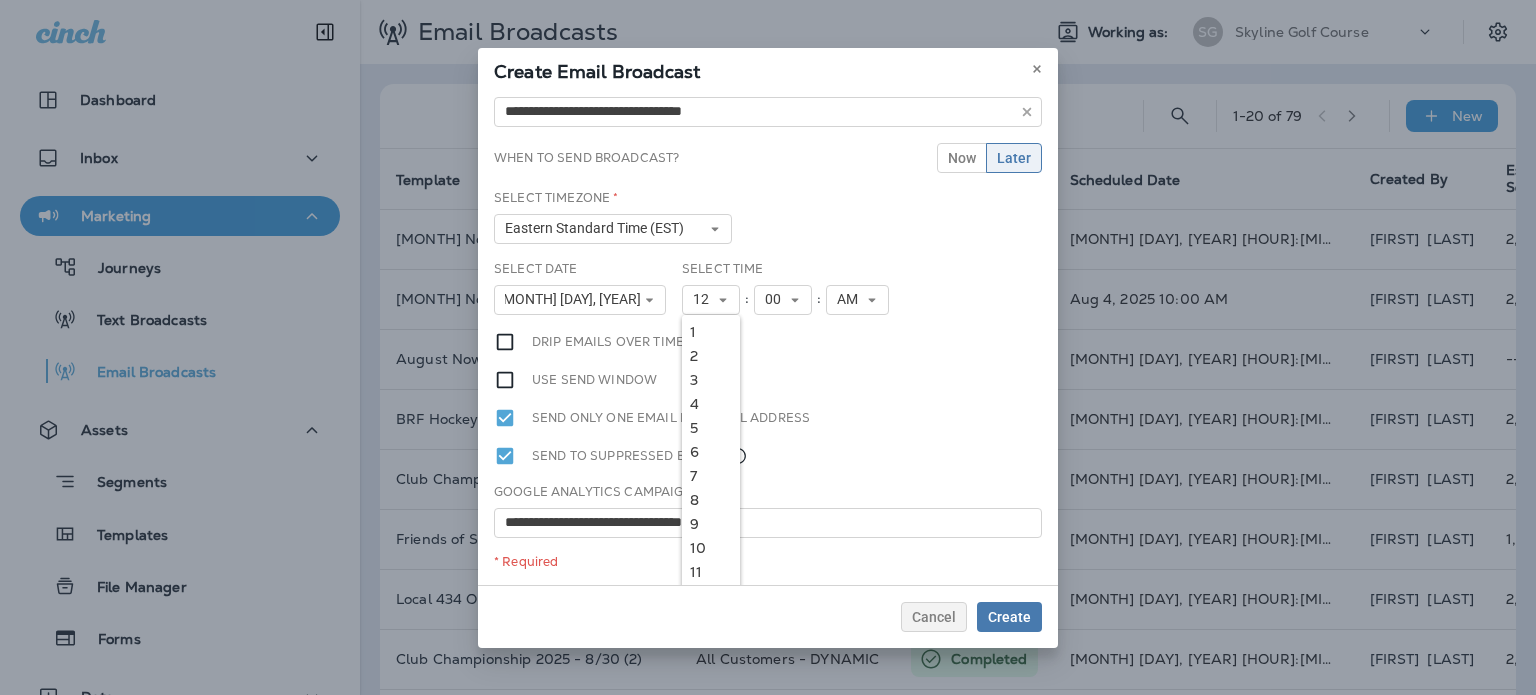 click on "9" at bounding box center [711, 524] 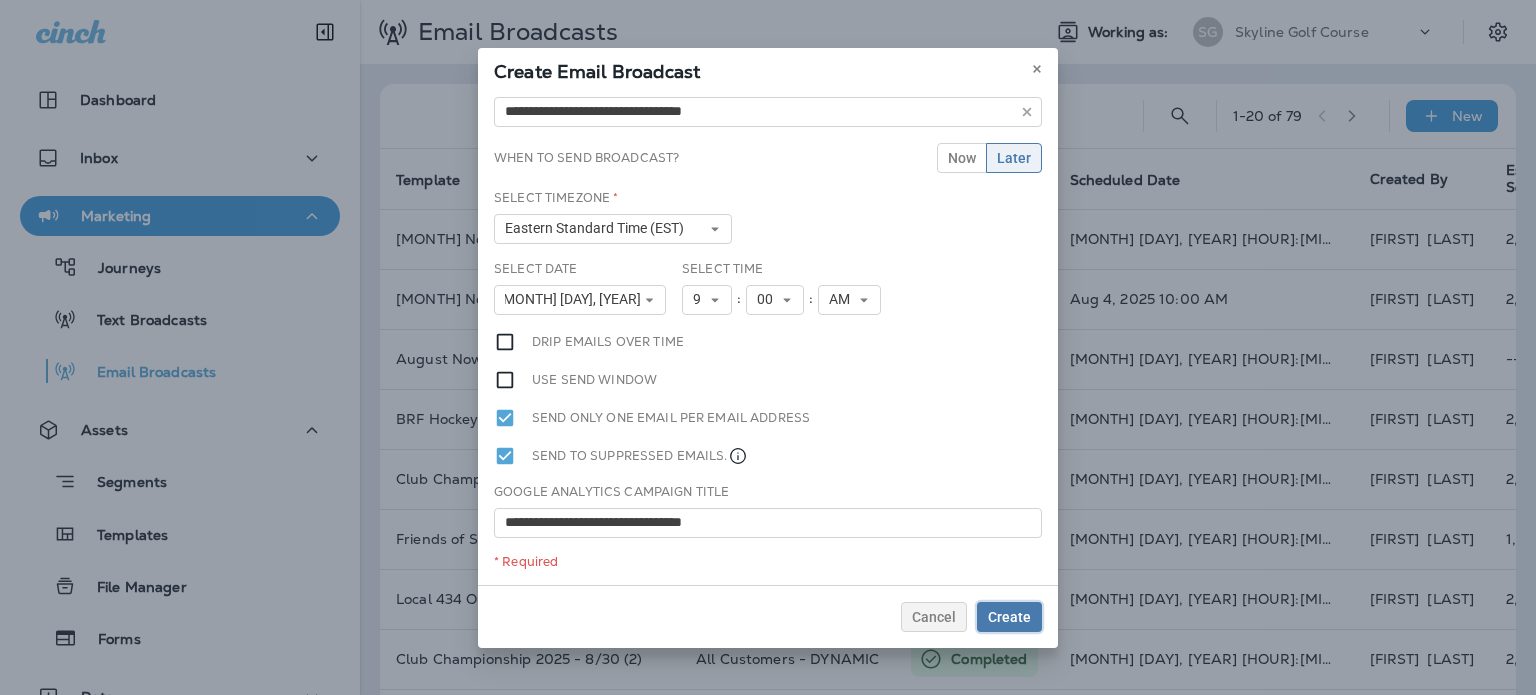 click on "Create" at bounding box center [1009, 617] 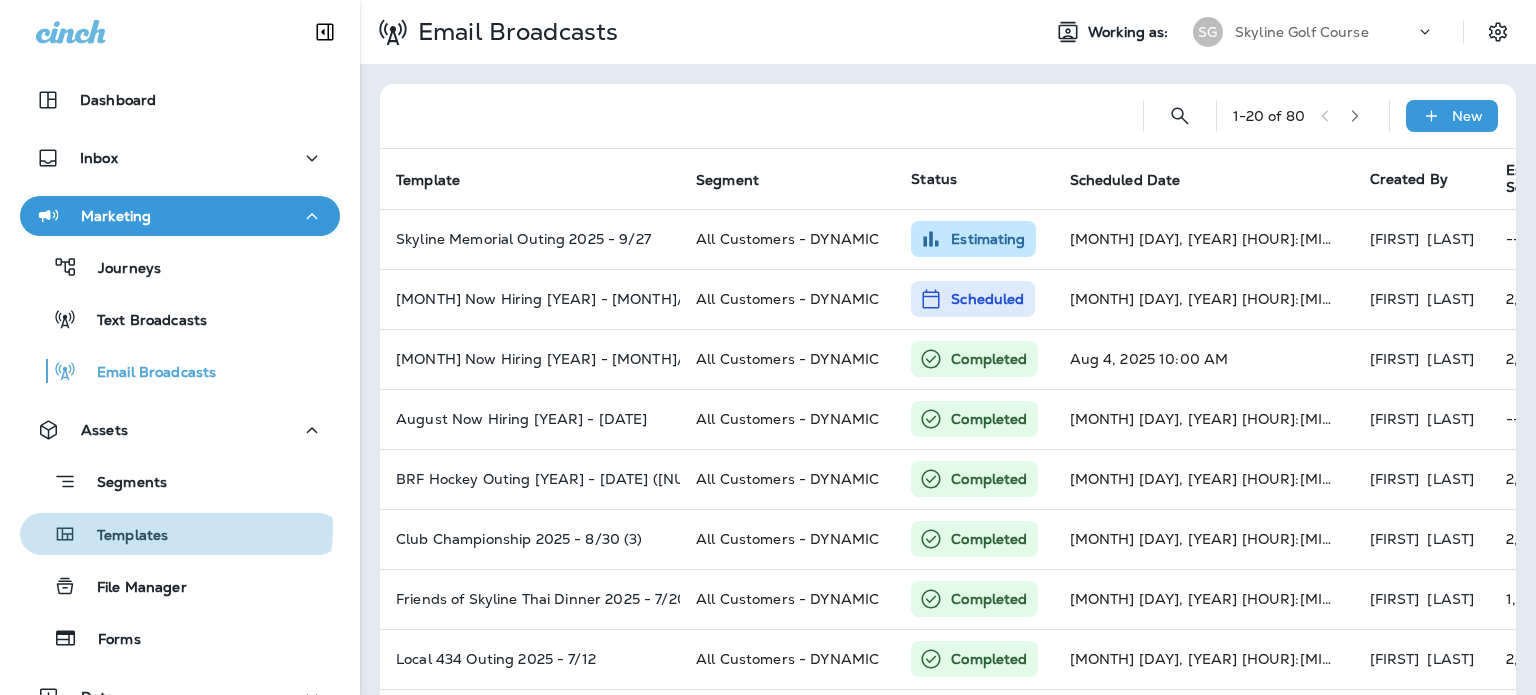 click on "Templates" at bounding box center [180, 534] 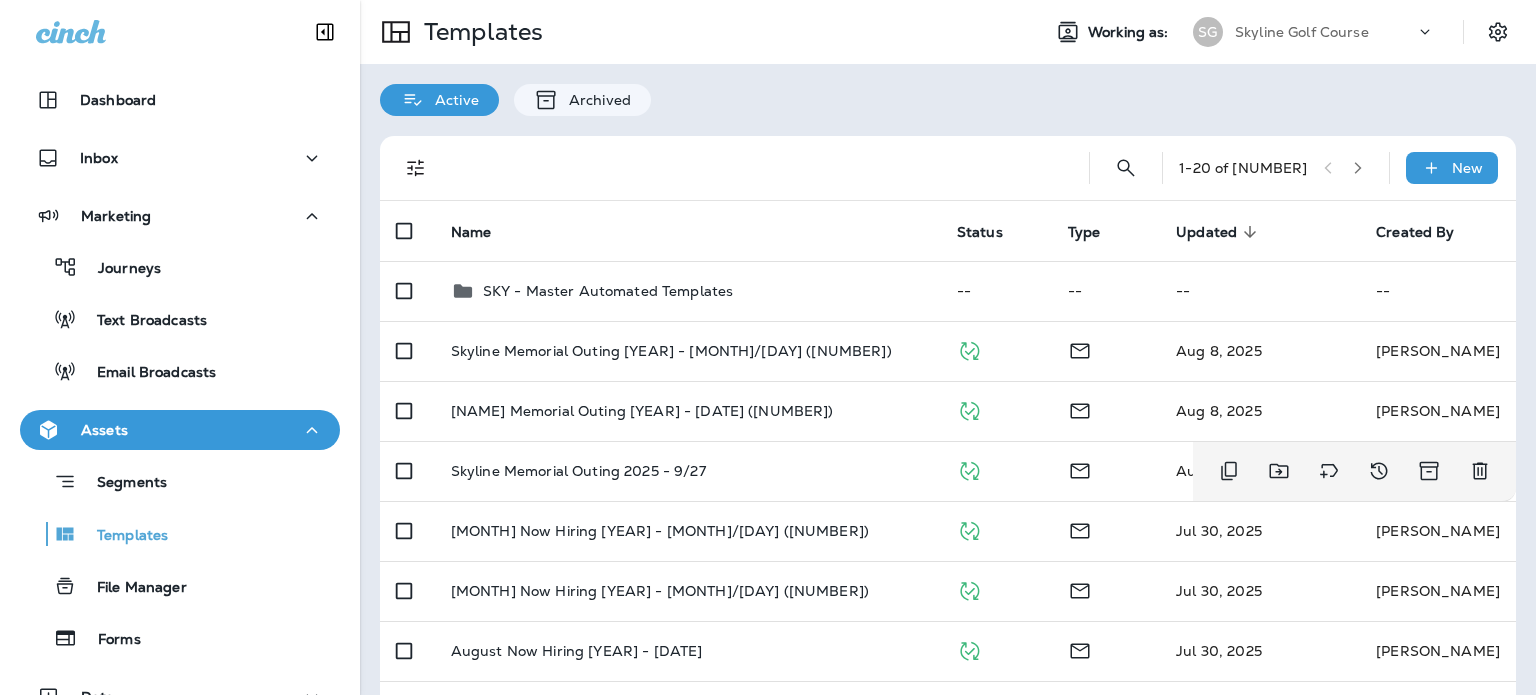 click on "Skyline Memorial Outing 2025 - 9/27" at bounding box center (688, 471) 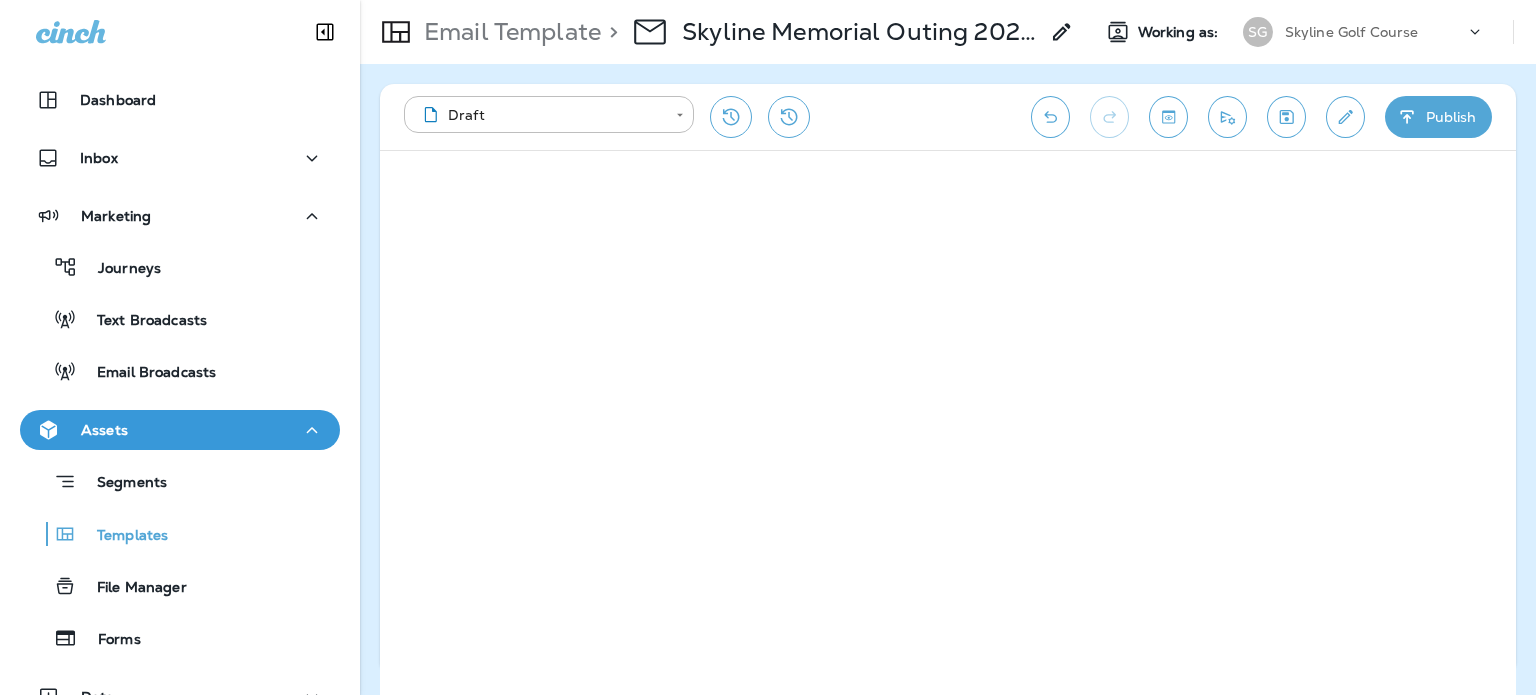 click on "Email Broadcasts" at bounding box center (122, 371) 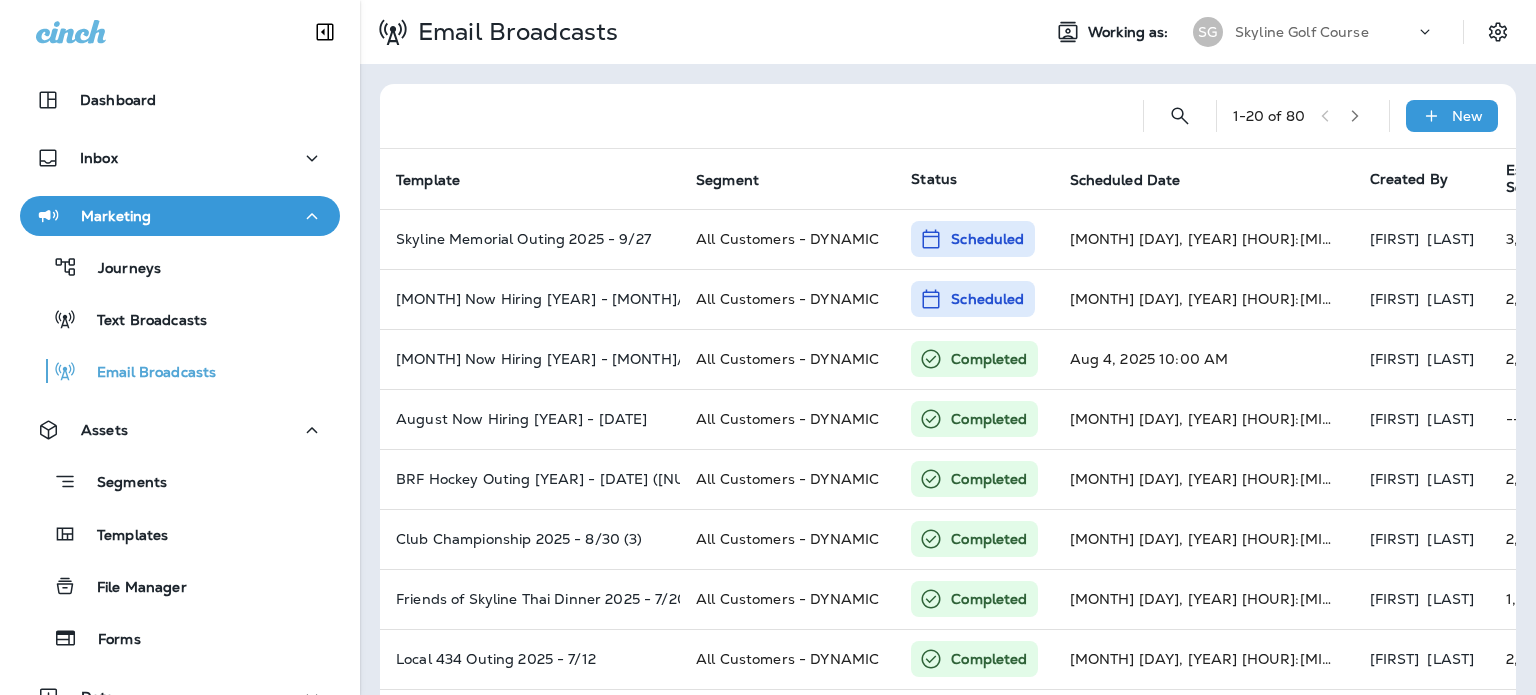 click 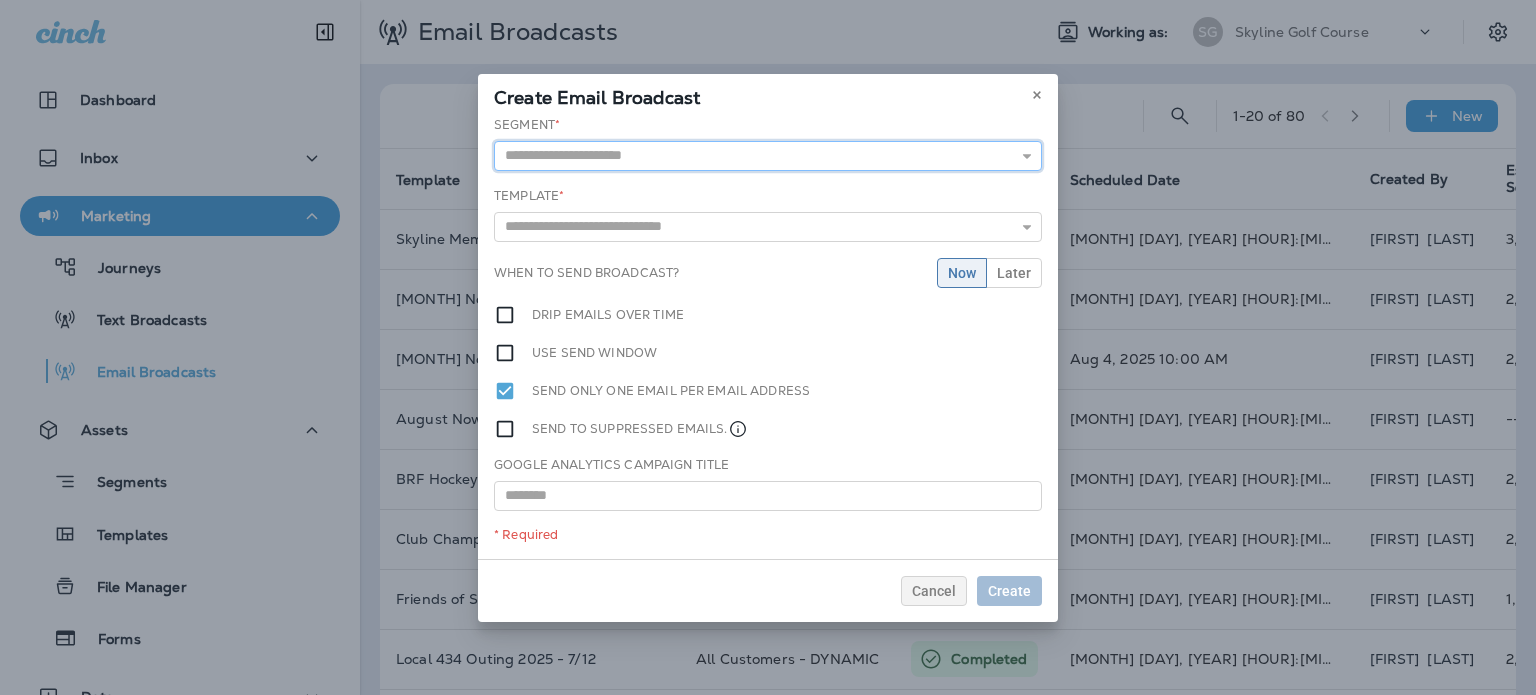 click at bounding box center [768, 156] 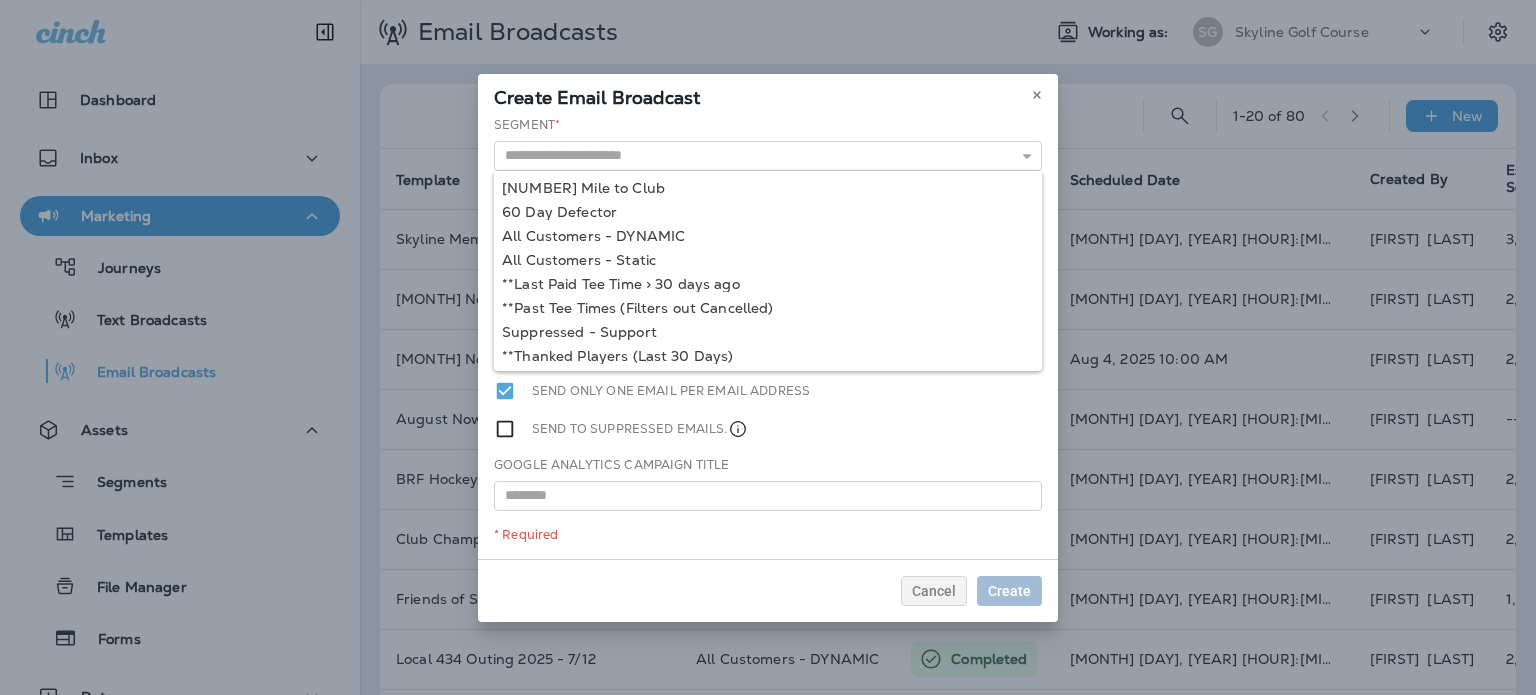 type on "**********" 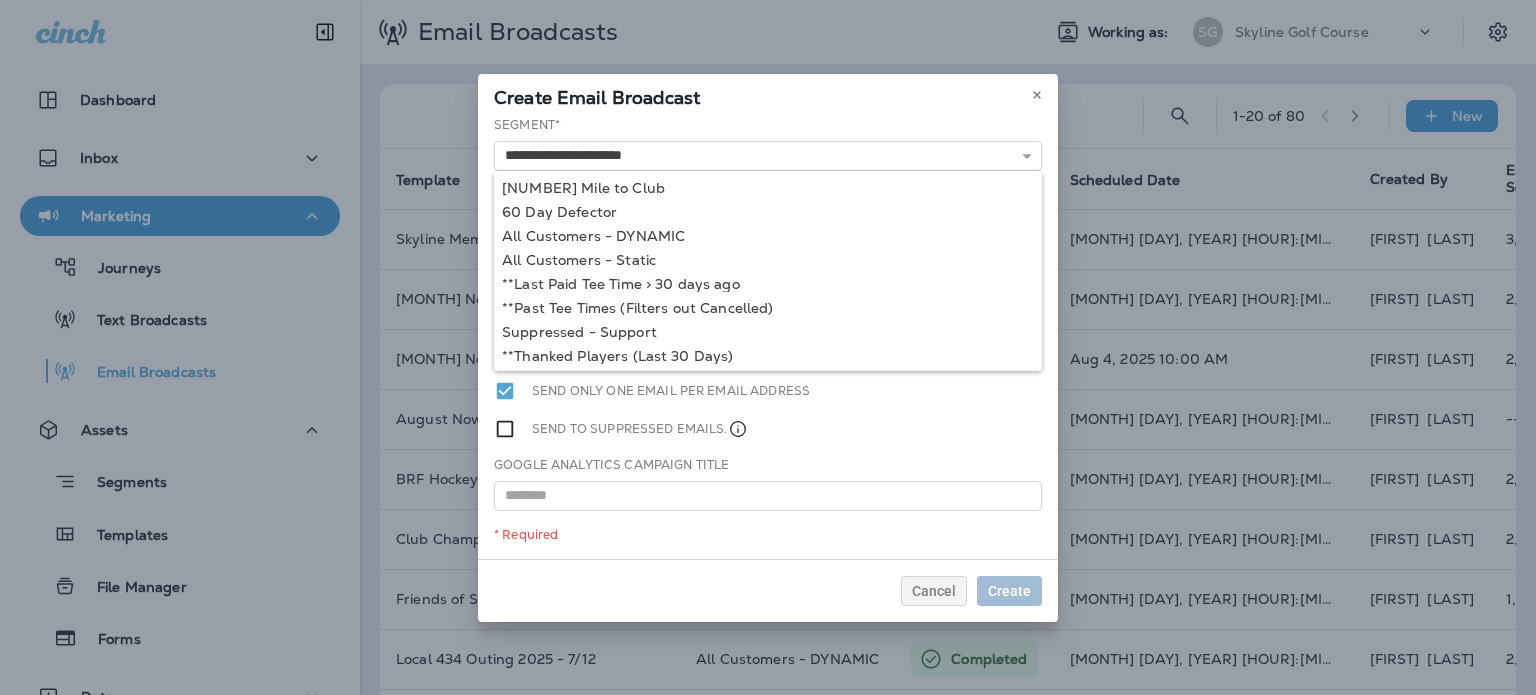 click on "**********" at bounding box center (768, 337) 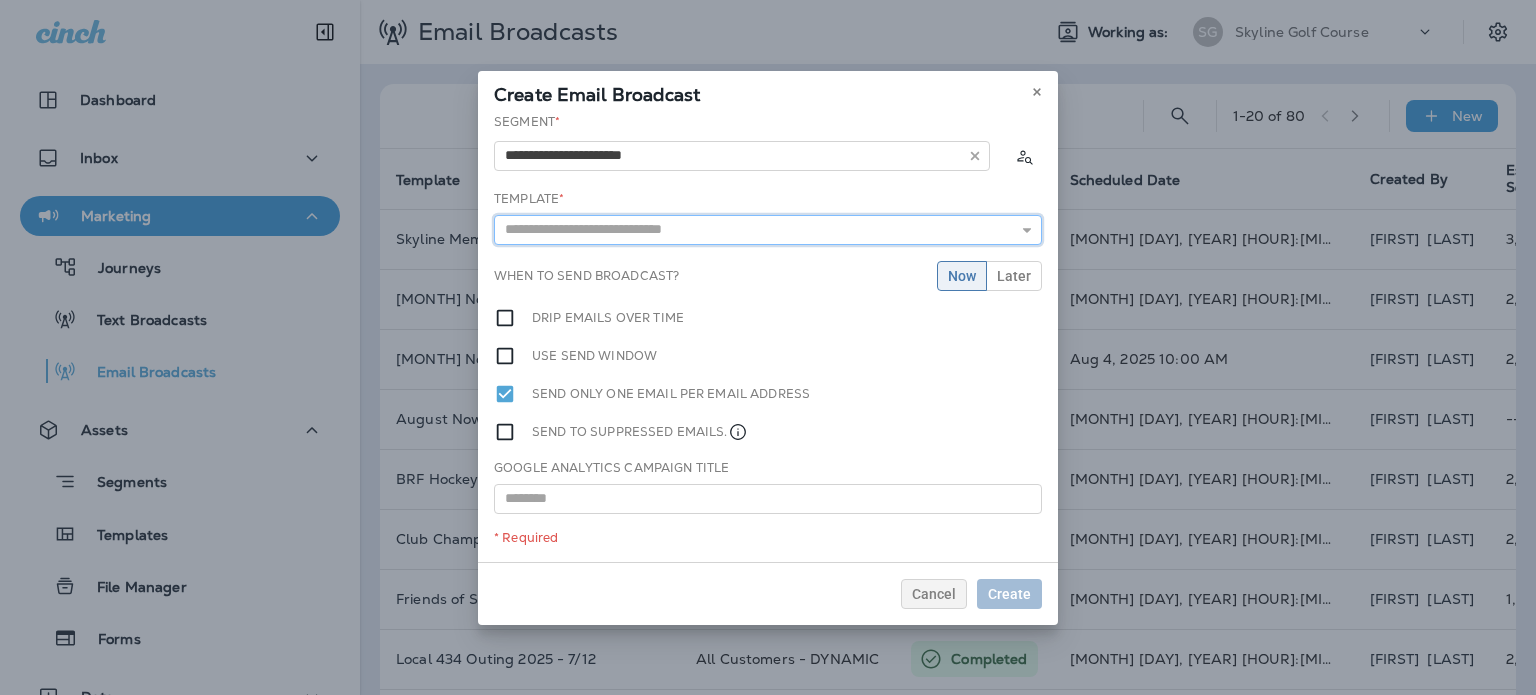 click at bounding box center [768, 230] 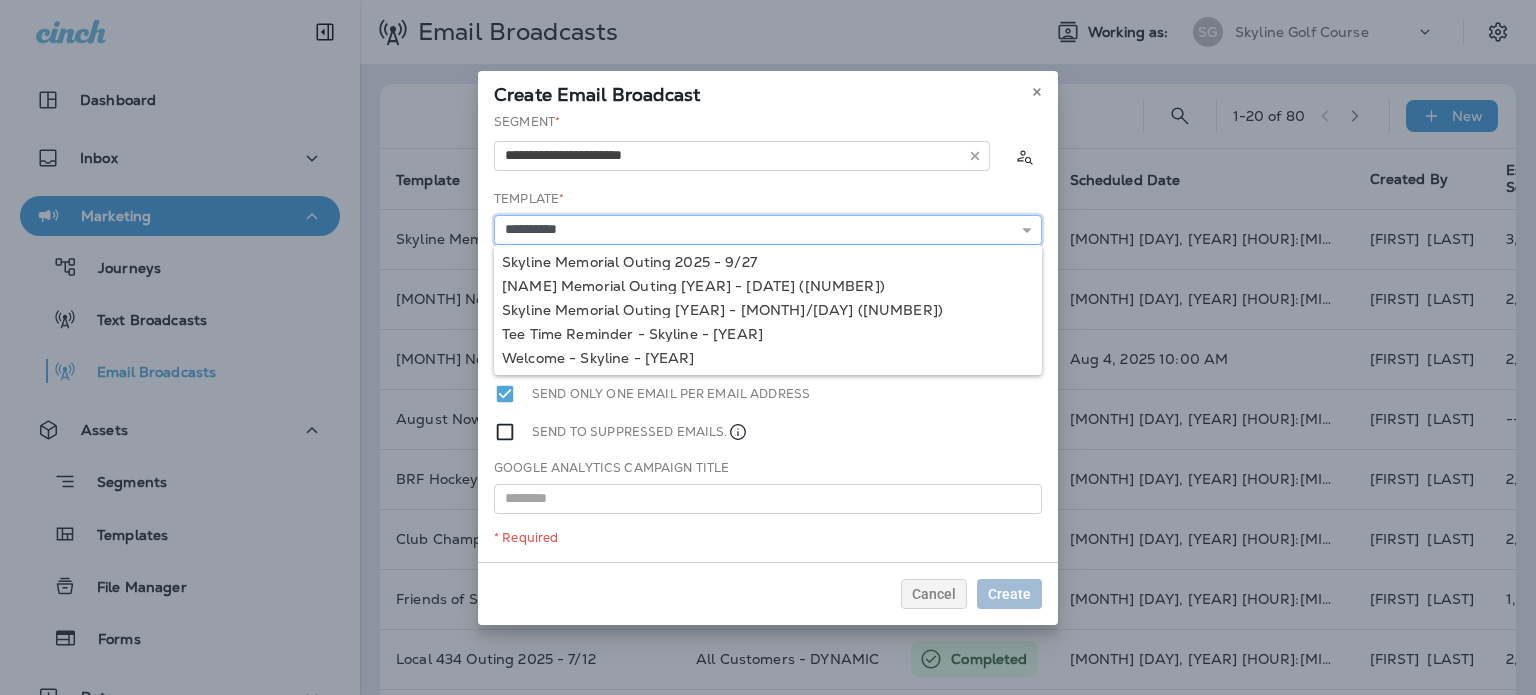 type on "**********" 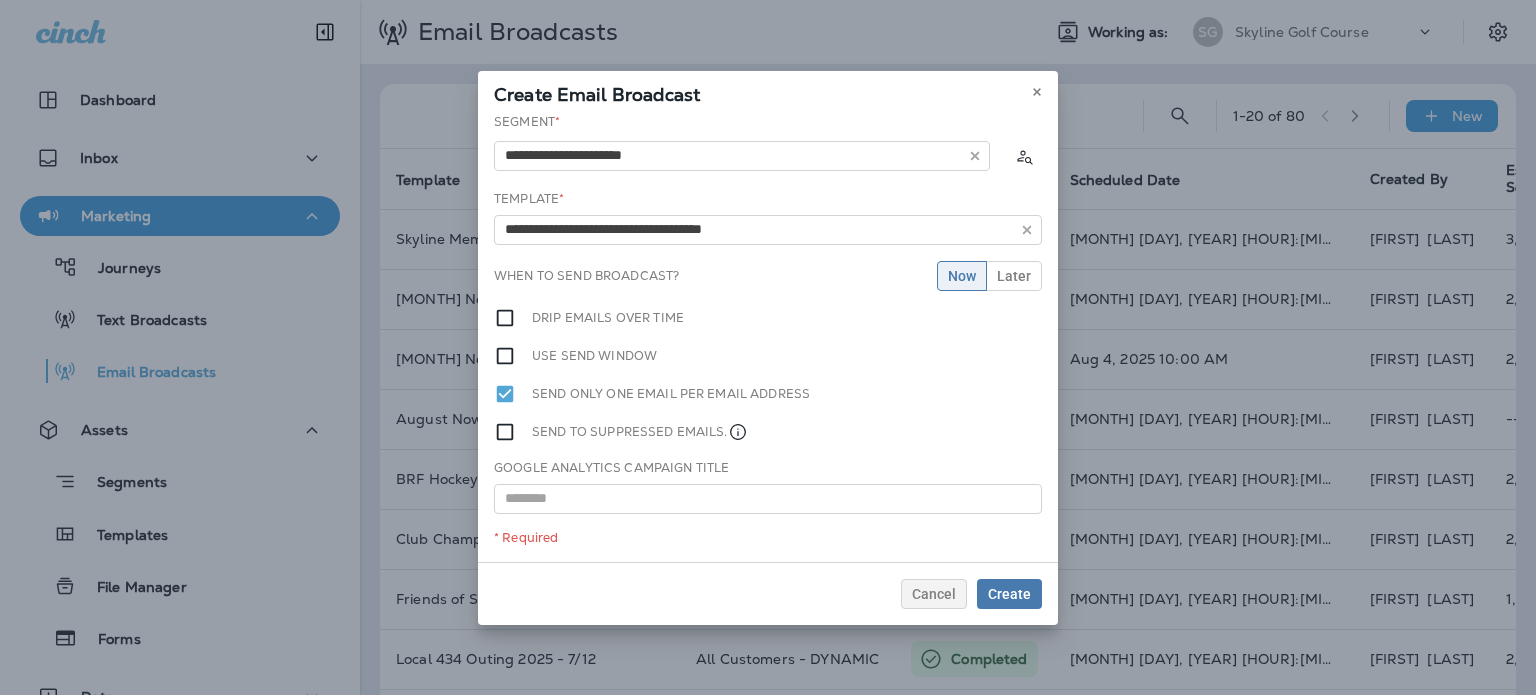click on "**********" at bounding box center (768, 337) 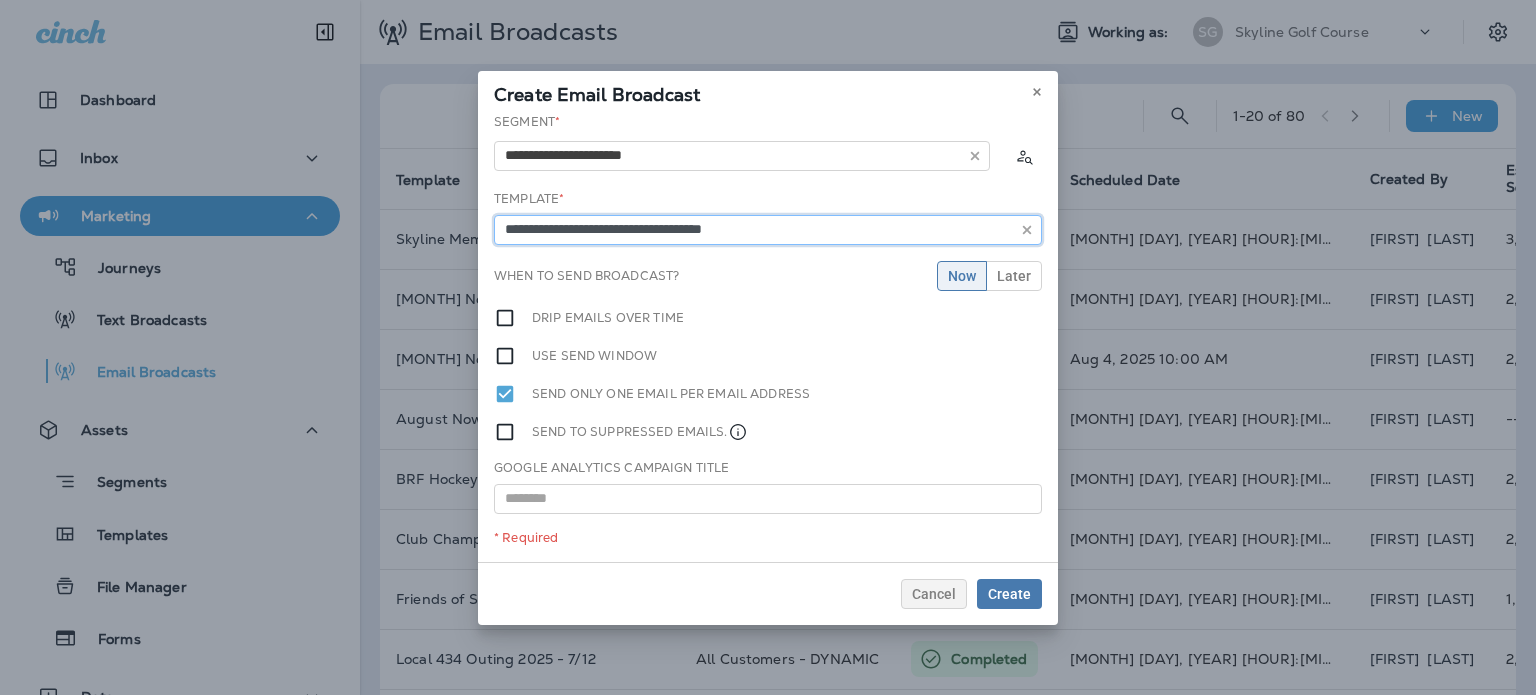 click on "**********" at bounding box center [768, 230] 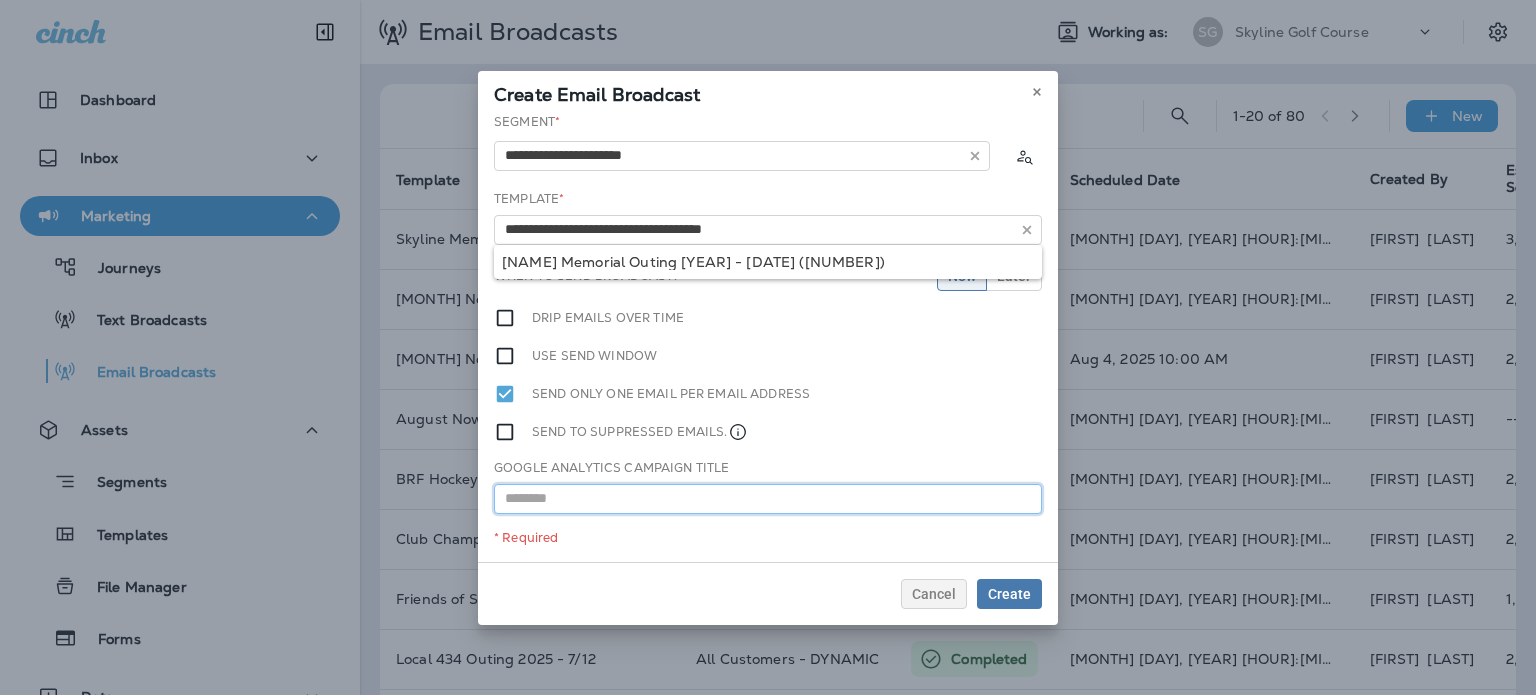 click at bounding box center [768, 499] 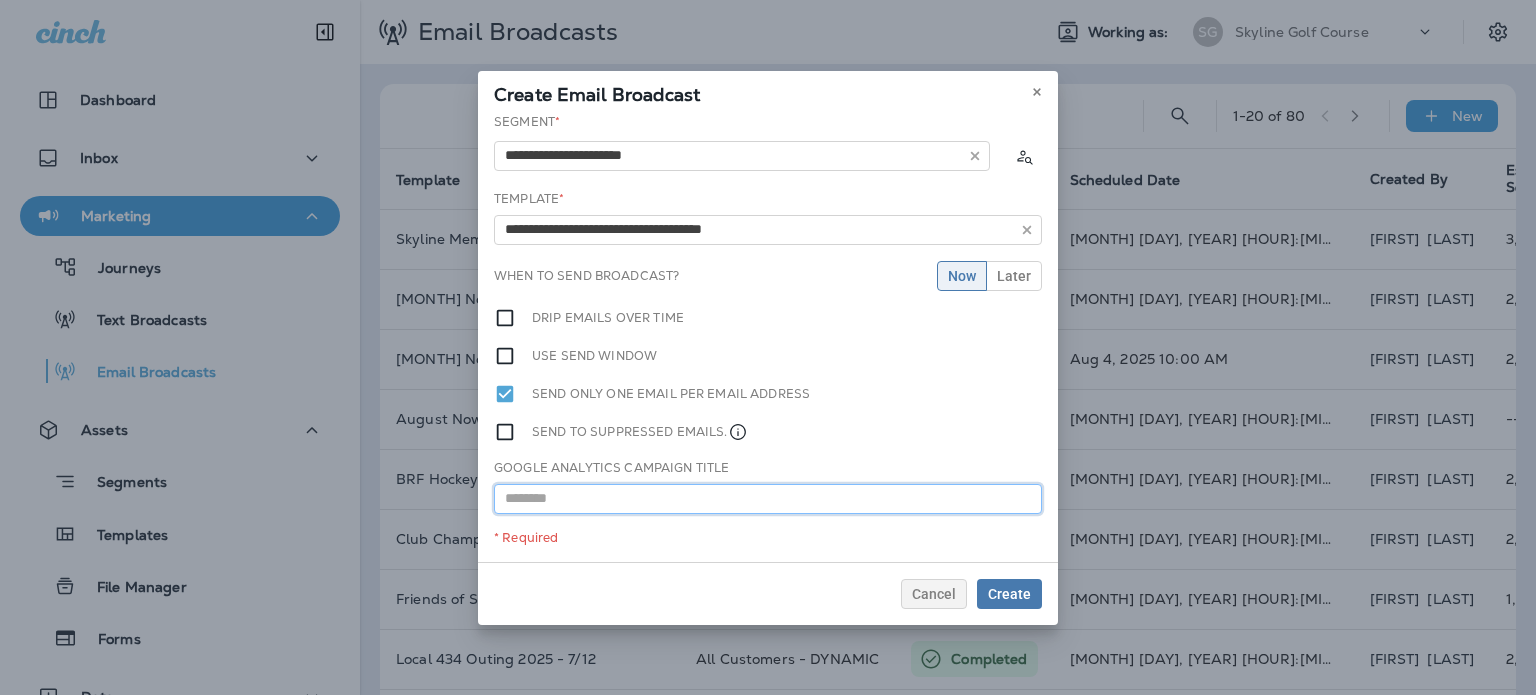 paste on "**********" 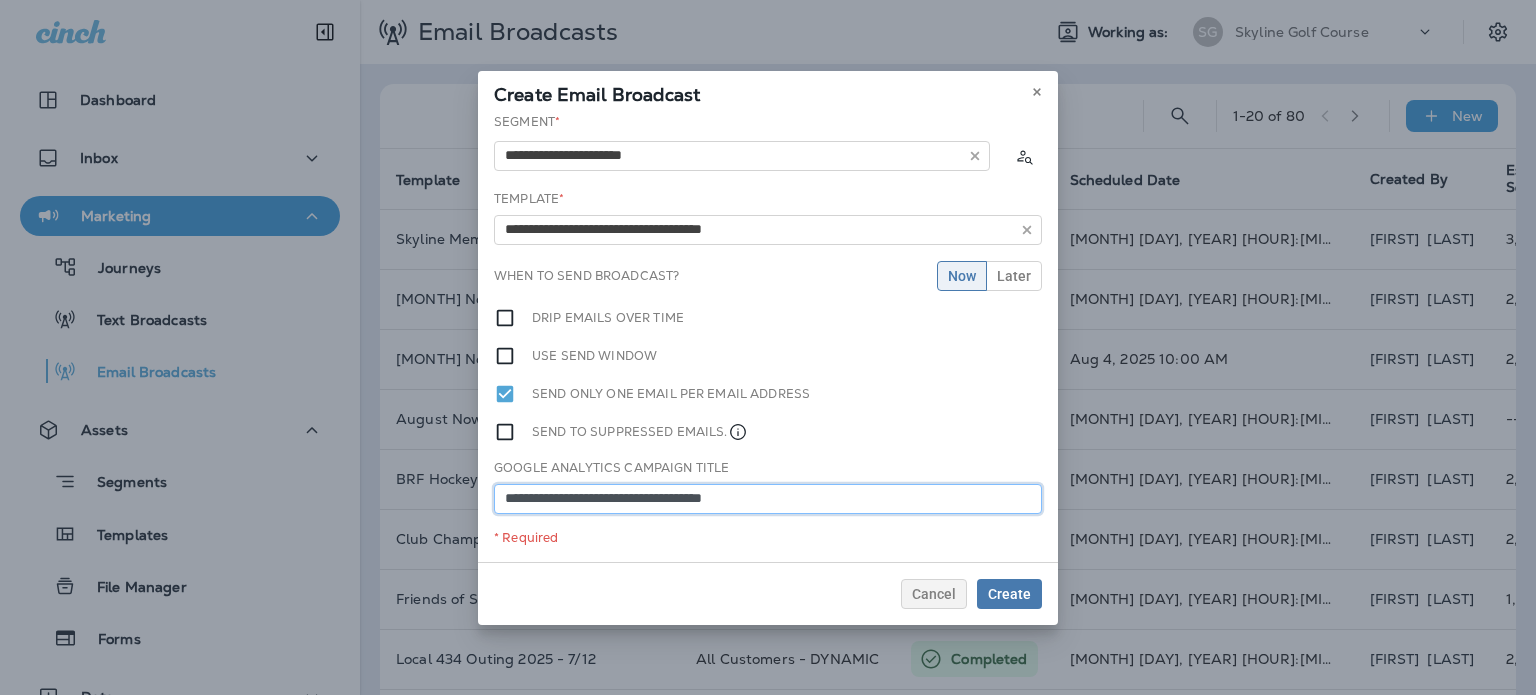 type on "**********" 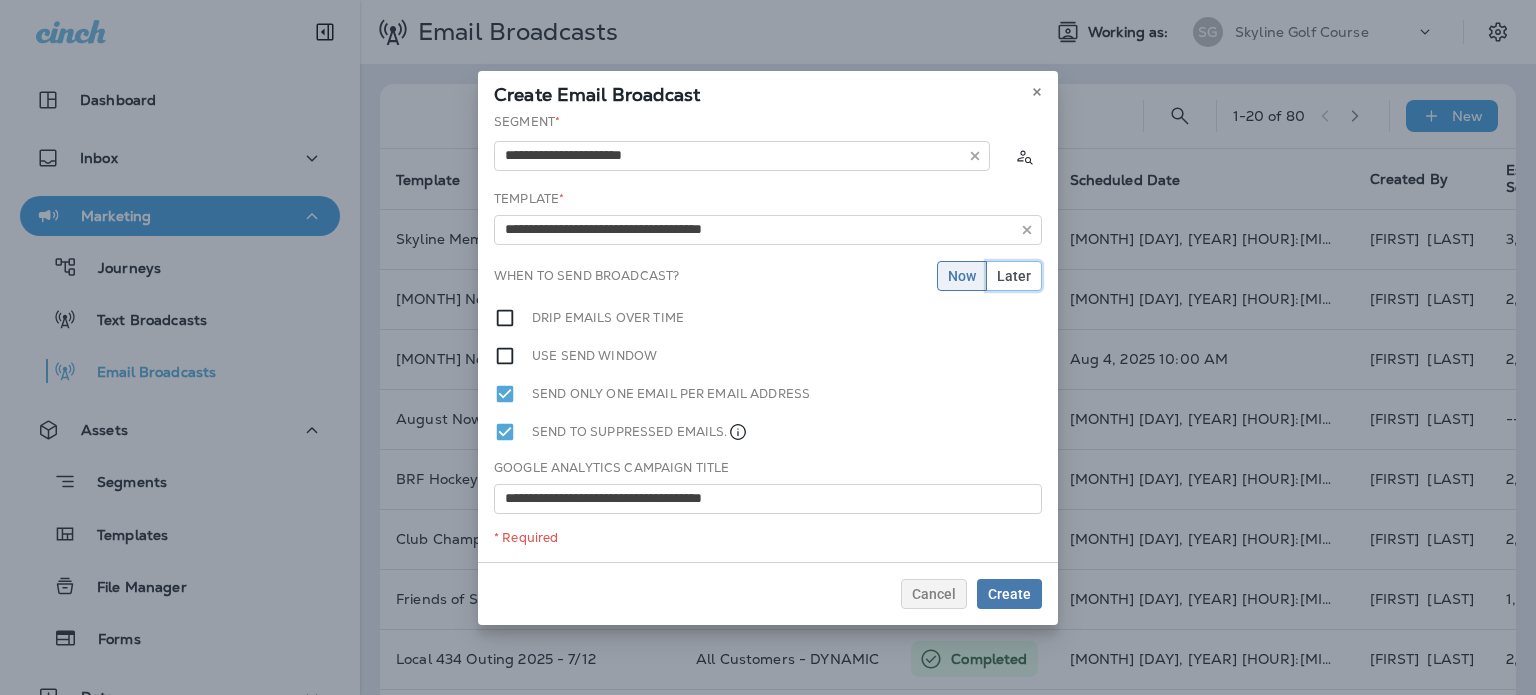 click on "Later" at bounding box center (1014, 276) 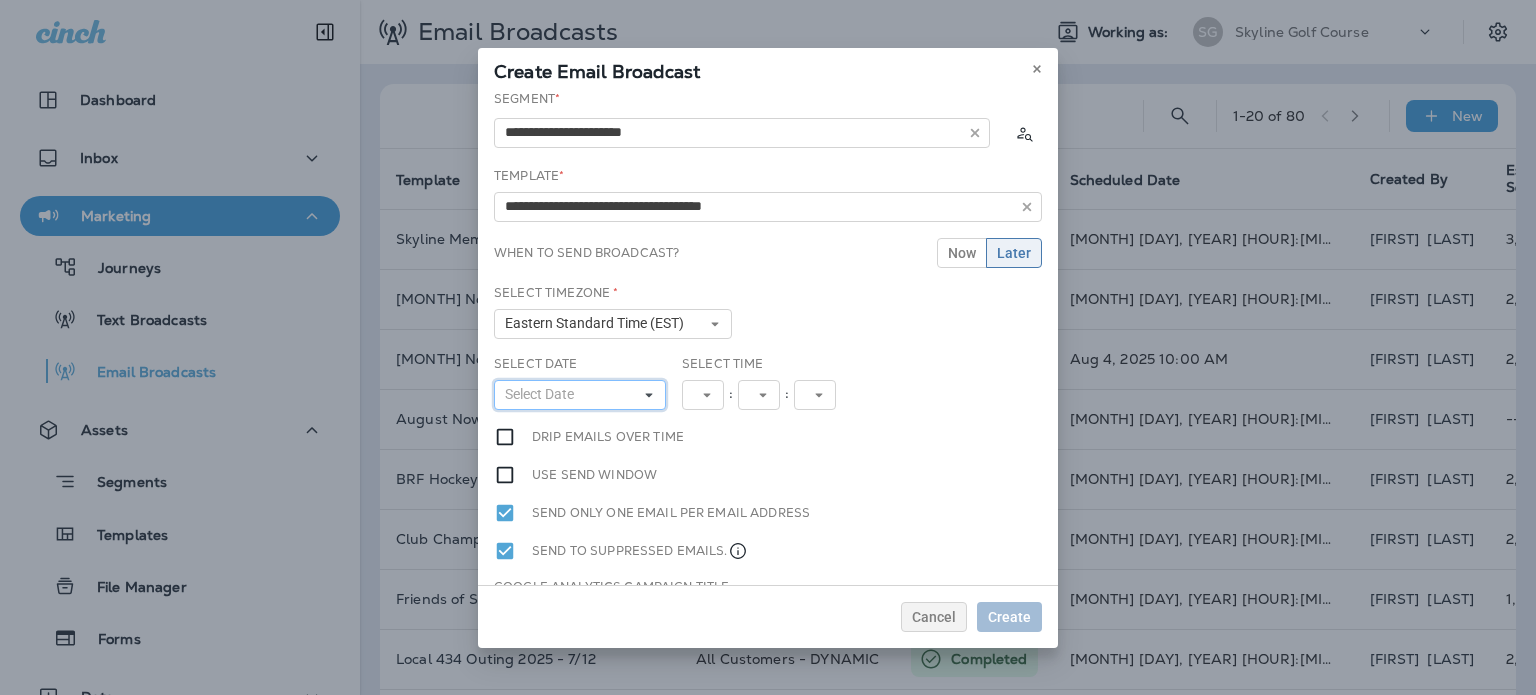 click on "Select Date" at bounding box center [580, 395] 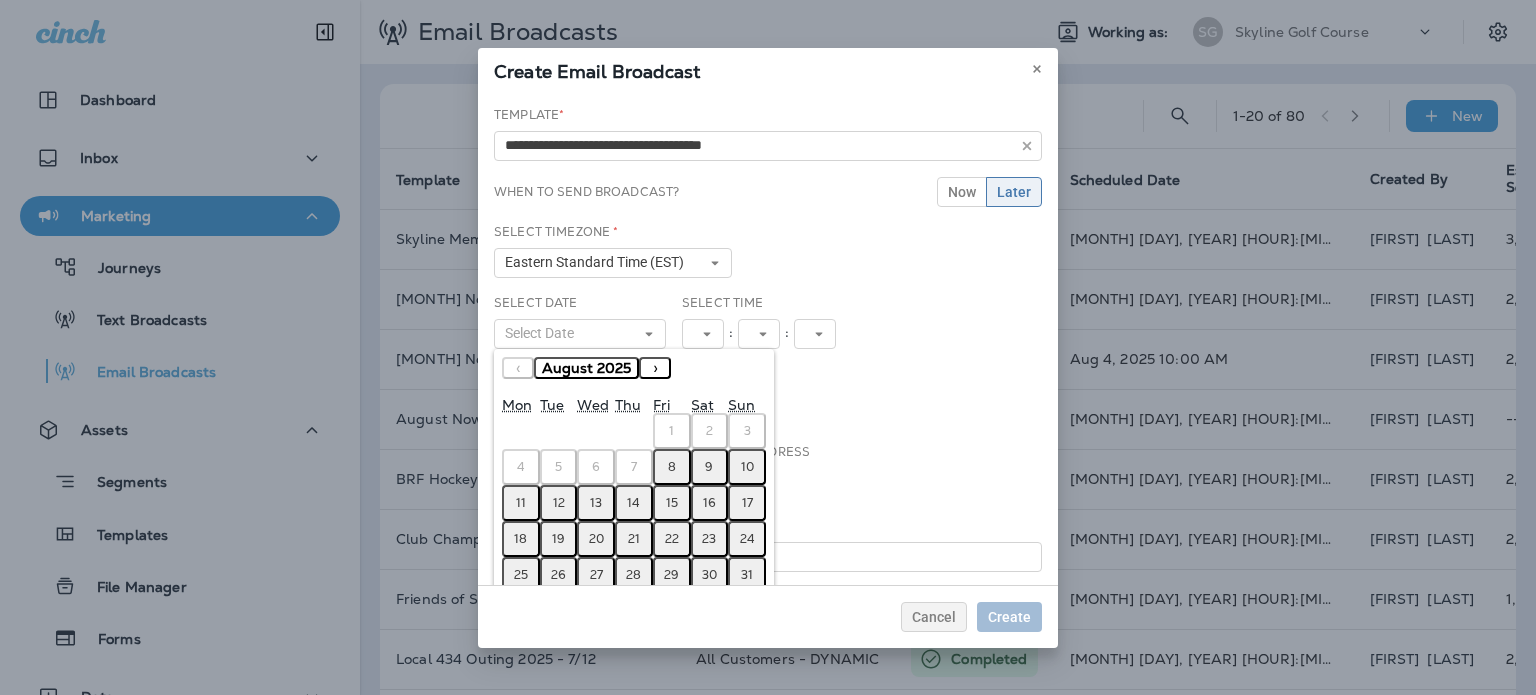 scroll, scrollTop: 95, scrollLeft: 0, axis: vertical 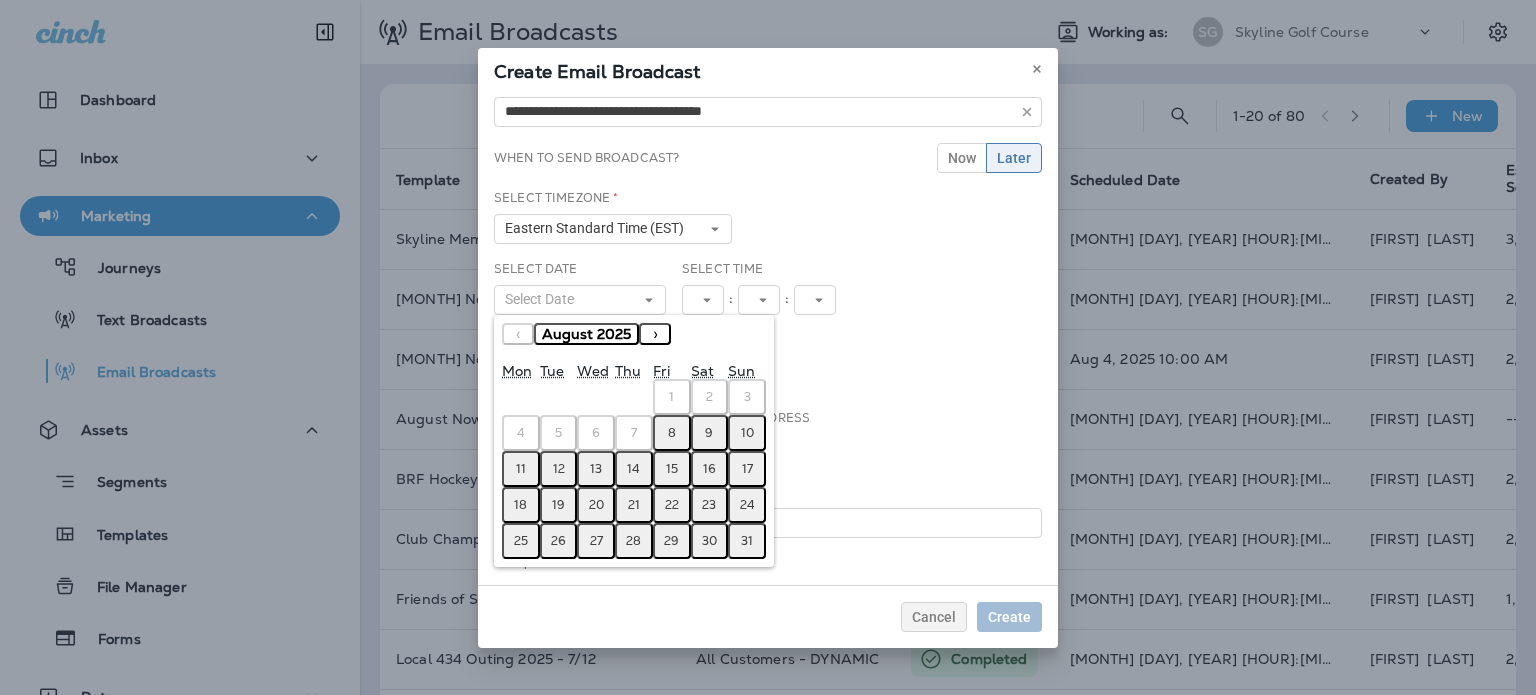 click on "18" at bounding box center (520, 505) 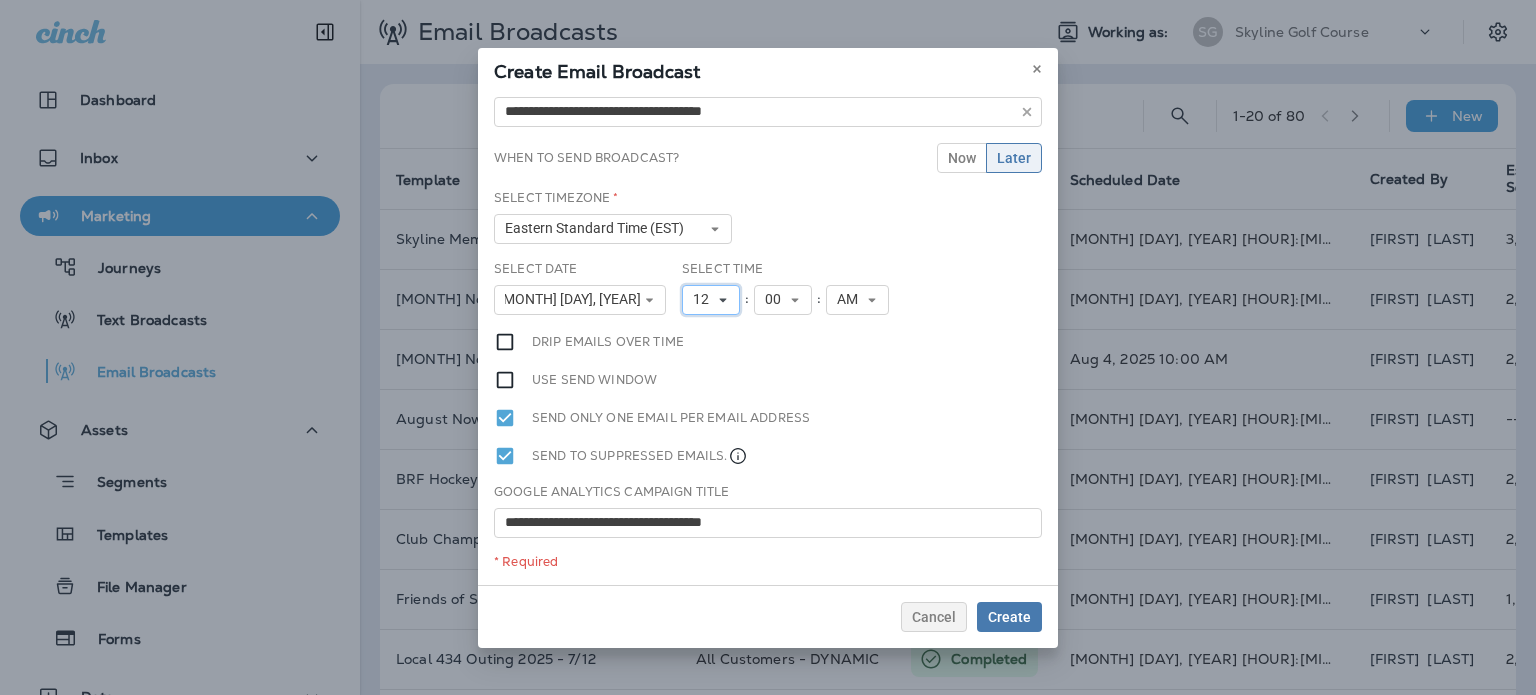 click on "12" at bounding box center [705, 299] 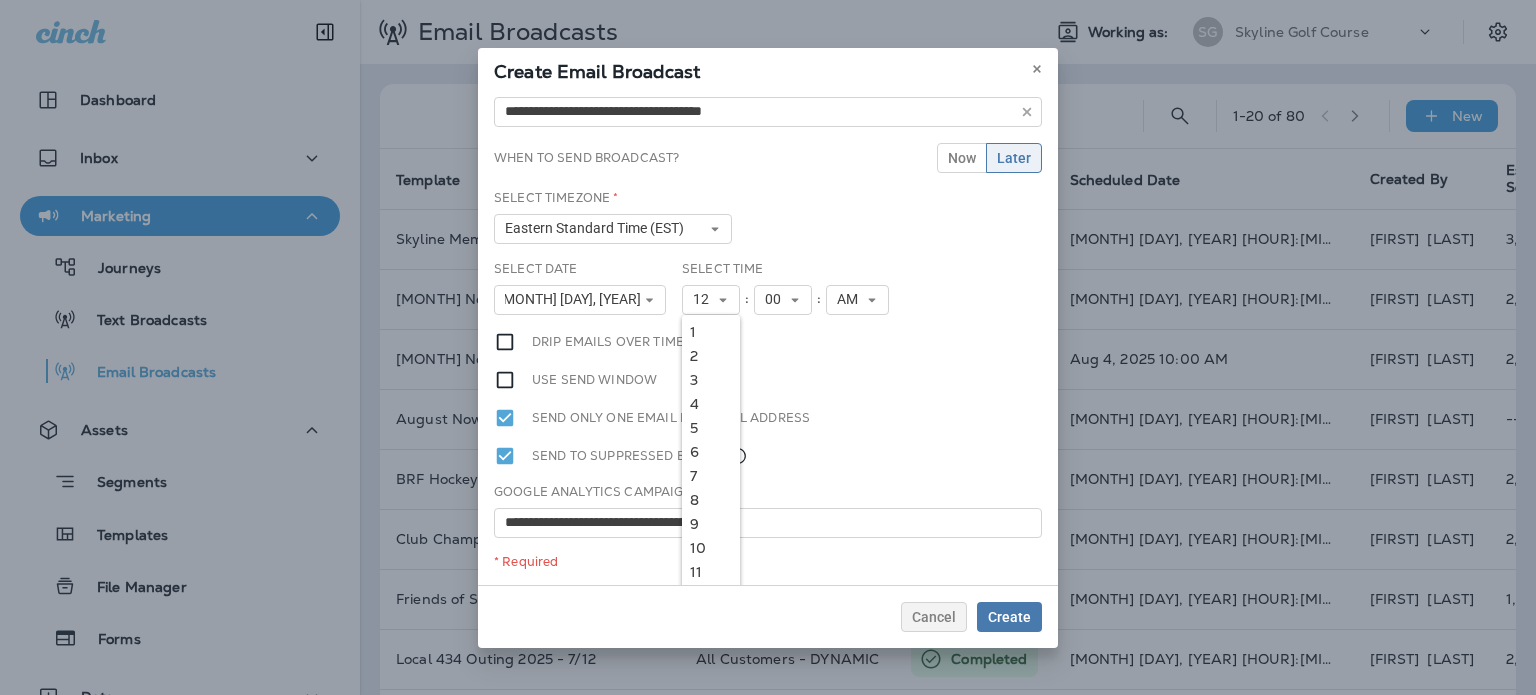 click on "9" at bounding box center [711, 524] 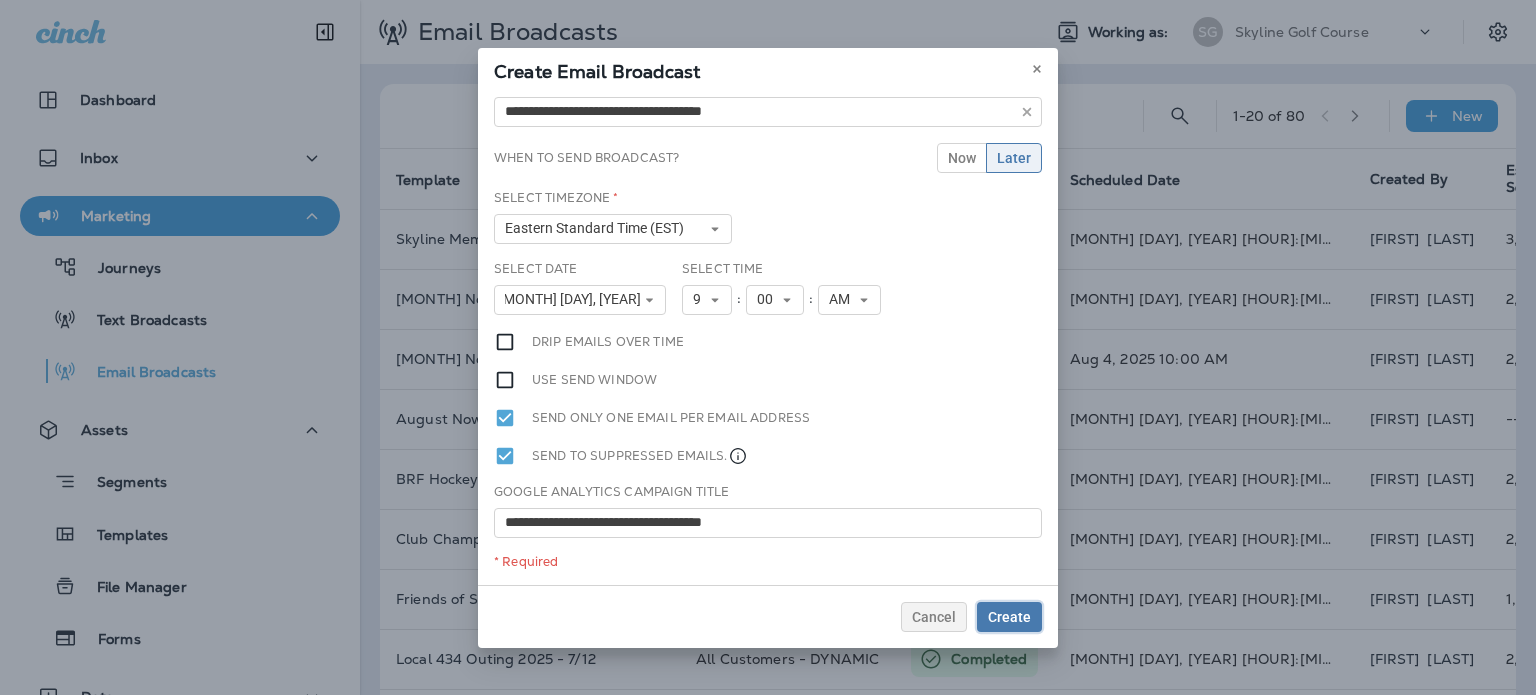 click on "Create" at bounding box center [1009, 617] 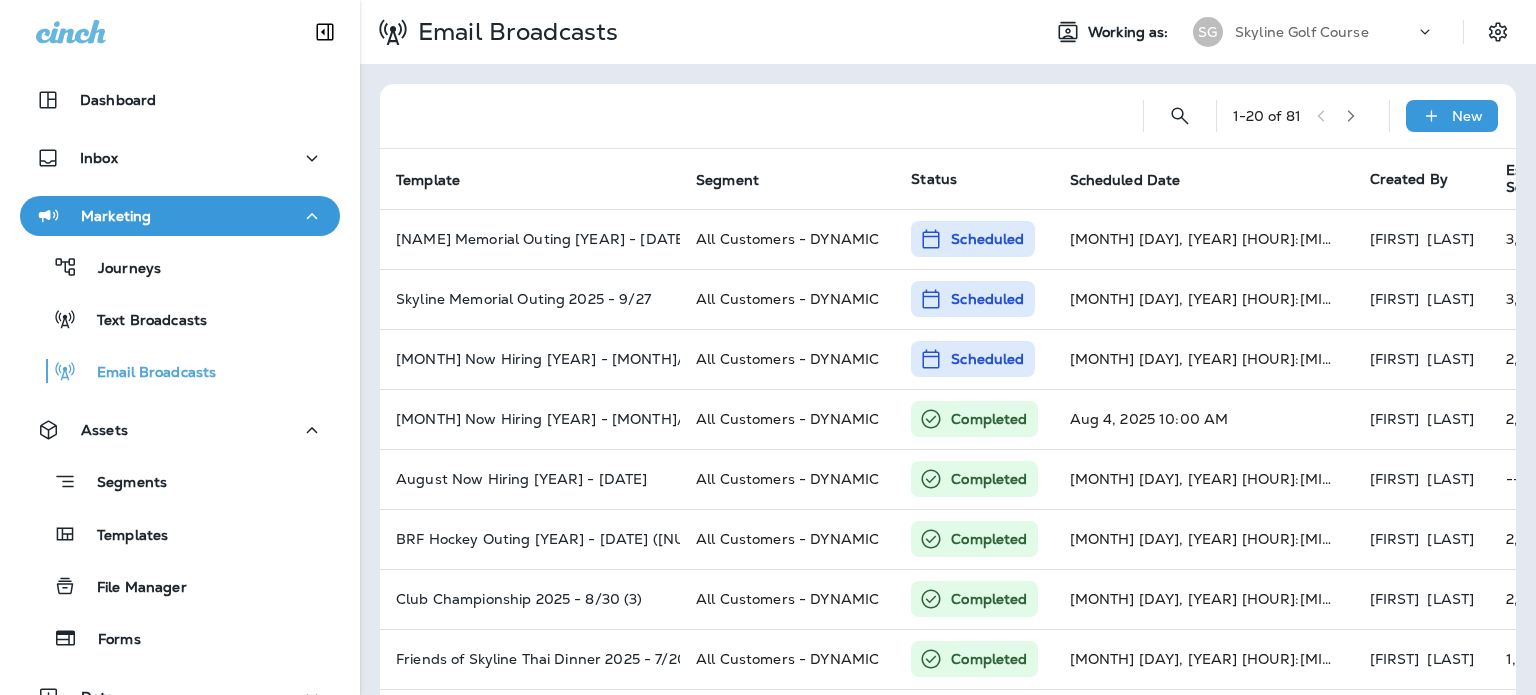 click on "New" at bounding box center [1467, 116] 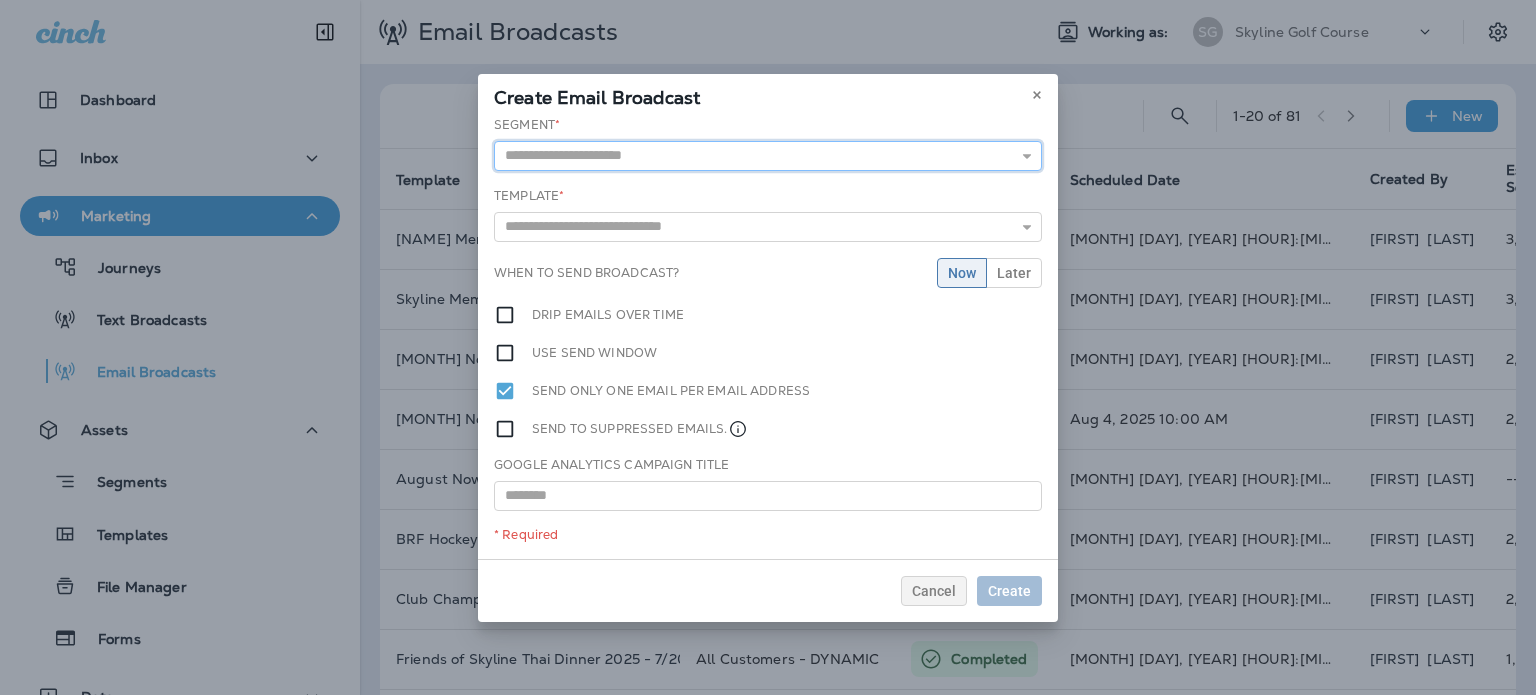 click at bounding box center [768, 156] 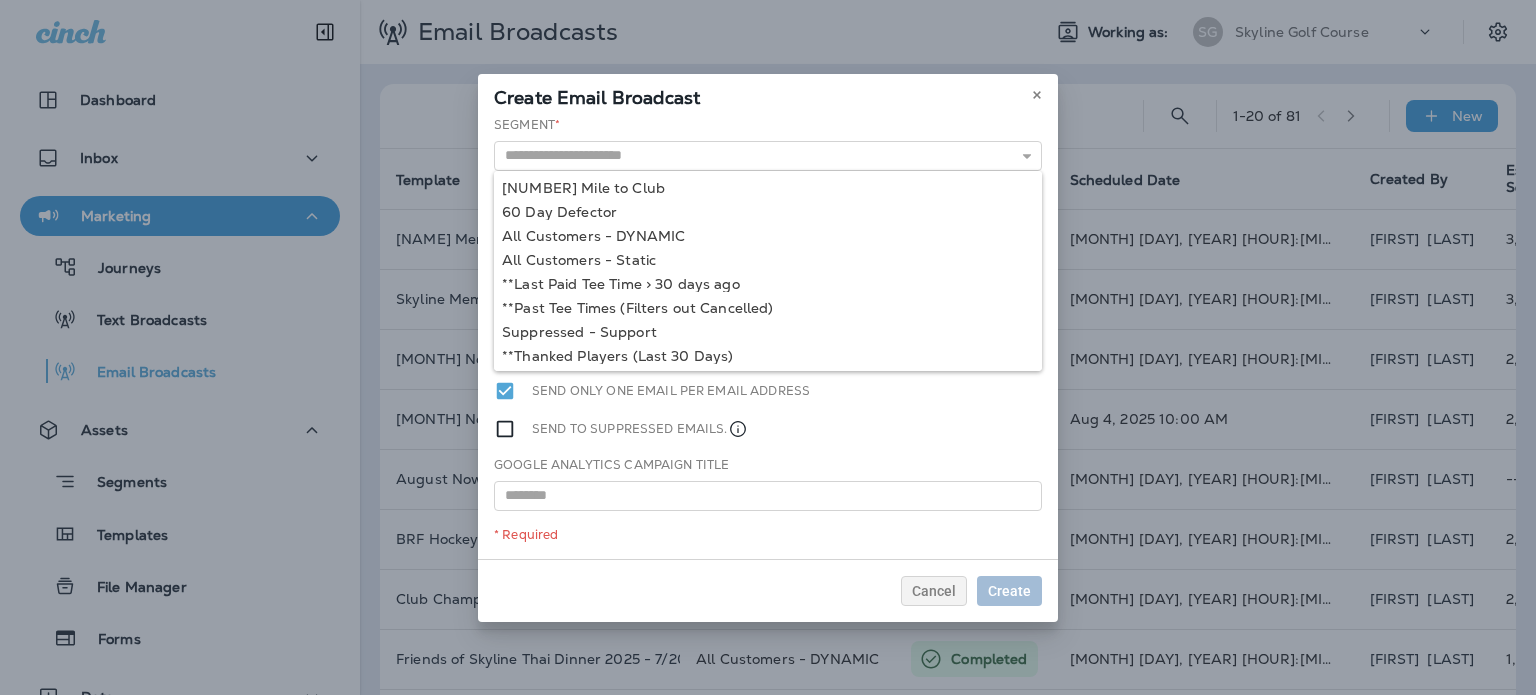 type on "**********" 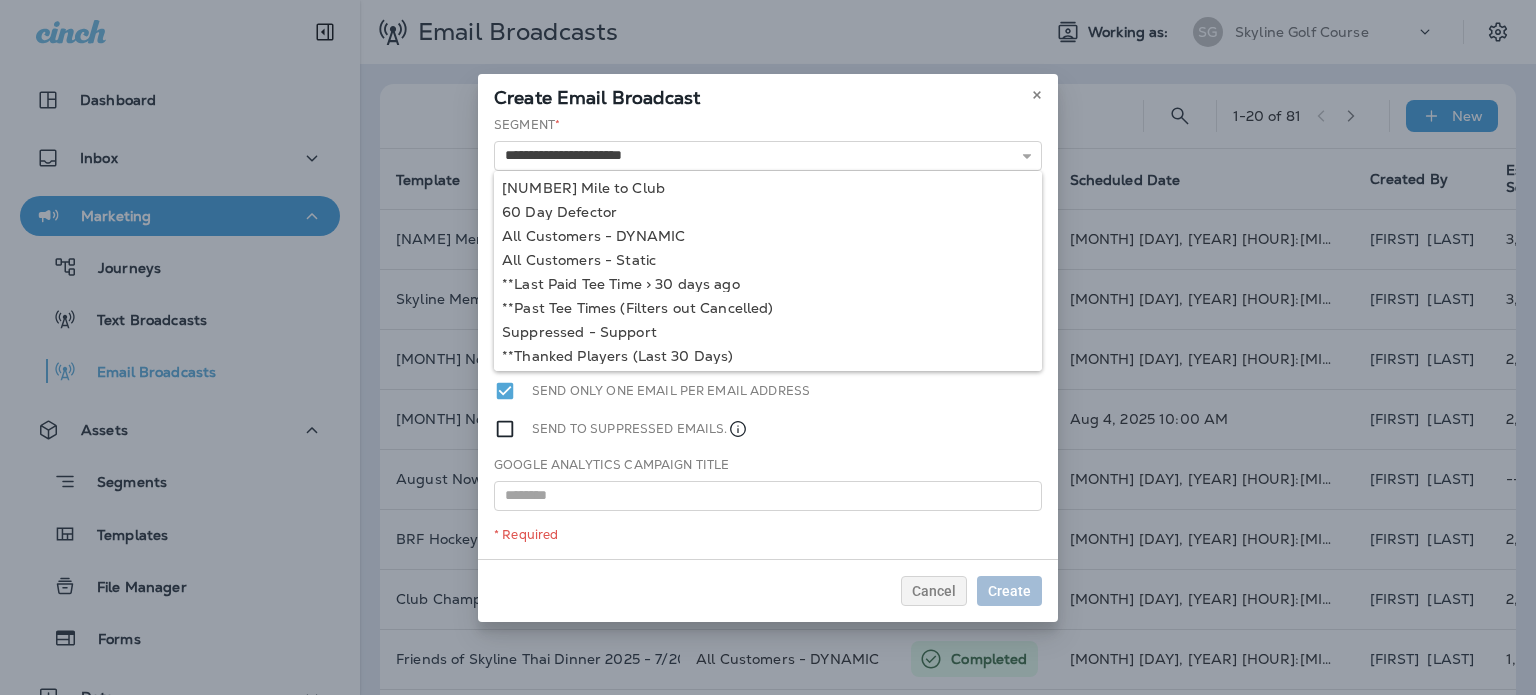 click on "**********" at bounding box center [768, 337] 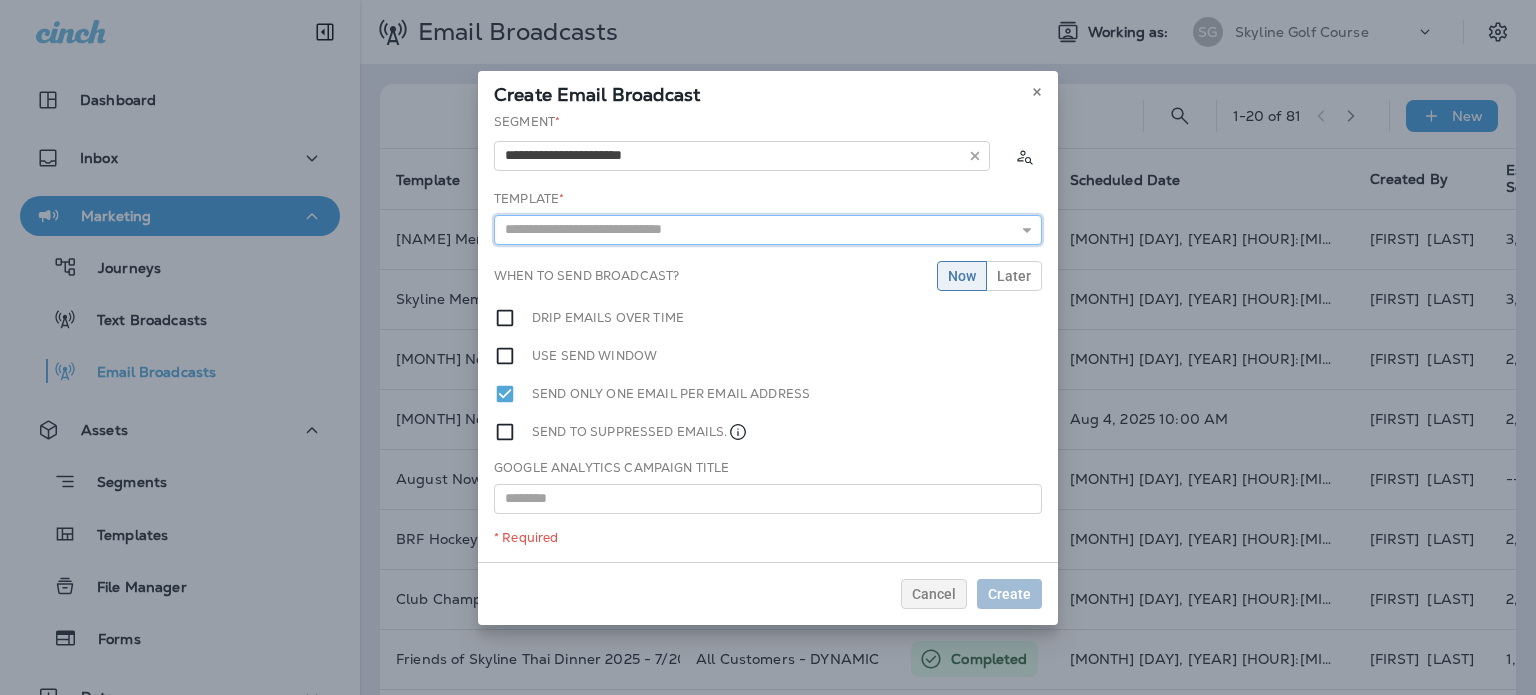 click at bounding box center [768, 230] 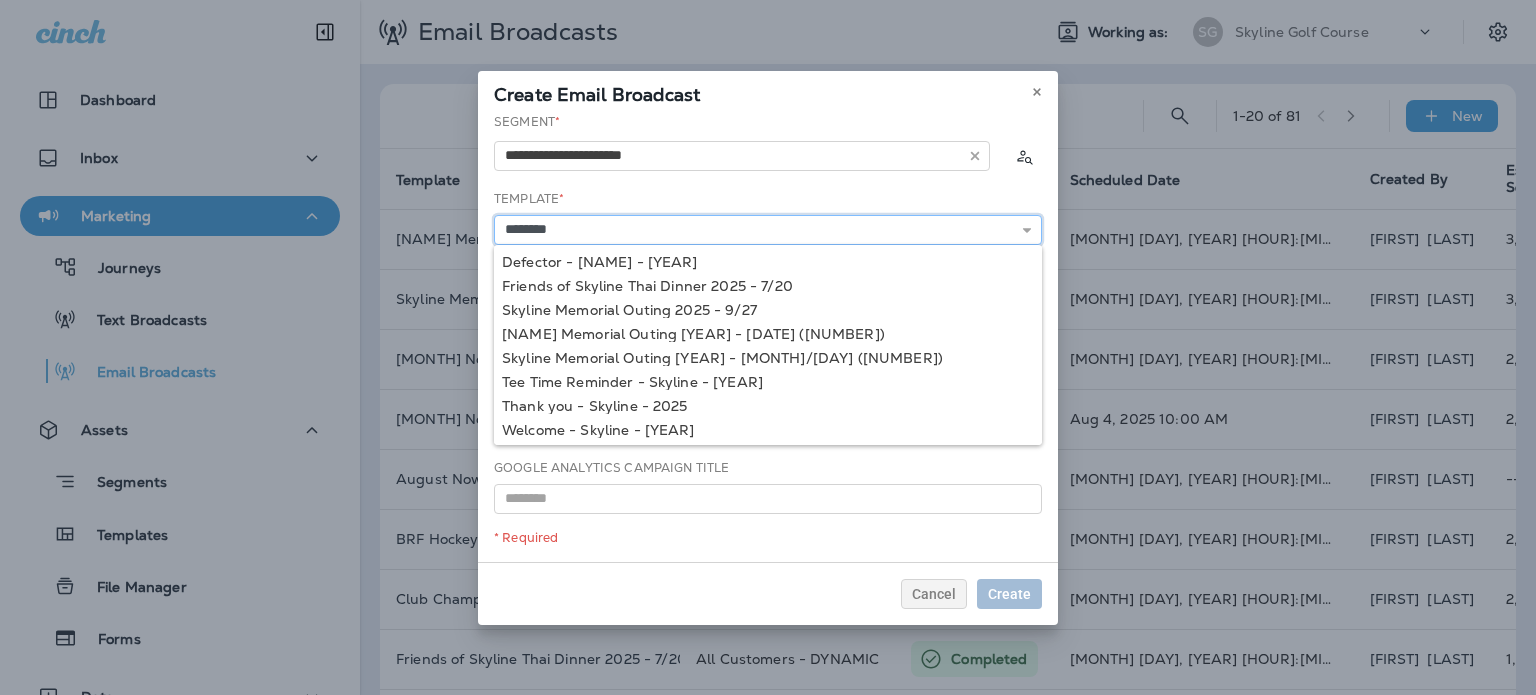 type on "**********" 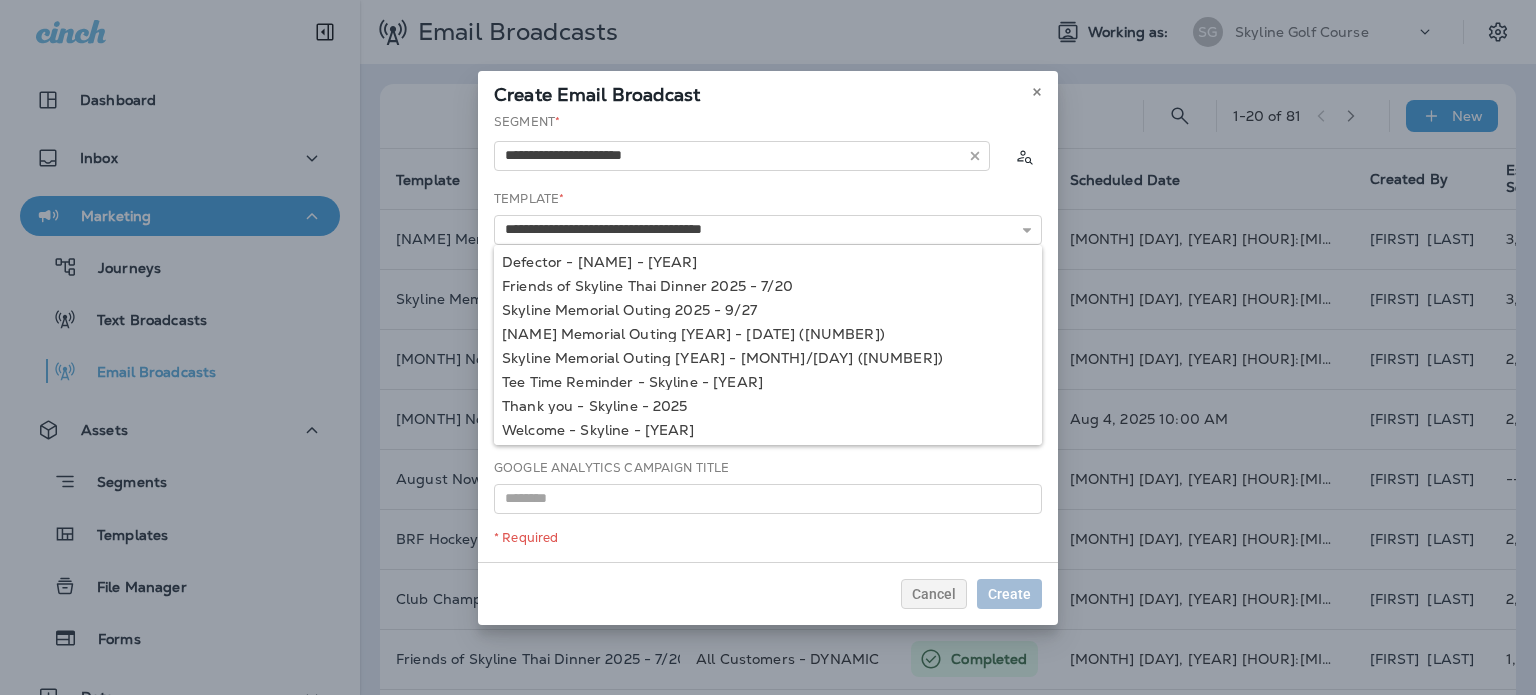 click on "**********" at bounding box center (768, 337) 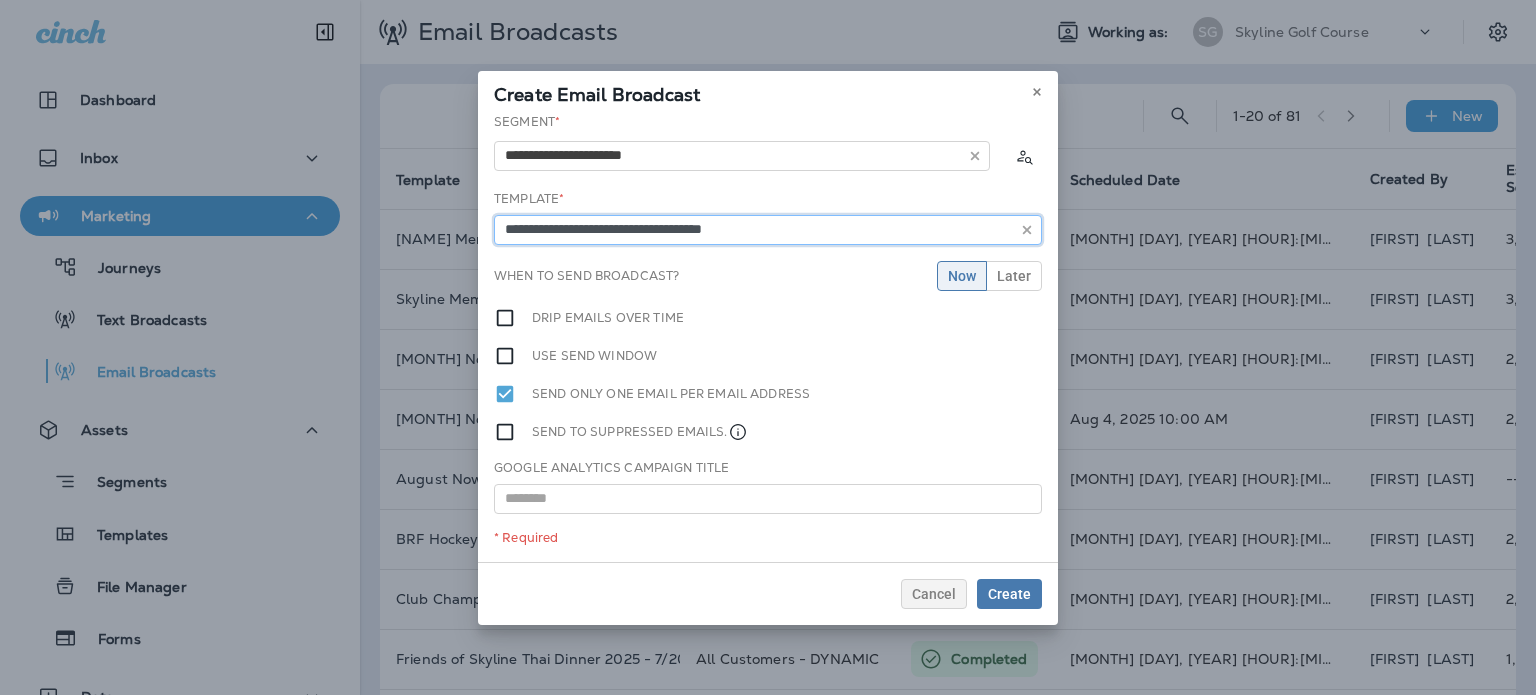 click on "**********" at bounding box center (768, 230) 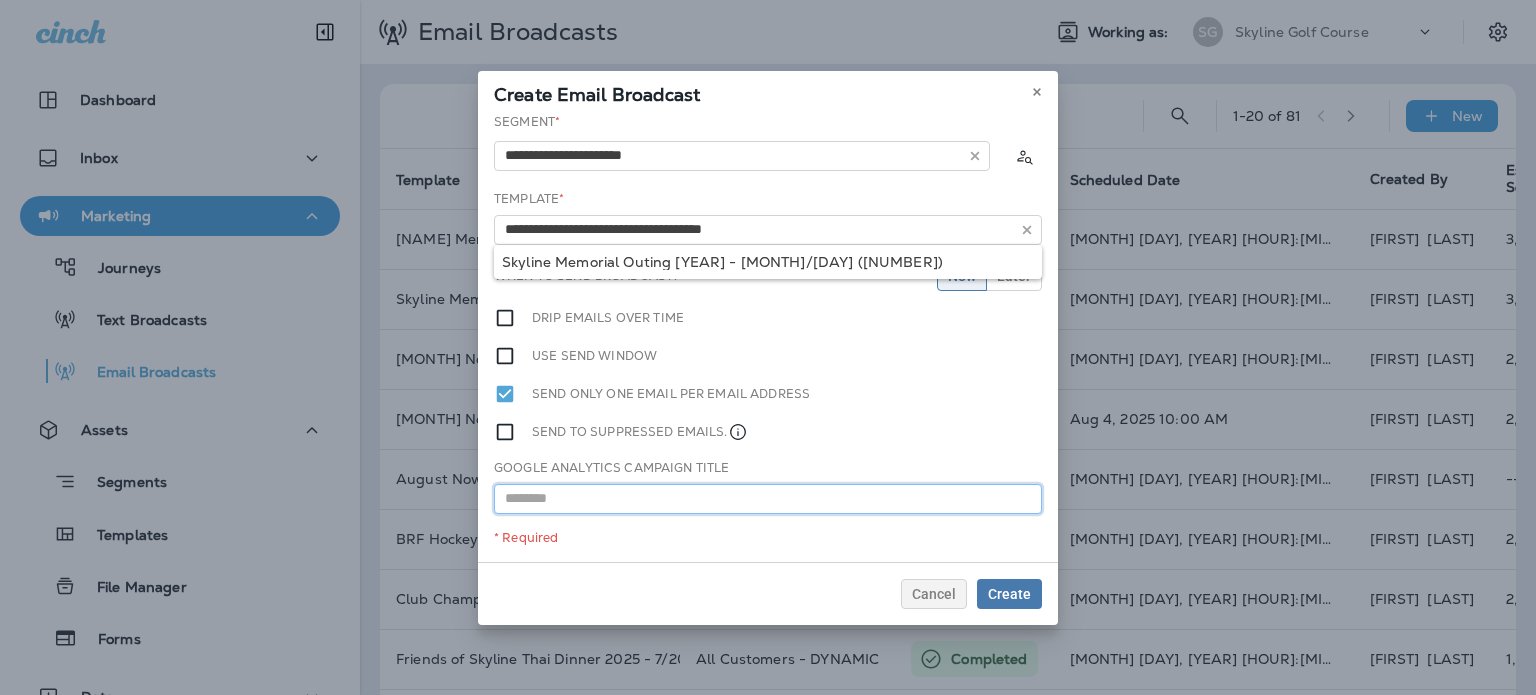 click at bounding box center (768, 499) 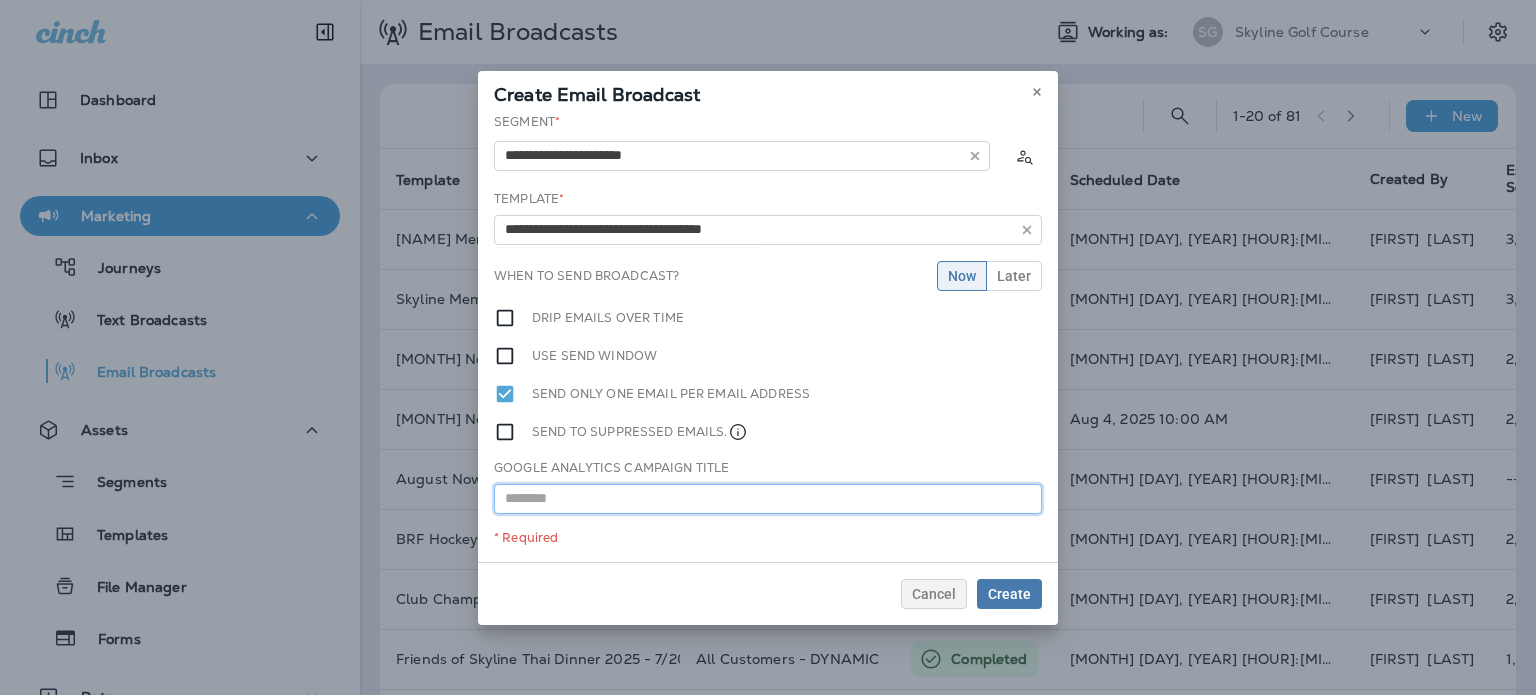 paste on "**********" 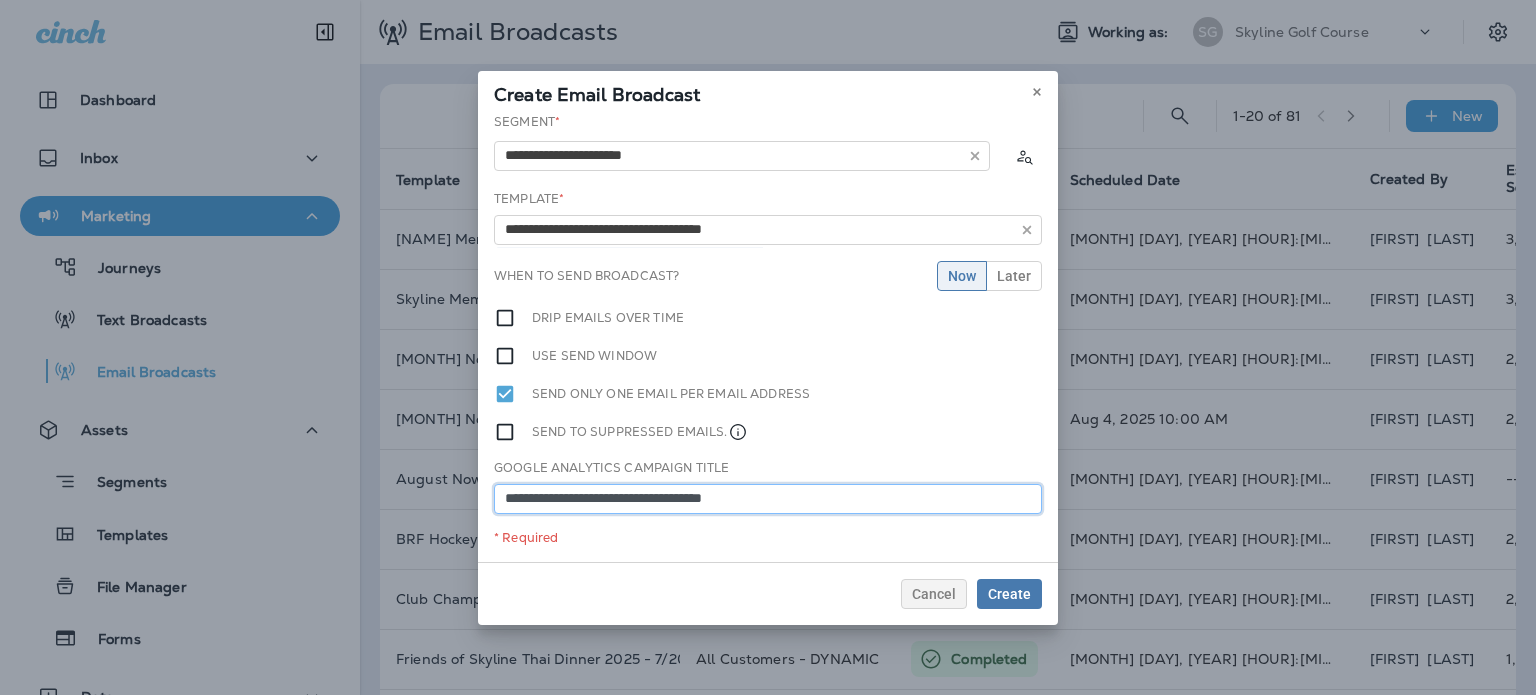 type on "**********" 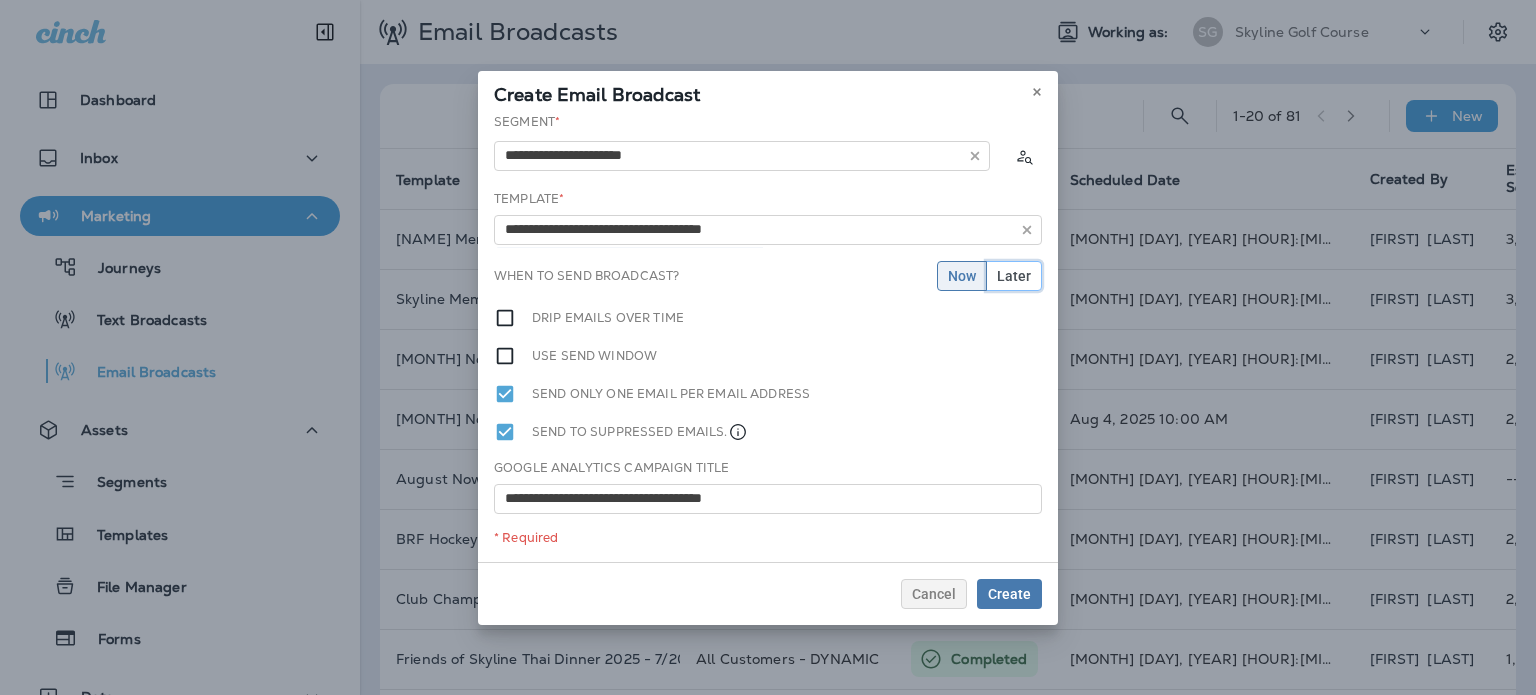 click on "Later" at bounding box center [1014, 276] 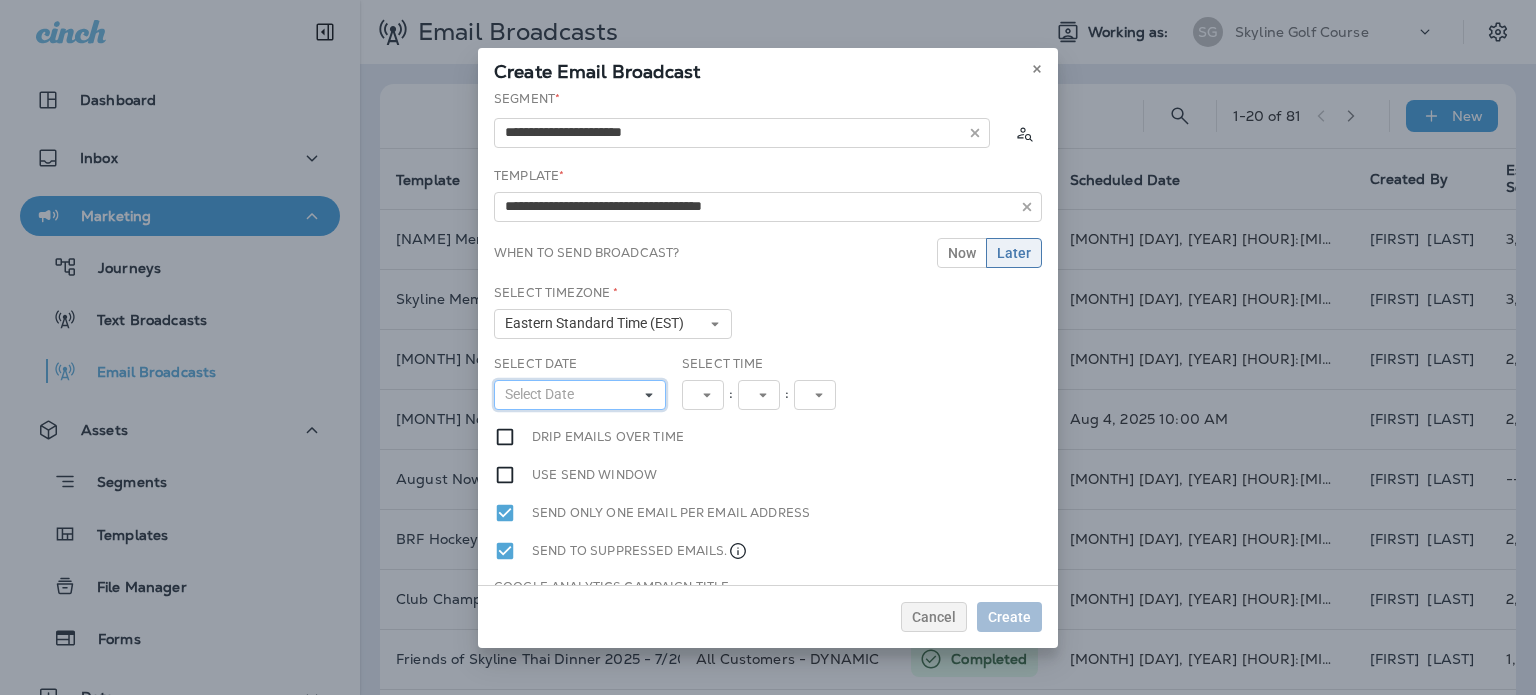 click on "Select Date" at bounding box center [580, 395] 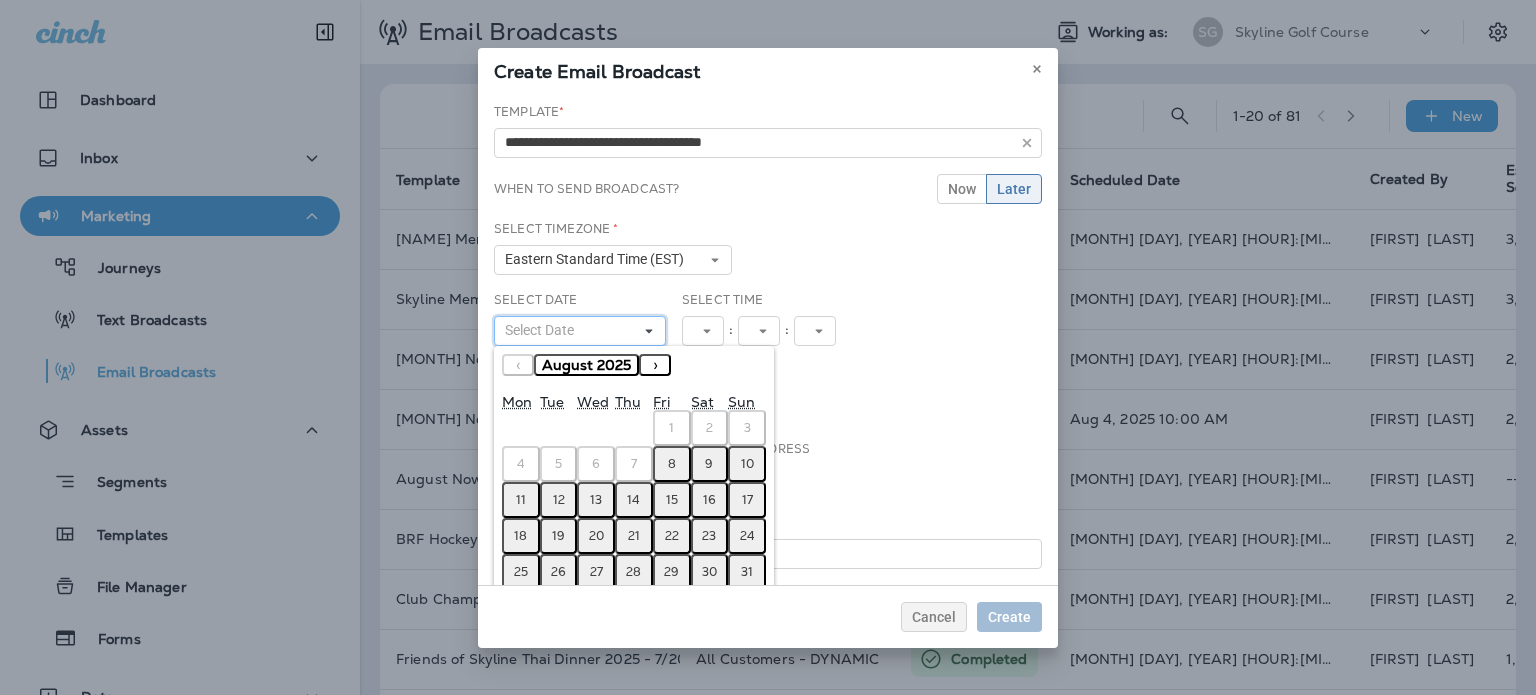 scroll, scrollTop: 95, scrollLeft: 0, axis: vertical 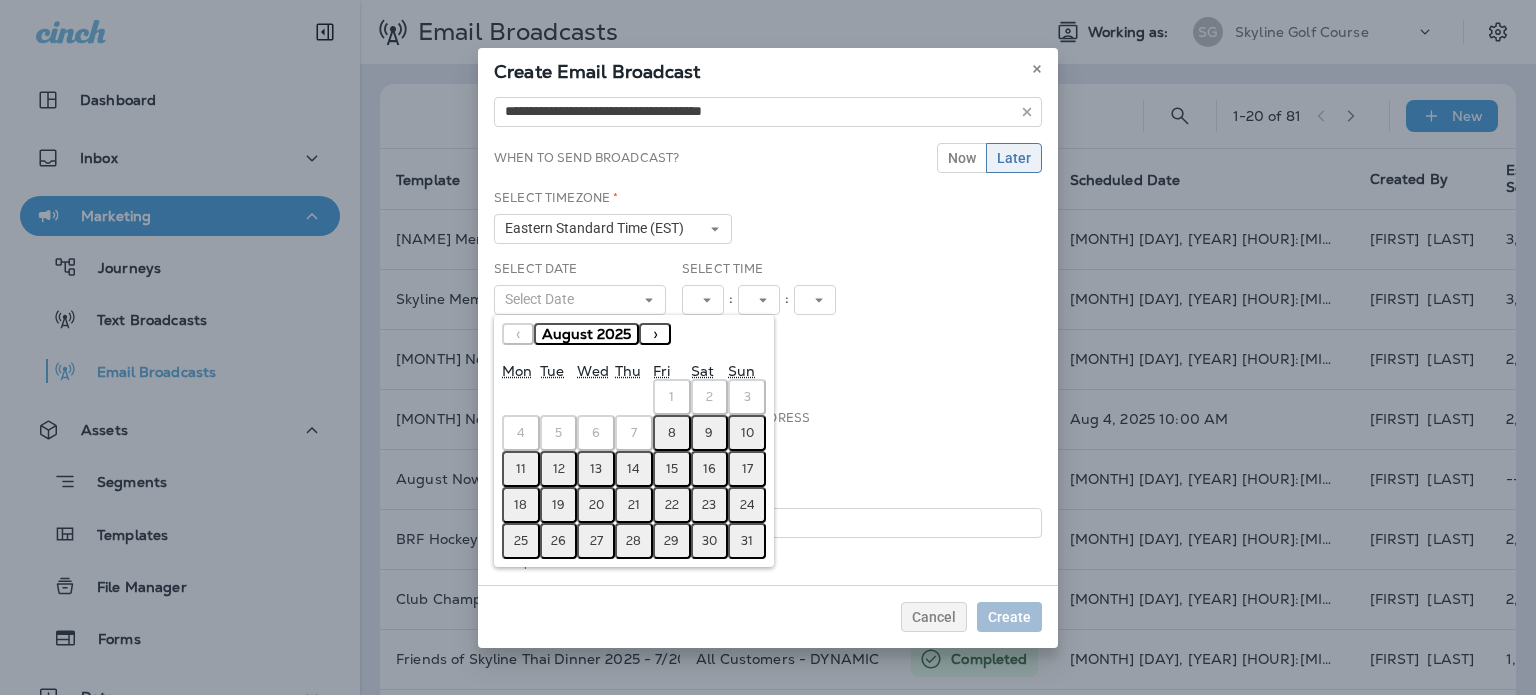 click on "26" at bounding box center (559, 541) 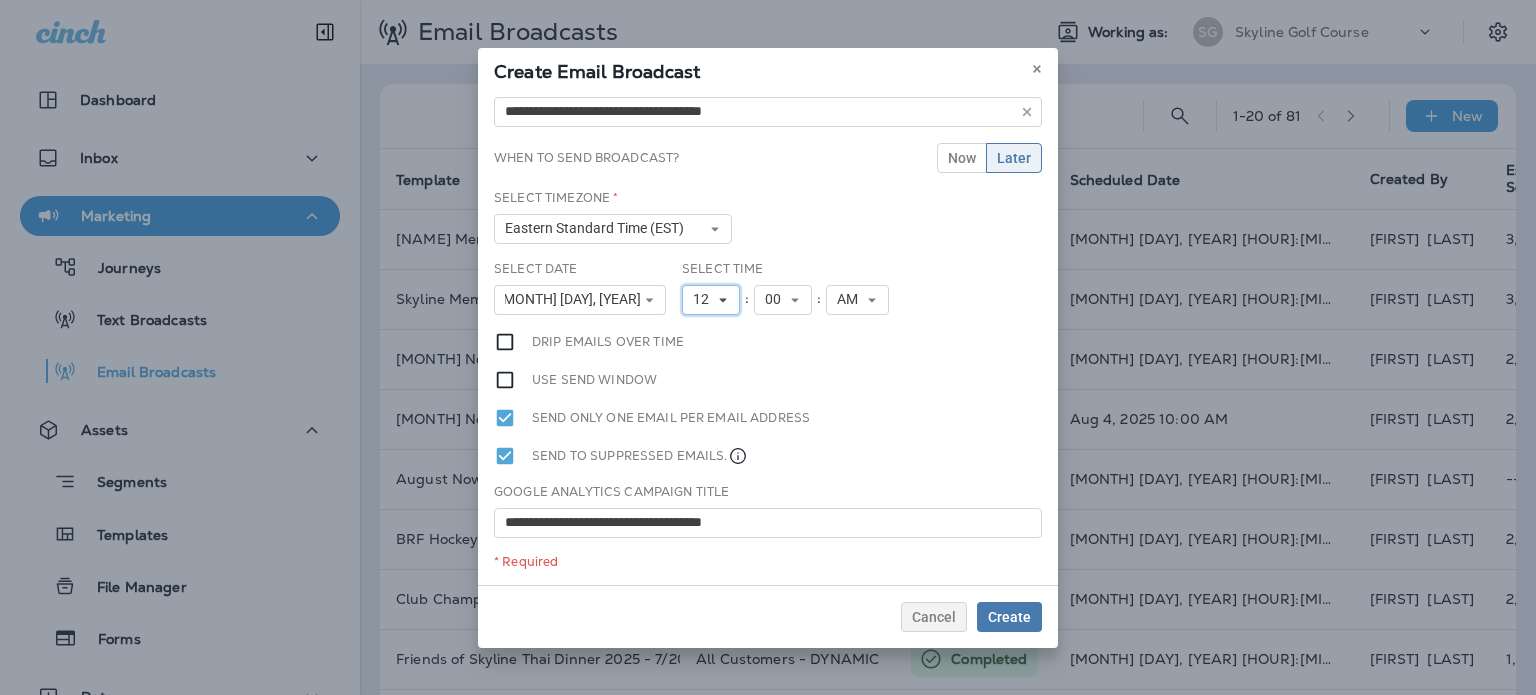 click on "12" at bounding box center [711, 300] 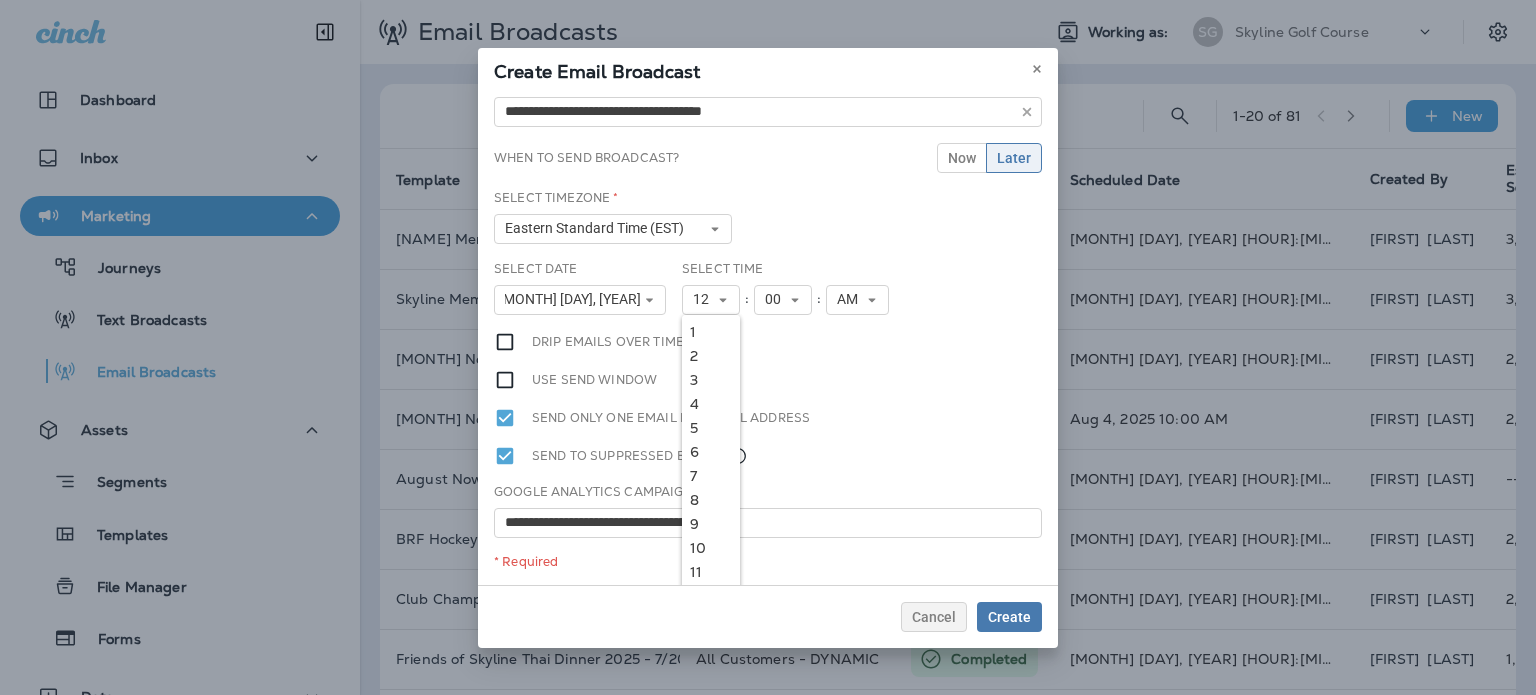 click on "9" at bounding box center [711, 524] 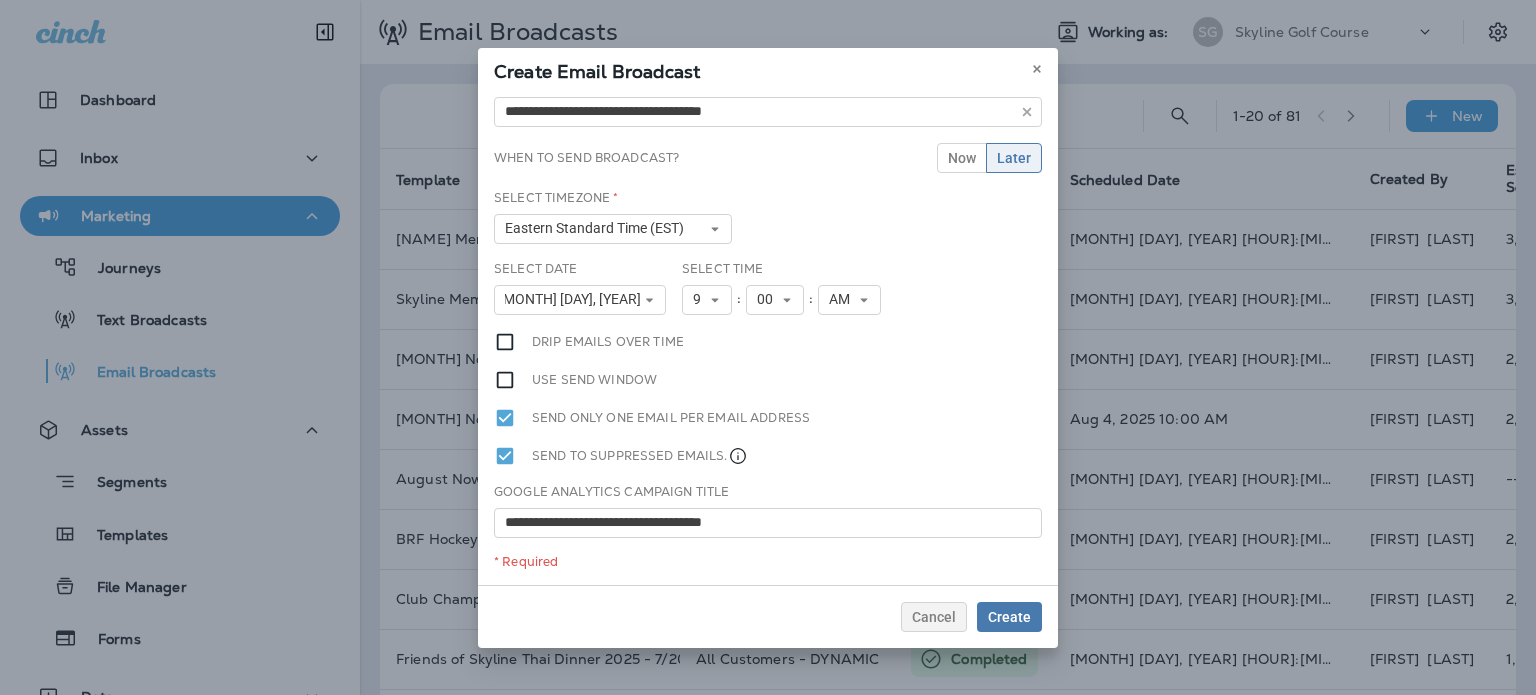 click on "Use send window" at bounding box center [768, 380] 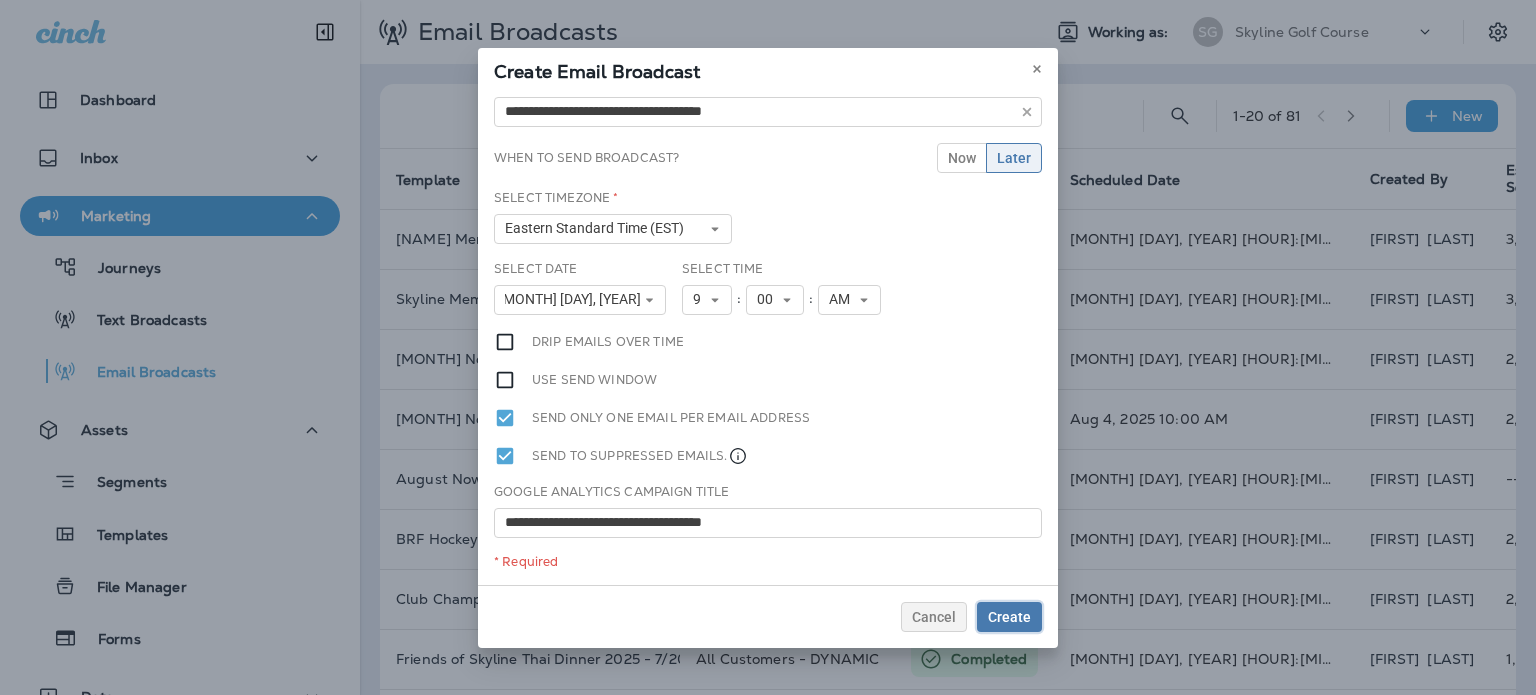 click on "Create" at bounding box center (1009, 617) 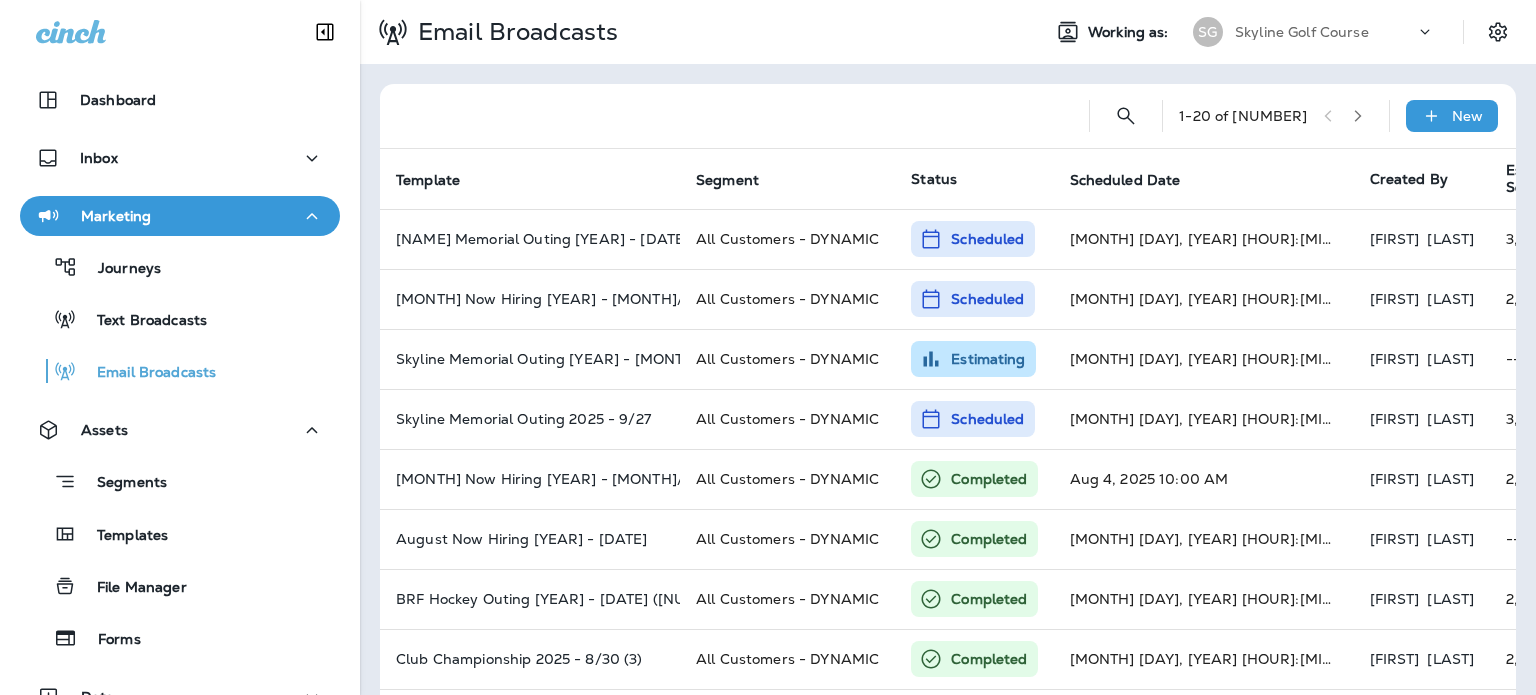 click on "Templates" at bounding box center [122, 536] 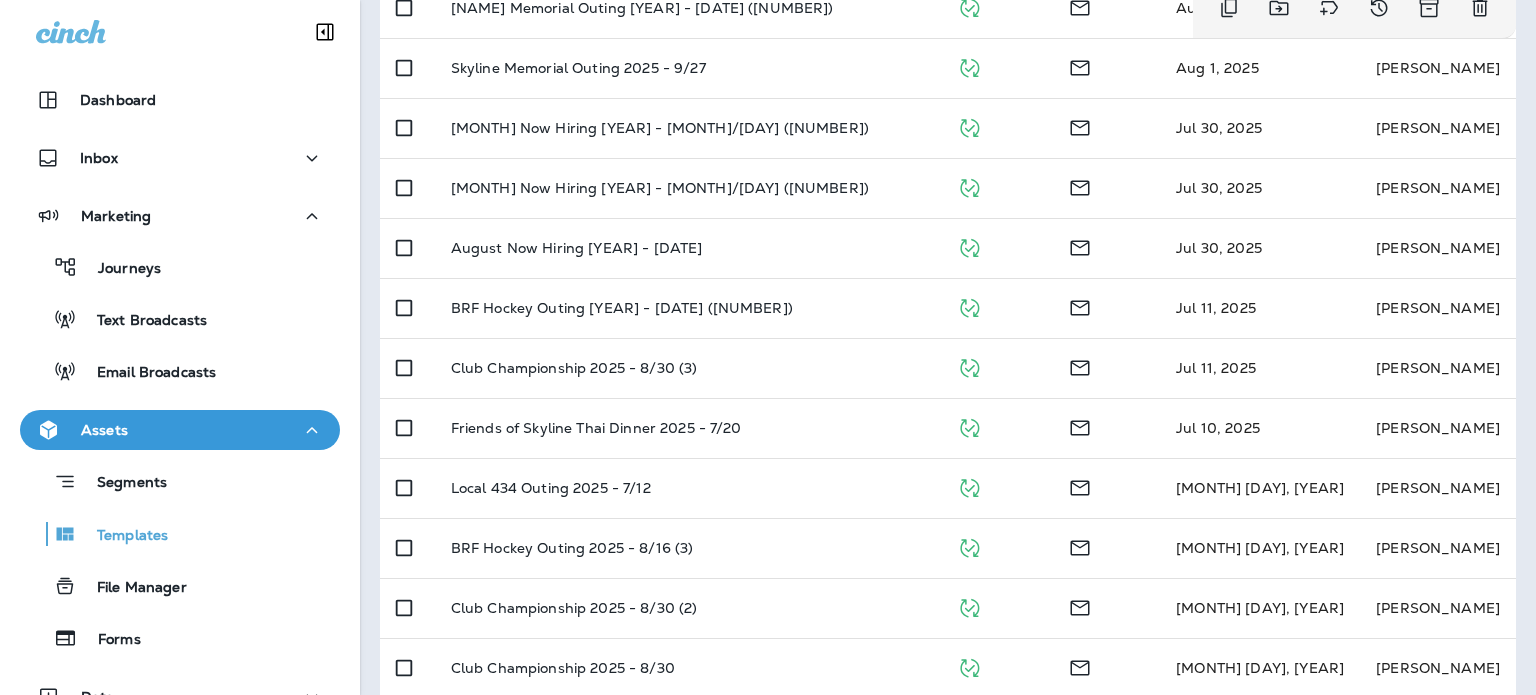scroll, scrollTop: 500, scrollLeft: 0, axis: vertical 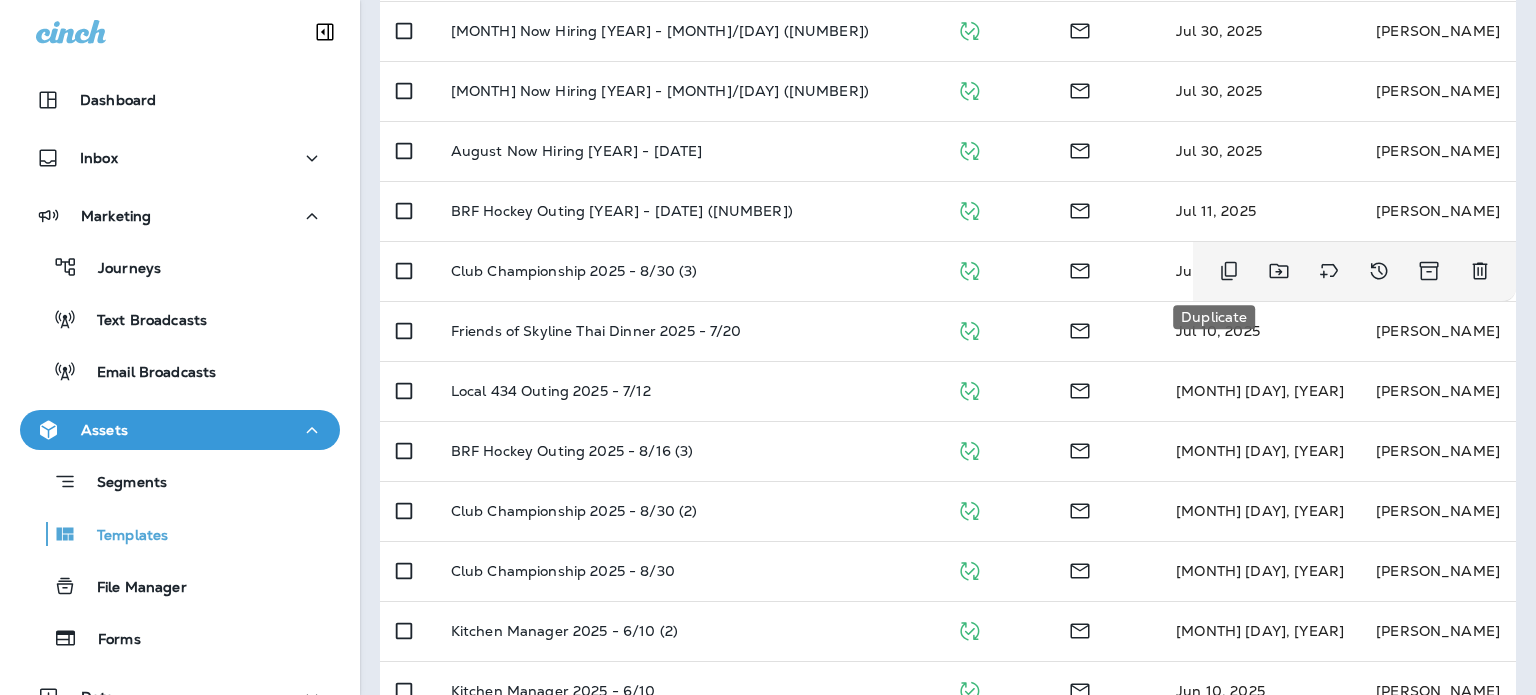click 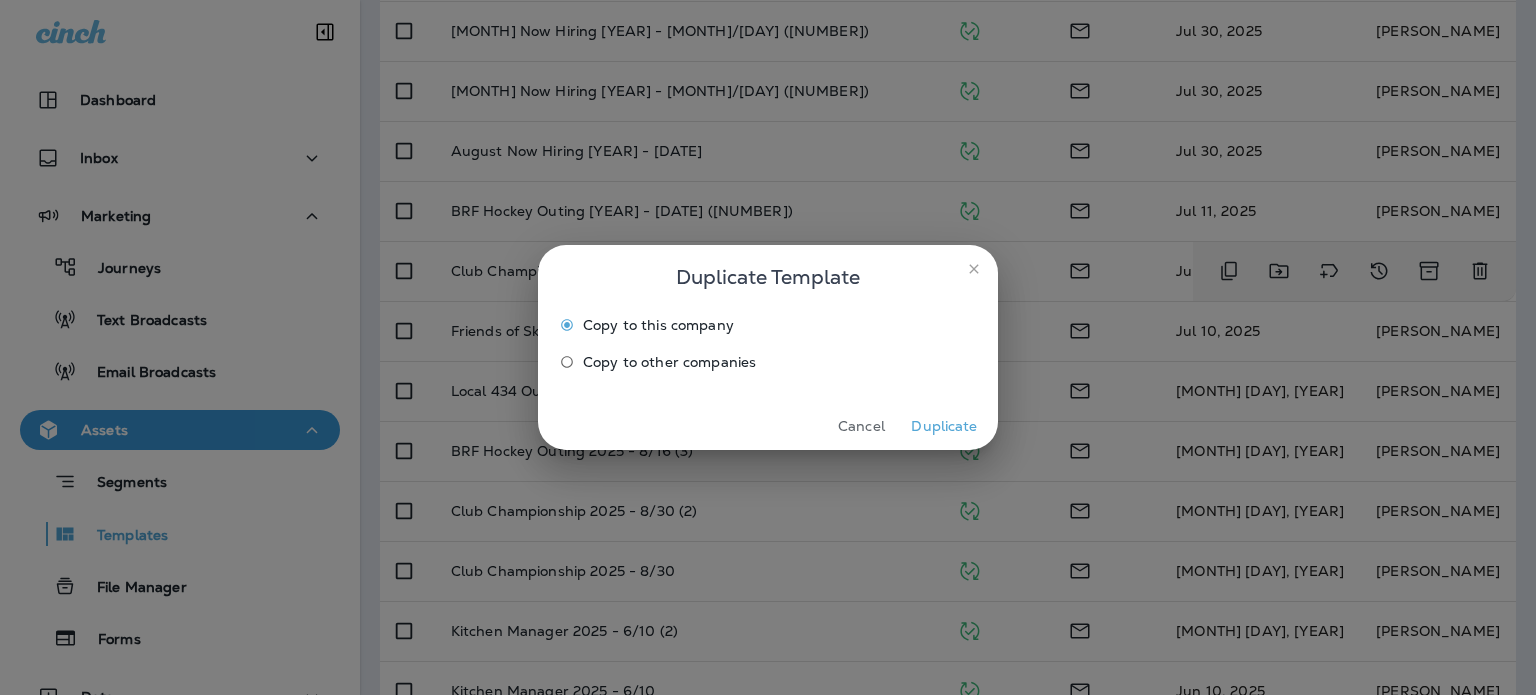 click on "Duplicate" at bounding box center (944, 426) 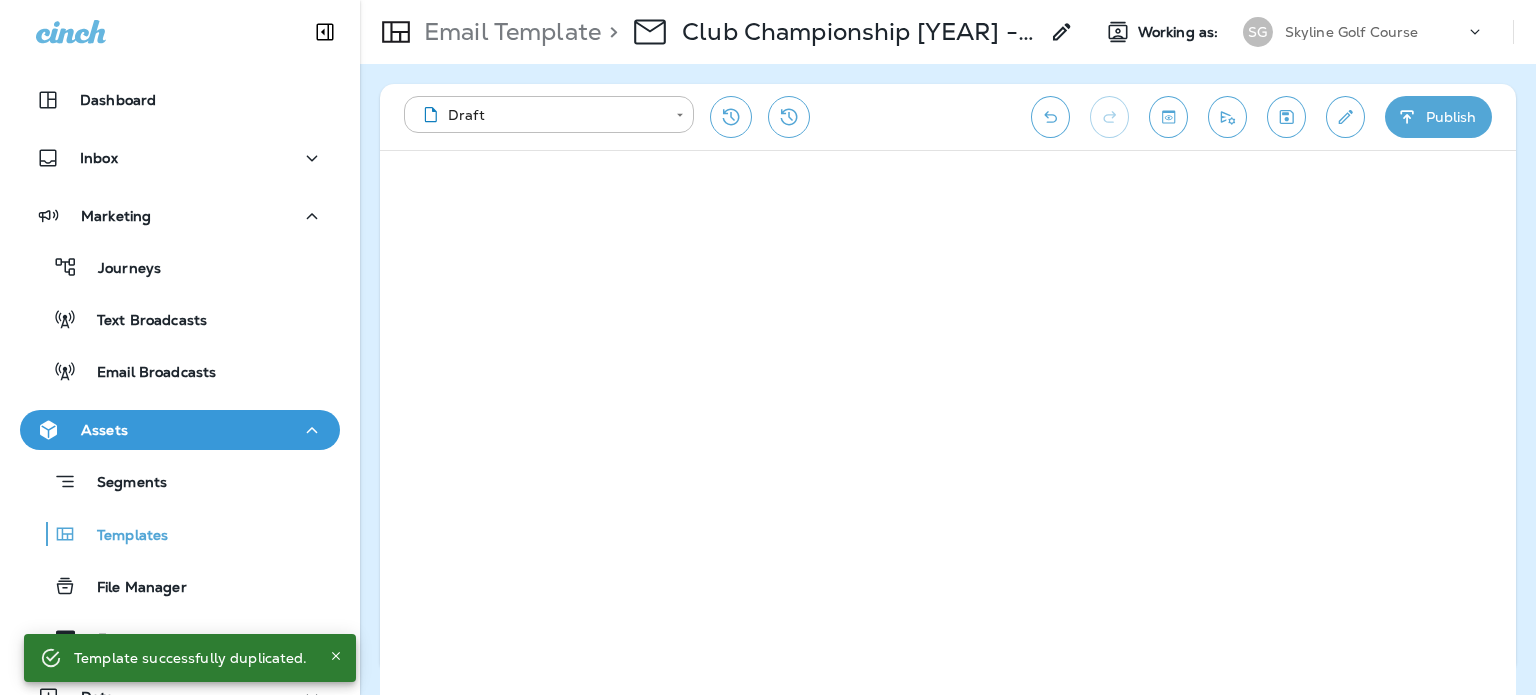 click on "Email Broadcasts" at bounding box center (146, 373) 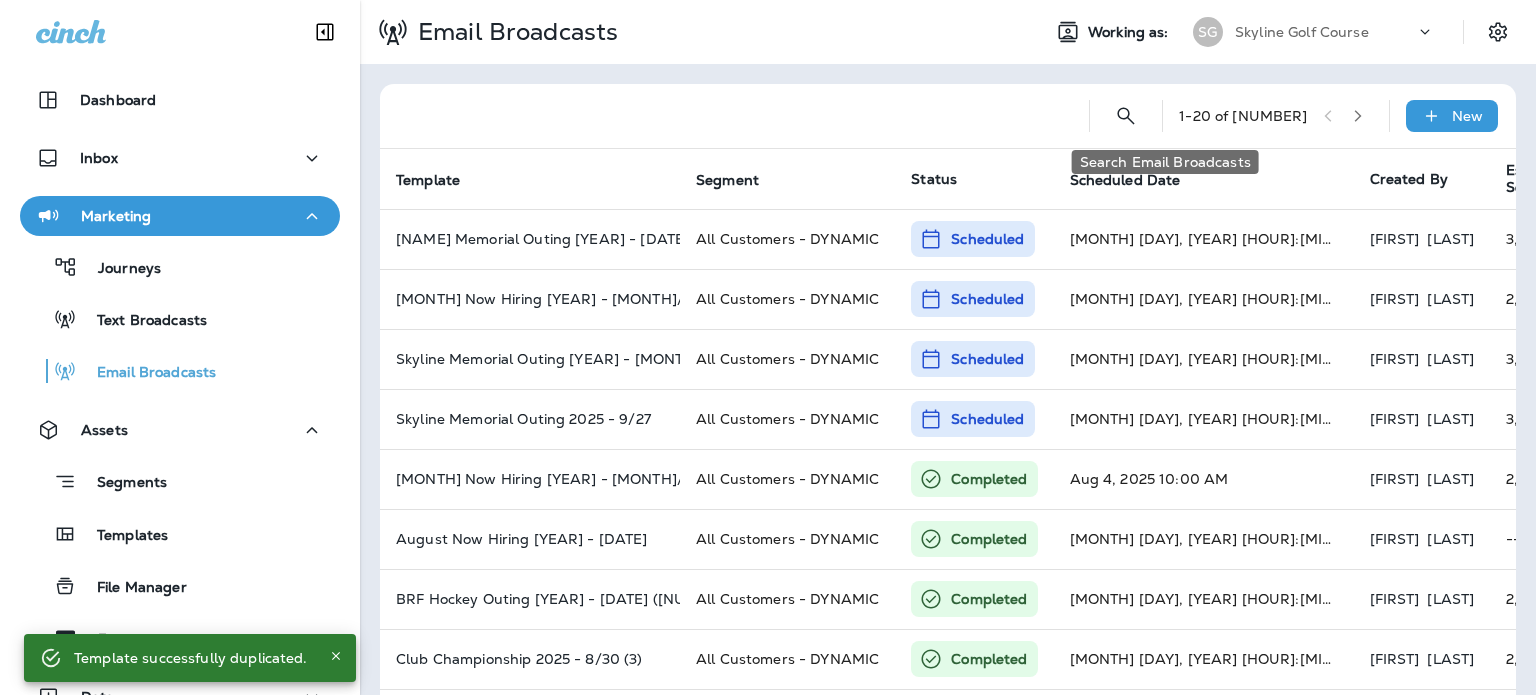 click 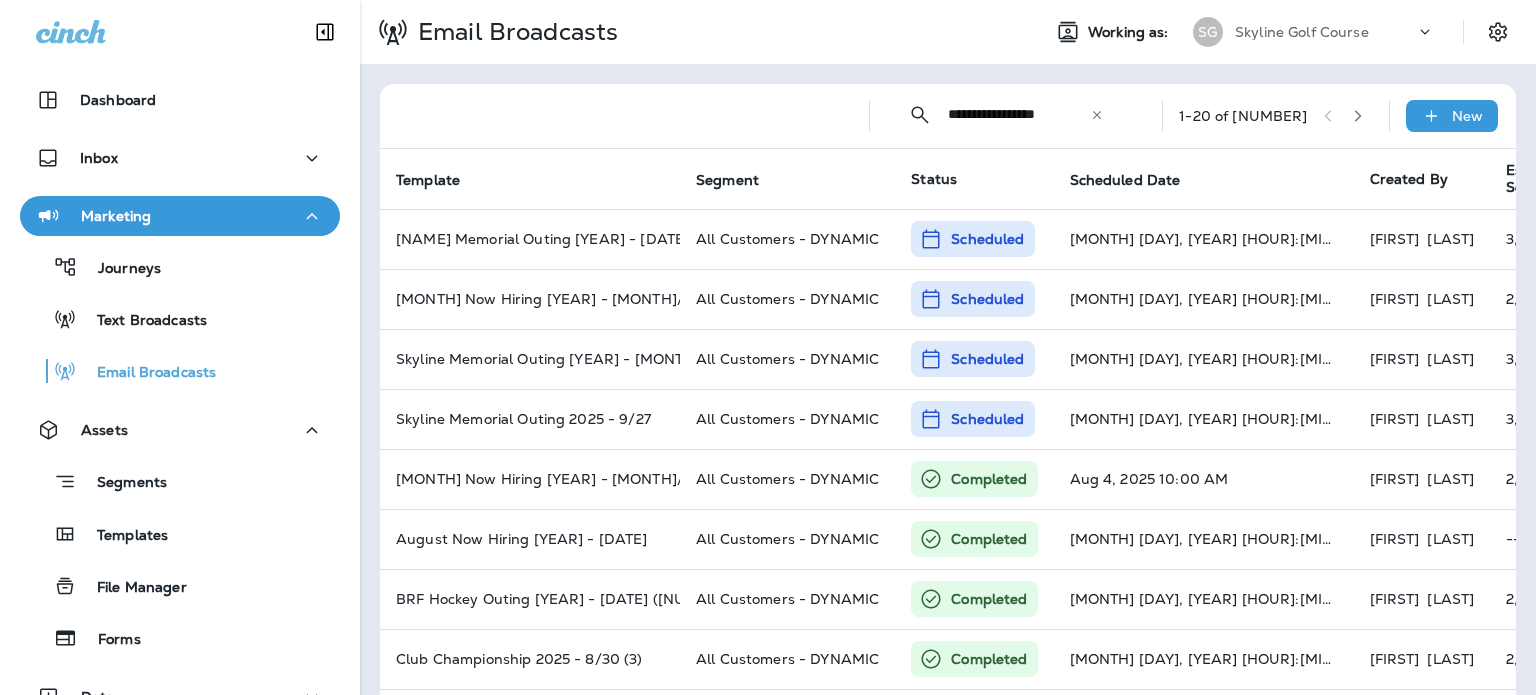 type on "**********" 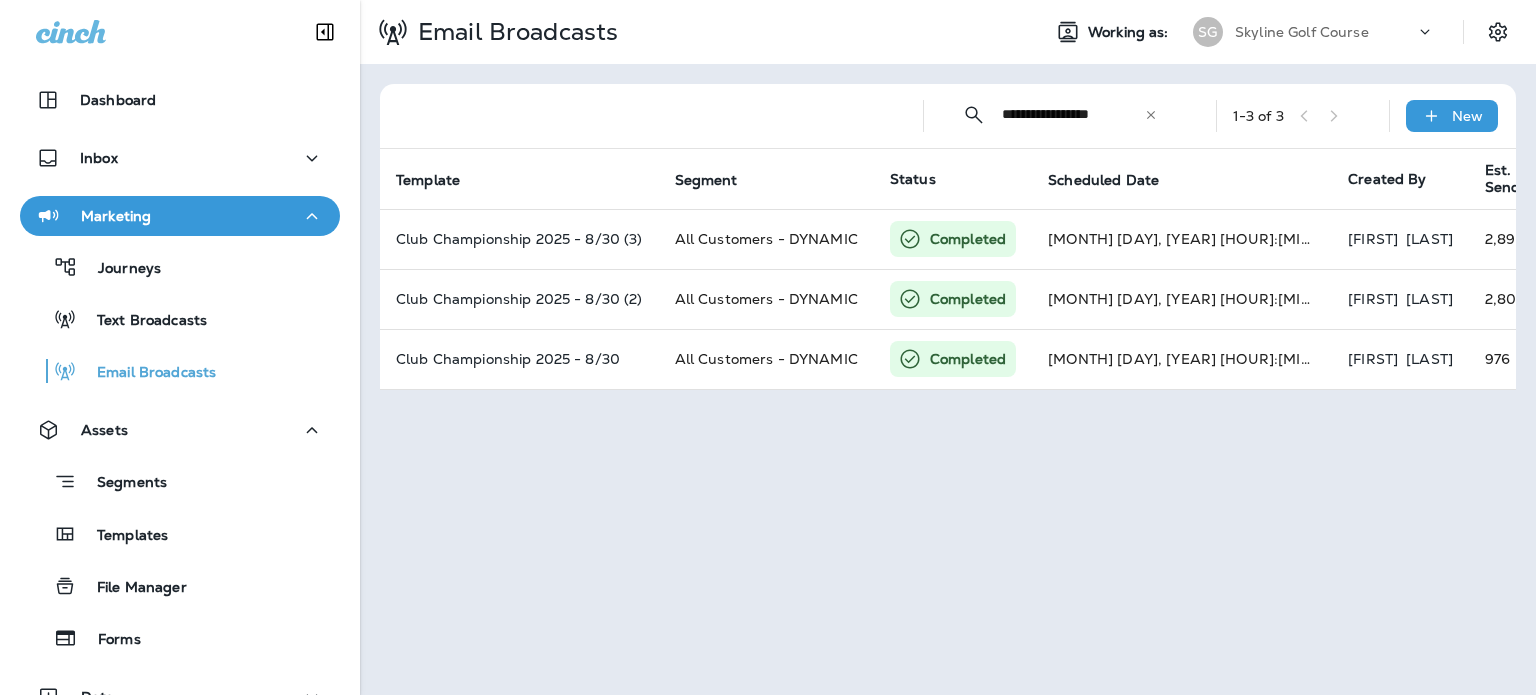 click on "Templates" at bounding box center [122, 536] 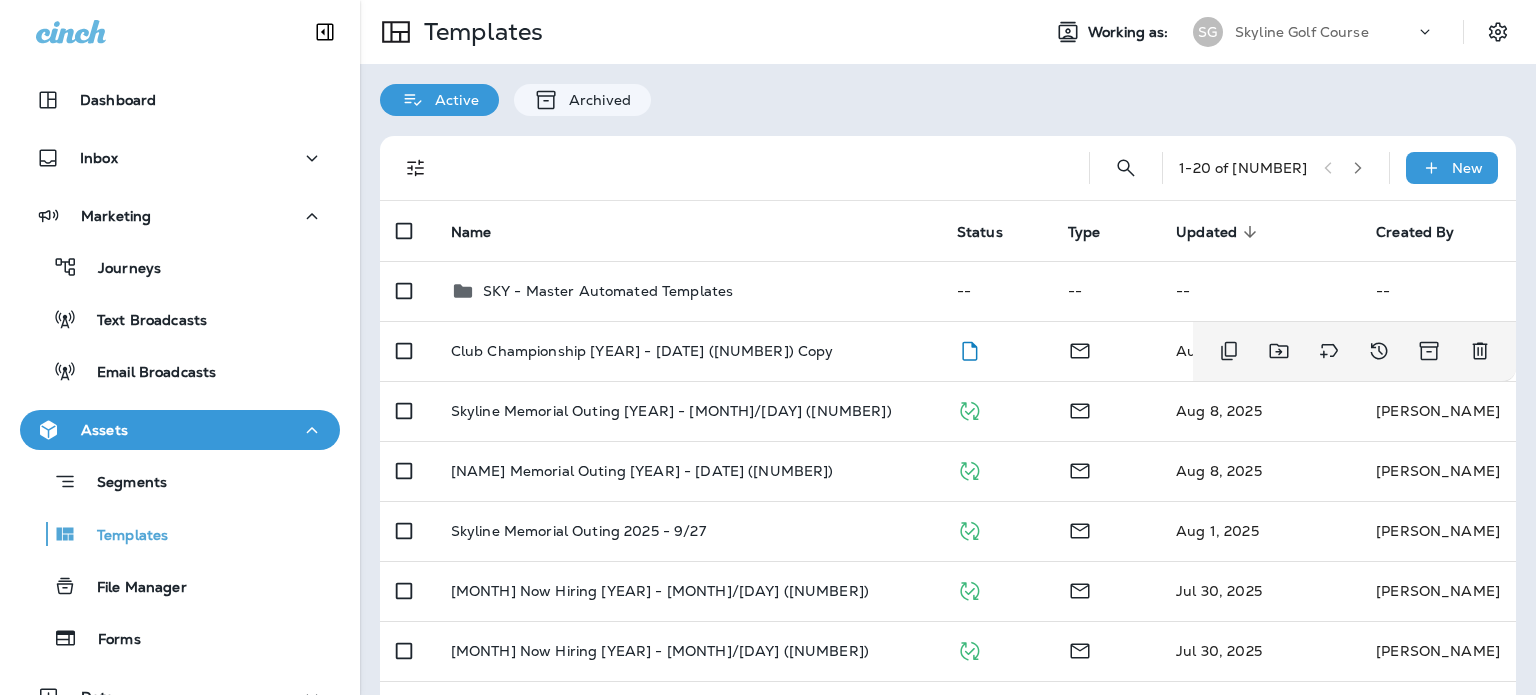 click on "Club Championship [YEAR] - [DATE] ([NUMBER]) Copy" at bounding box center [688, 351] 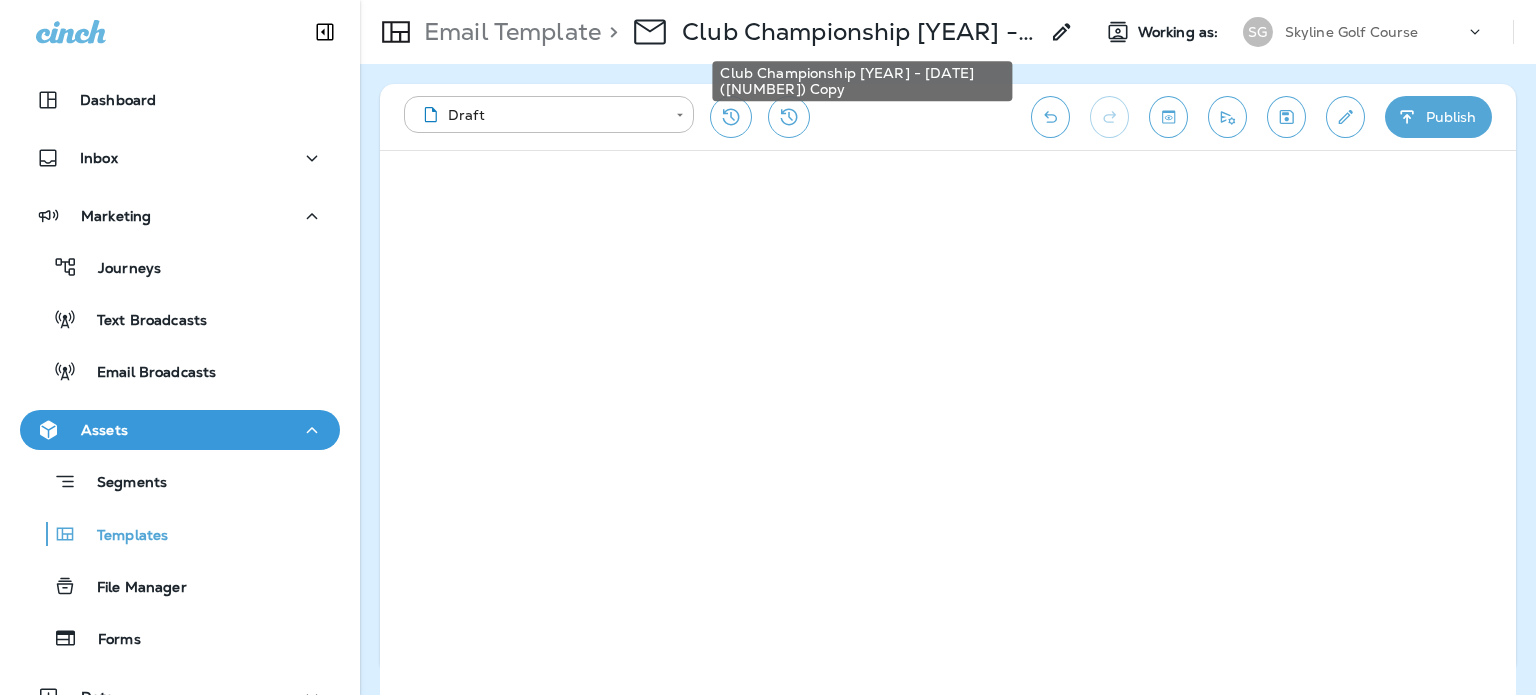 click on "Club Championship [YEAR] - [DATE] ([NUMBER]) Copy" at bounding box center (860, 32) 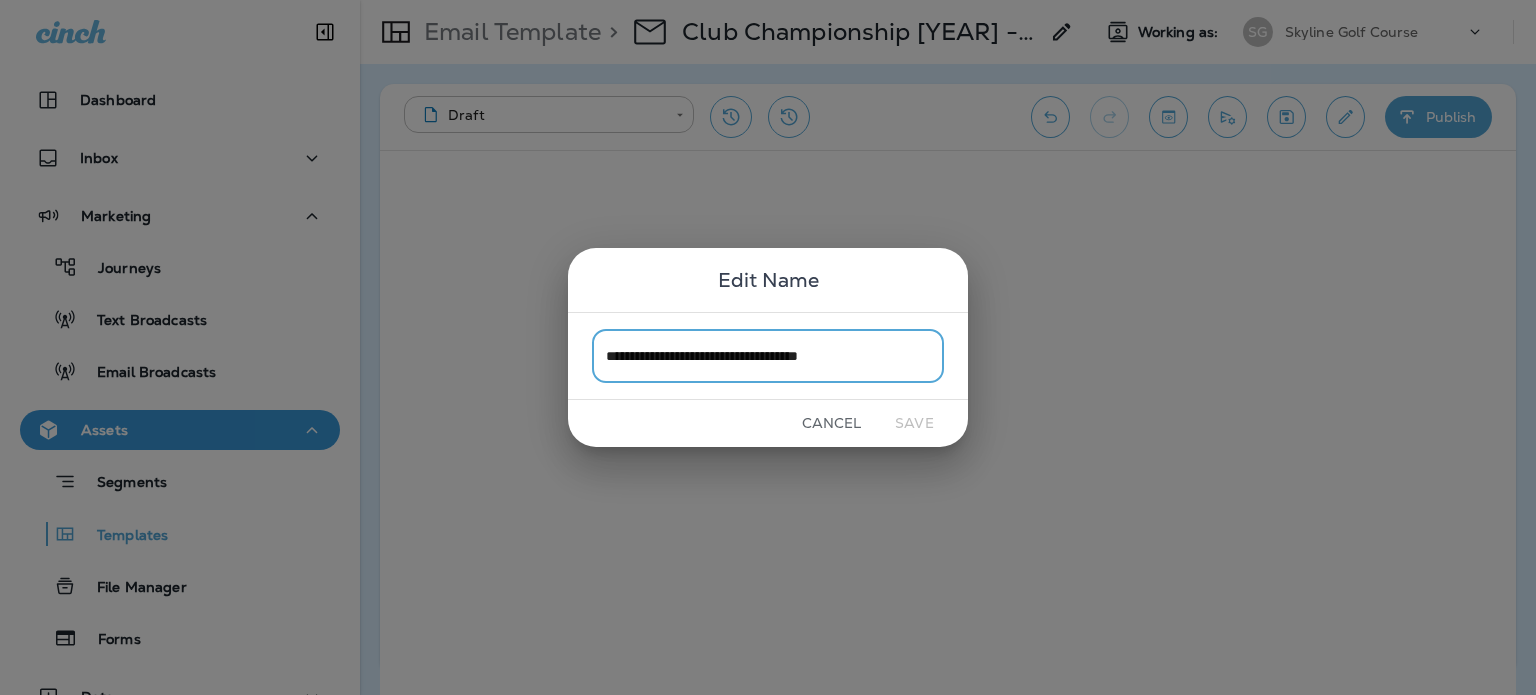 click on "**********" at bounding box center [768, 355] 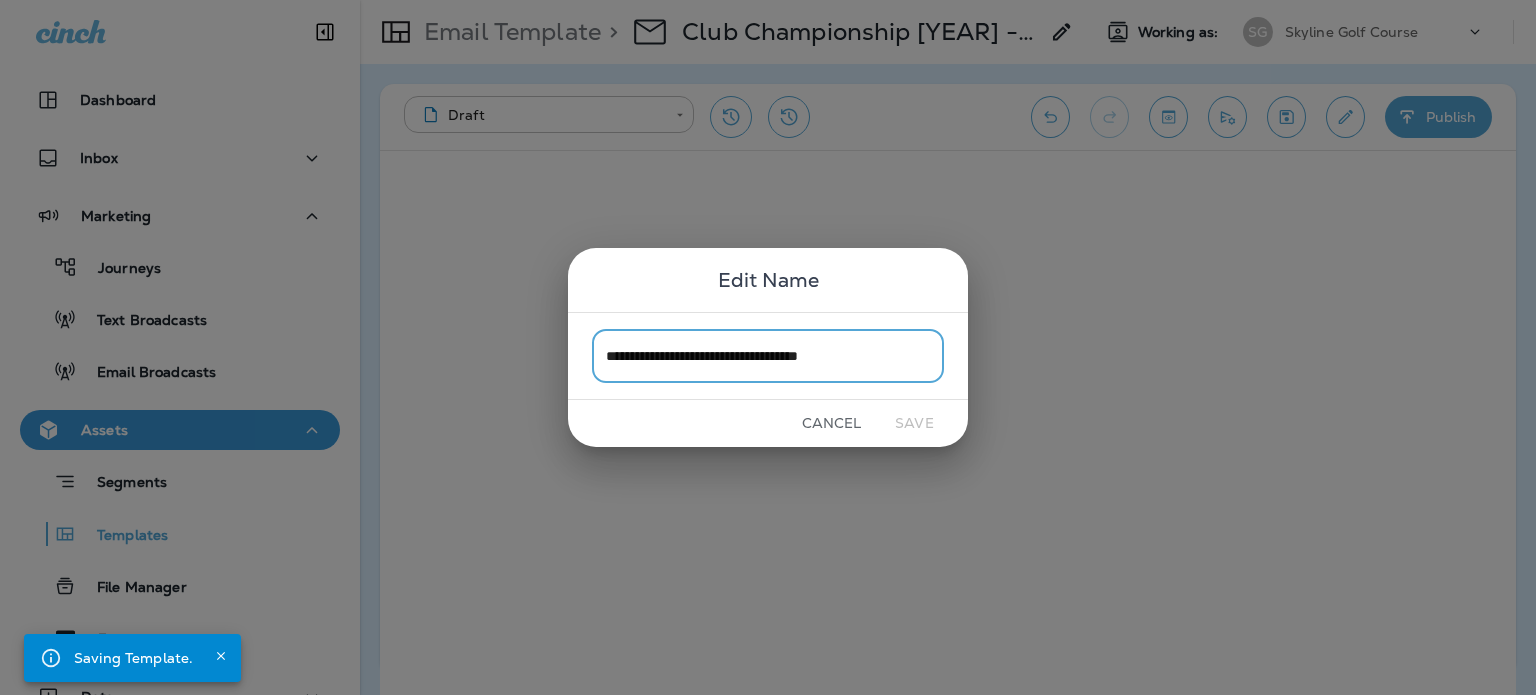 click on "**********" at bounding box center [768, 355] 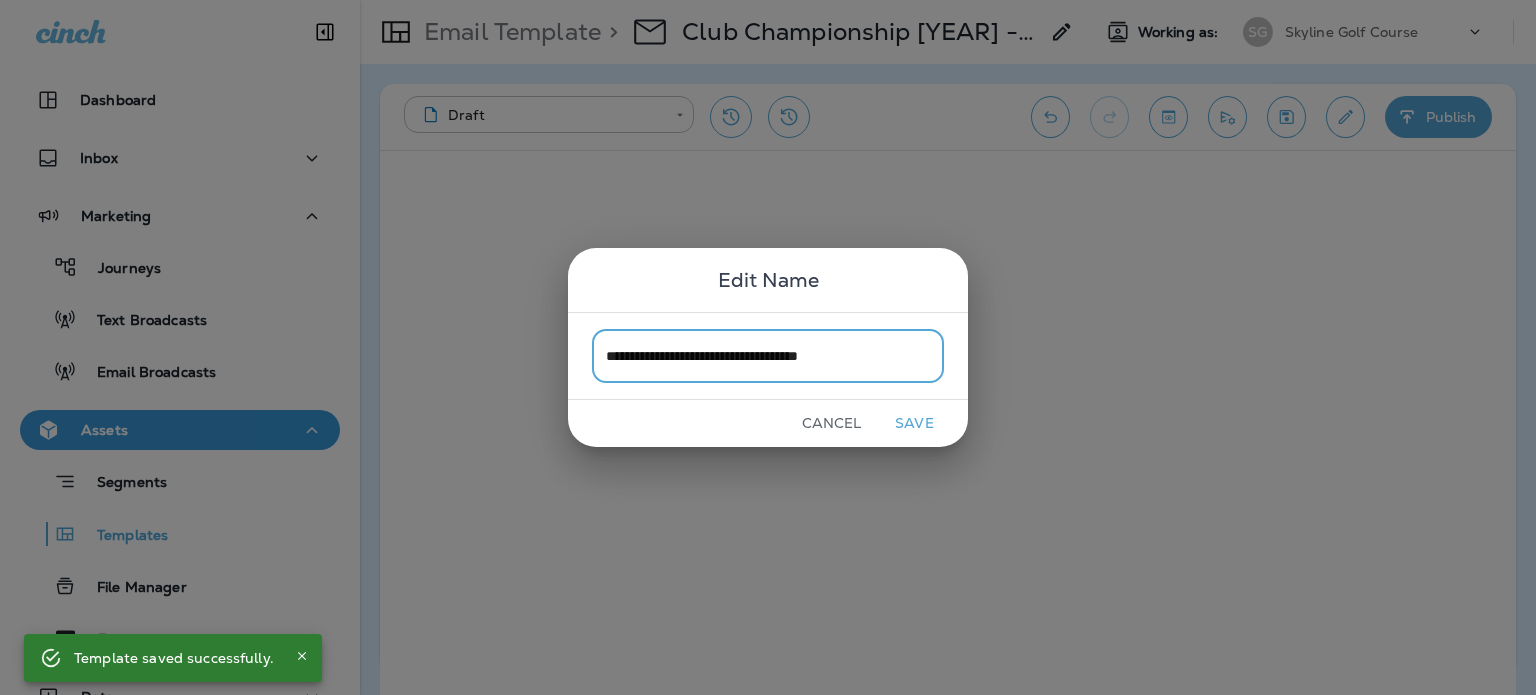 drag, startPoint x: 850, startPoint y: 353, endPoint x: 936, endPoint y: 360, distance: 86.28442 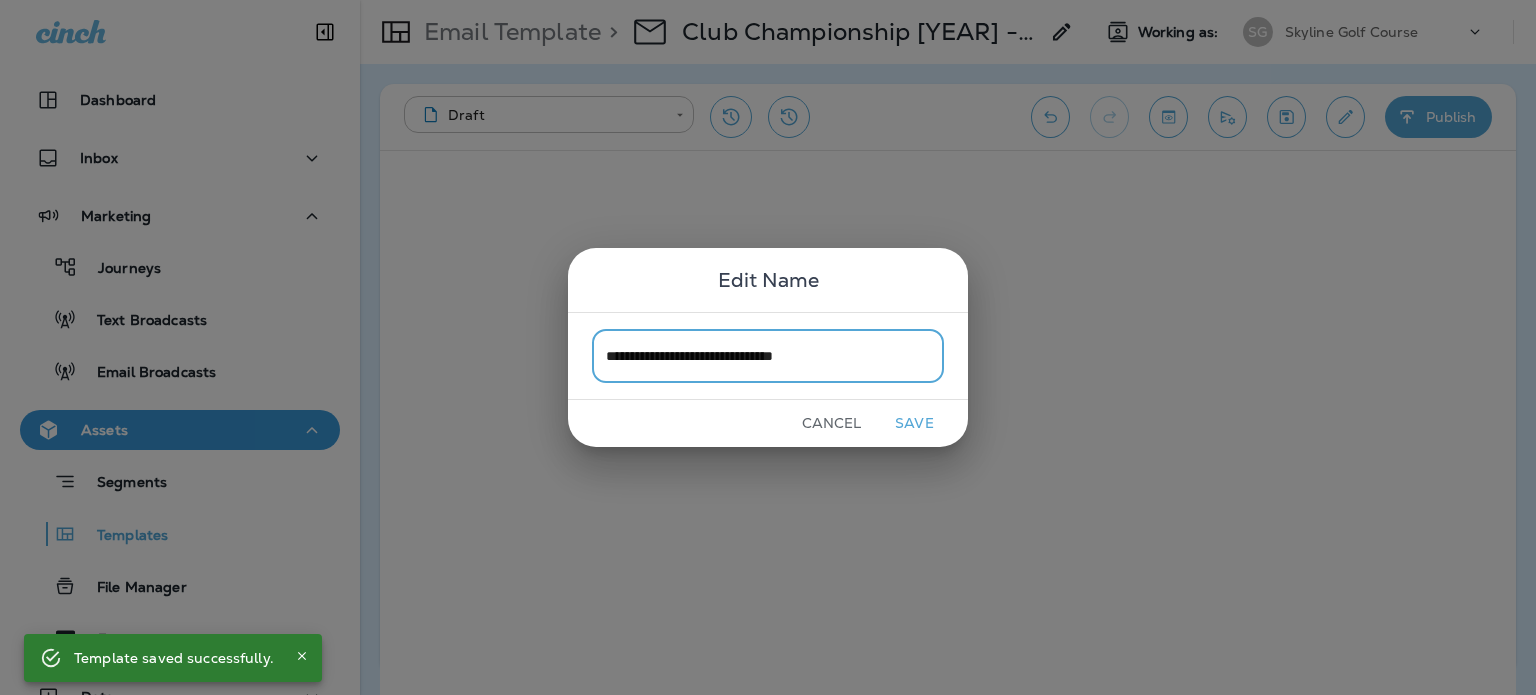 type on "**********" 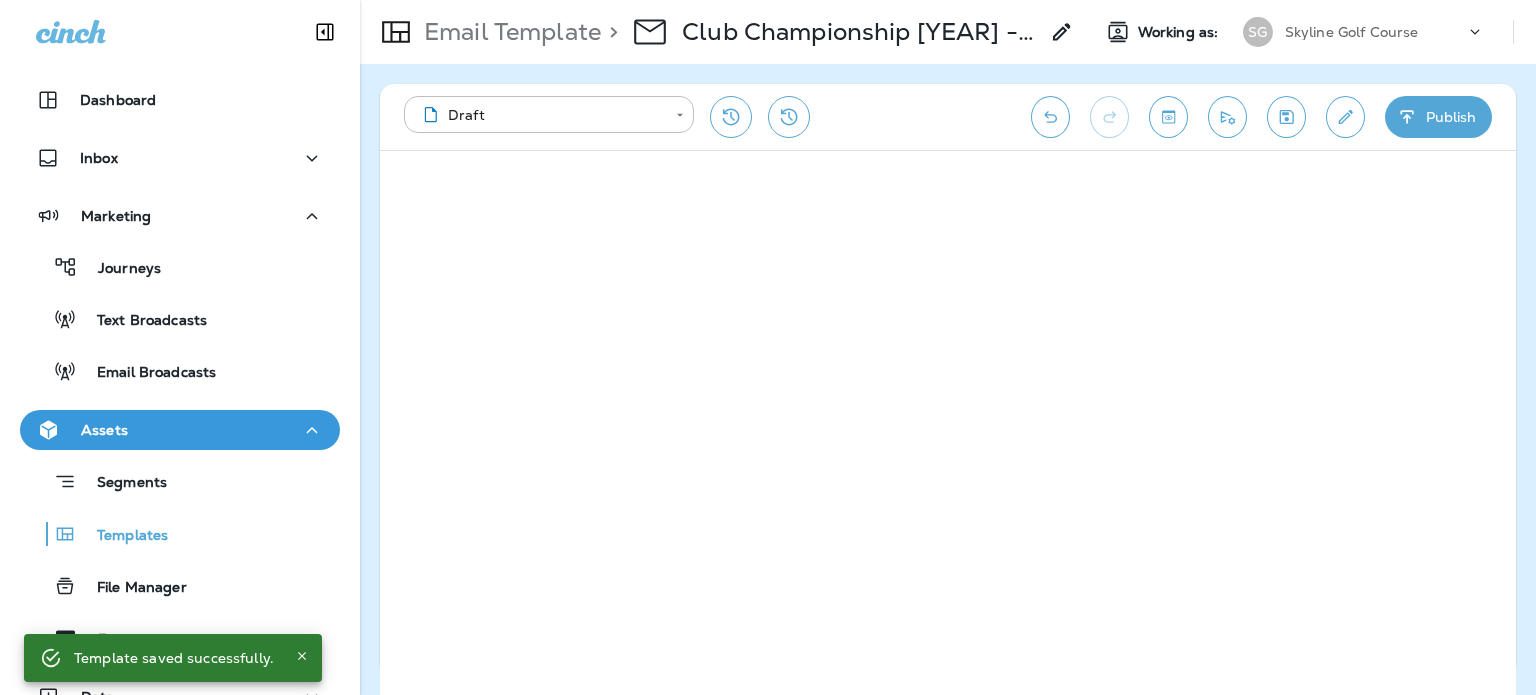 click 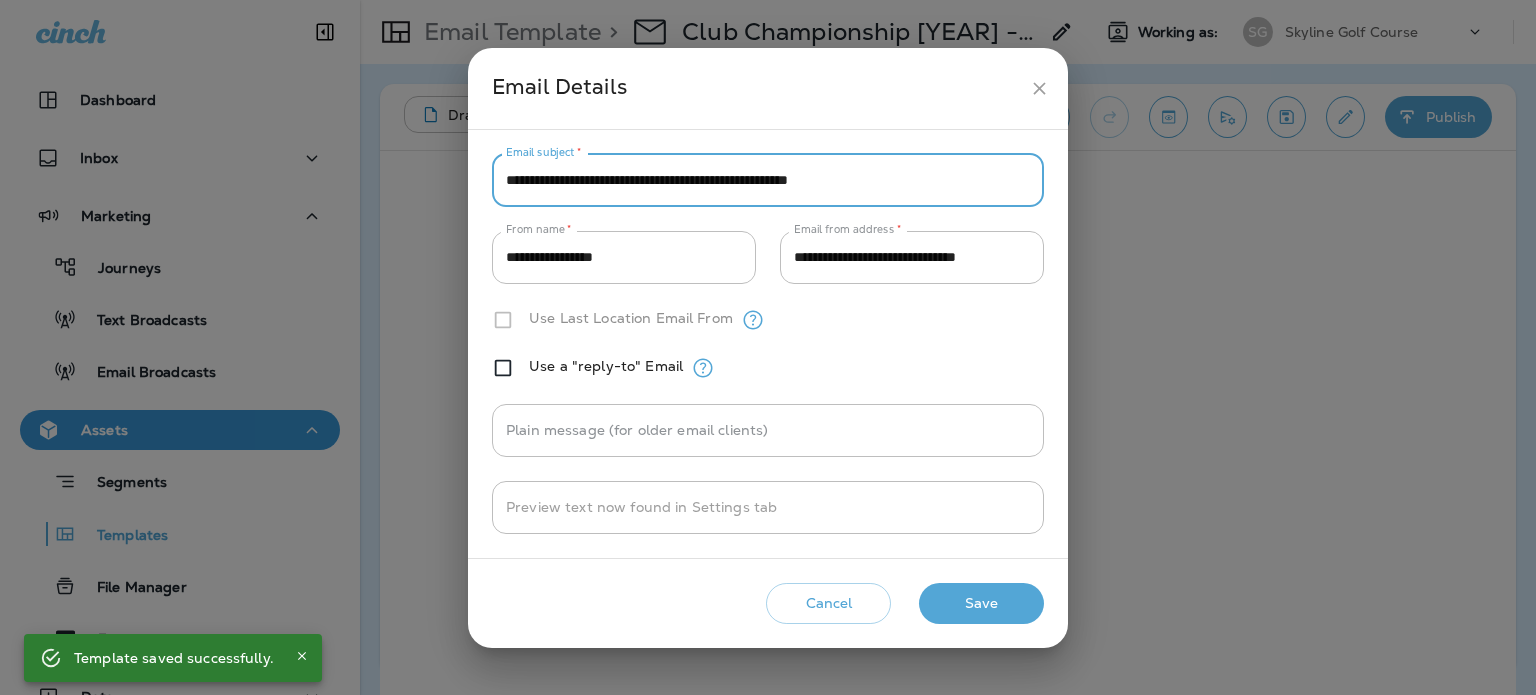 drag, startPoint x: 948, startPoint y: 170, endPoint x: 280, endPoint y: 143, distance: 668.5454 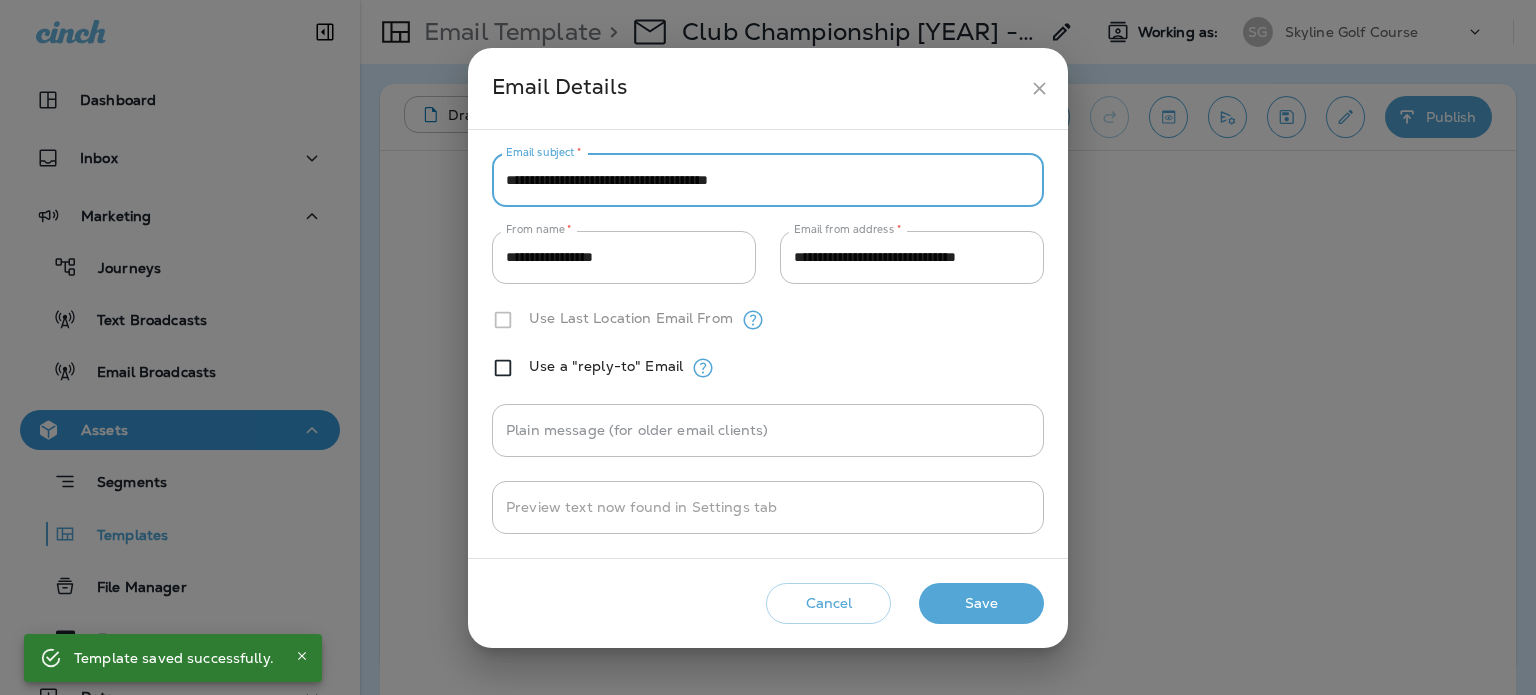 type on "**********" 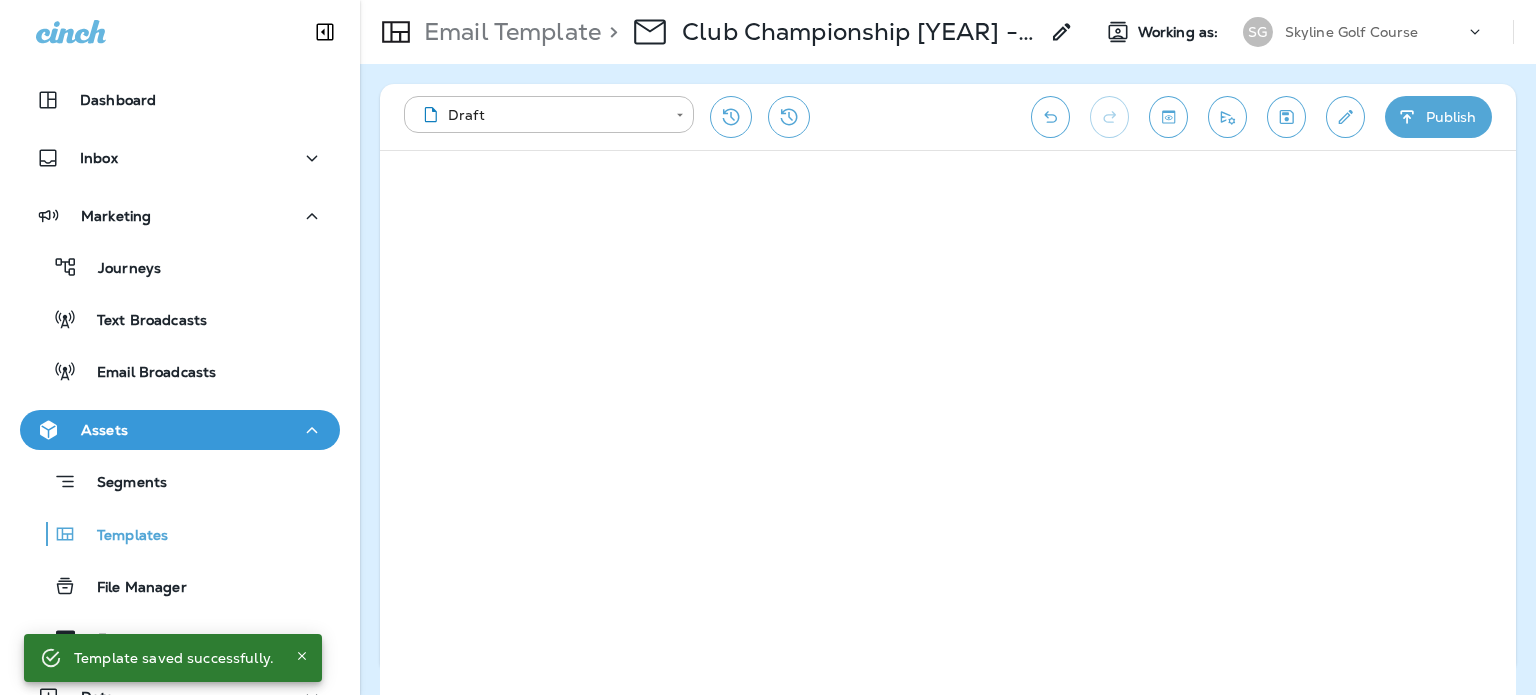 click 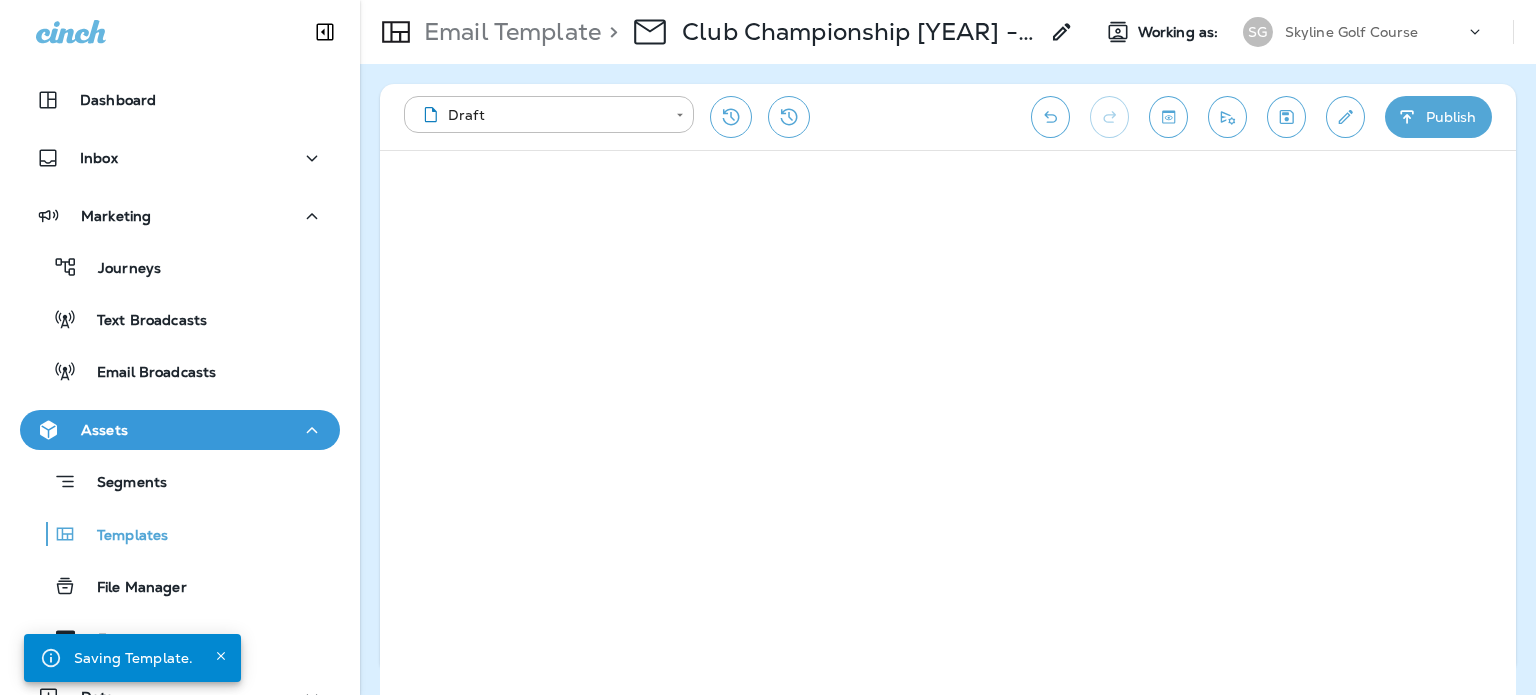 click 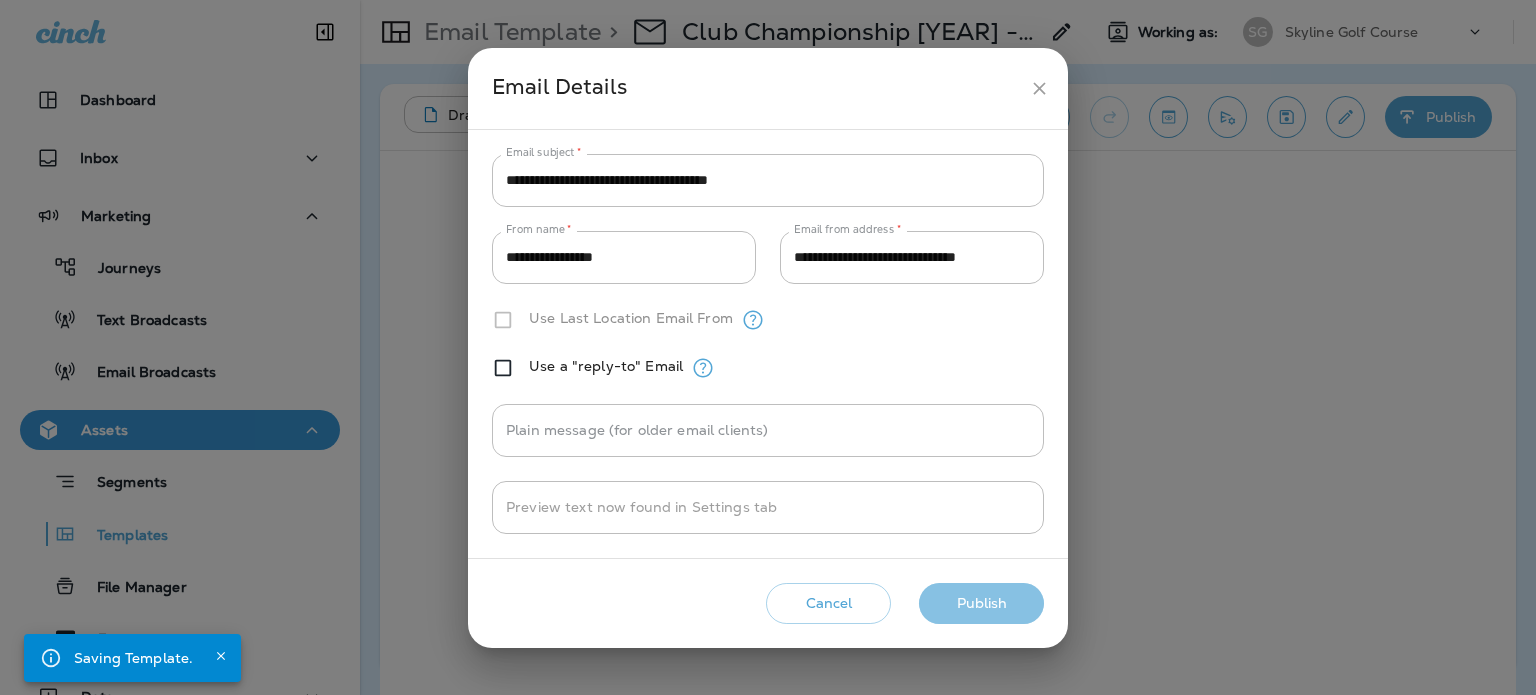 click on "Publish" at bounding box center (981, 603) 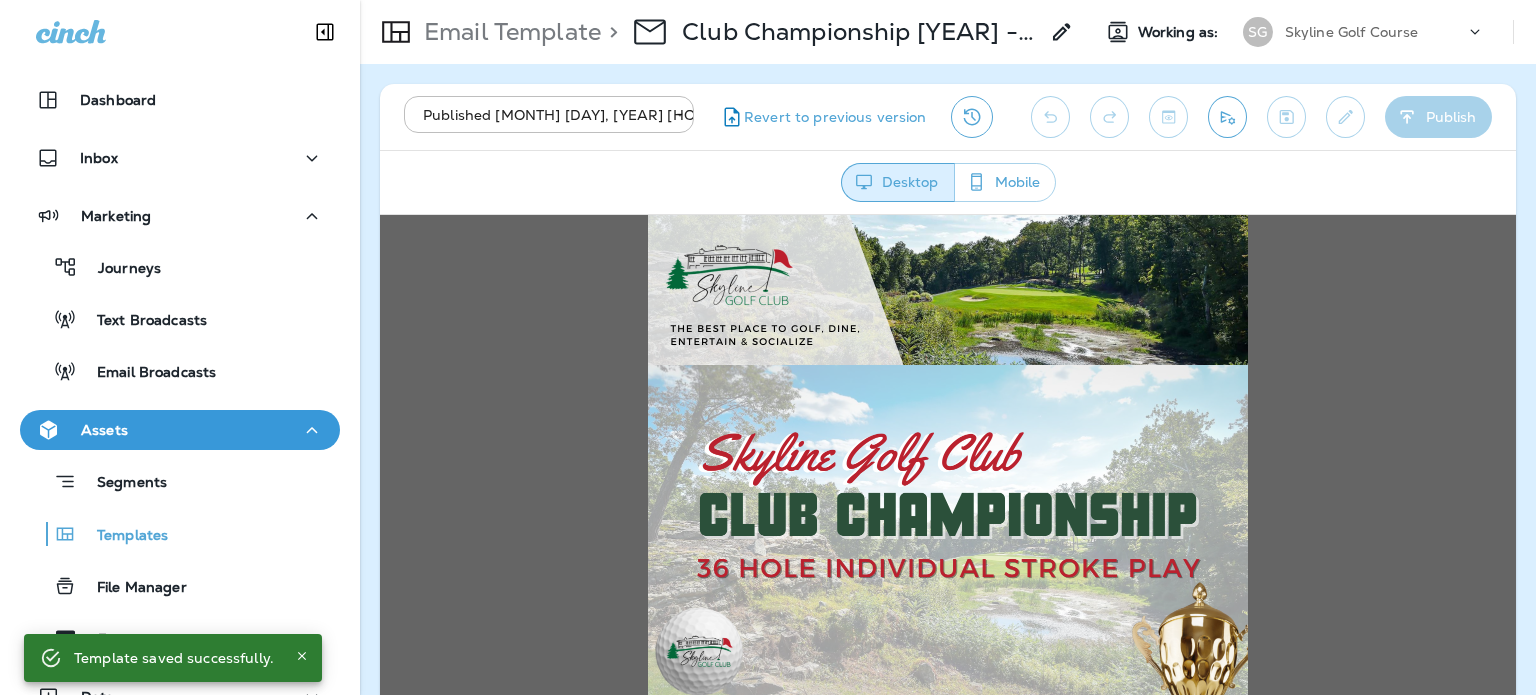 scroll, scrollTop: 0, scrollLeft: 0, axis: both 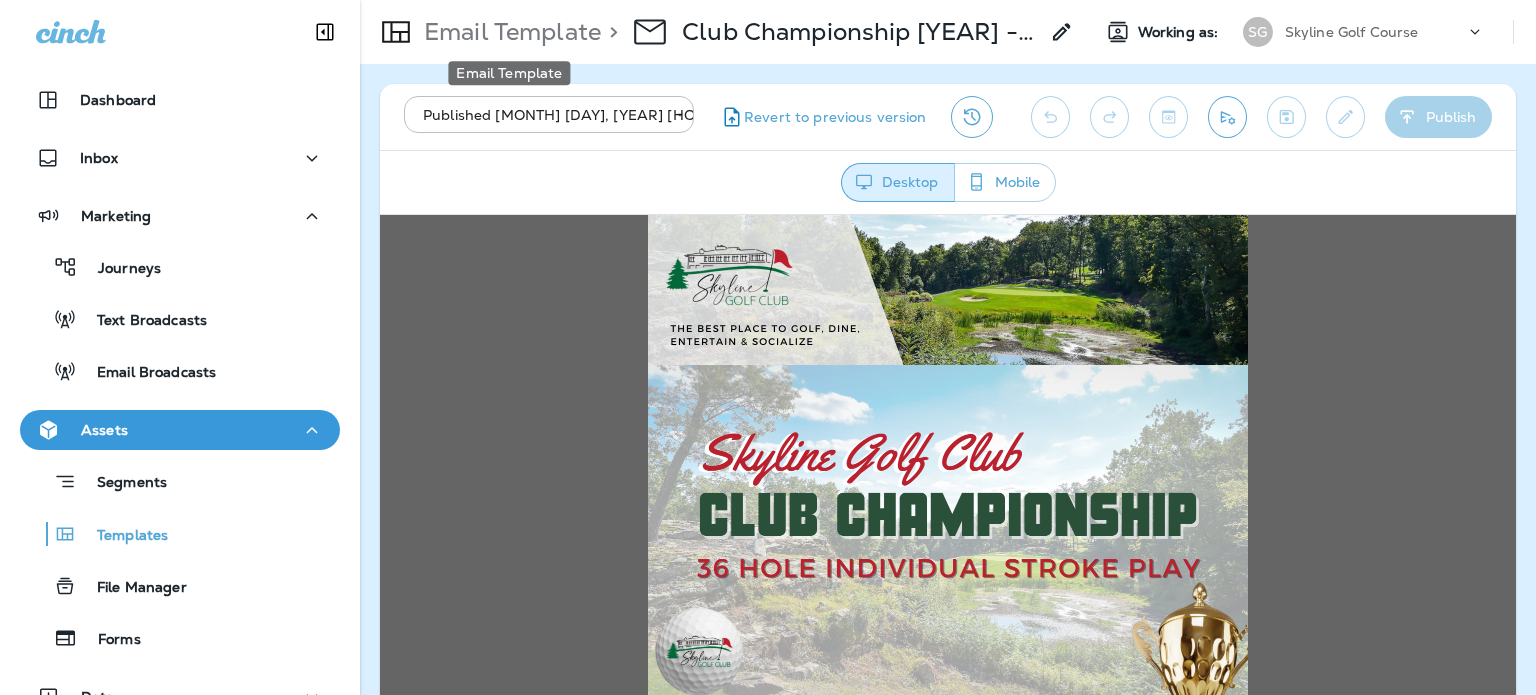 click on "Email Template" at bounding box center (508, 32) 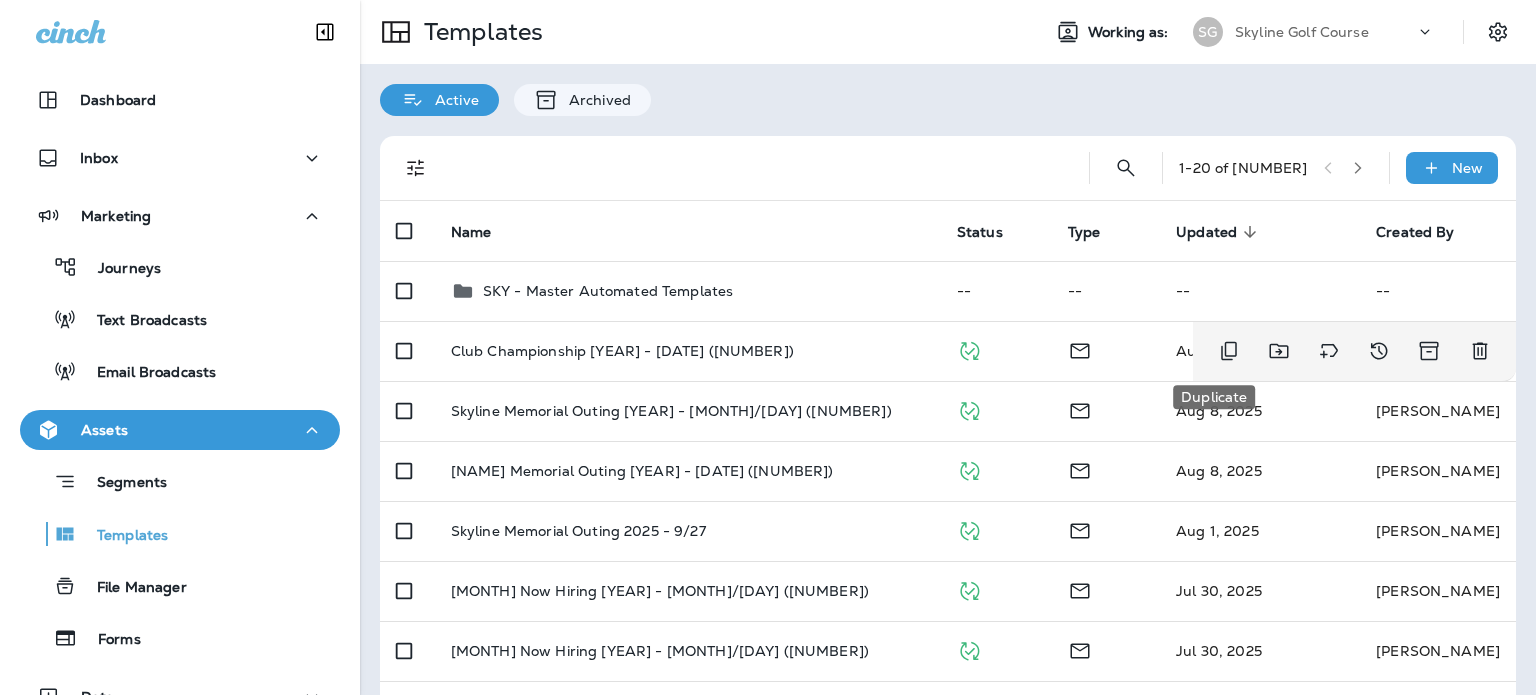 click 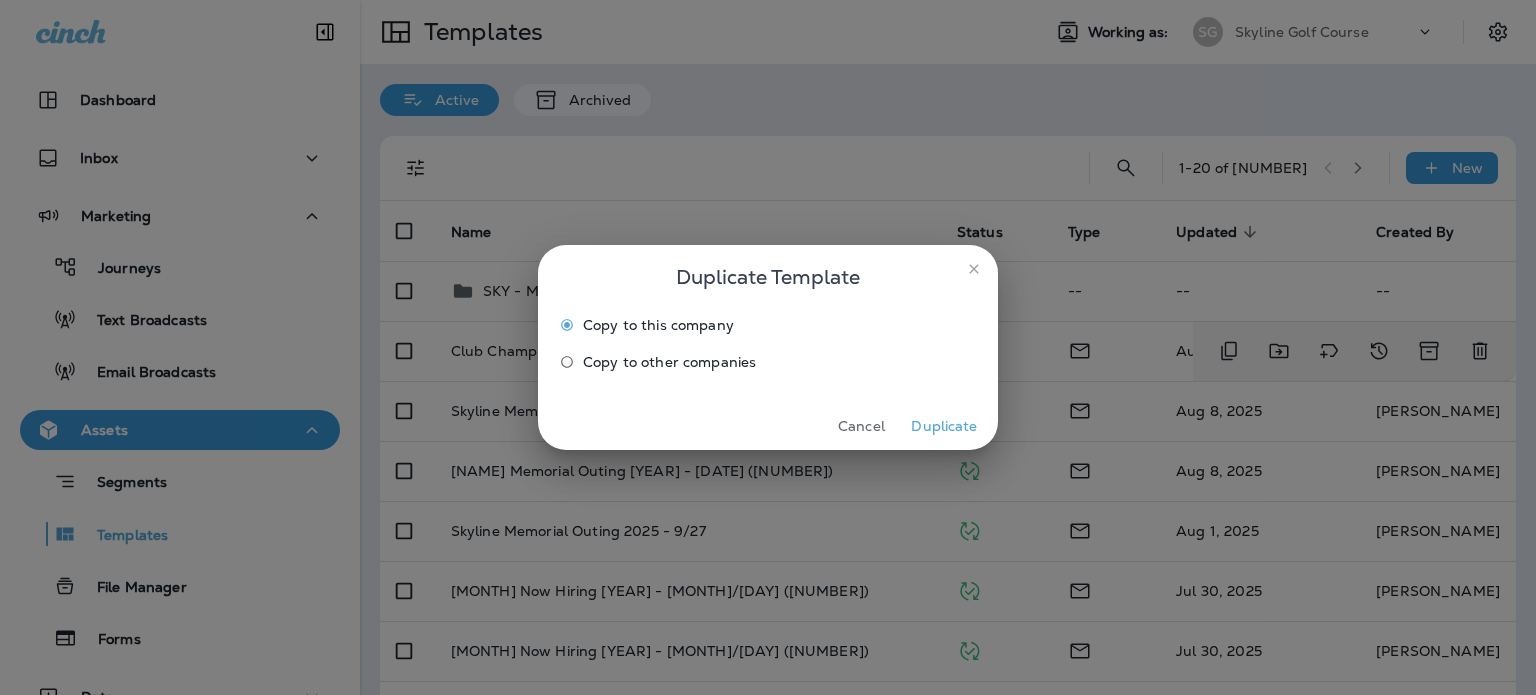 click on "Duplicate" at bounding box center [944, 426] 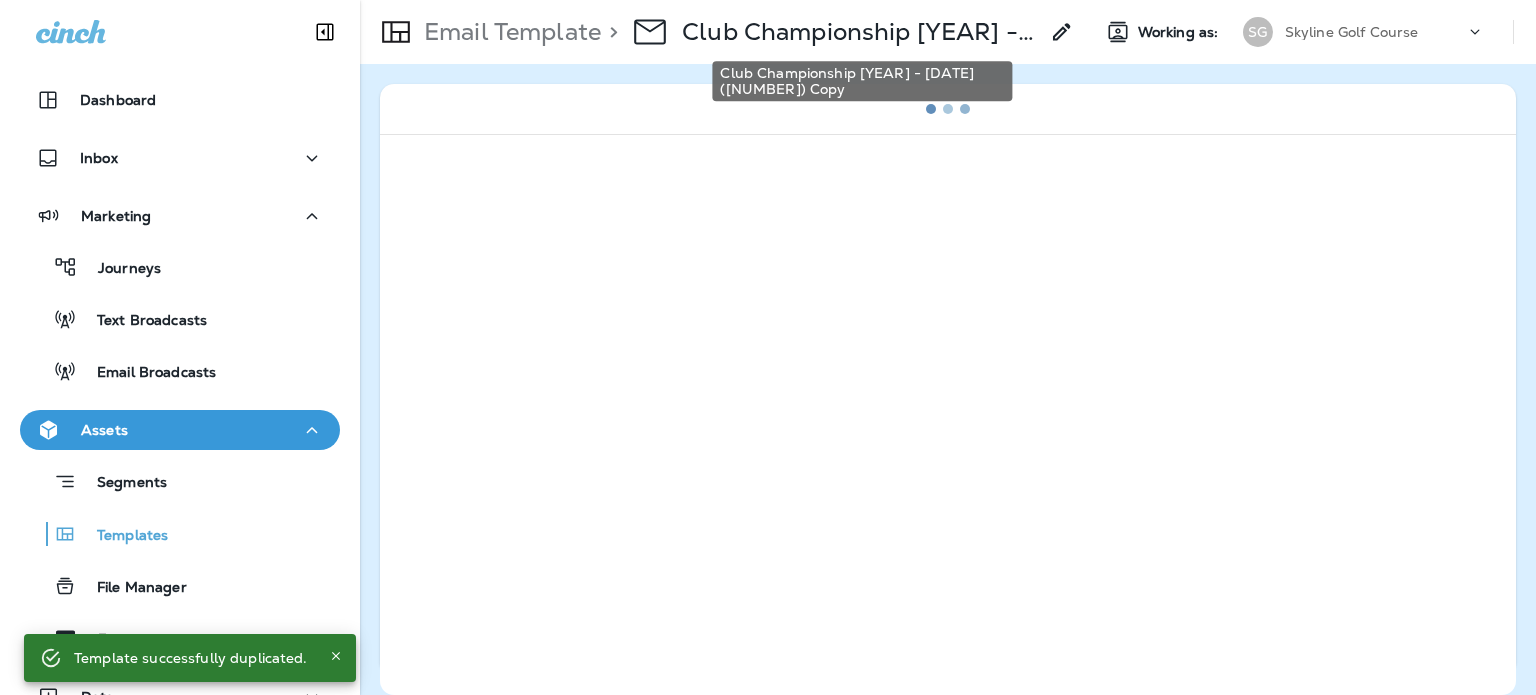 click on "Club Championship [YEAR] - [DATE] ([NUMBER]) Copy" at bounding box center [860, 32] 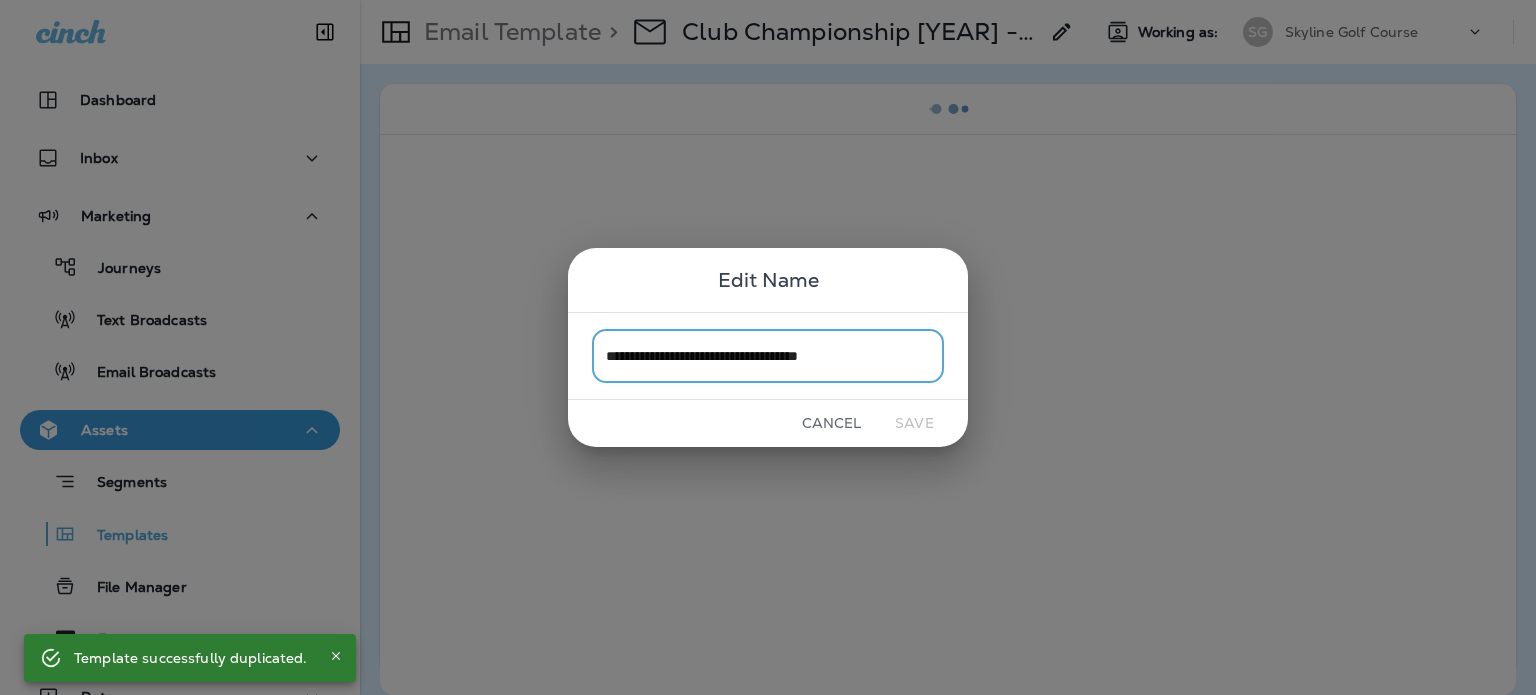 click on "Cancel" at bounding box center [831, 423] 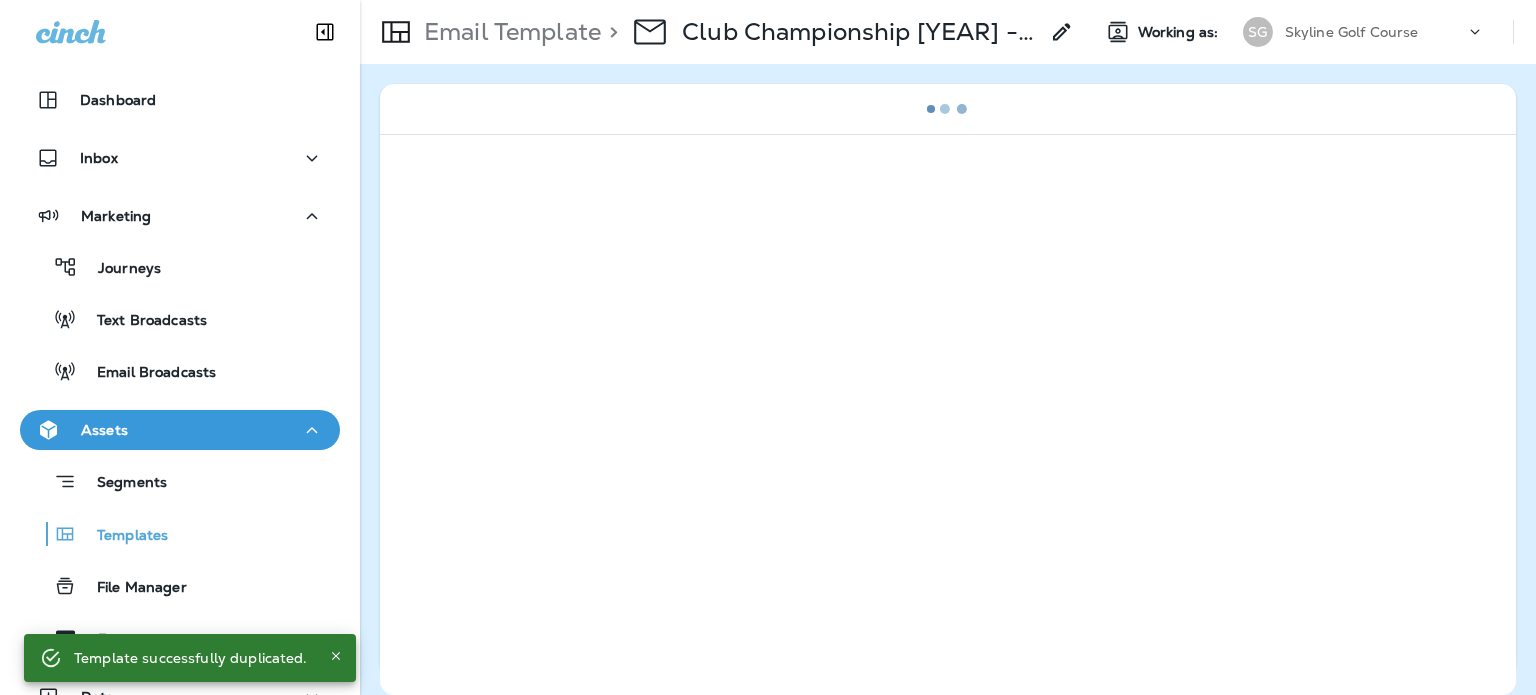 click on "Club Championship [YEAR] - [DATE] ([NUMBER]) Copy" at bounding box center (860, 32) 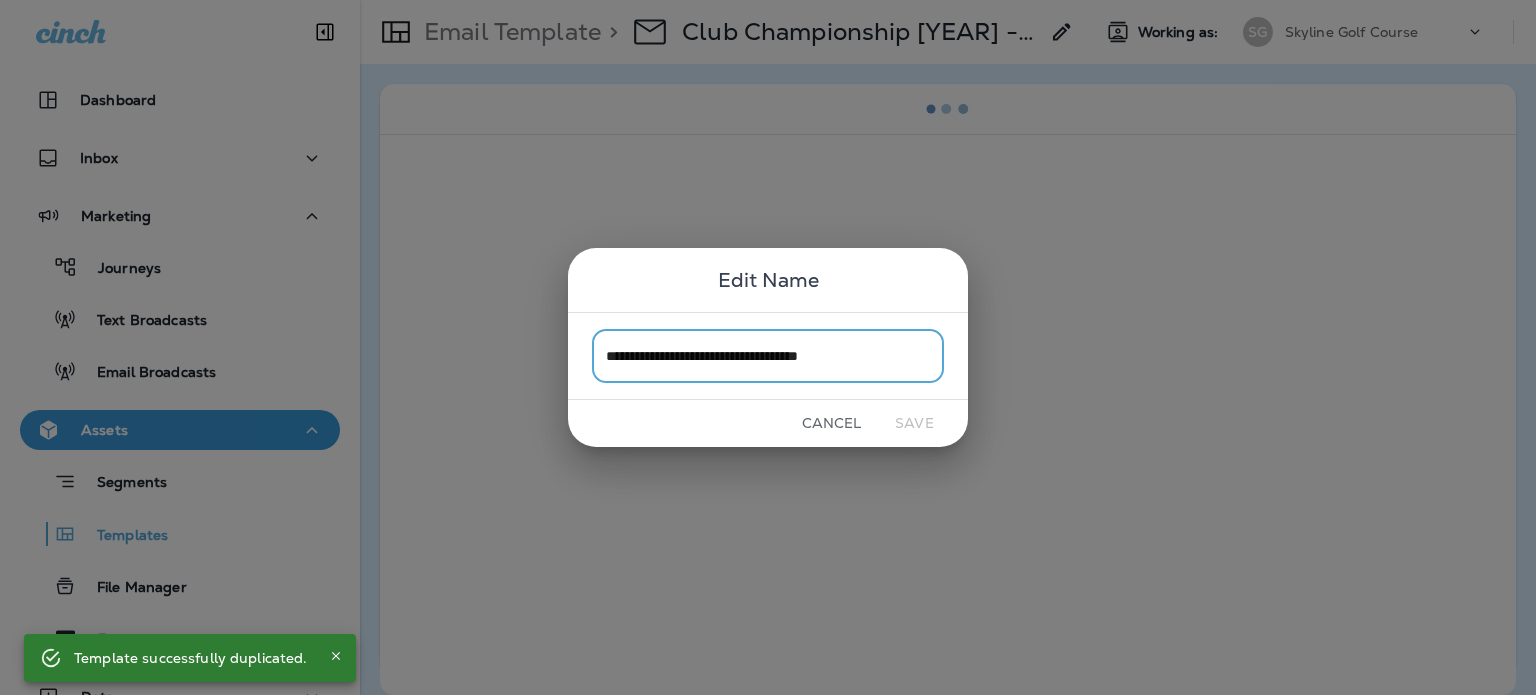 drag, startPoint x: 843, startPoint y: 383, endPoint x: 844, endPoint y: 367, distance: 16.03122 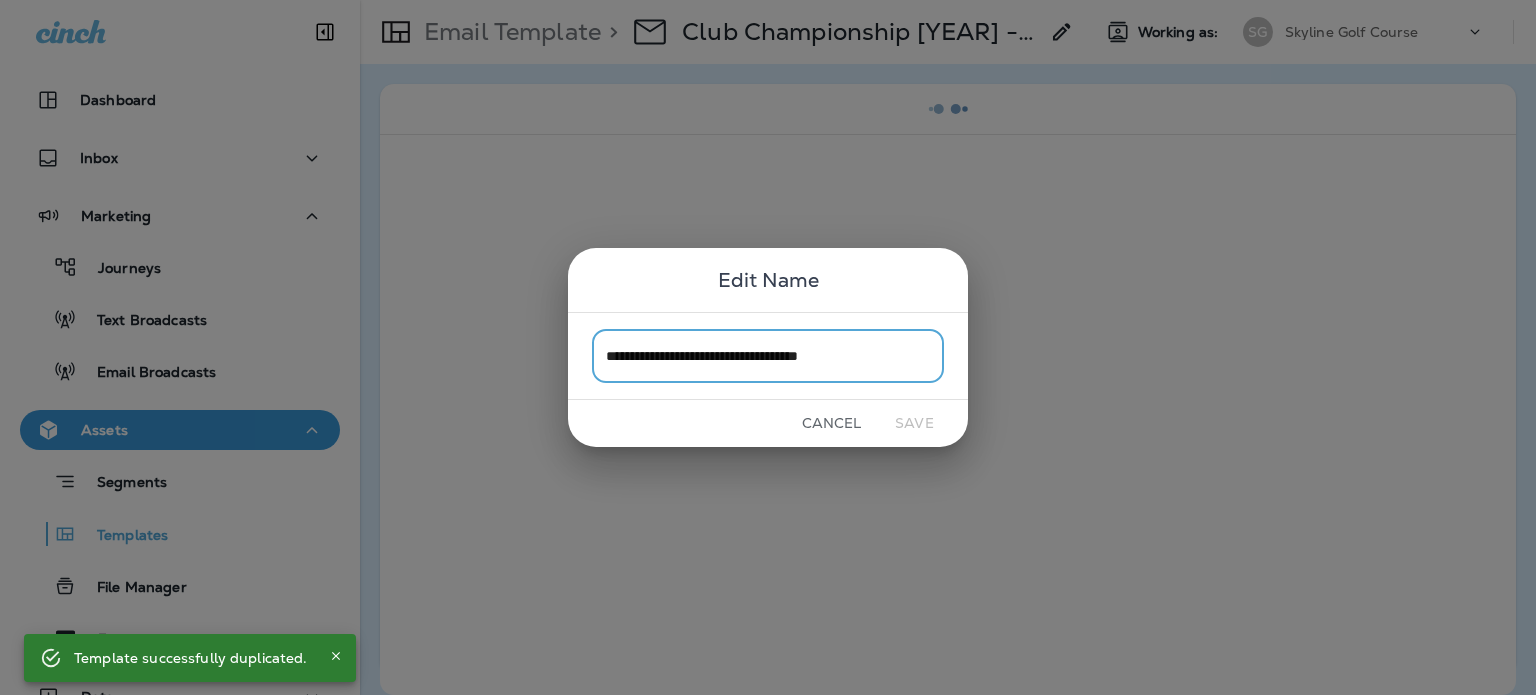 click on "**********" at bounding box center [768, 355] 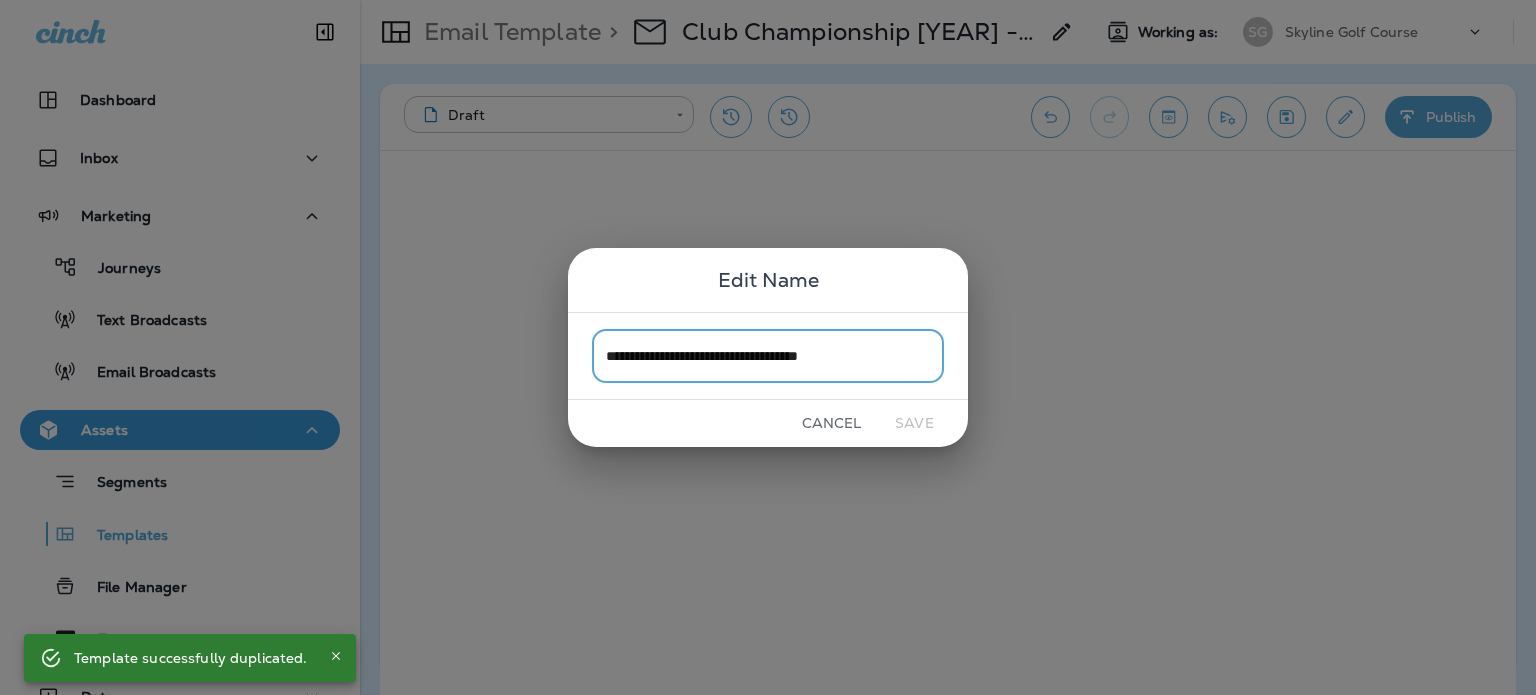 click on "**********" at bounding box center (768, 355) 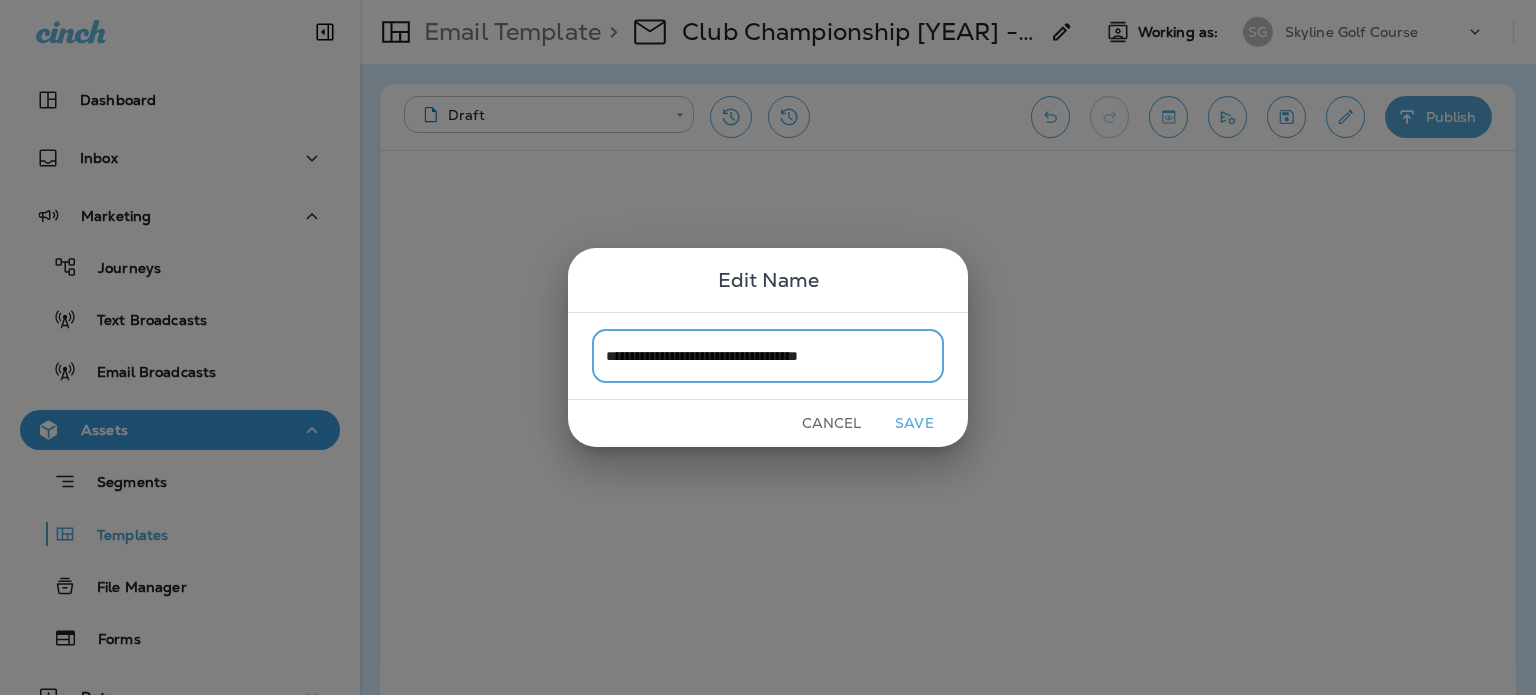 drag, startPoint x: 855, startPoint y: 356, endPoint x: 1007, endPoint y: 365, distance: 152.26622 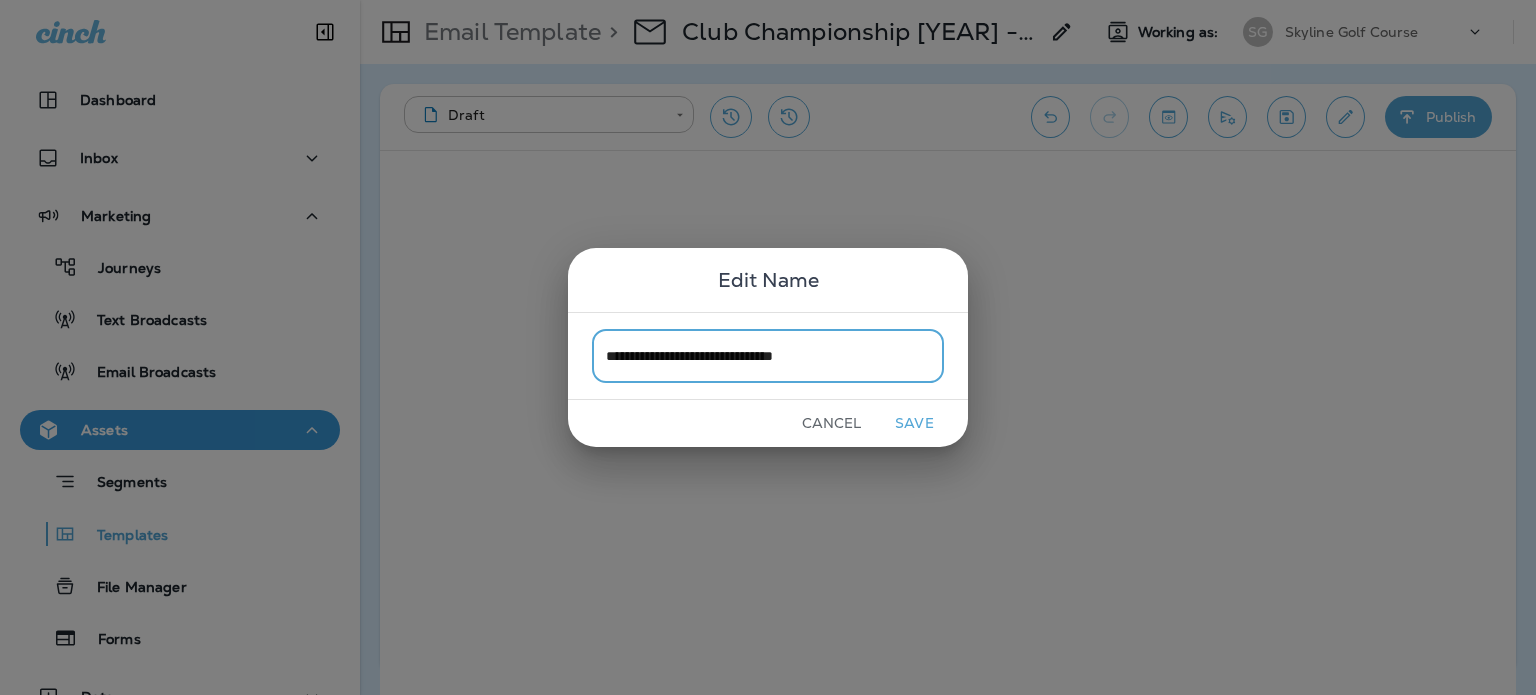 type on "**********" 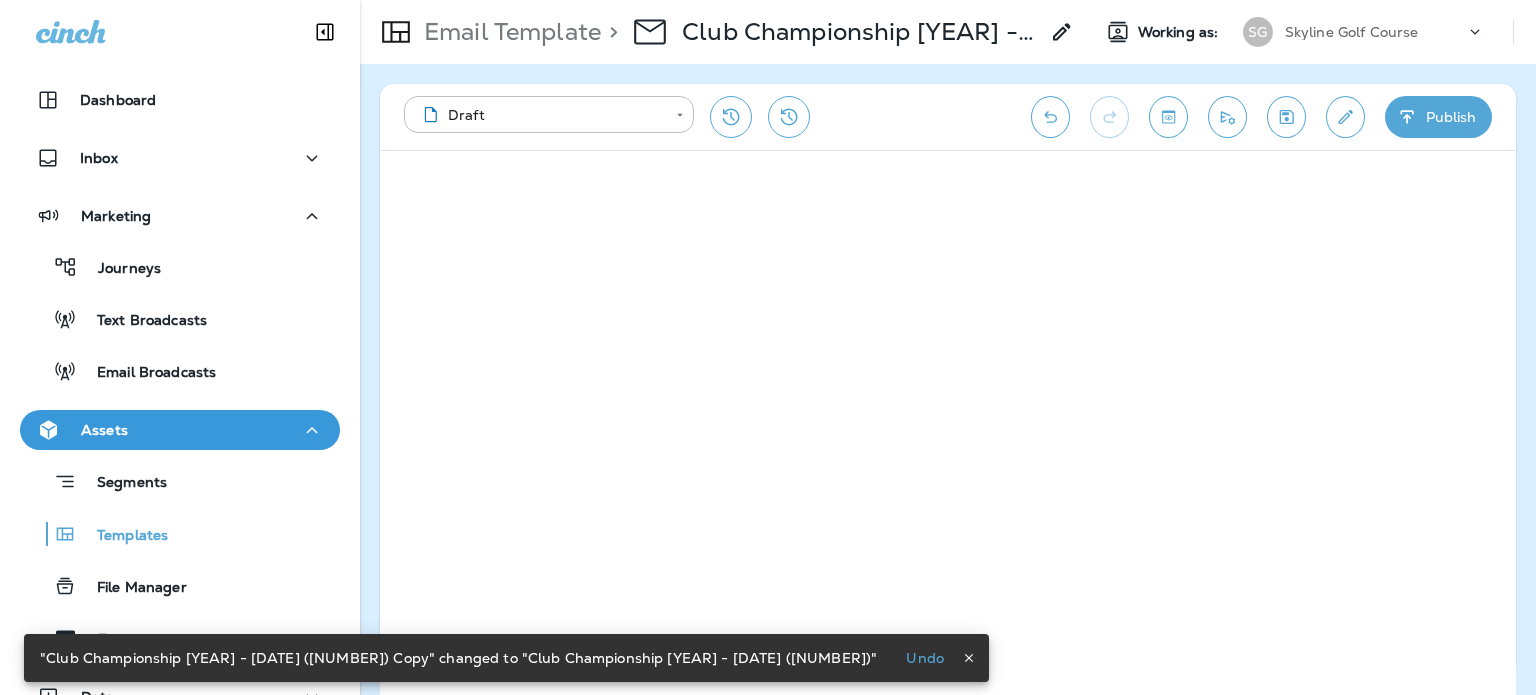 click on "**********" at bounding box center (948, 117) 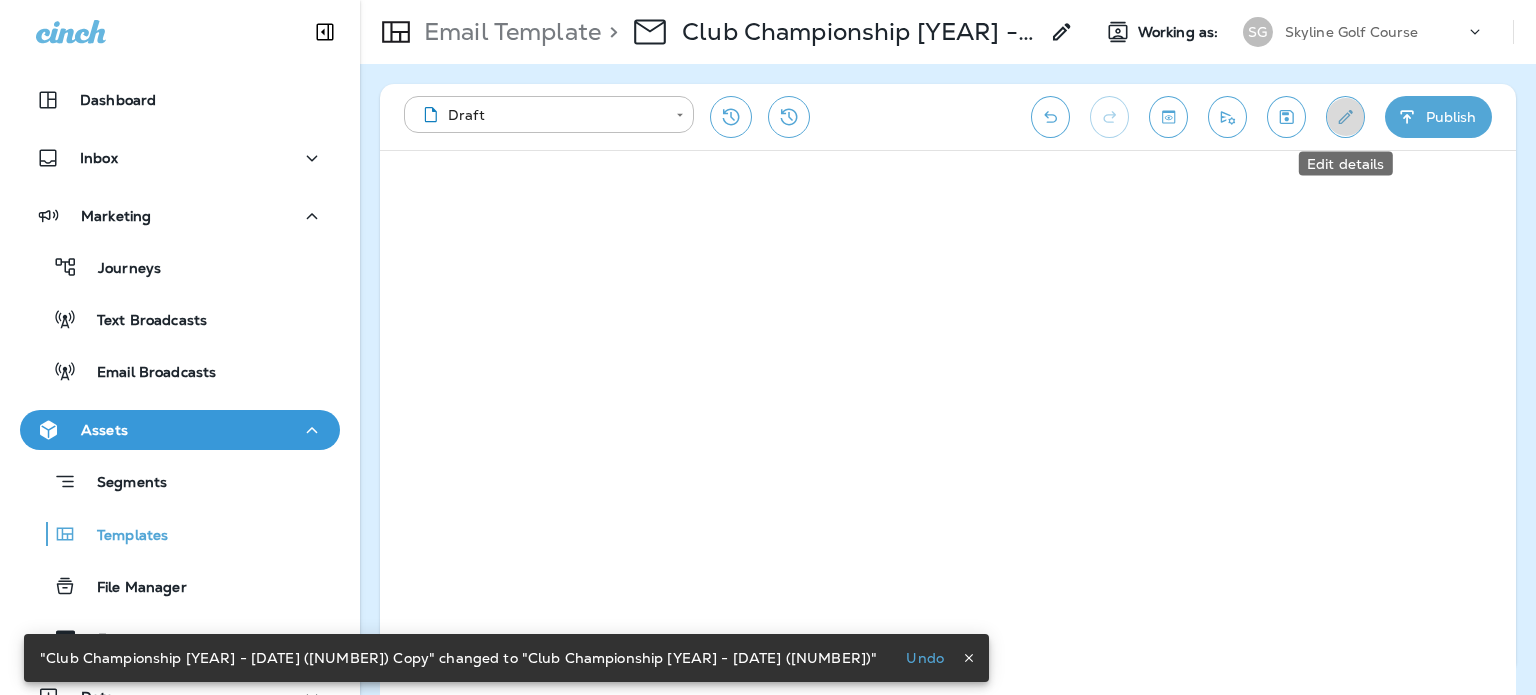 click at bounding box center (1345, 117) 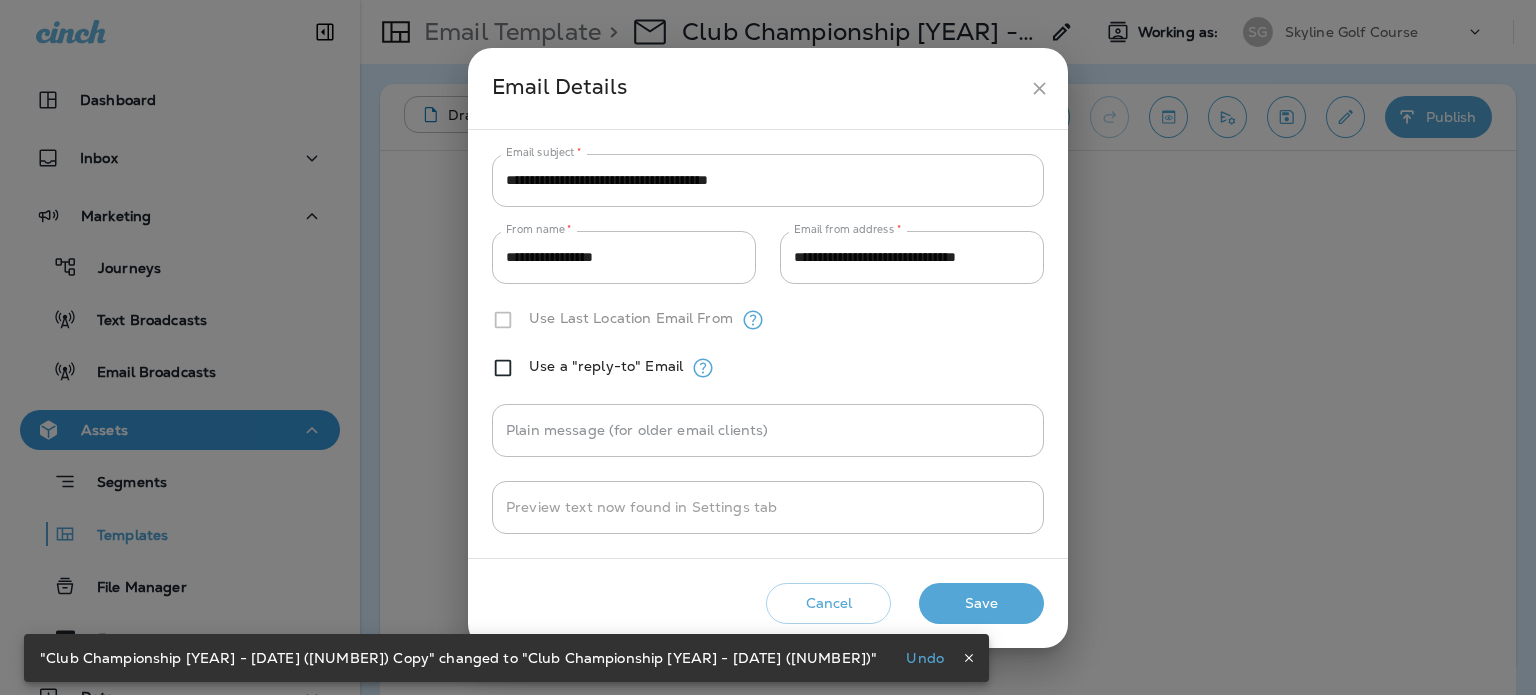 click on "**********" at bounding box center (768, 344) 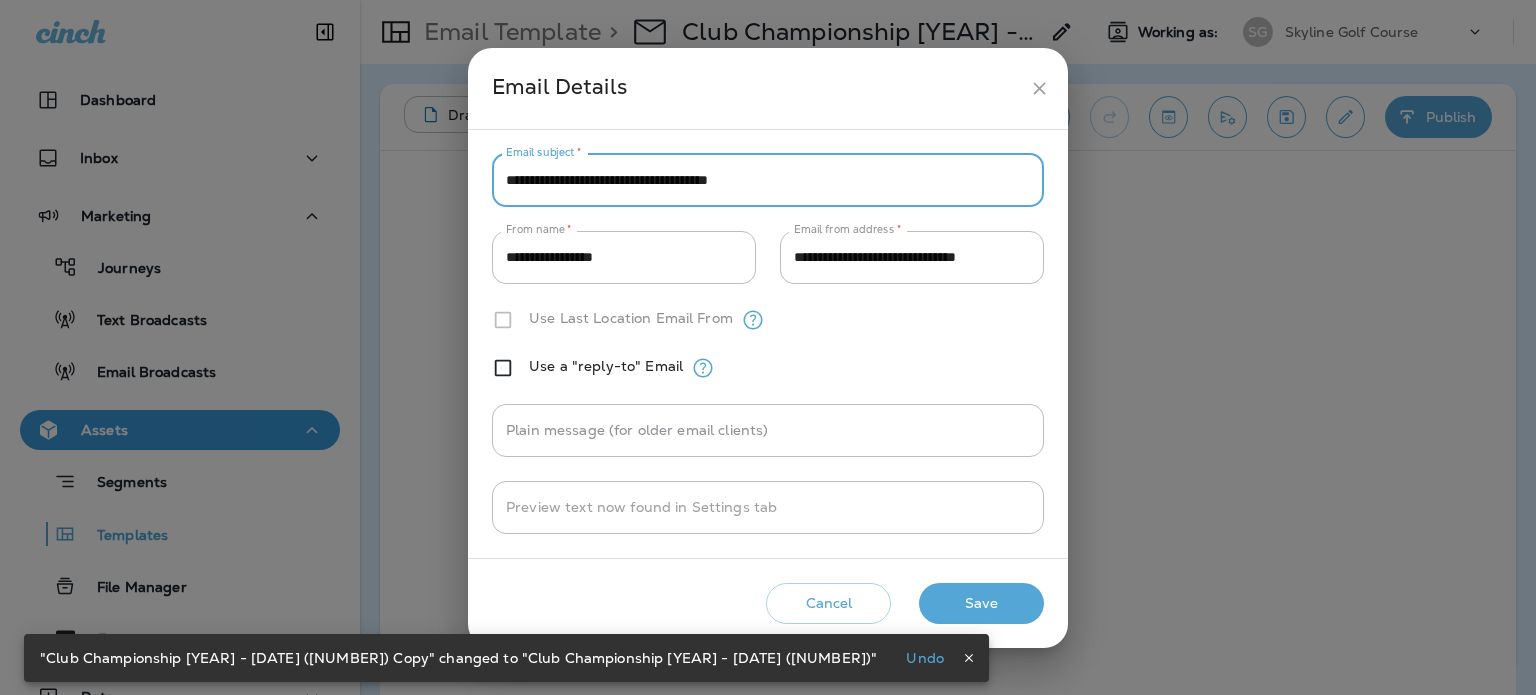 paste on "*" 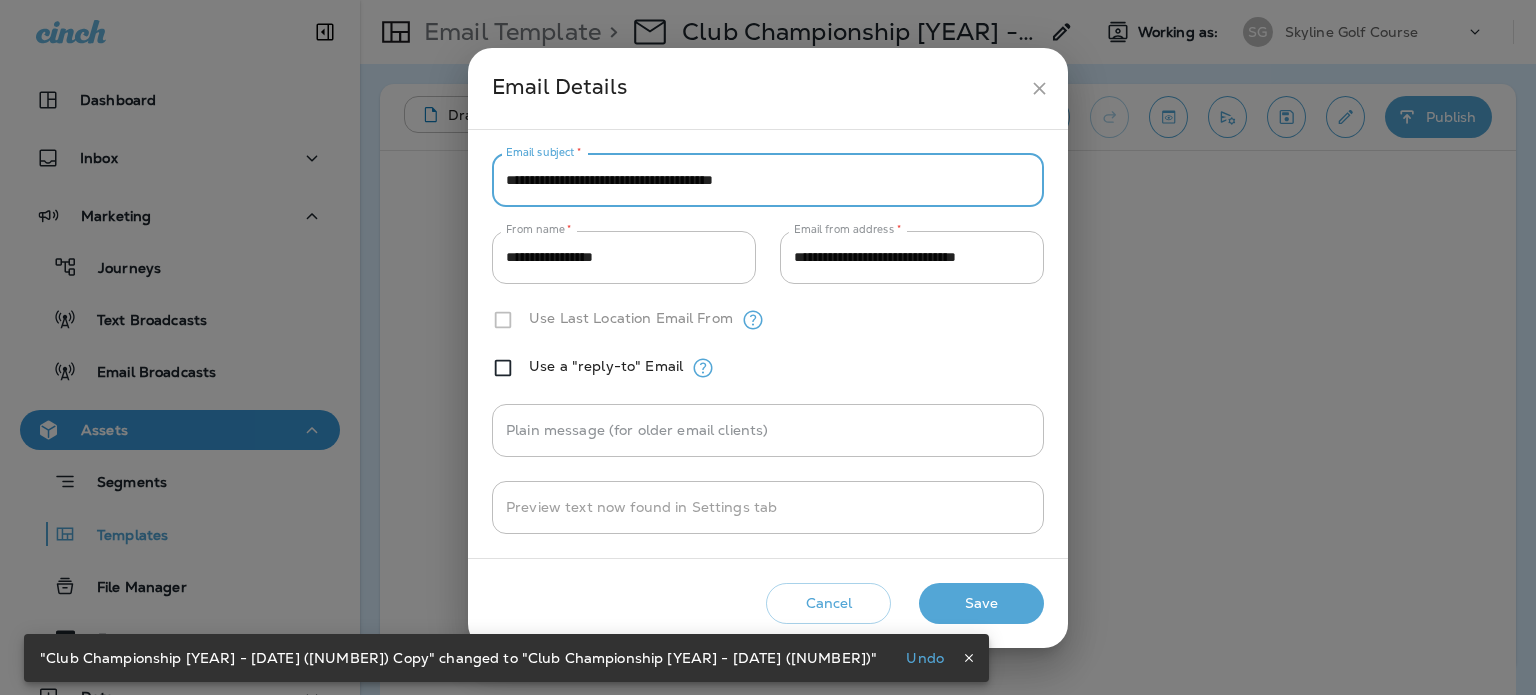 type on "**********" 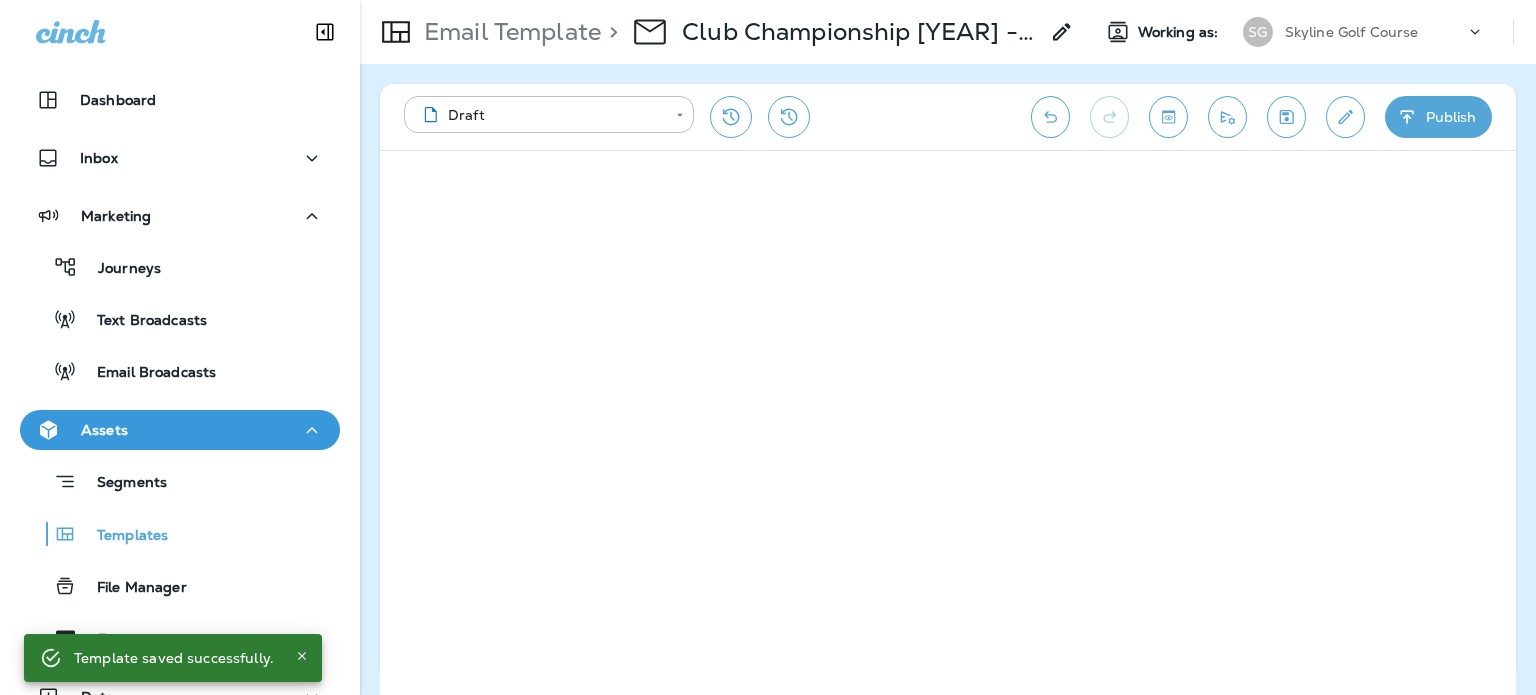 click on "Publish" at bounding box center [1438, 117] 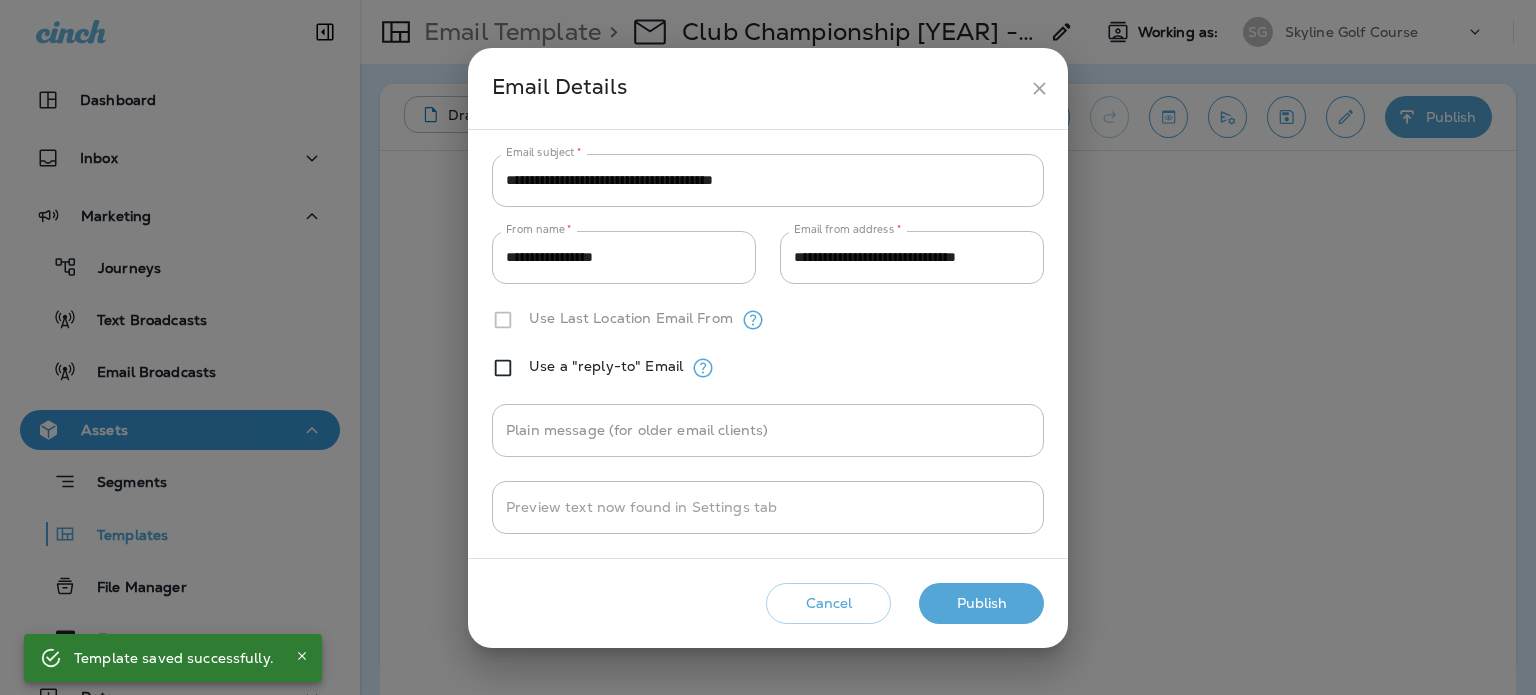 click on "Publish" at bounding box center (981, 603) 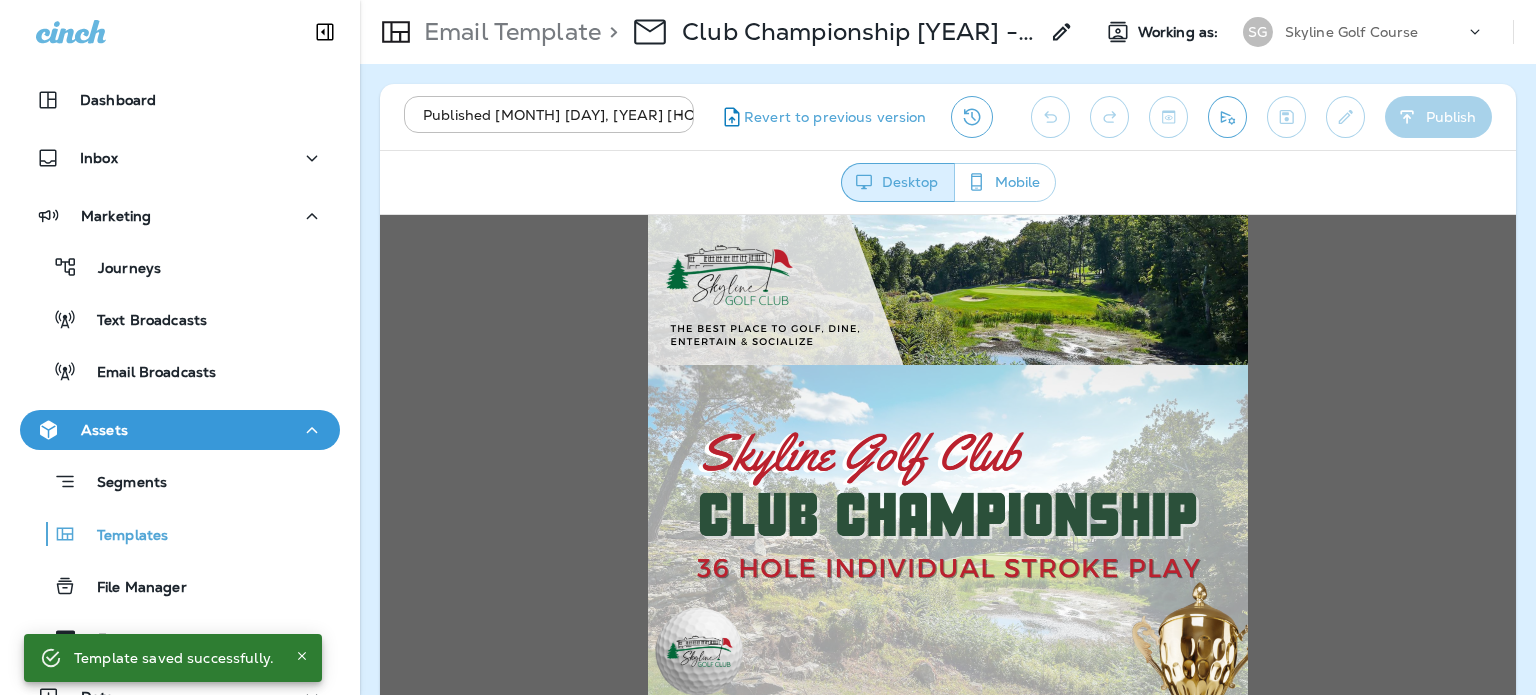 scroll, scrollTop: 0, scrollLeft: 0, axis: both 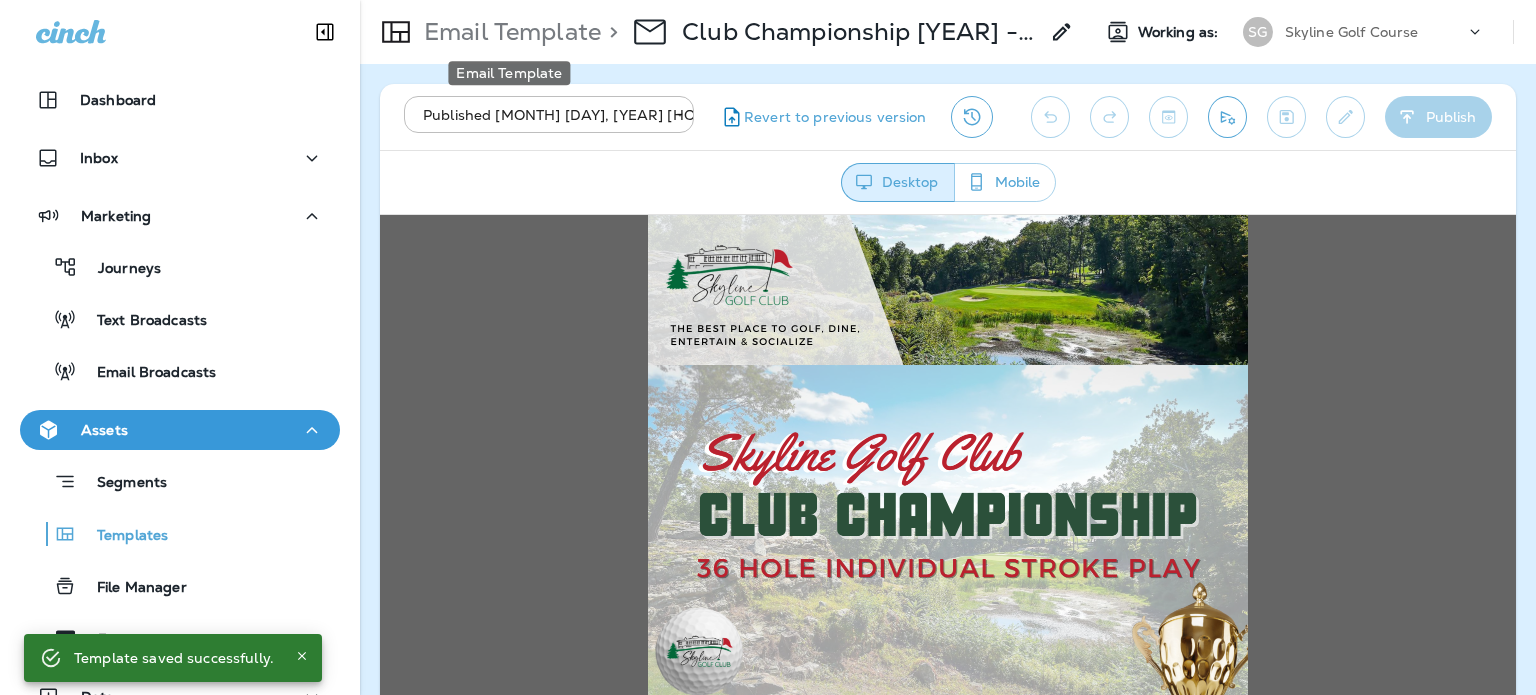 click on "Email Template" at bounding box center (508, 32) 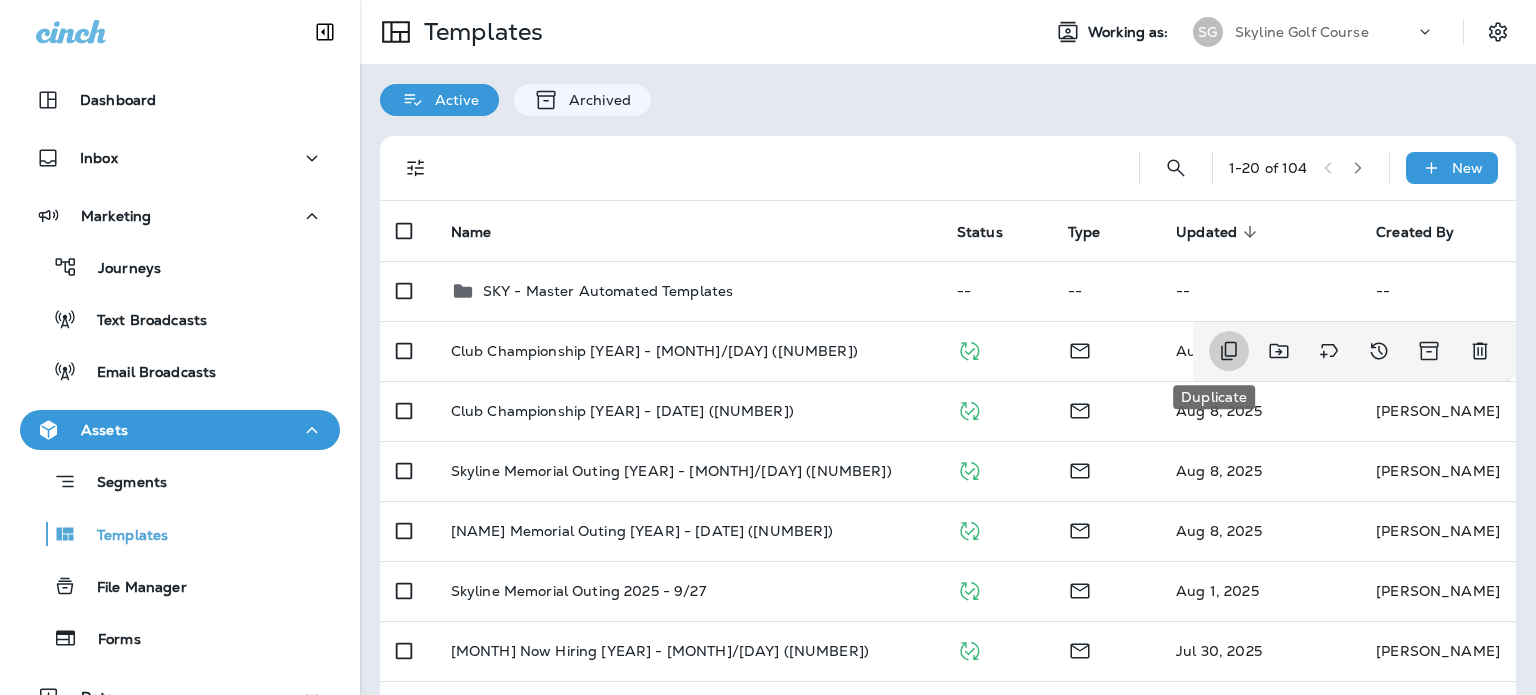 click 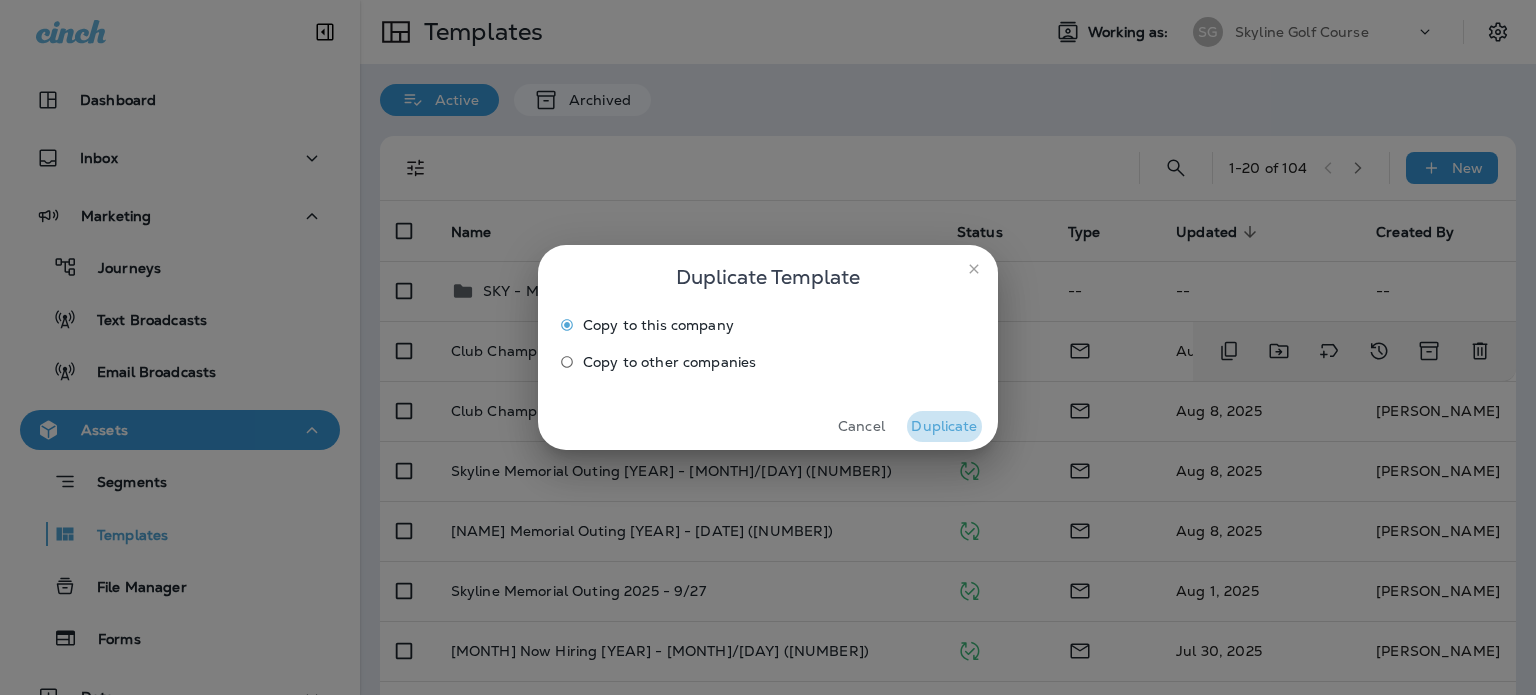 click on "Duplicate" at bounding box center [944, 426] 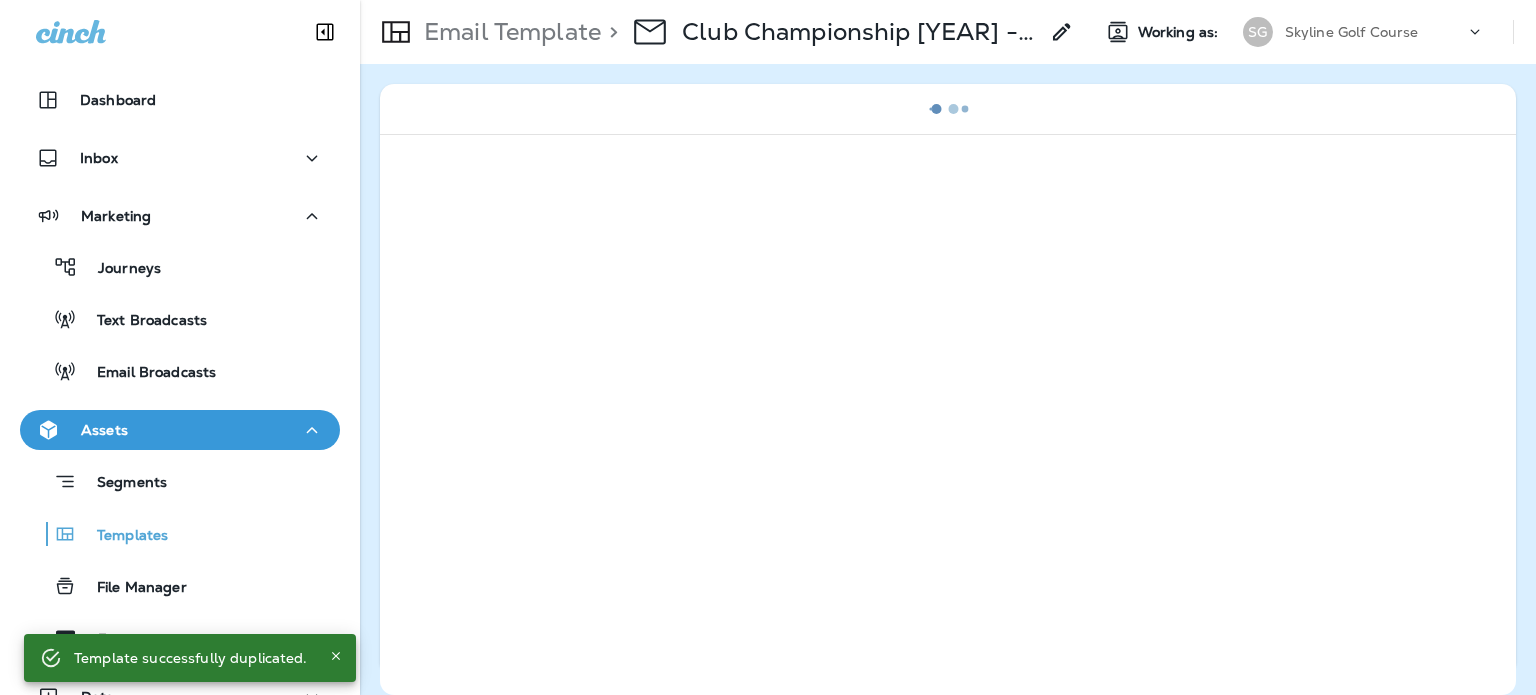 click on "Club Championship [YEAR] - [MONTH]/[DAY] ([NUMBER]) Copy" at bounding box center (860, 32) 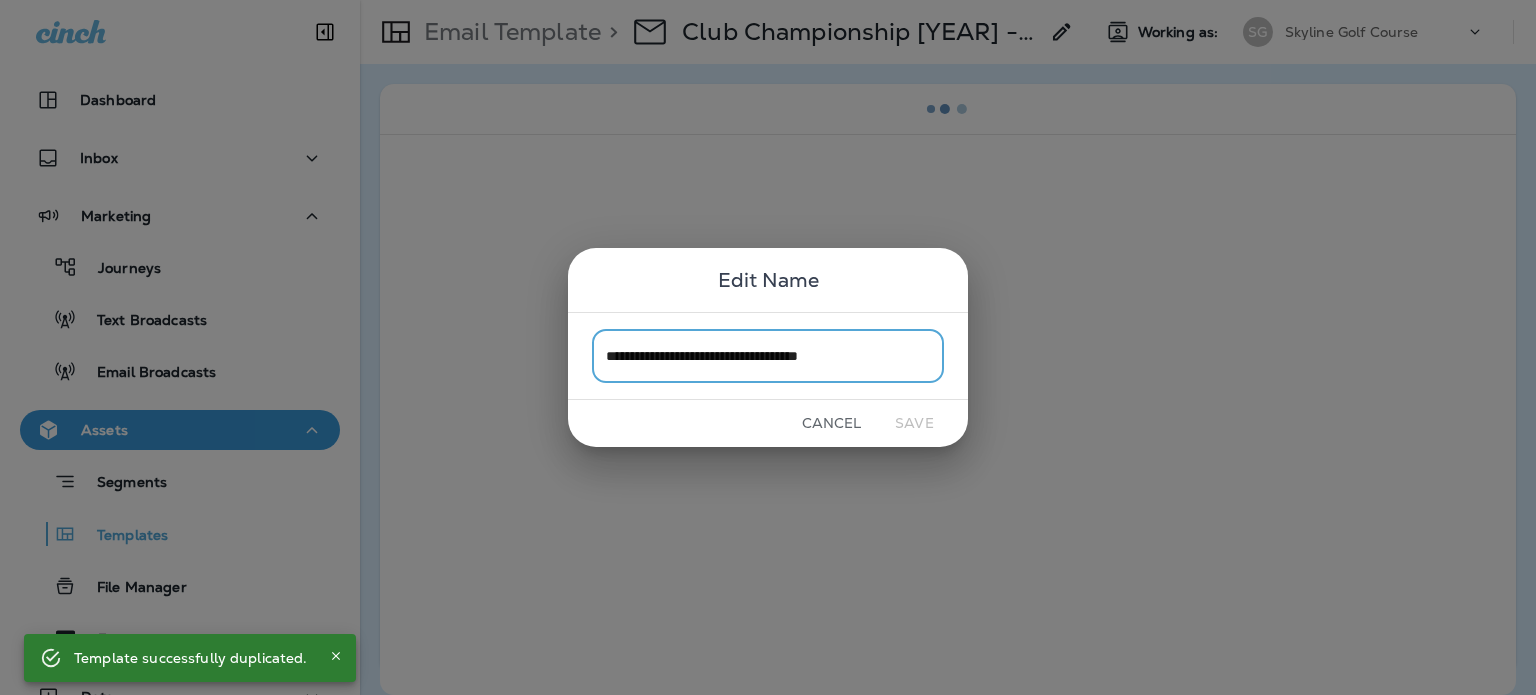 click on "**********" at bounding box center [768, 355] 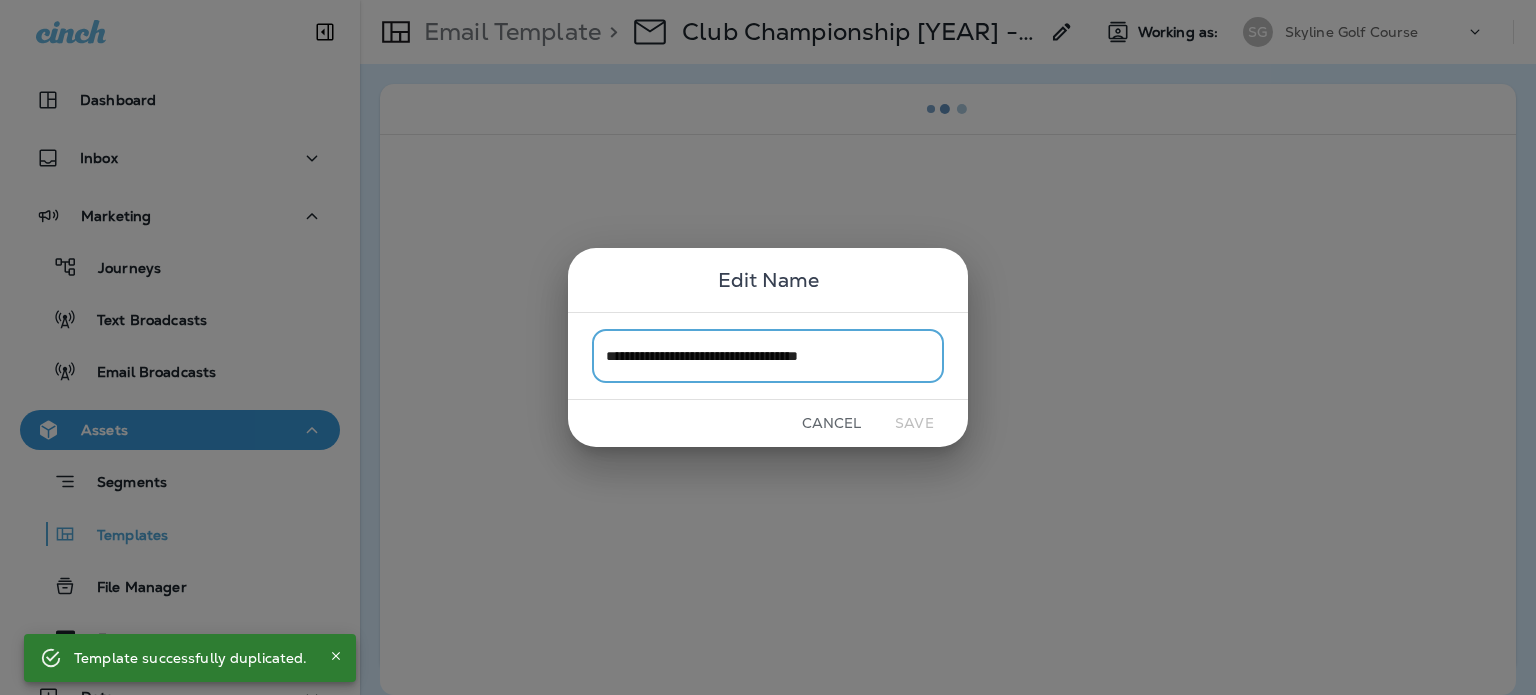 click on "**********" at bounding box center [768, 355] 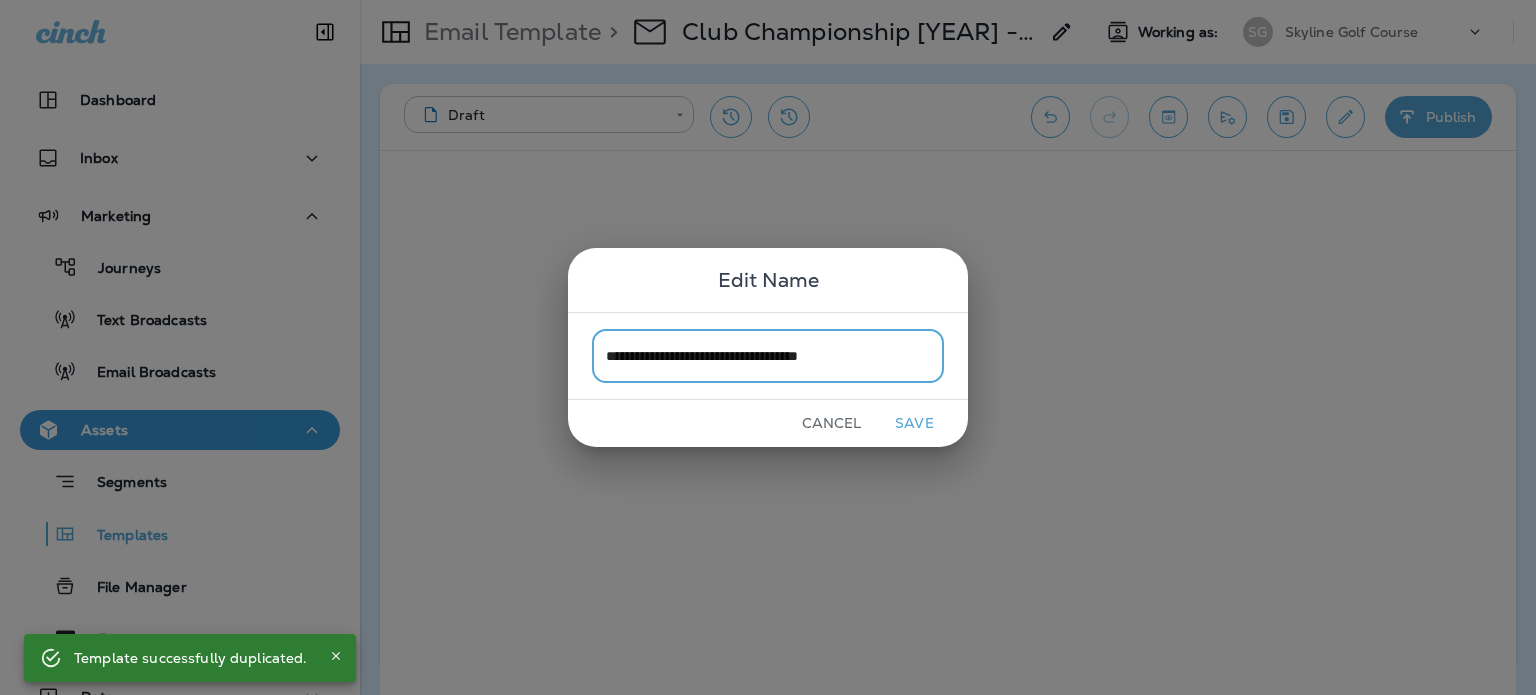 drag, startPoint x: 859, startPoint y: 362, endPoint x: 991, endPoint y: 352, distance: 132.37825 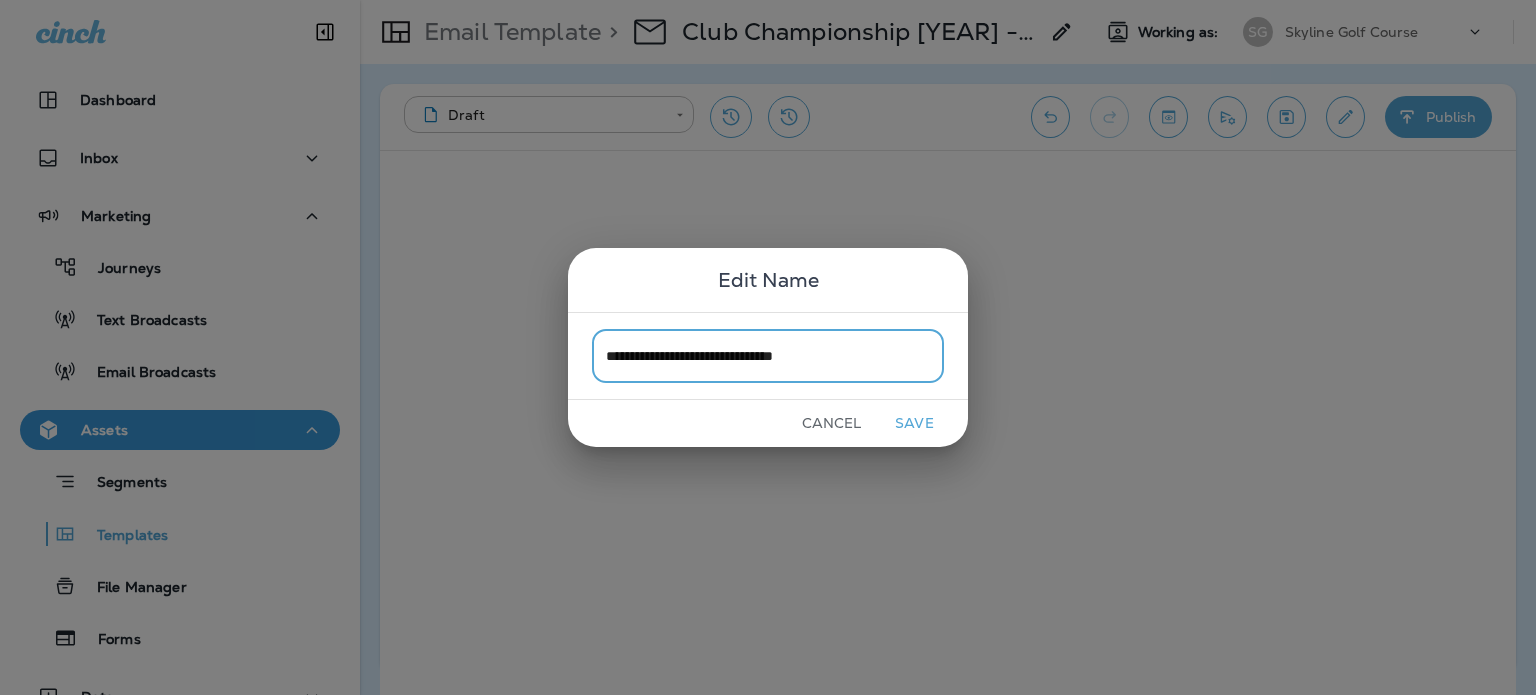 type on "**********" 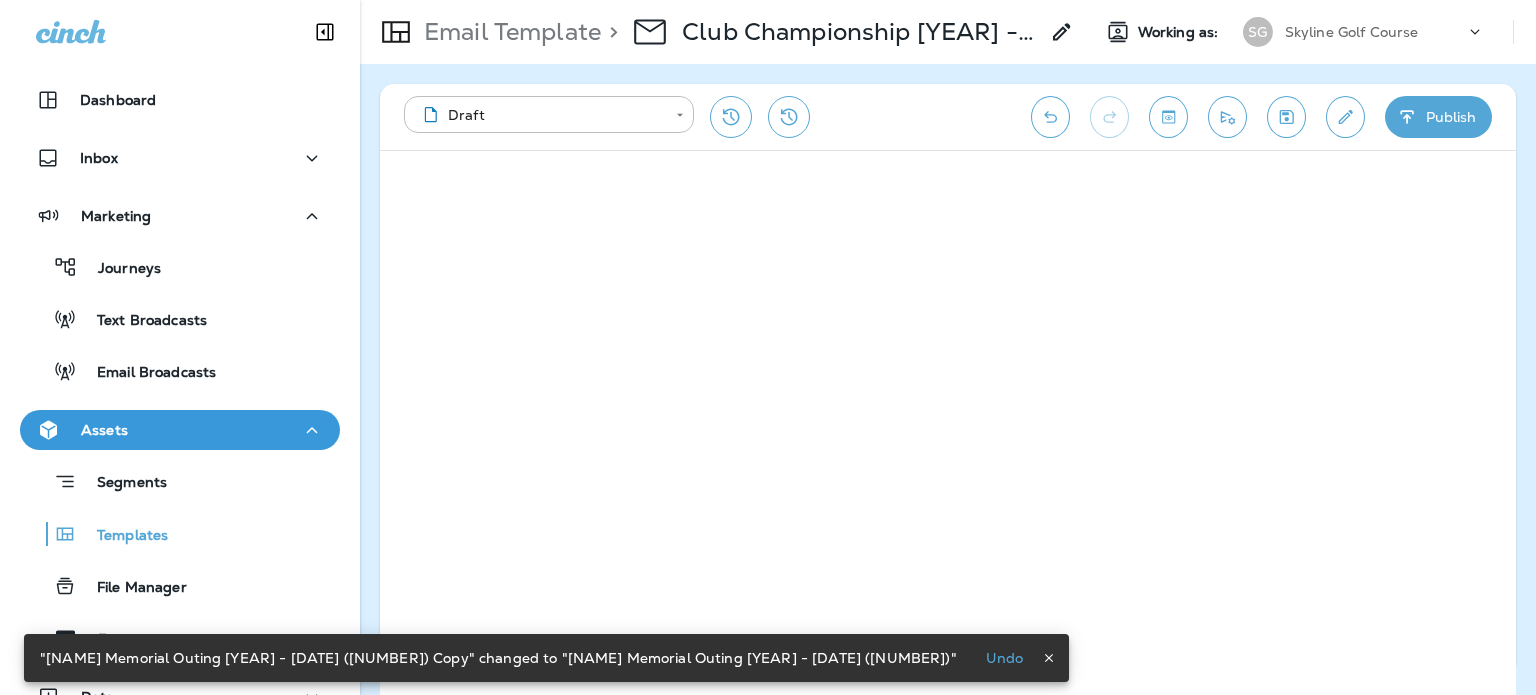click 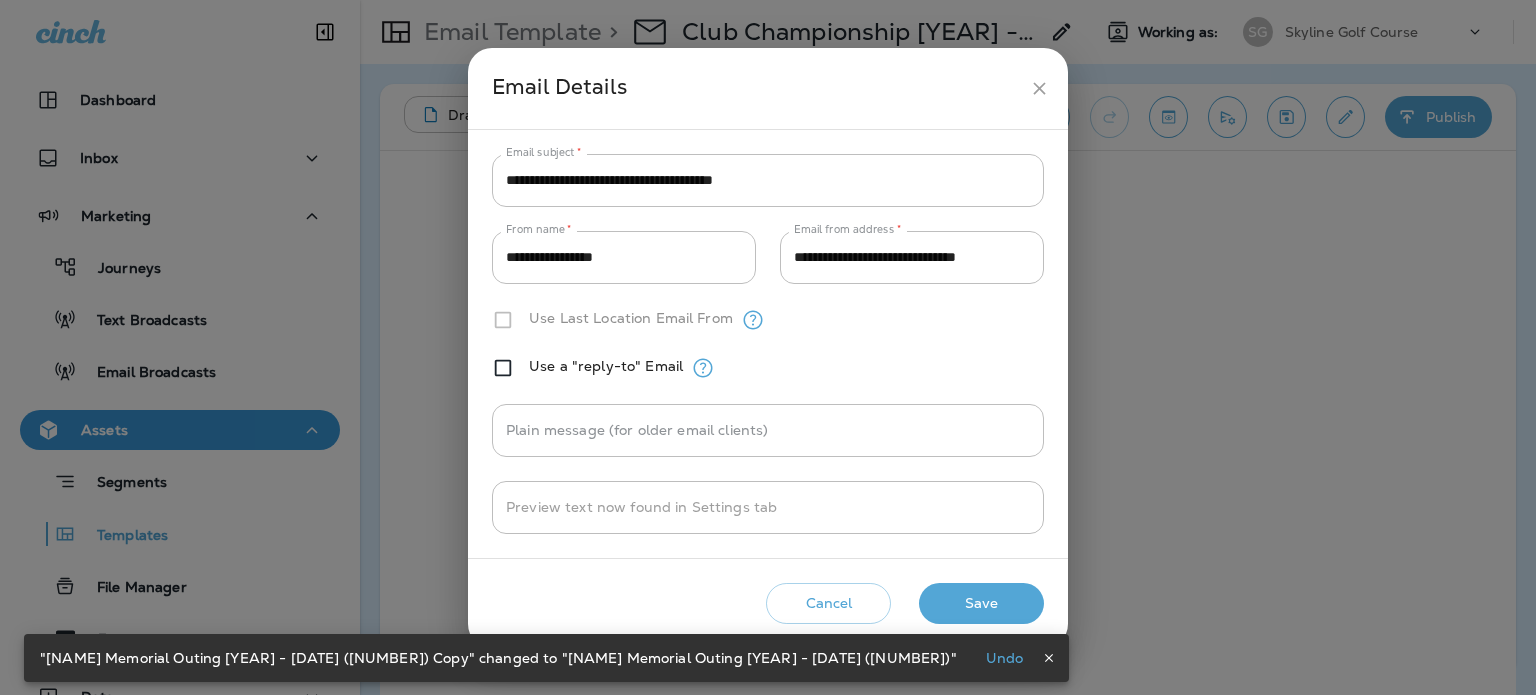 click on "**********" at bounding box center (768, 180) 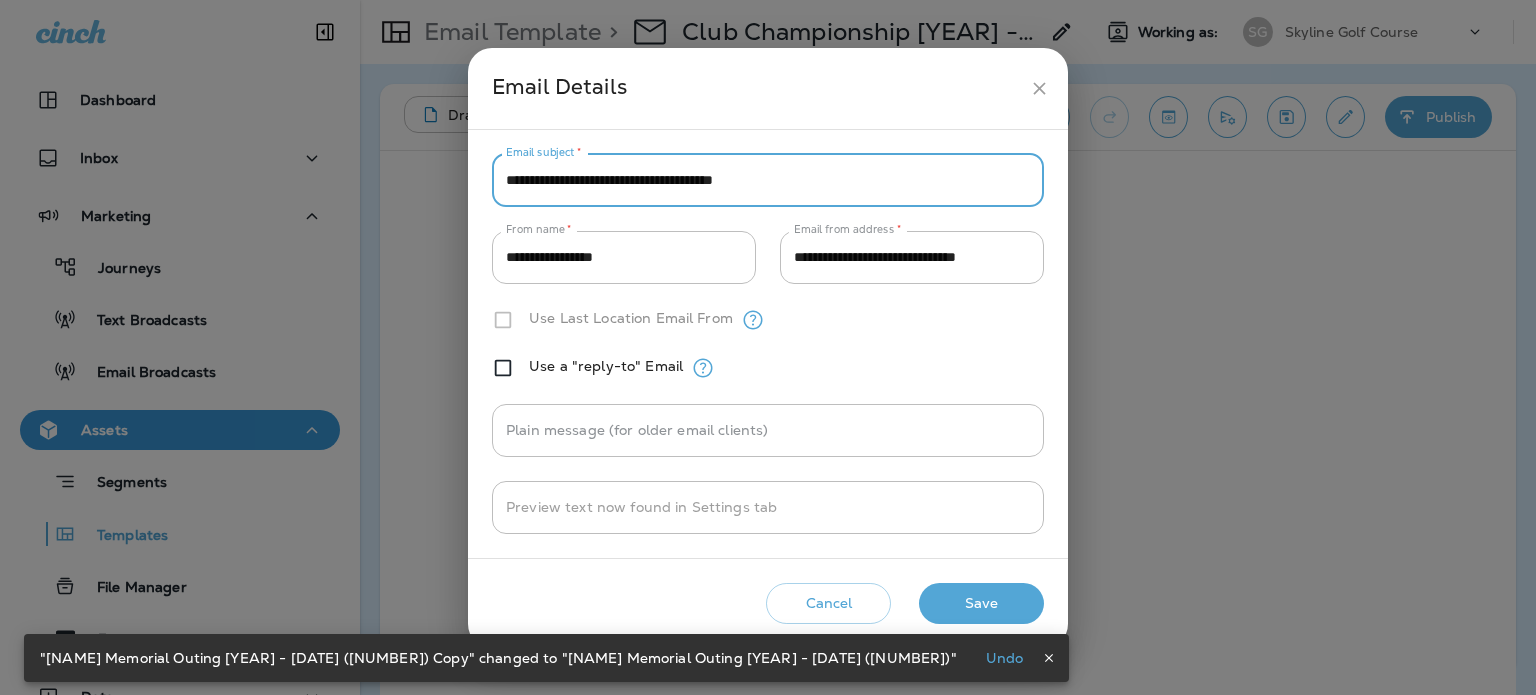 paste on "**" 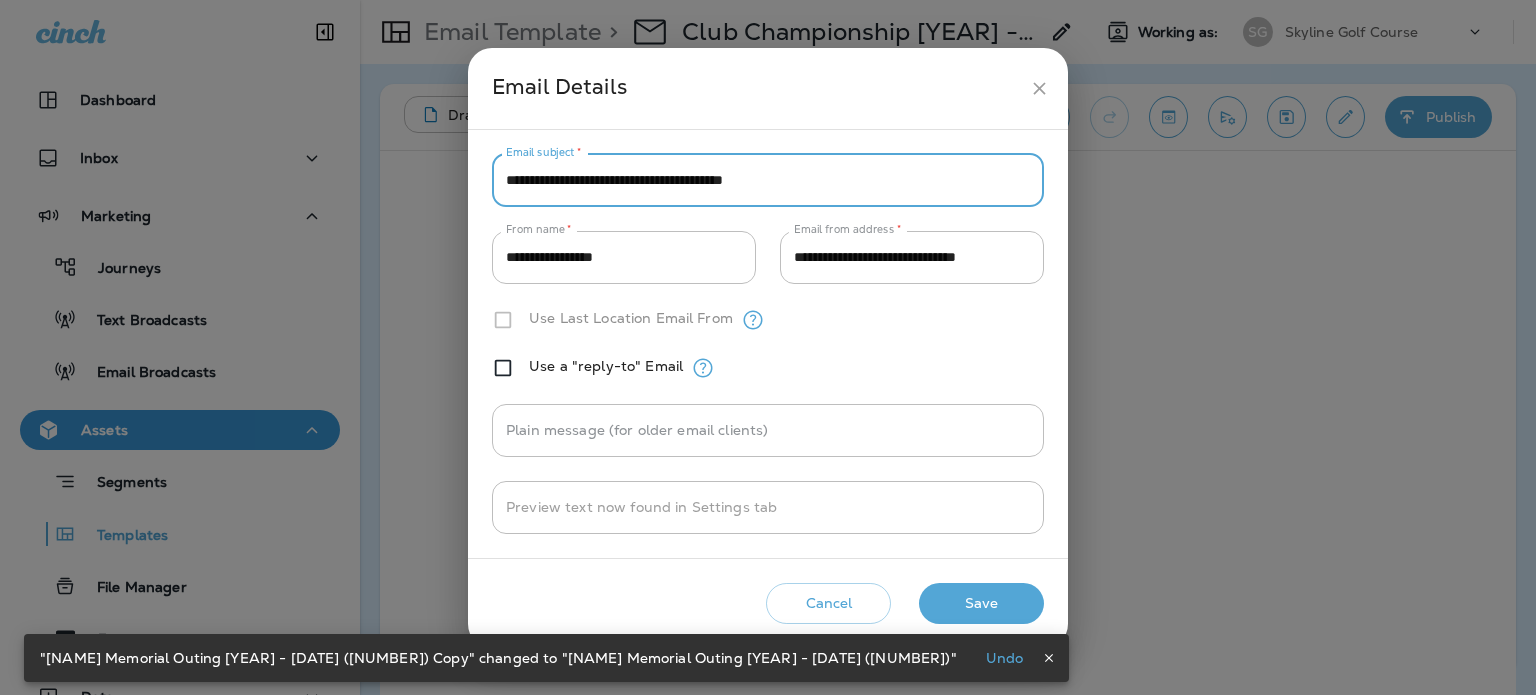 type on "**********" 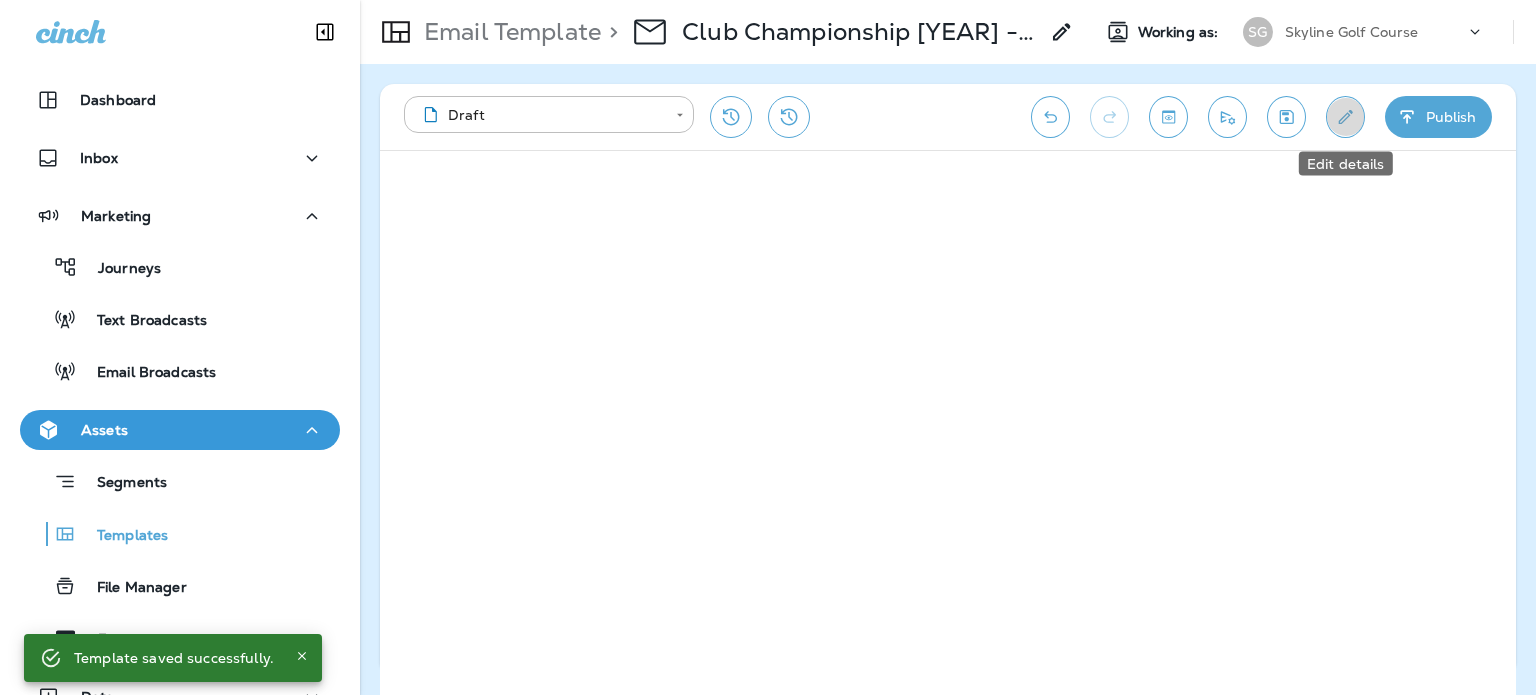 click 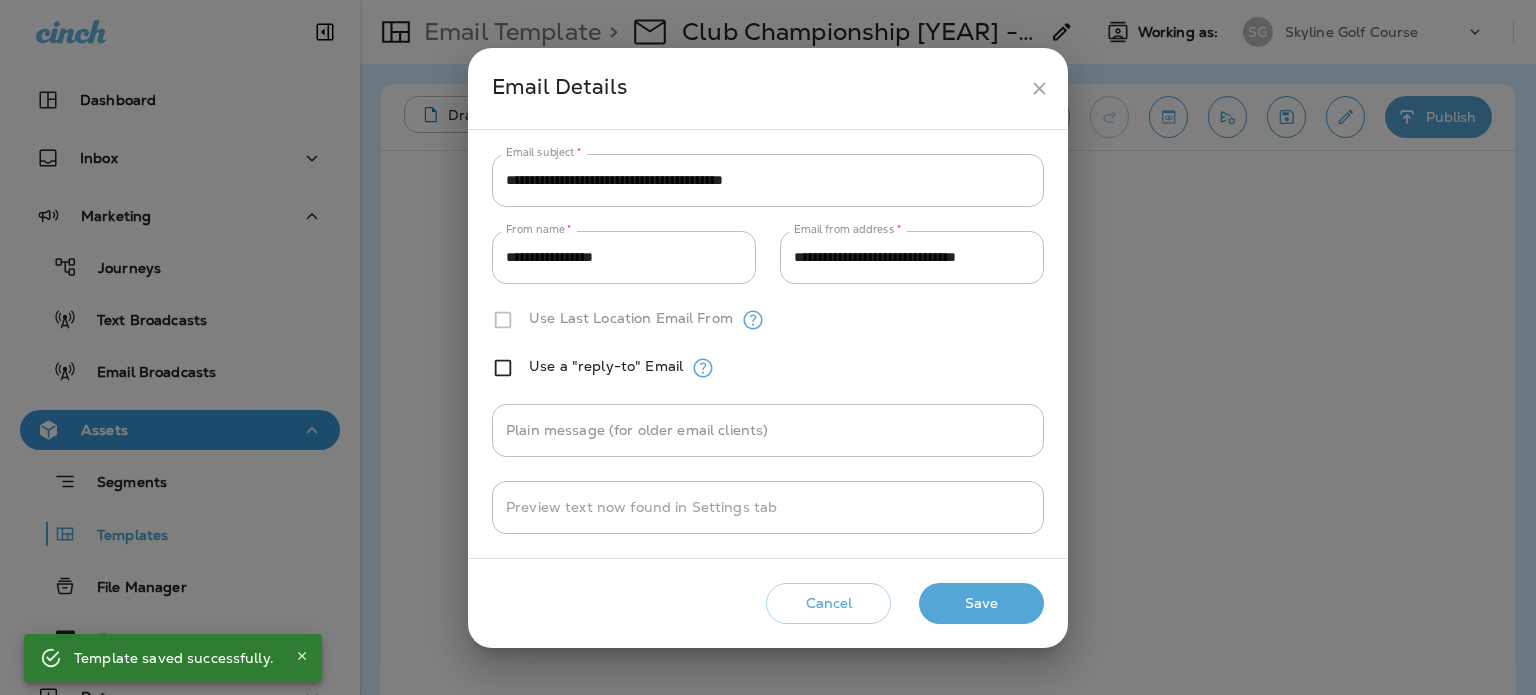 click 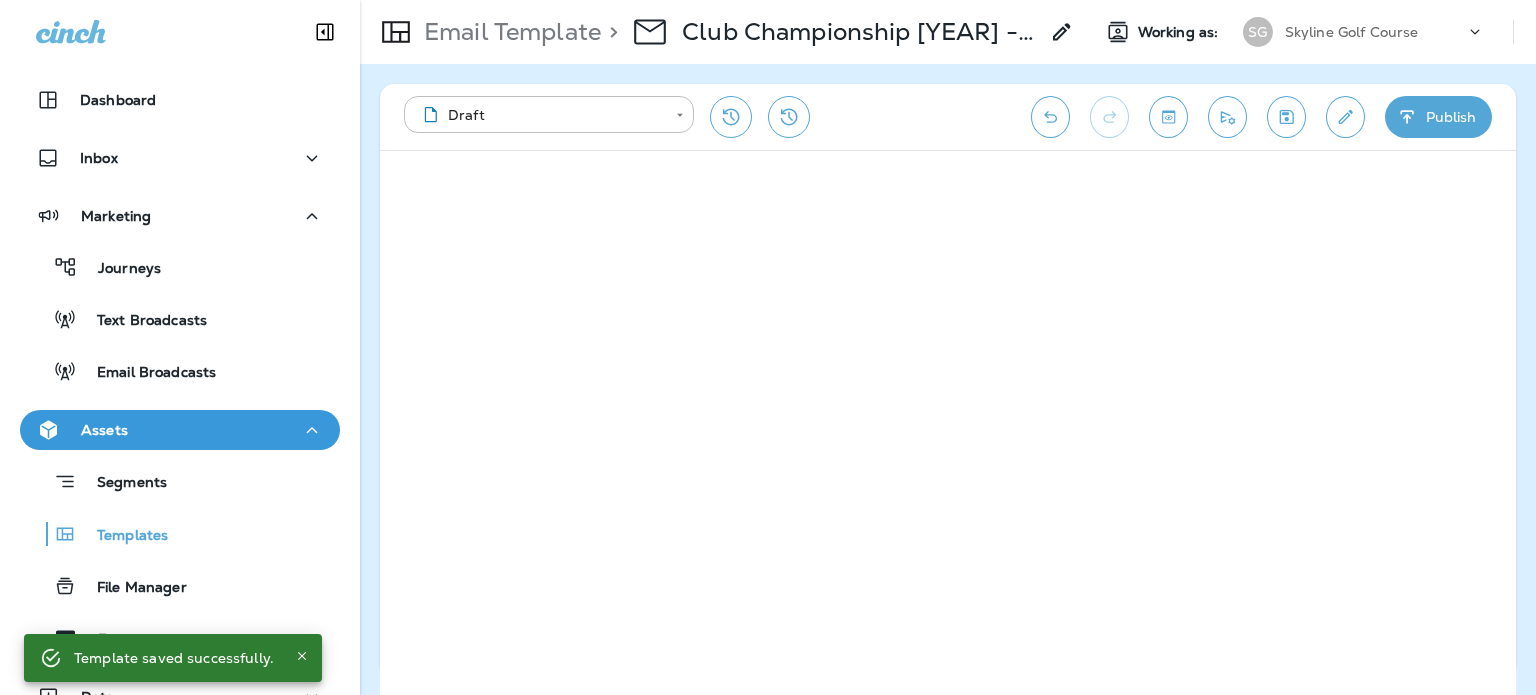 click 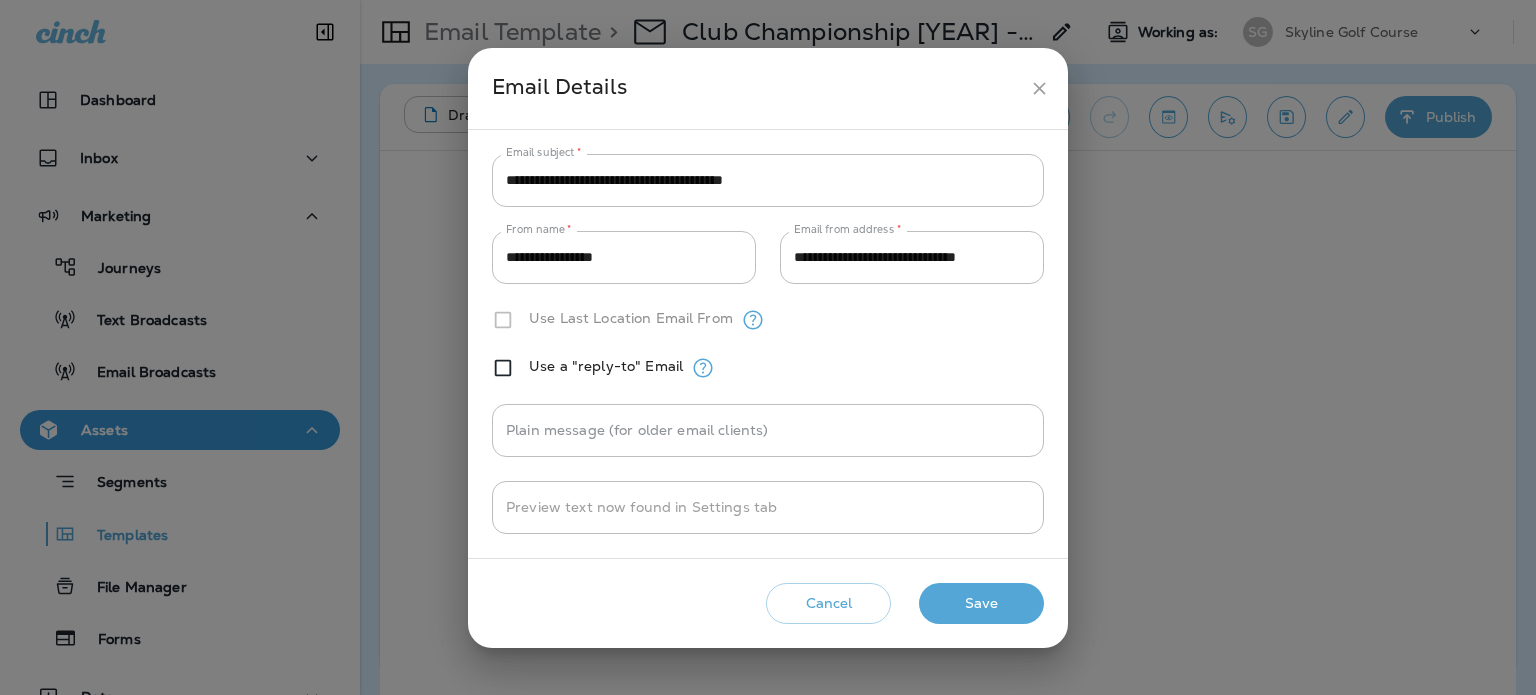 click 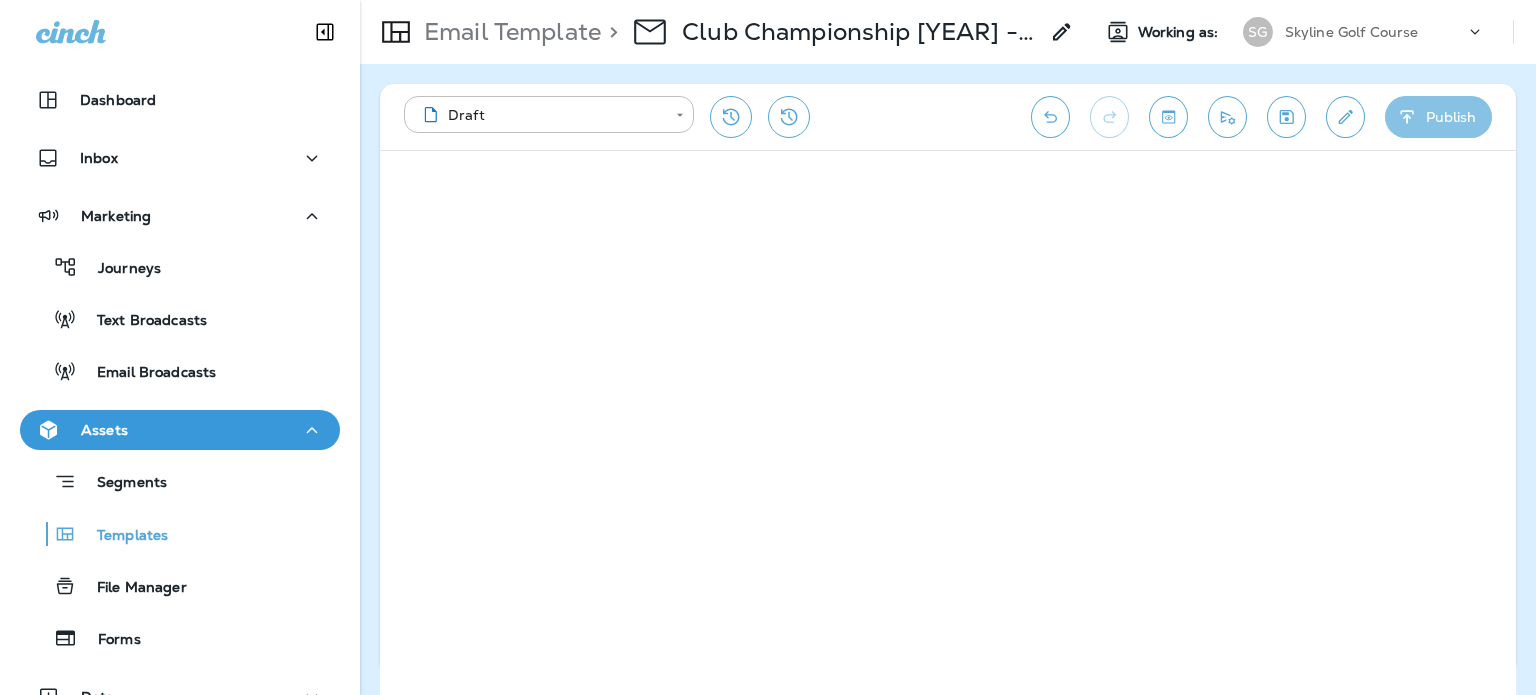 click on "Publish" at bounding box center [1438, 117] 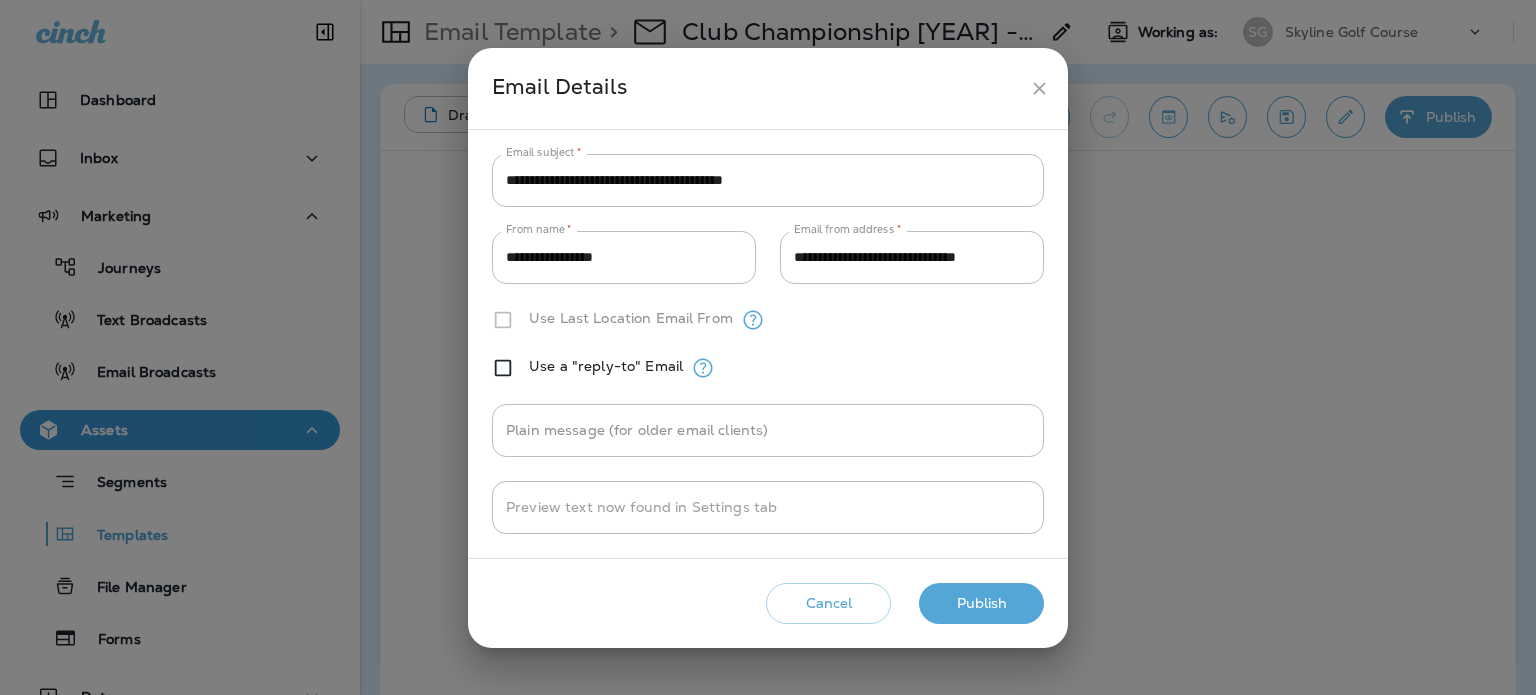 click on "Publish" at bounding box center [981, 603] 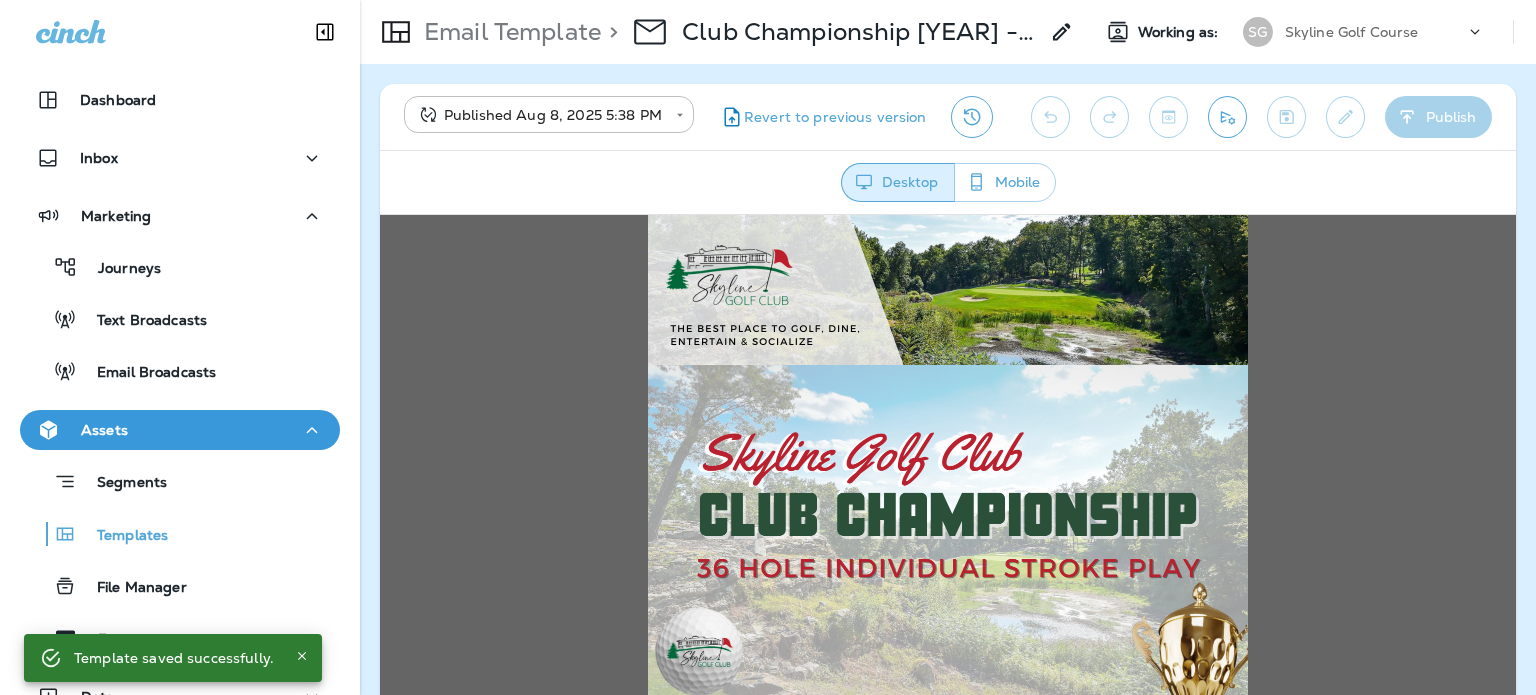 scroll, scrollTop: 0, scrollLeft: 0, axis: both 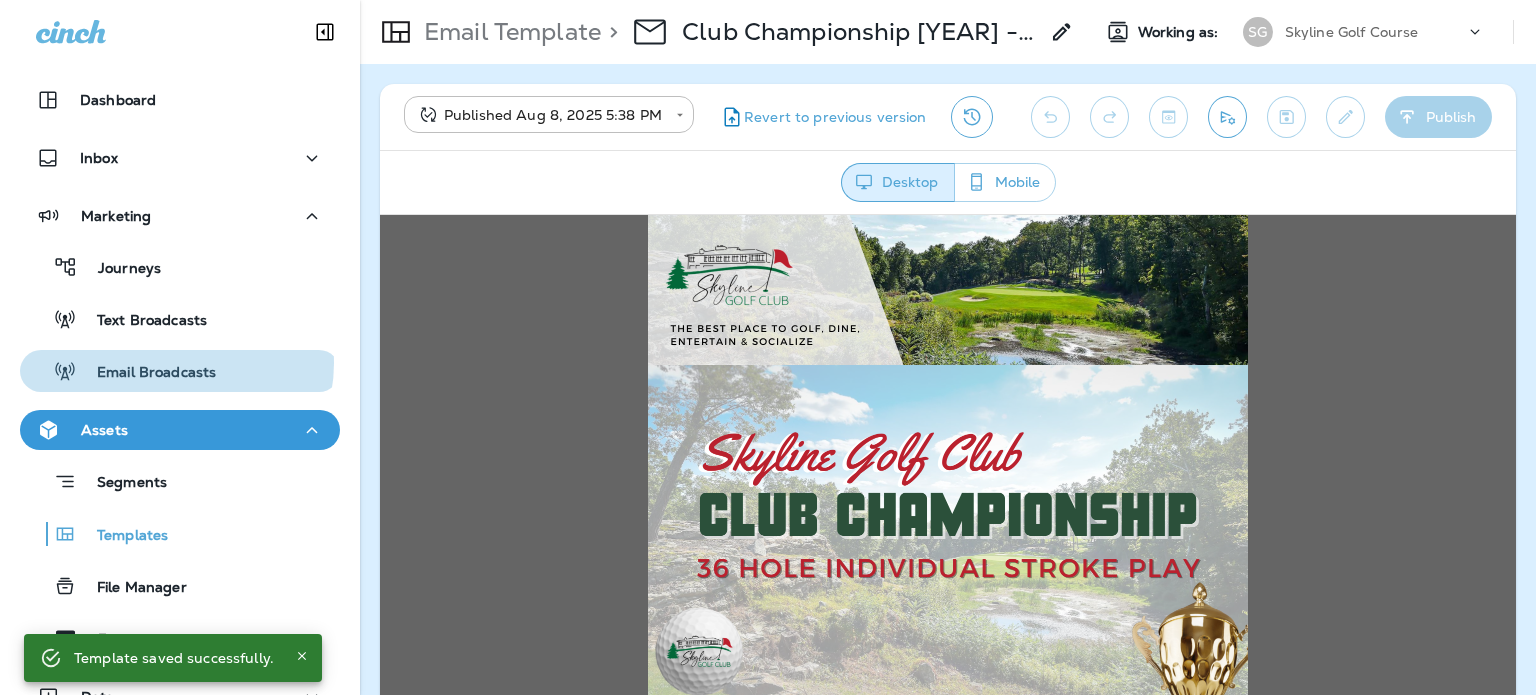 click on "Email Broadcasts" at bounding box center [146, 373] 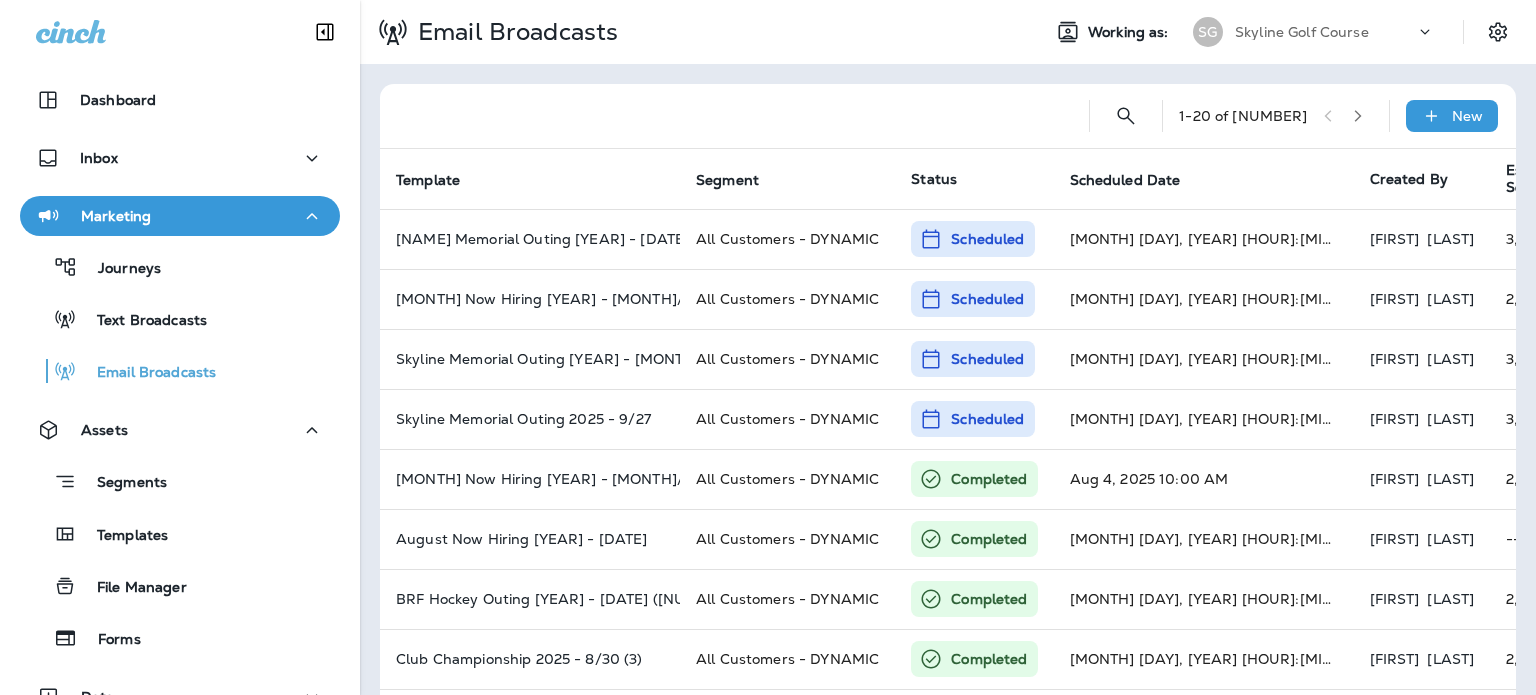click on "New" at bounding box center (1452, 116) 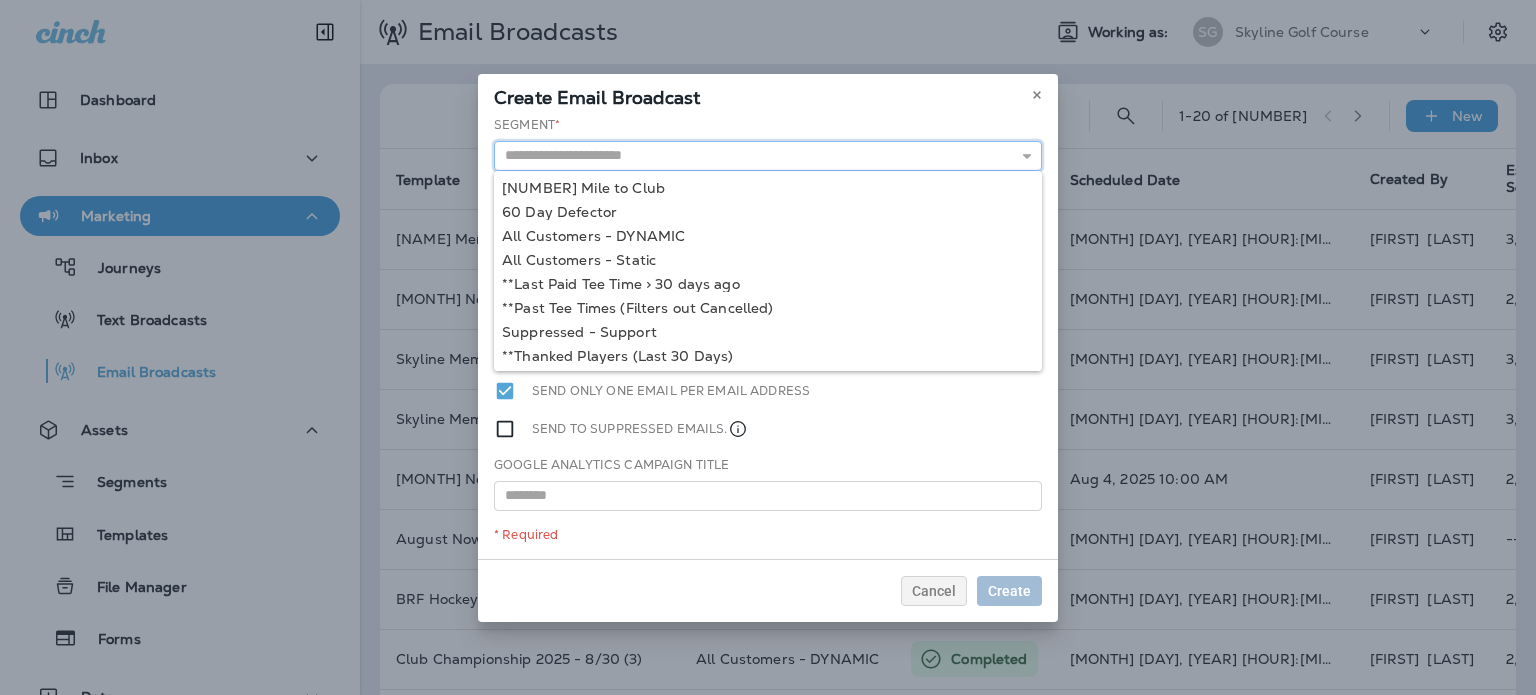 click at bounding box center [768, 156] 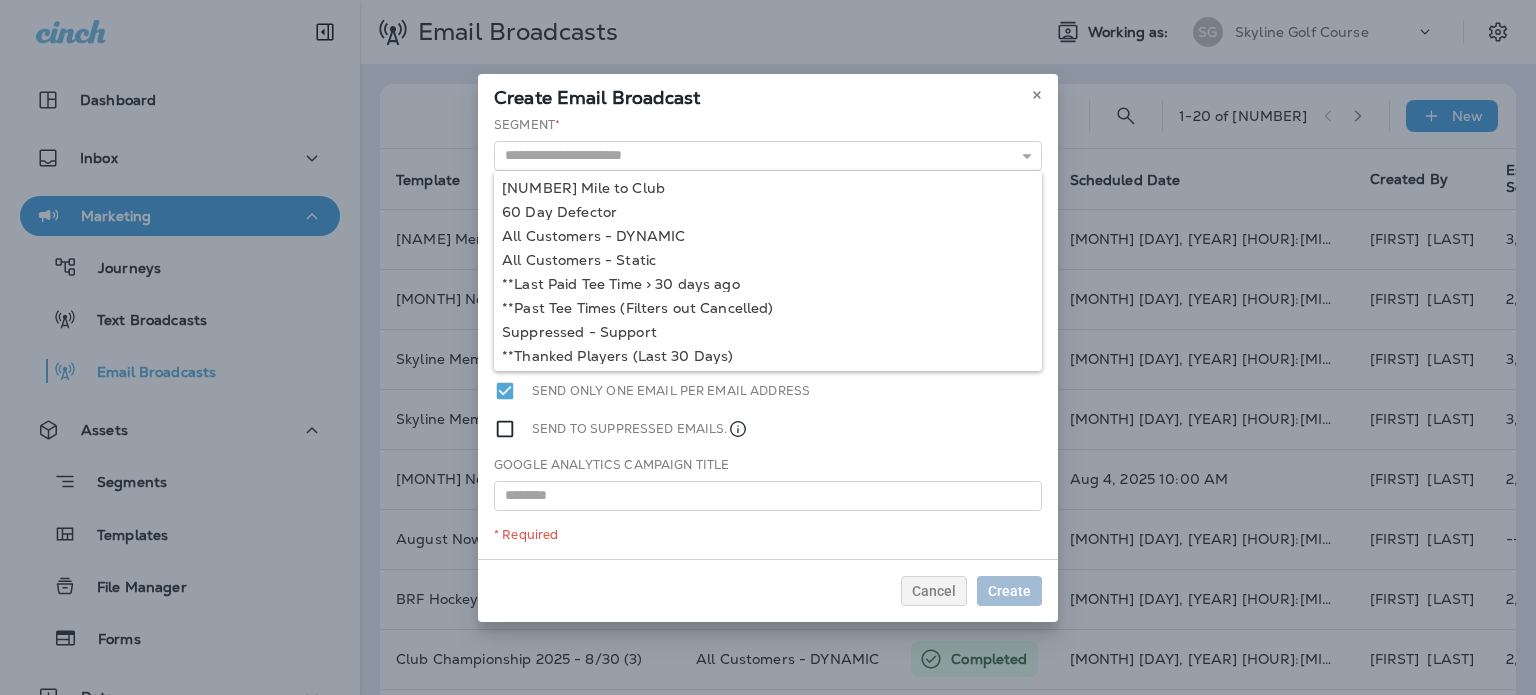 type on "**********" 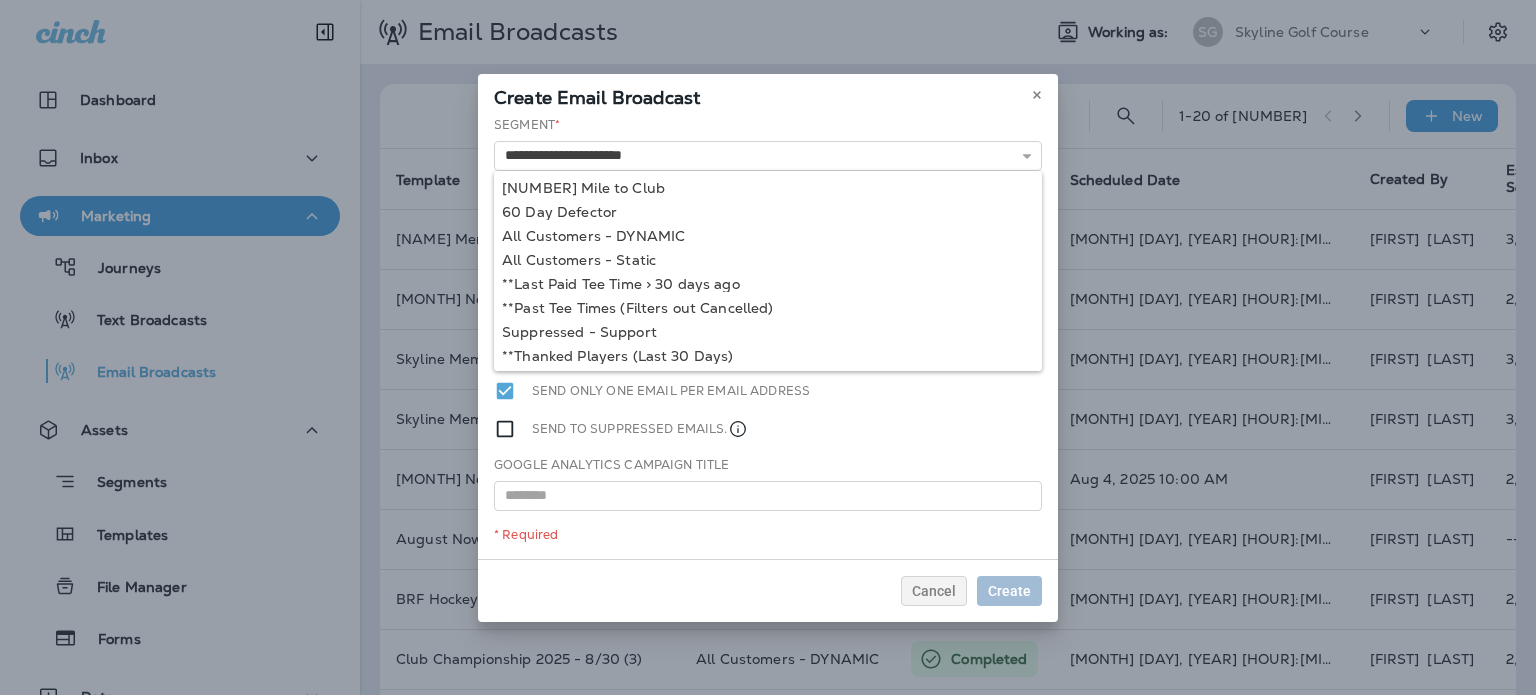 click on "**********" at bounding box center (768, 337) 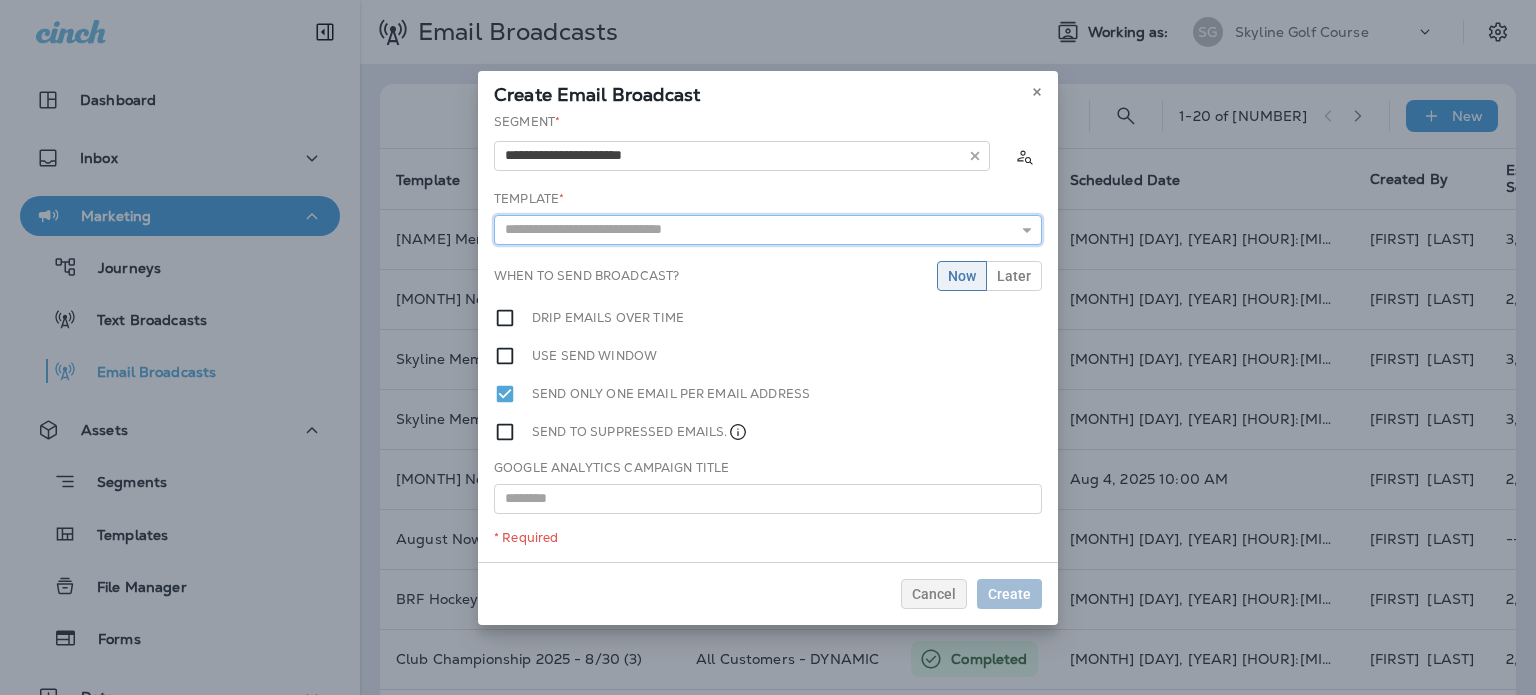click at bounding box center (768, 230) 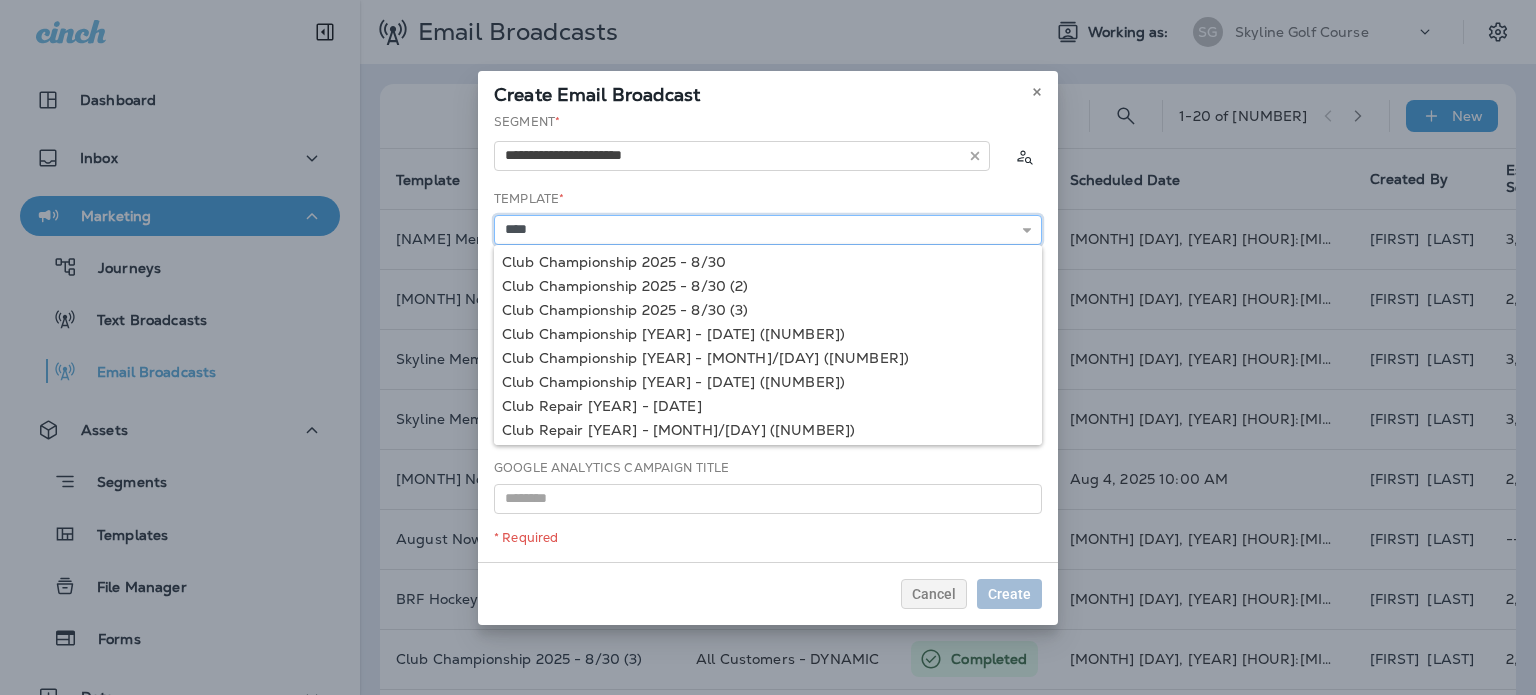 type on "**********" 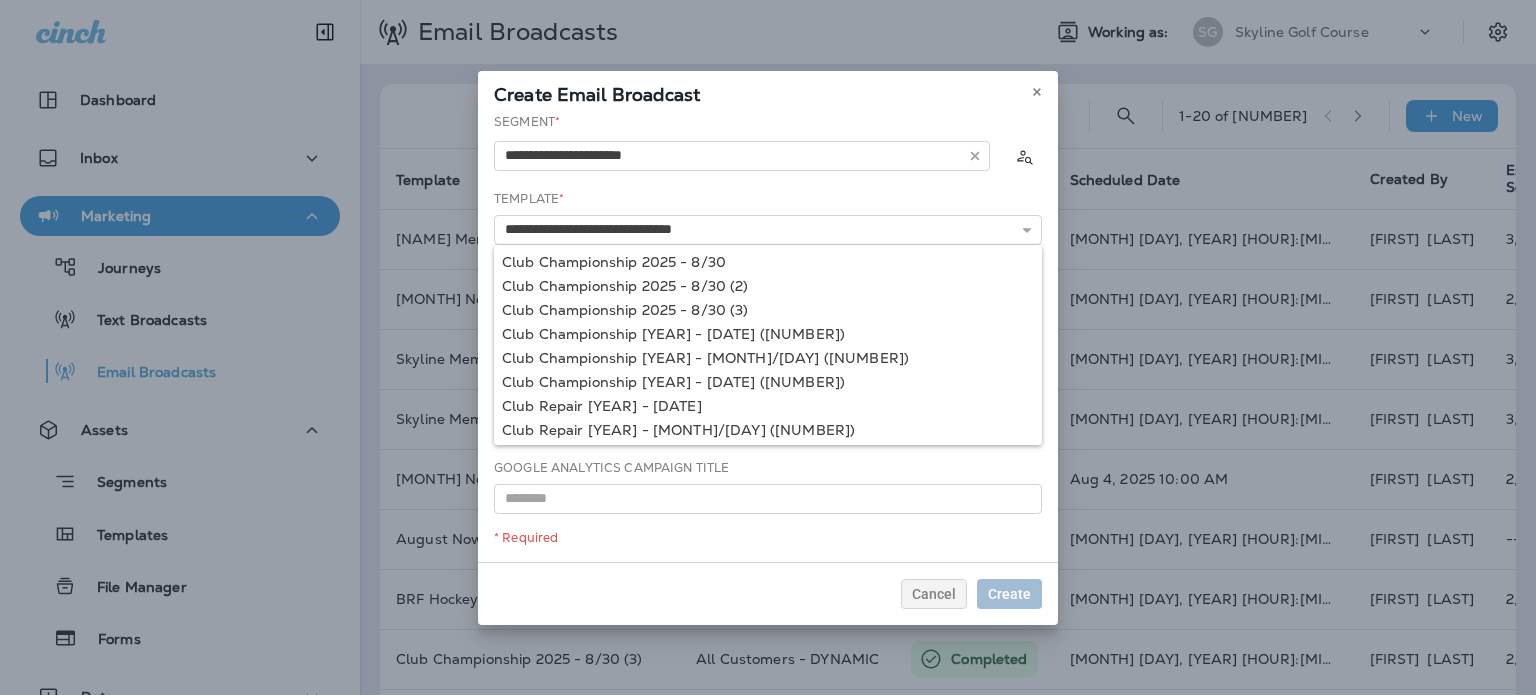 drag, startPoint x: 698, startPoint y: 331, endPoint x: 685, endPoint y: 269, distance: 63.348244 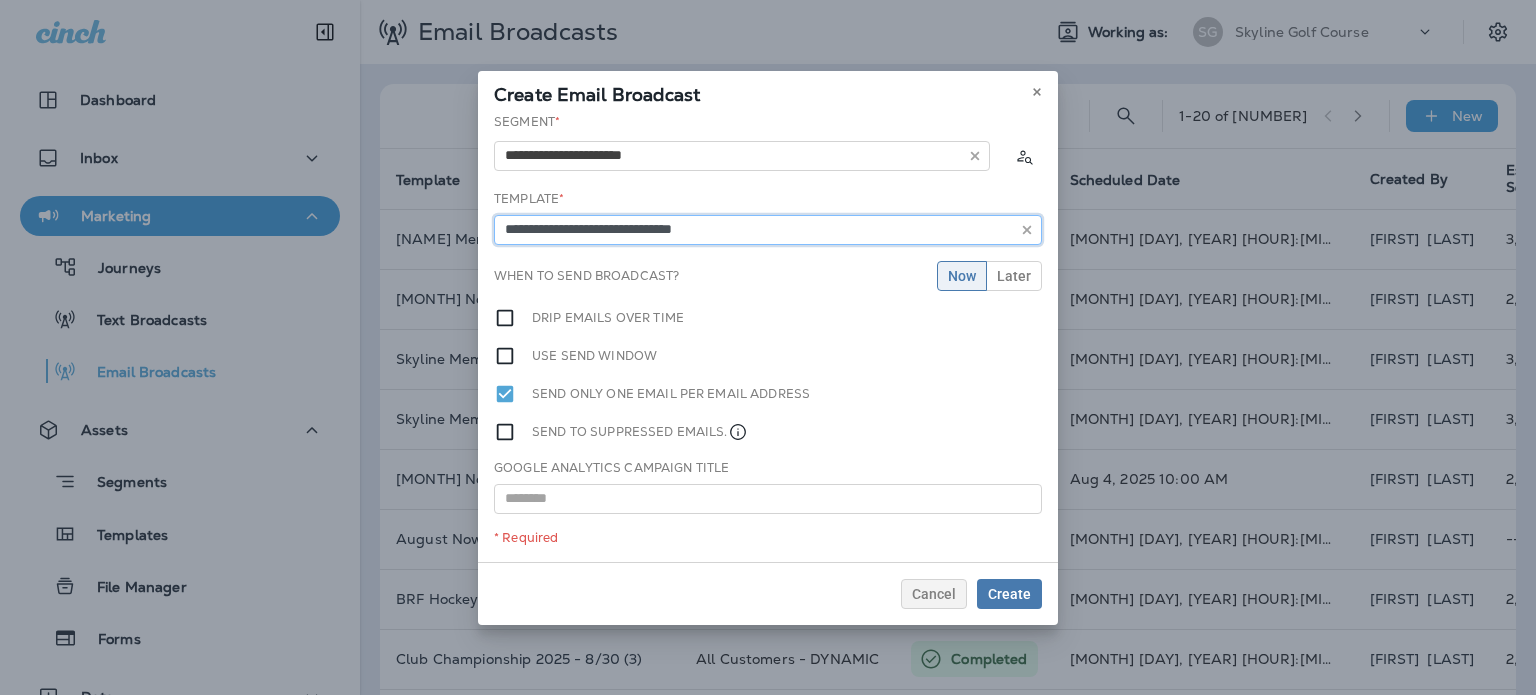 click on "**********" at bounding box center (768, 230) 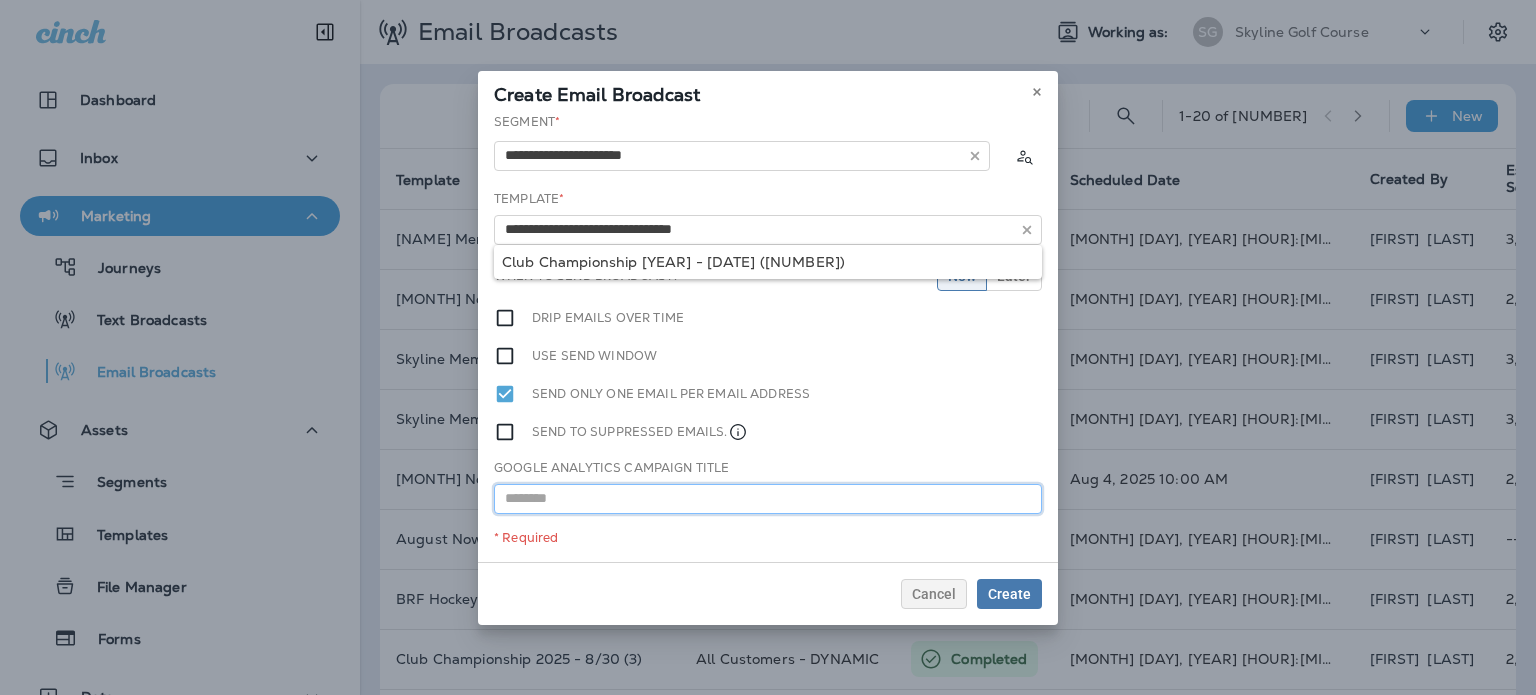 drag, startPoint x: 646, startPoint y: 487, endPoint x: 639, endPoint y: 496, distance: 11.401754 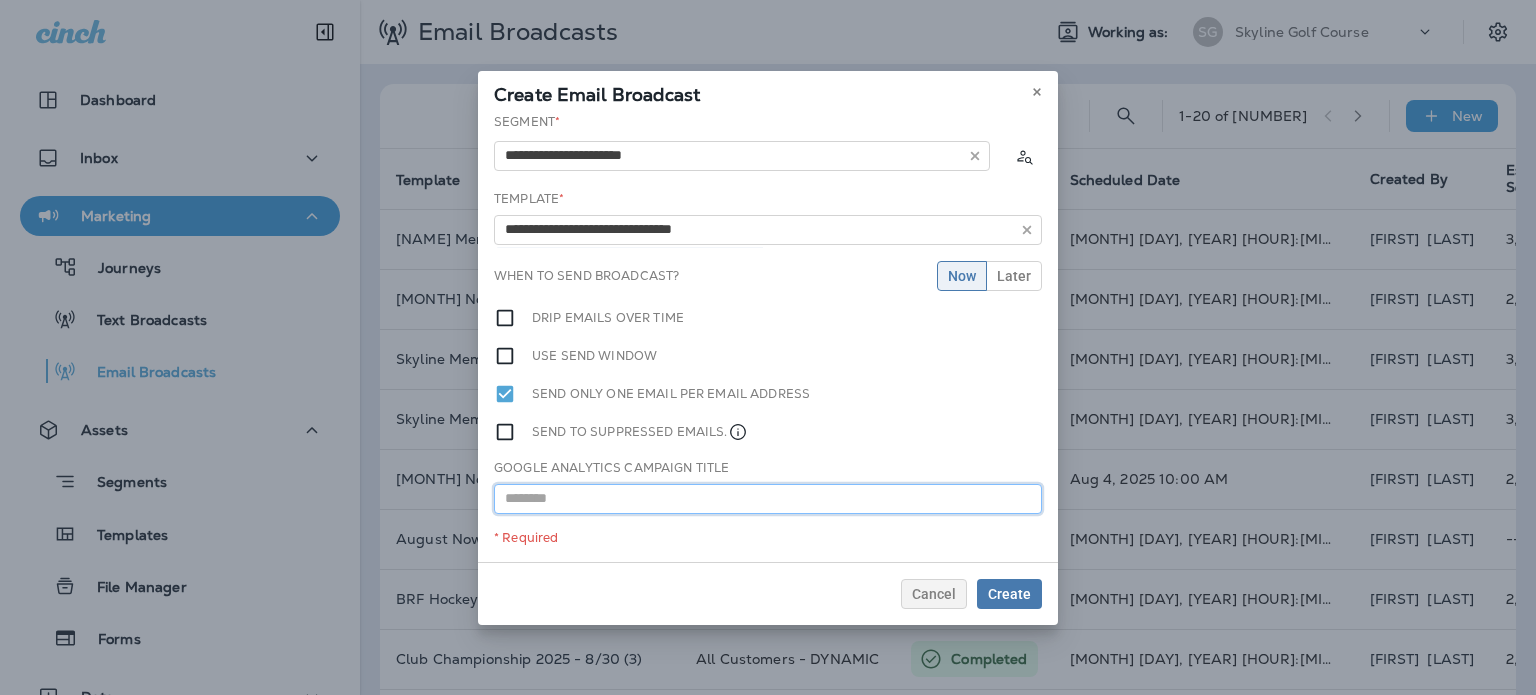 paste on "**********" 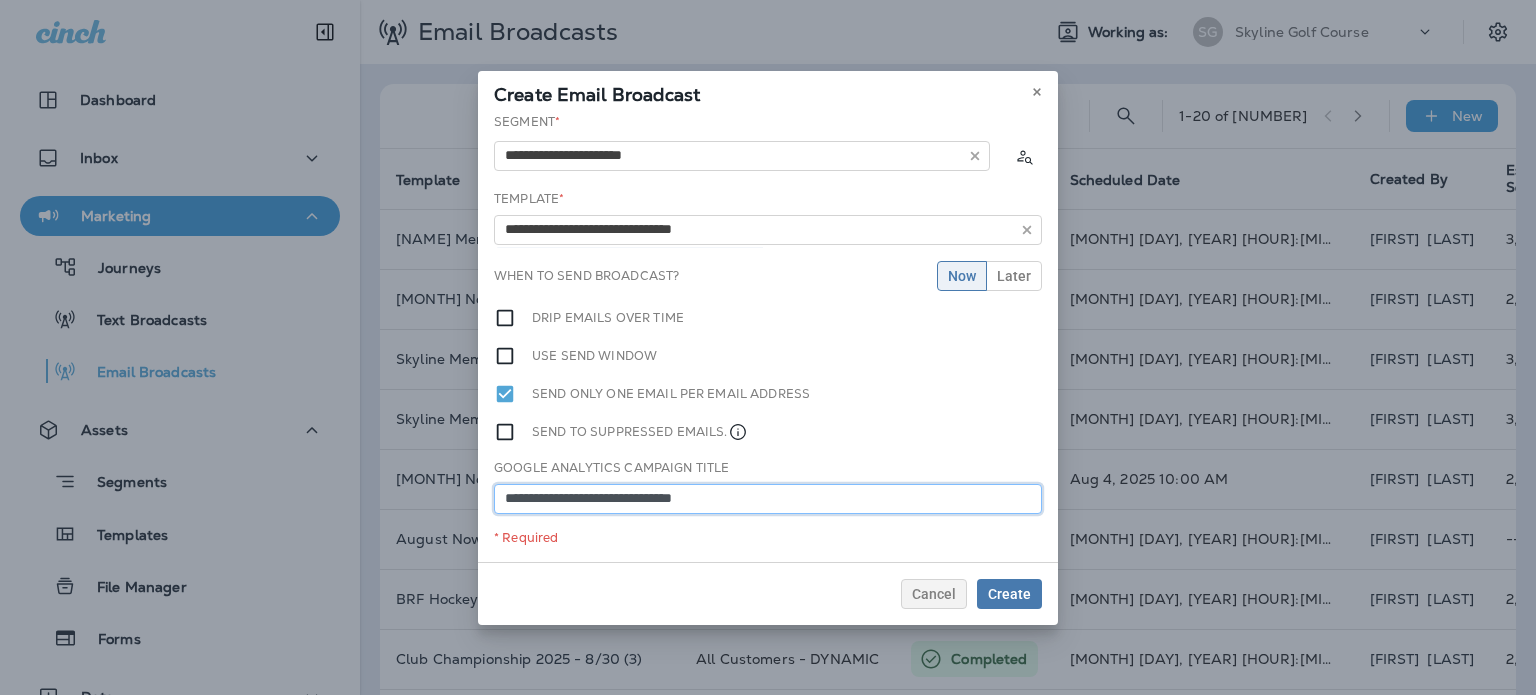 type on "**********" 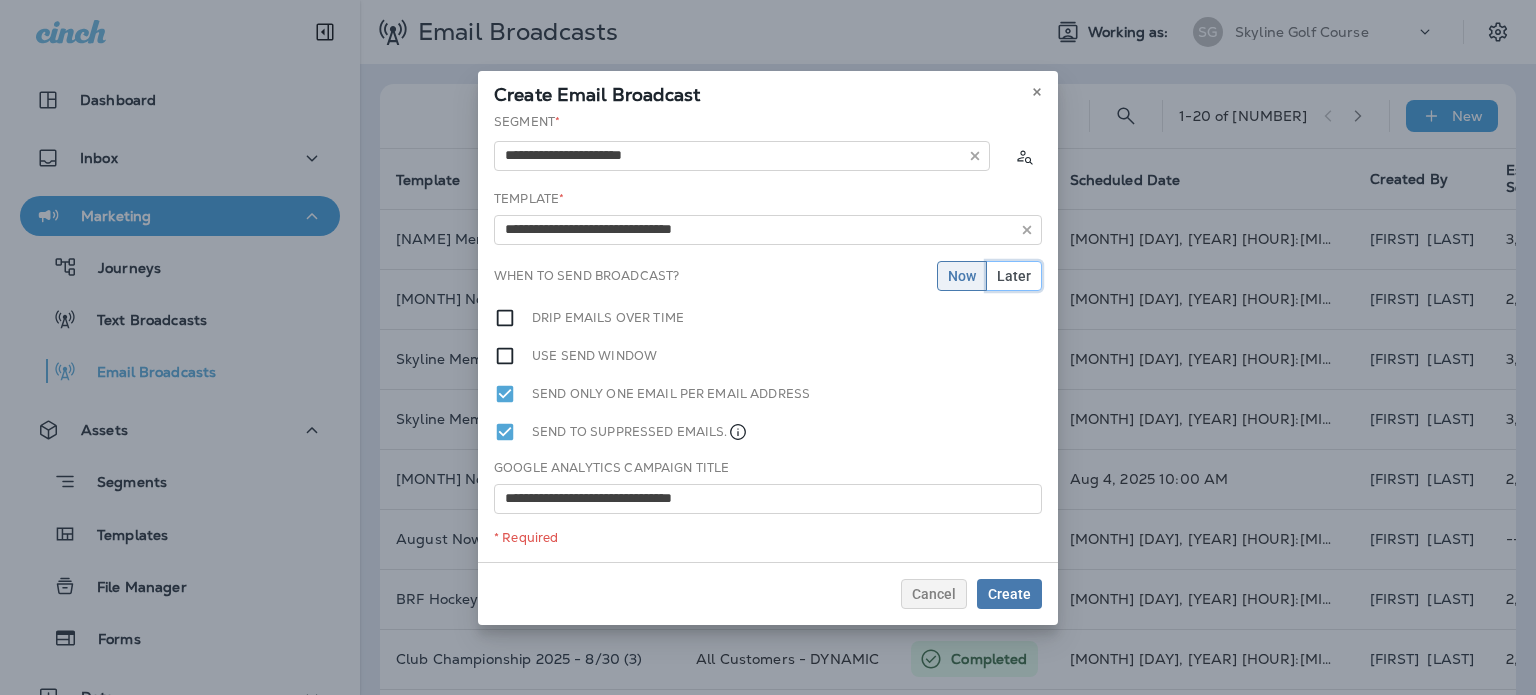 click on "Later" at bounding box center (1014, 276) 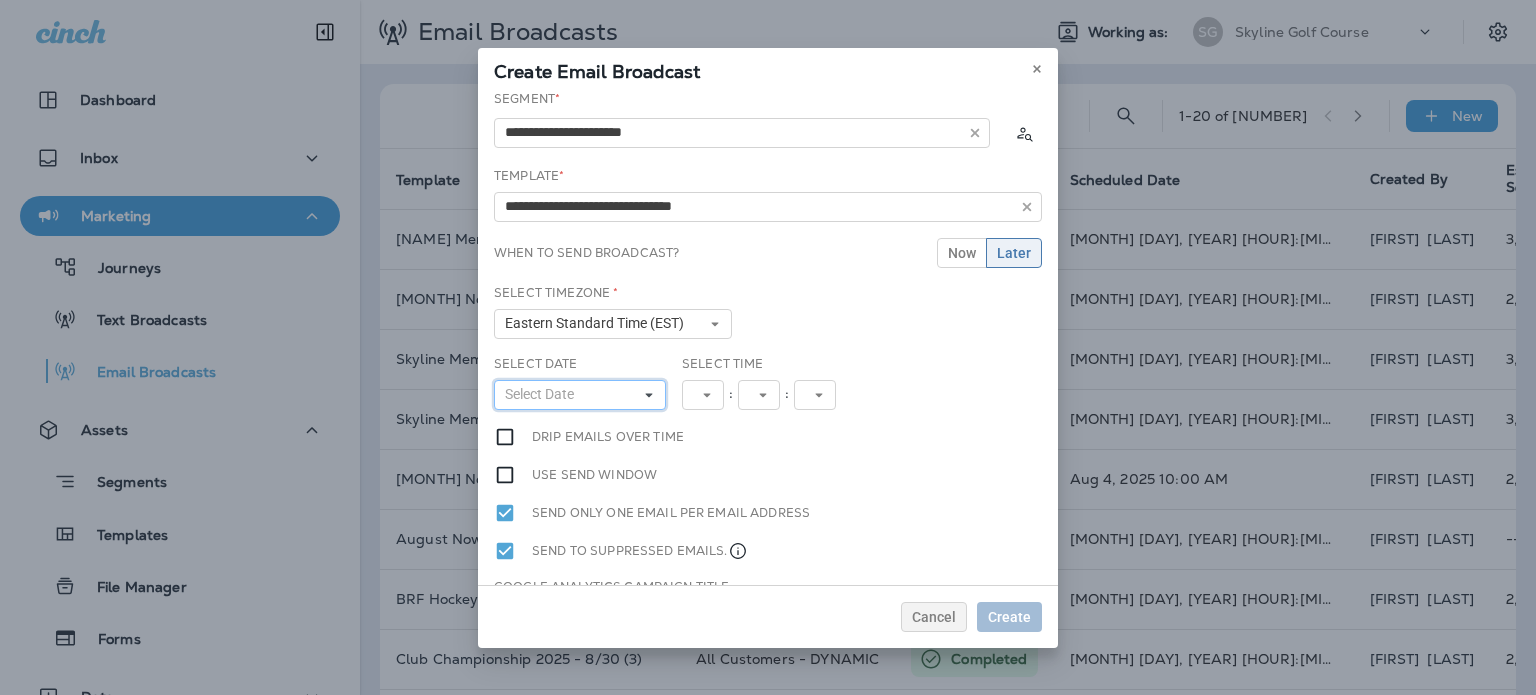 click on "Select Date" at bounding box center [580, 395] 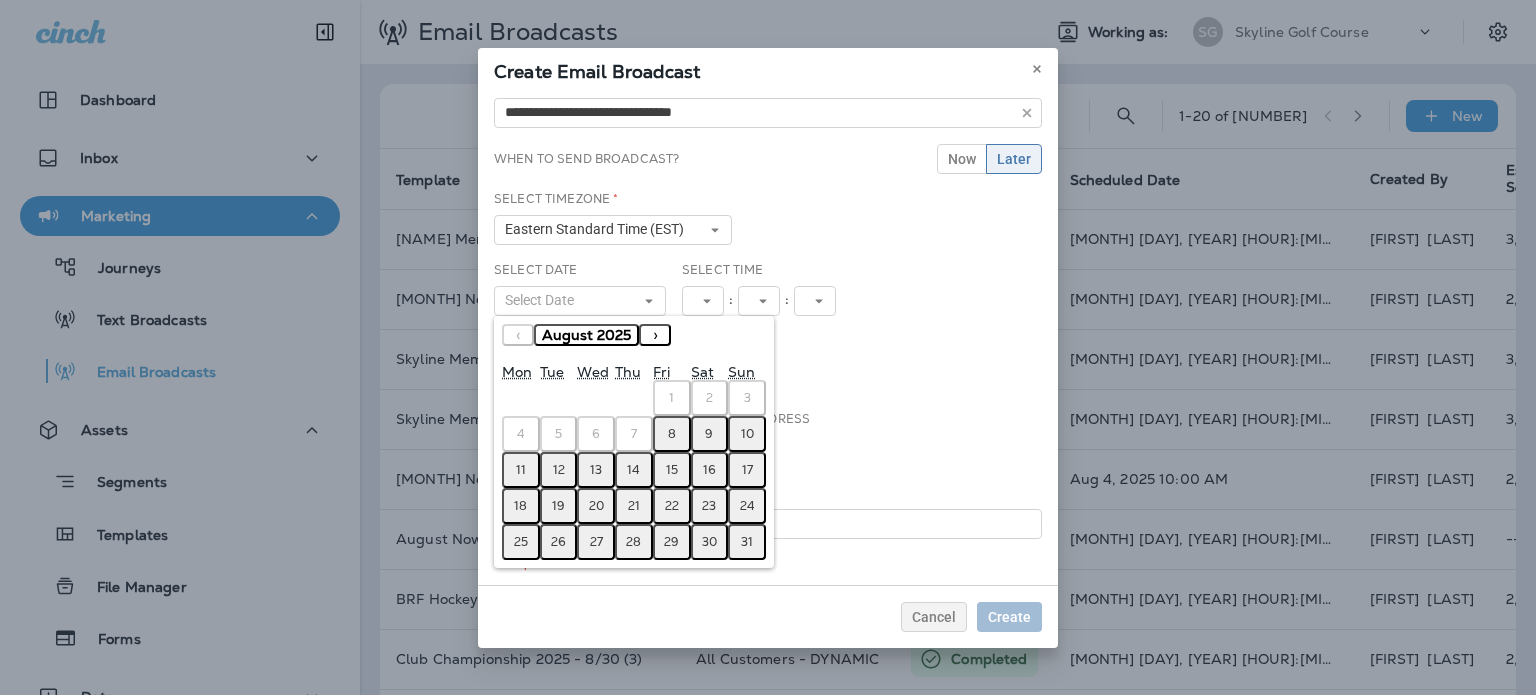 scroll, scrollTop: 95, scrollLeft: 0, axis: vertical 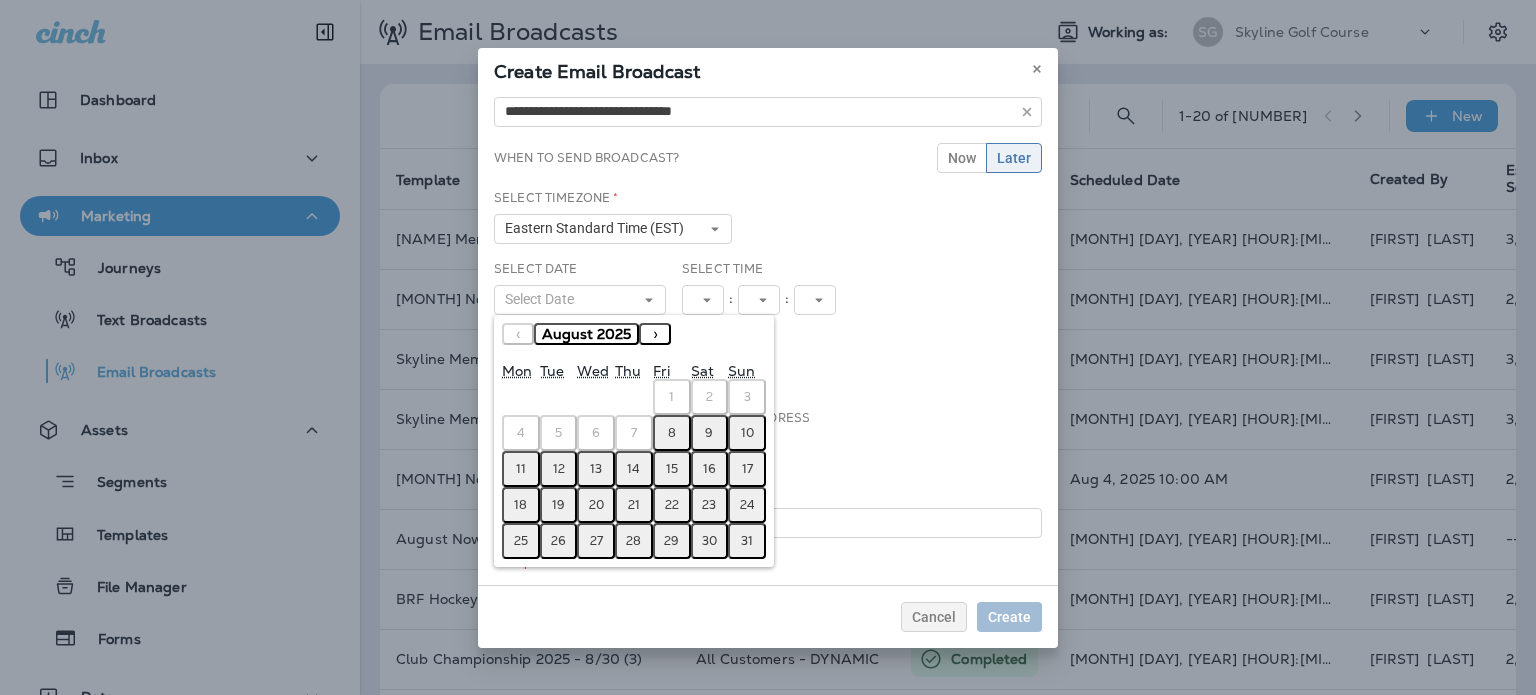 click on "11" at bounding box center (521, 469) 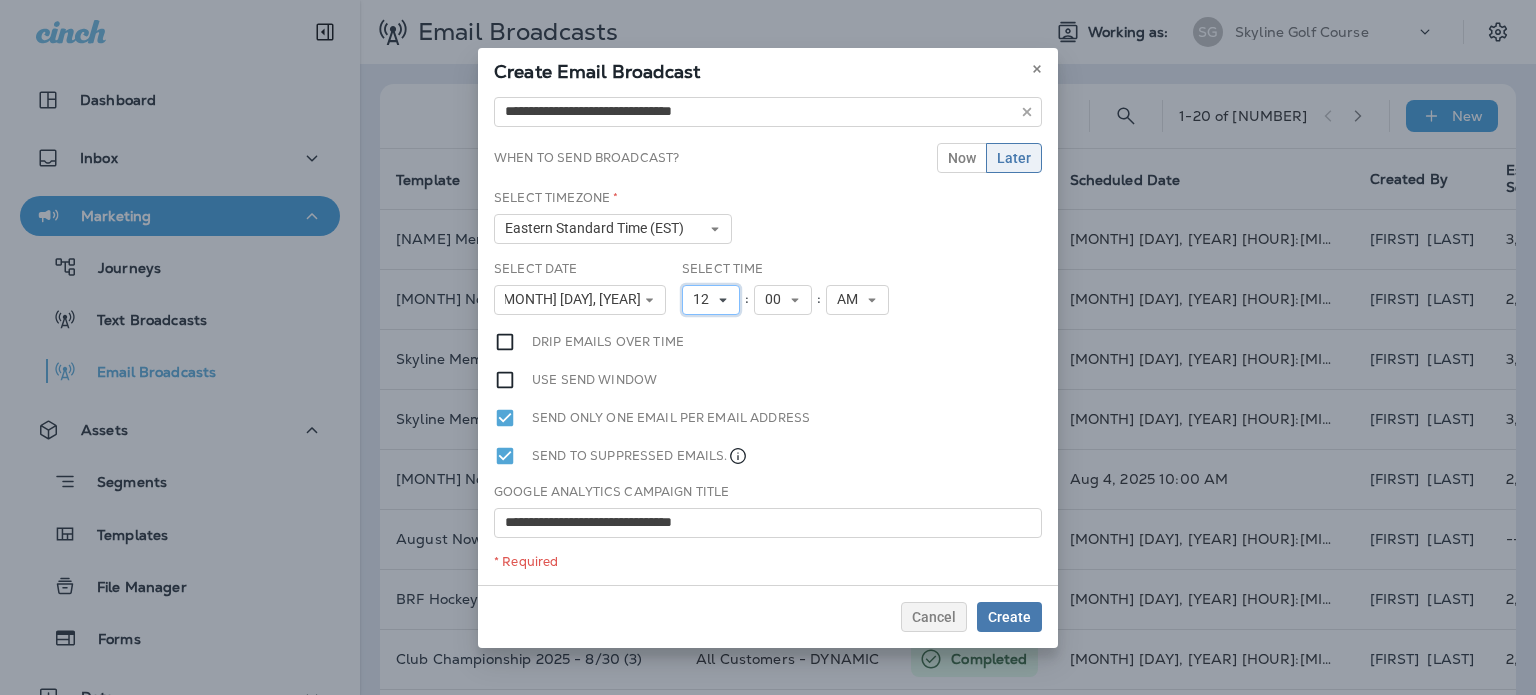 click 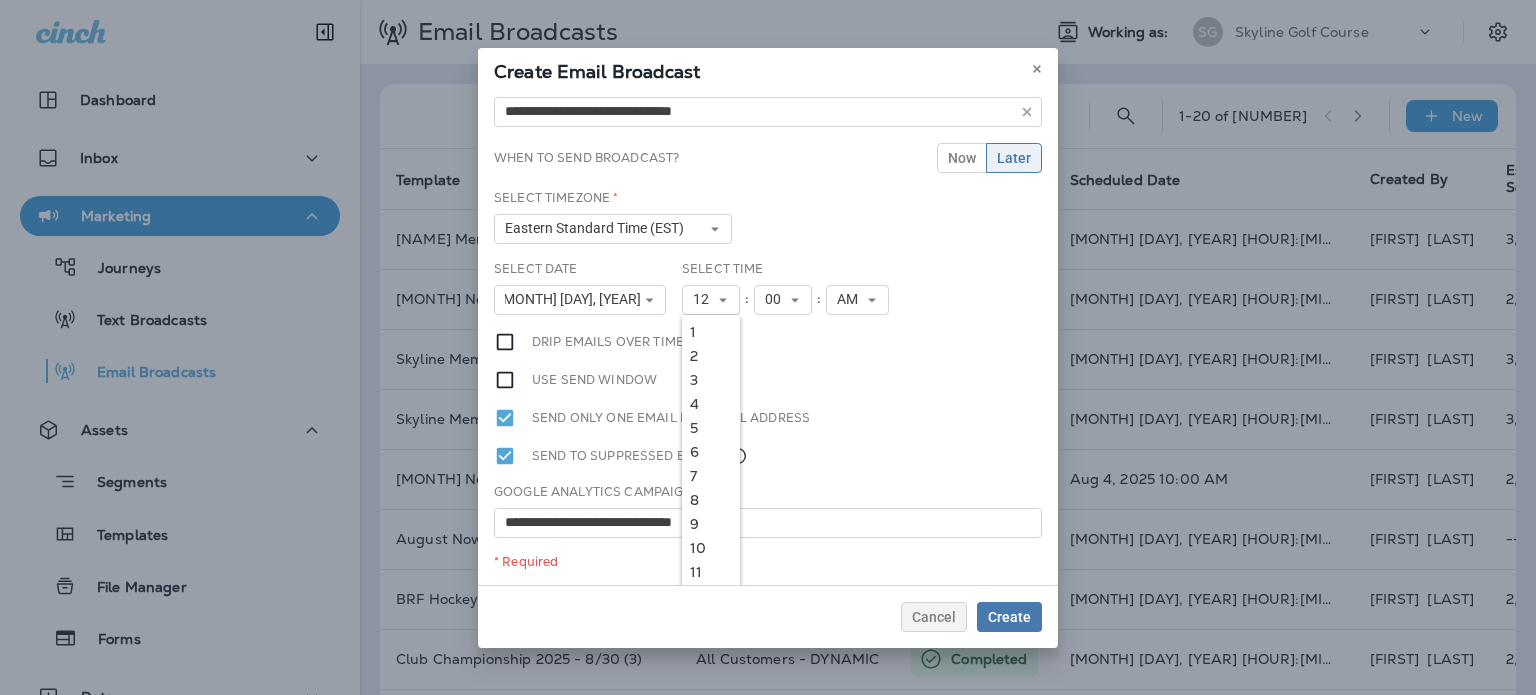 click on "10" at bounding box center [711, 548] 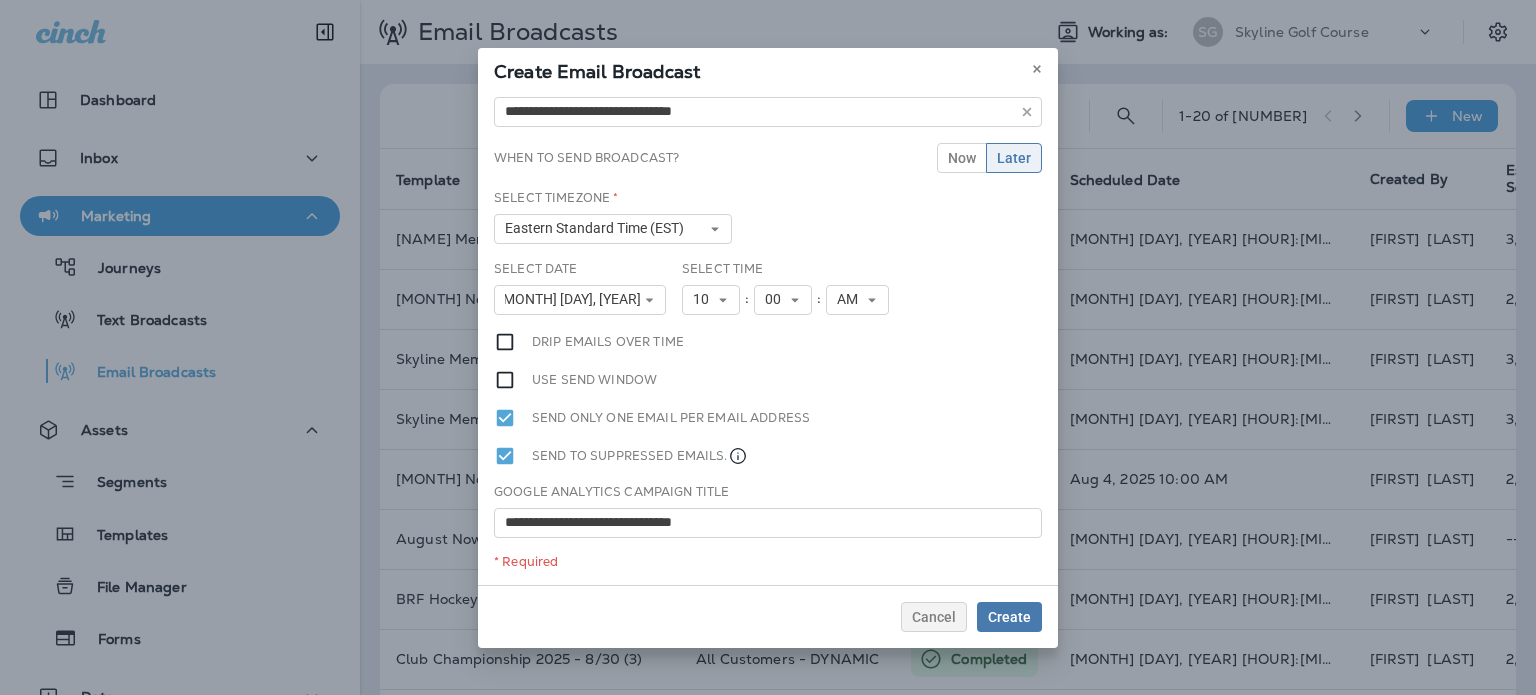 click on "**********" at bounding box center [768, 337] 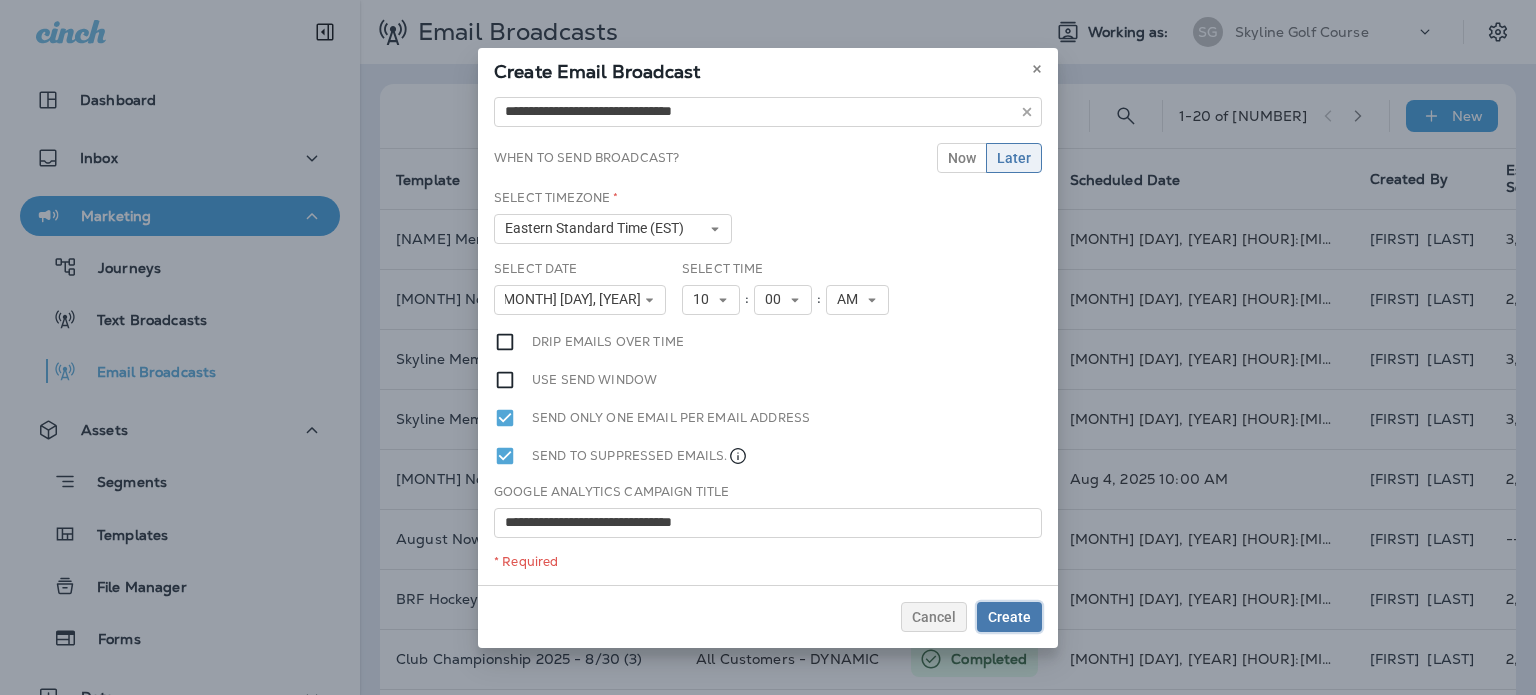 click on "Create" at bounding box center (1009, 617) 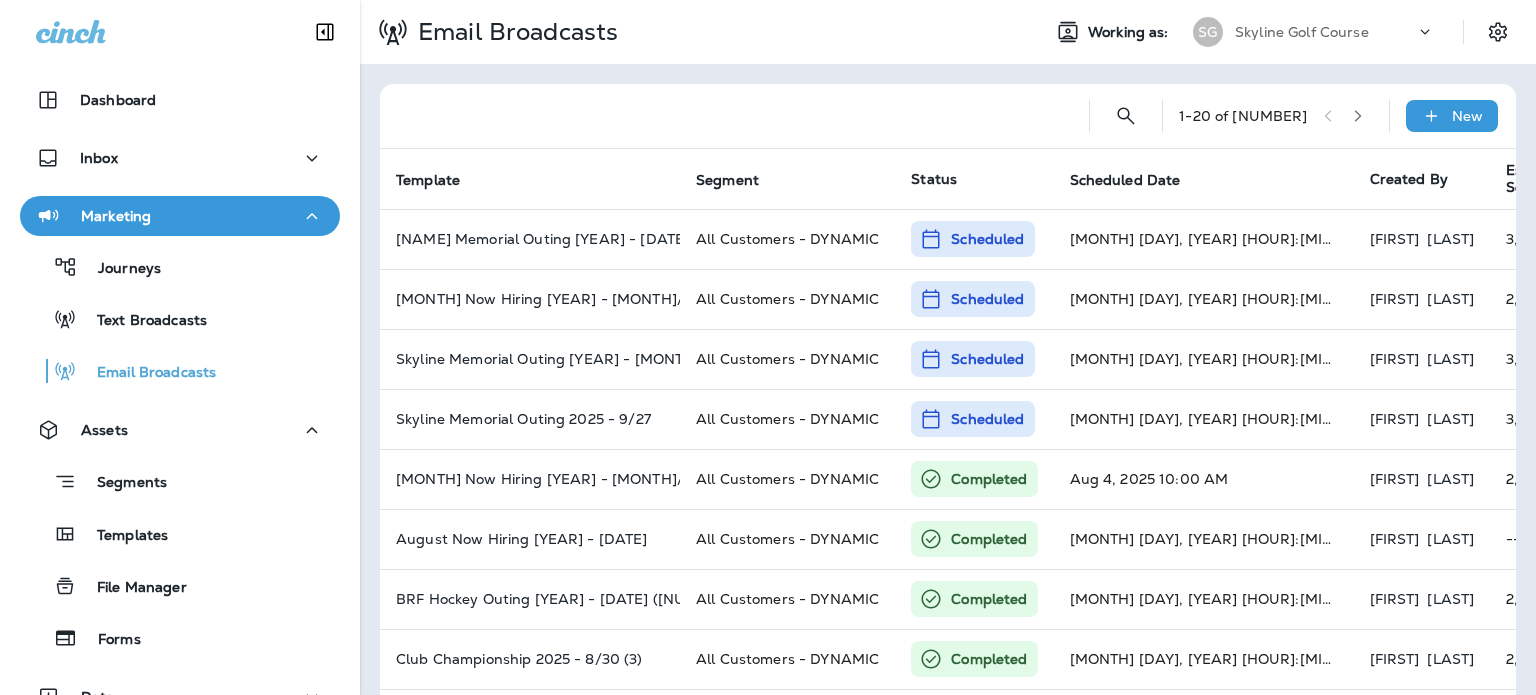 click on "New" at bounding box center (1467, 116) 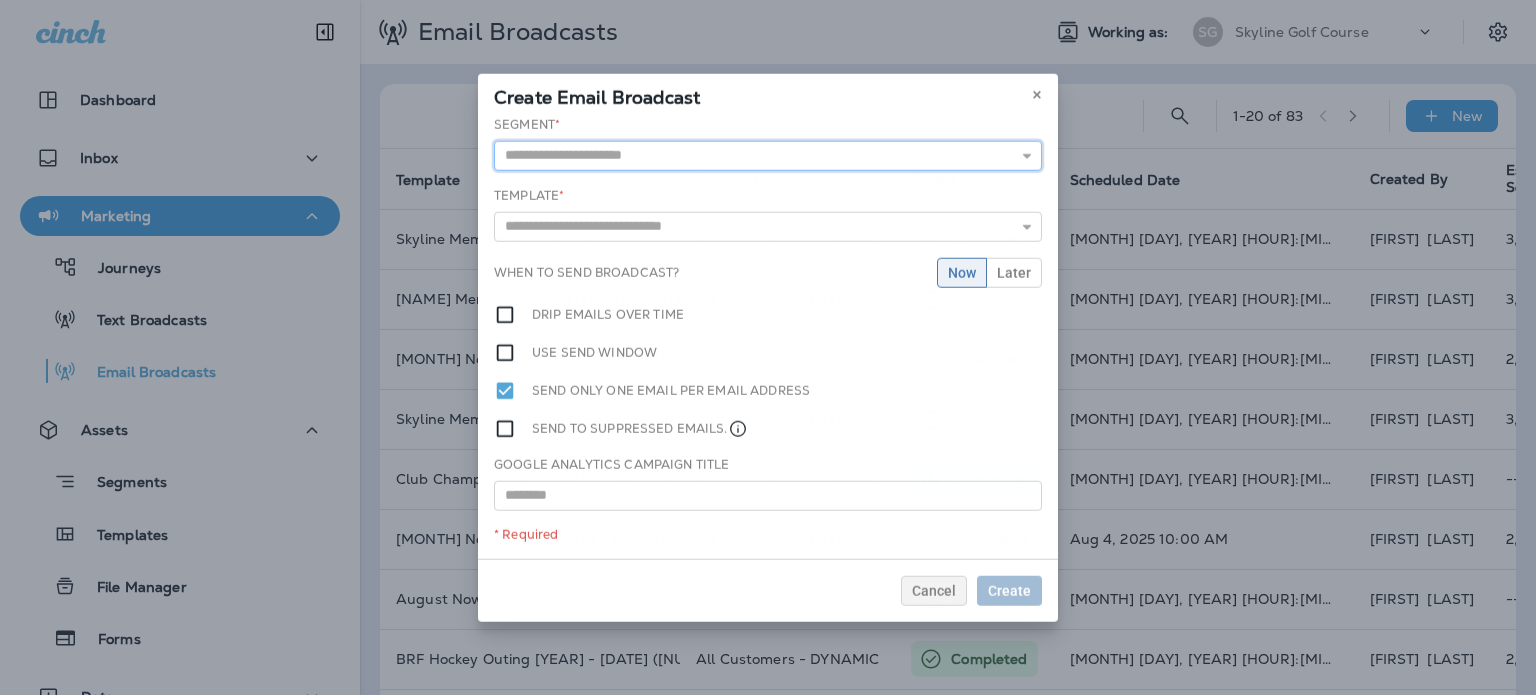 click at bounding box center (768, 155) 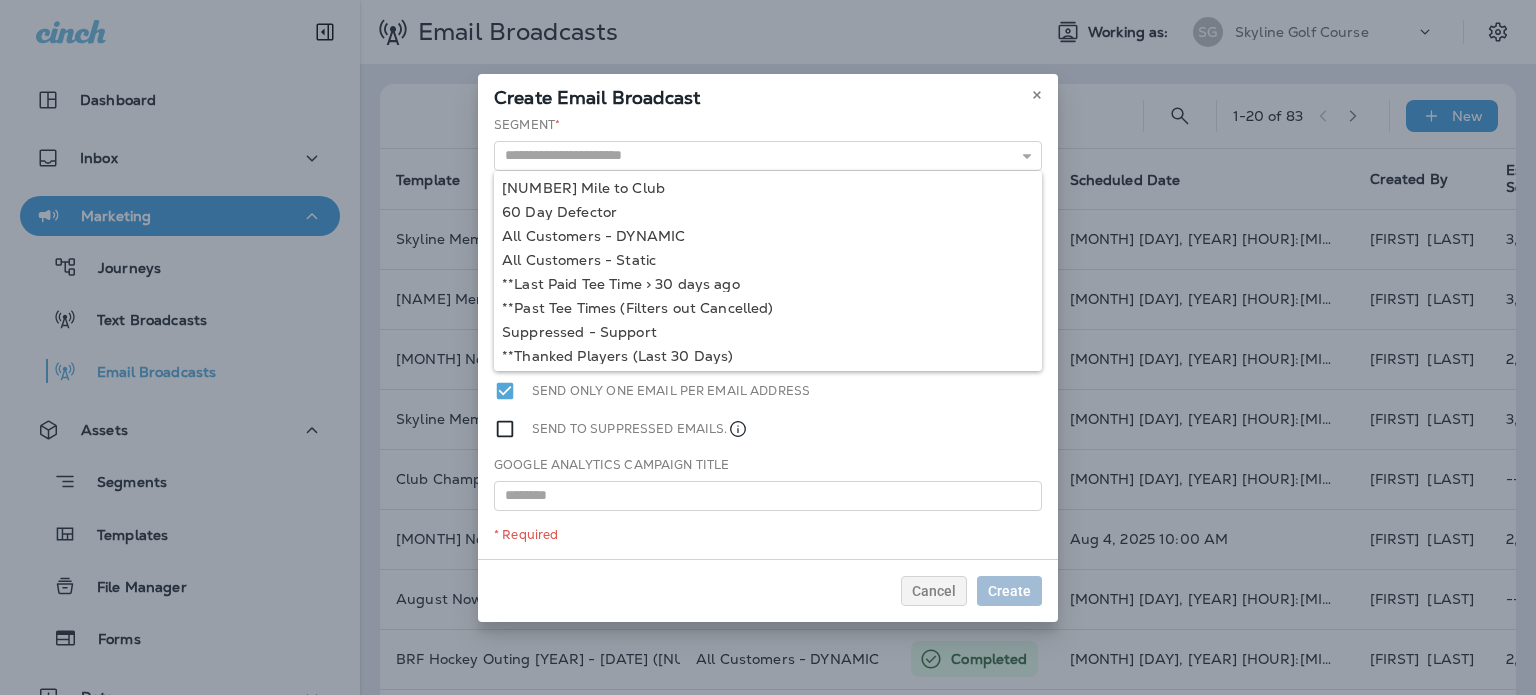 type on "**********" 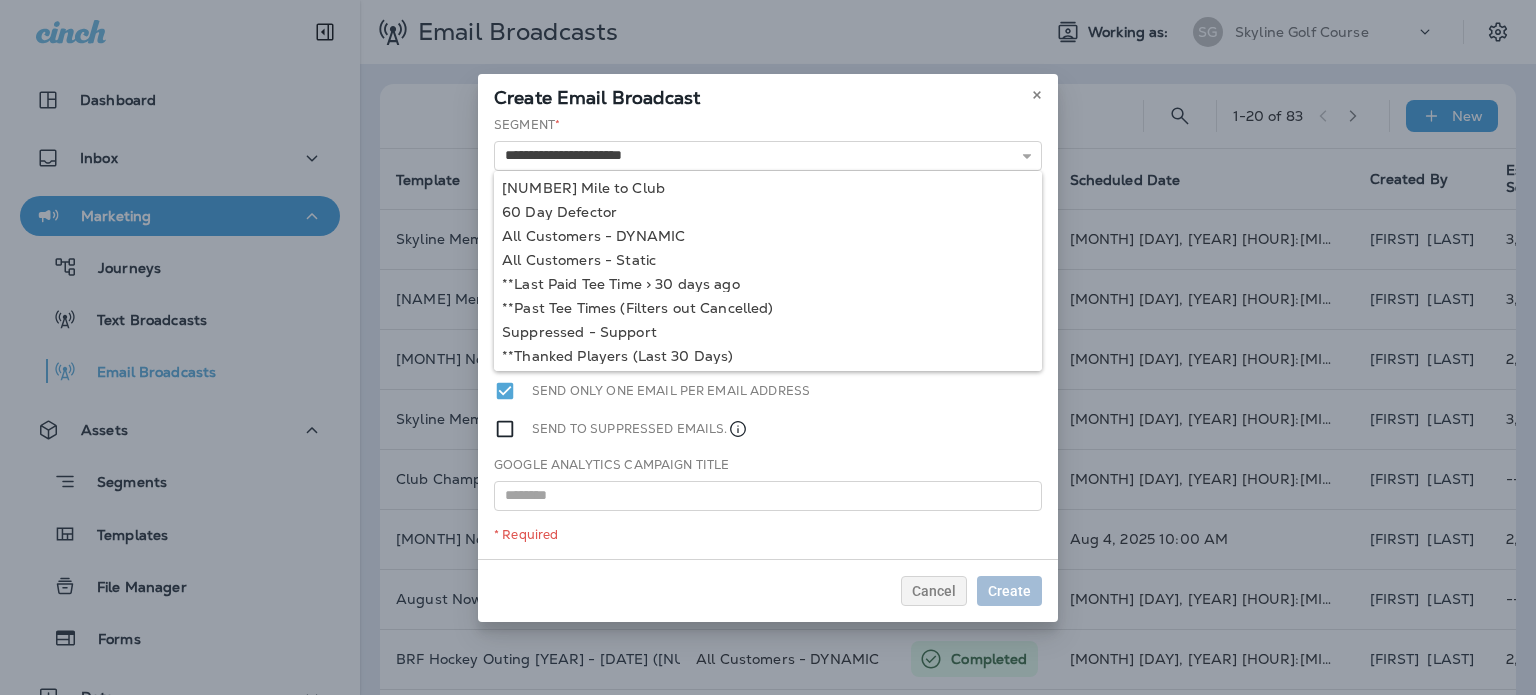 click on "**********" at bounding box center [768, 337] 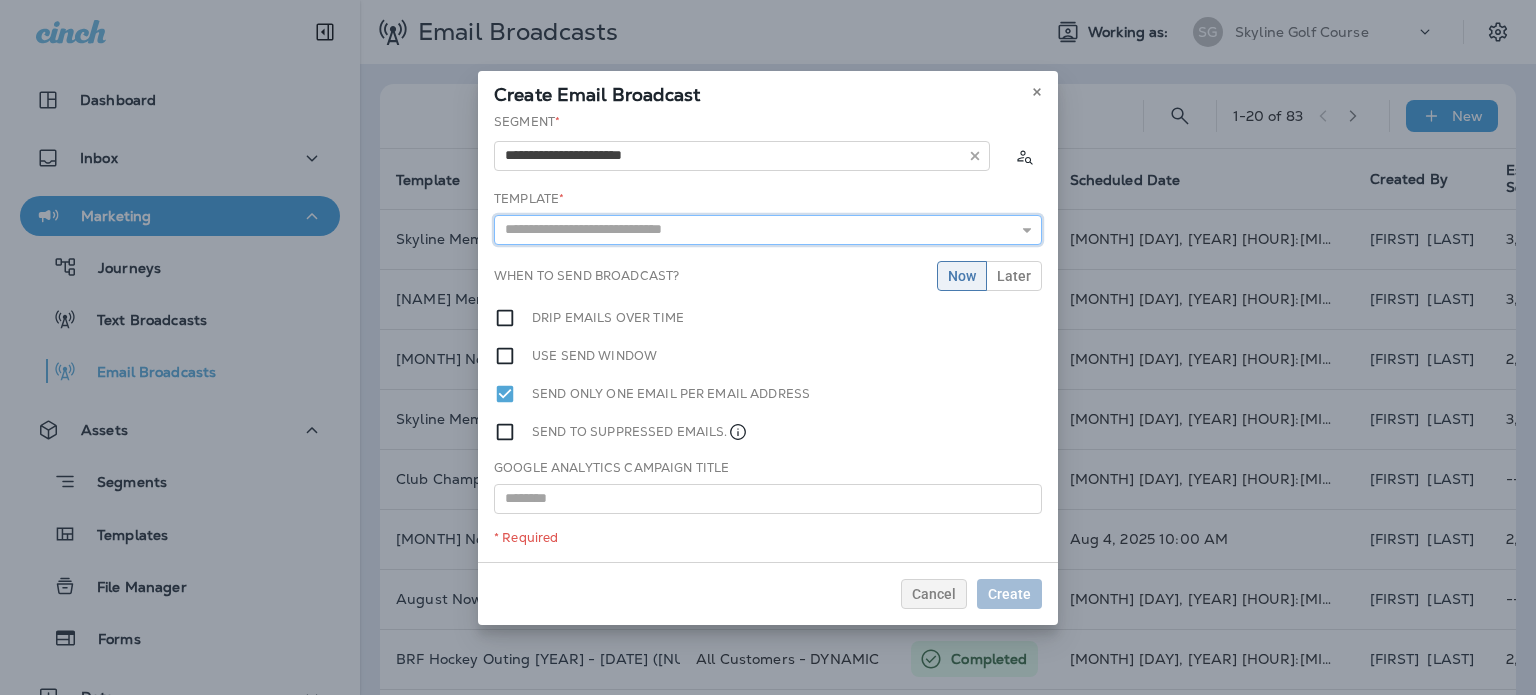 click at bounding box center (768, 230) 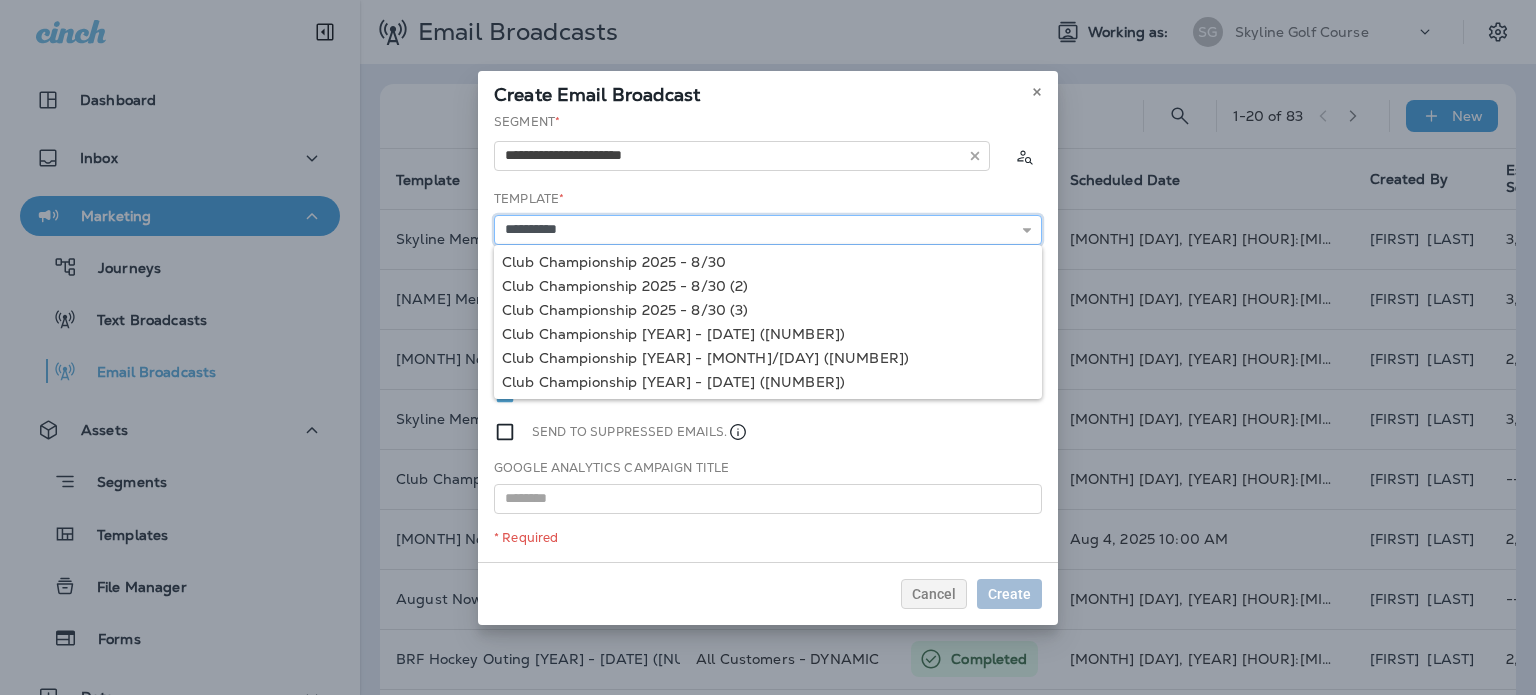 type on "**********" 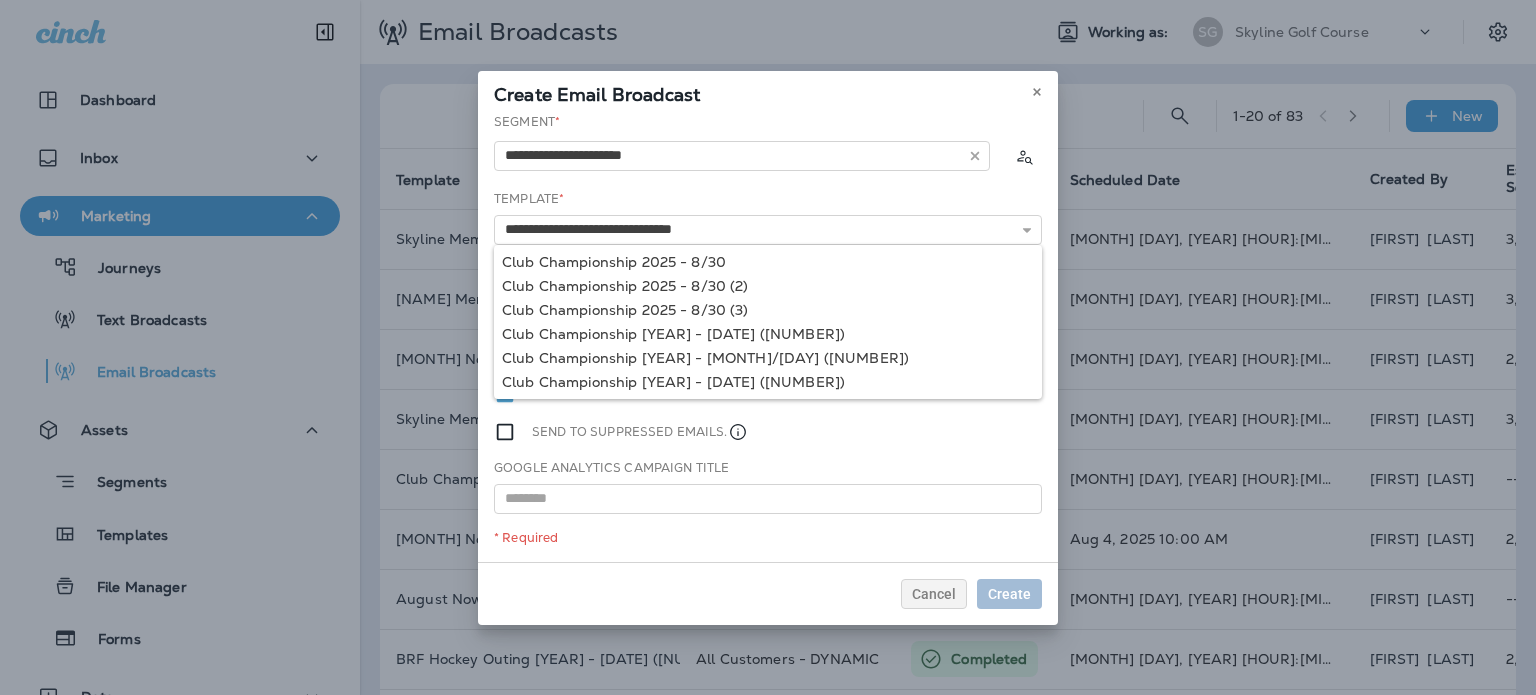 click on "**********" at bounding box center [768, 337] 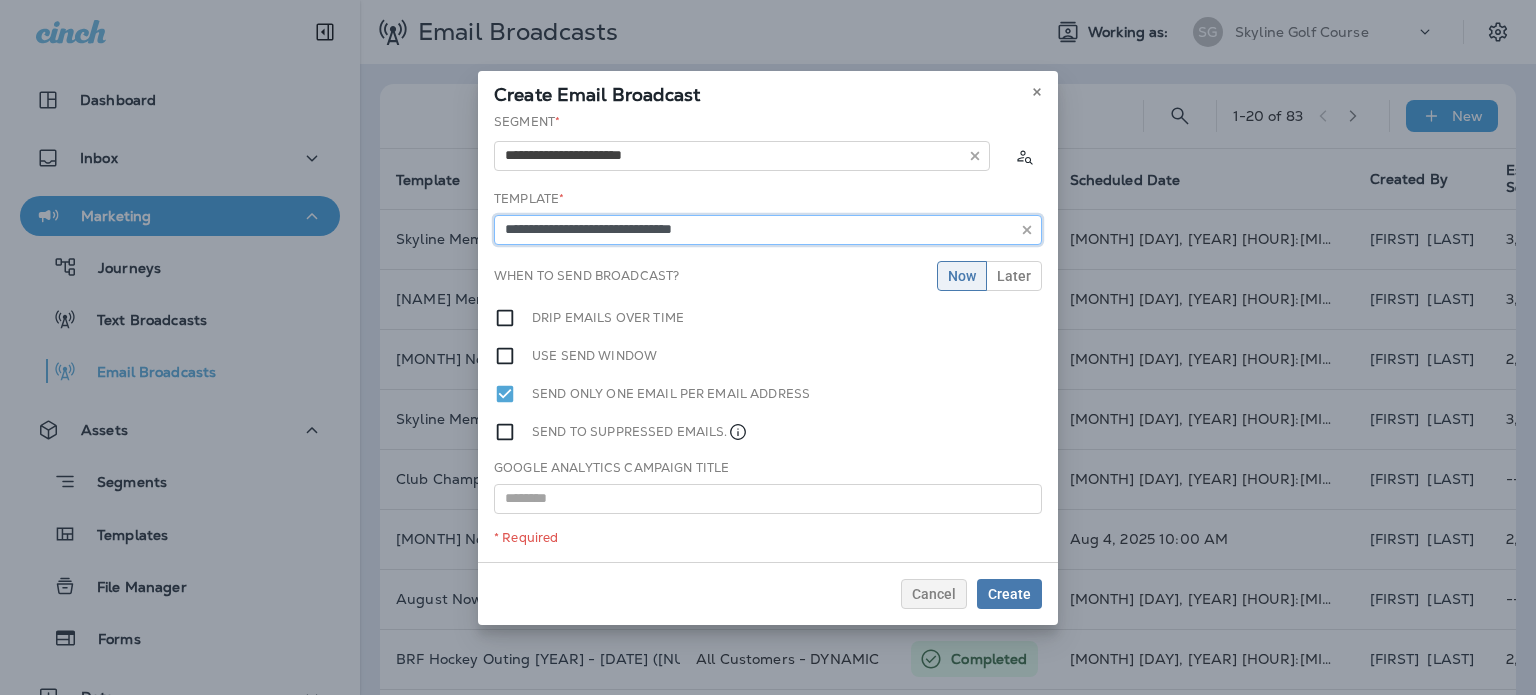 click on "**********" at bounding box center (768, 230) 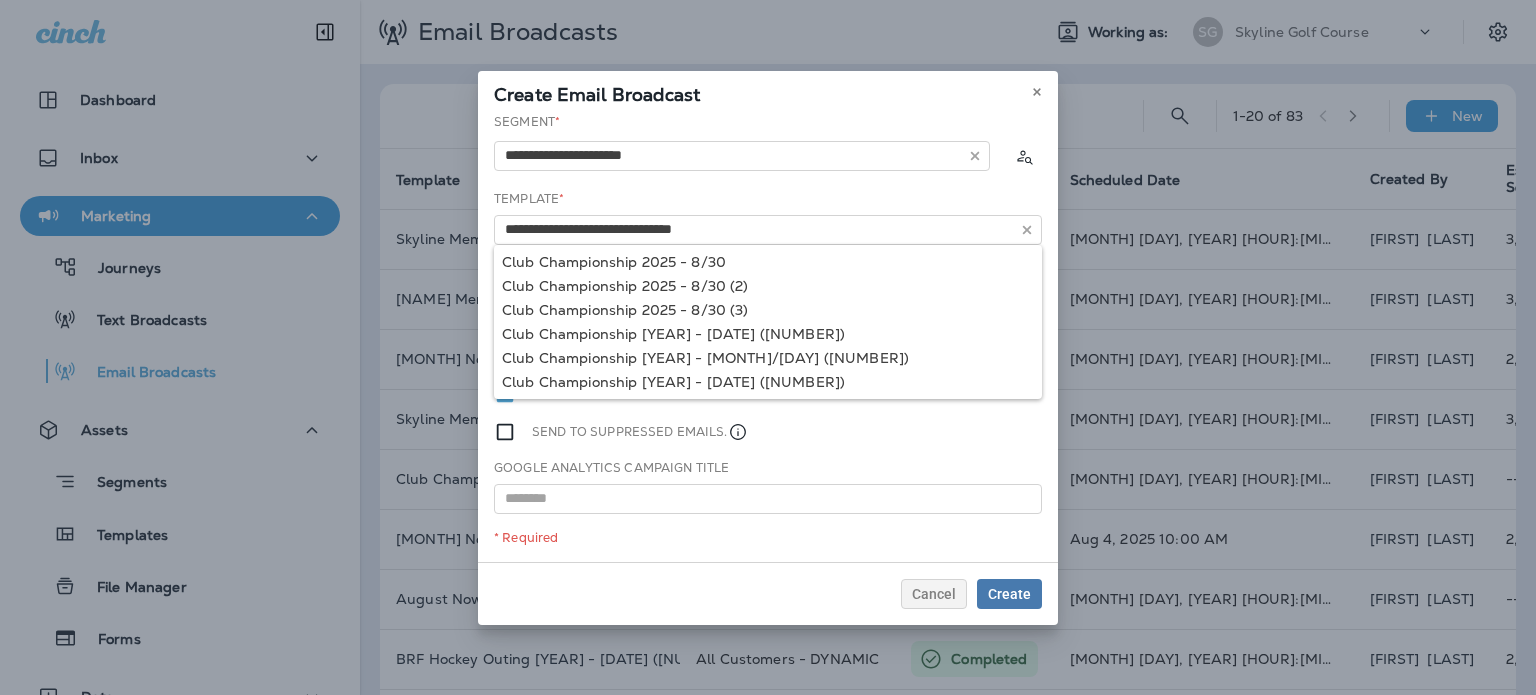 drag, startPoint x: 678, startPoint y: 515, endPoint x: 668, endPoint y: 507, distance: 12.806249 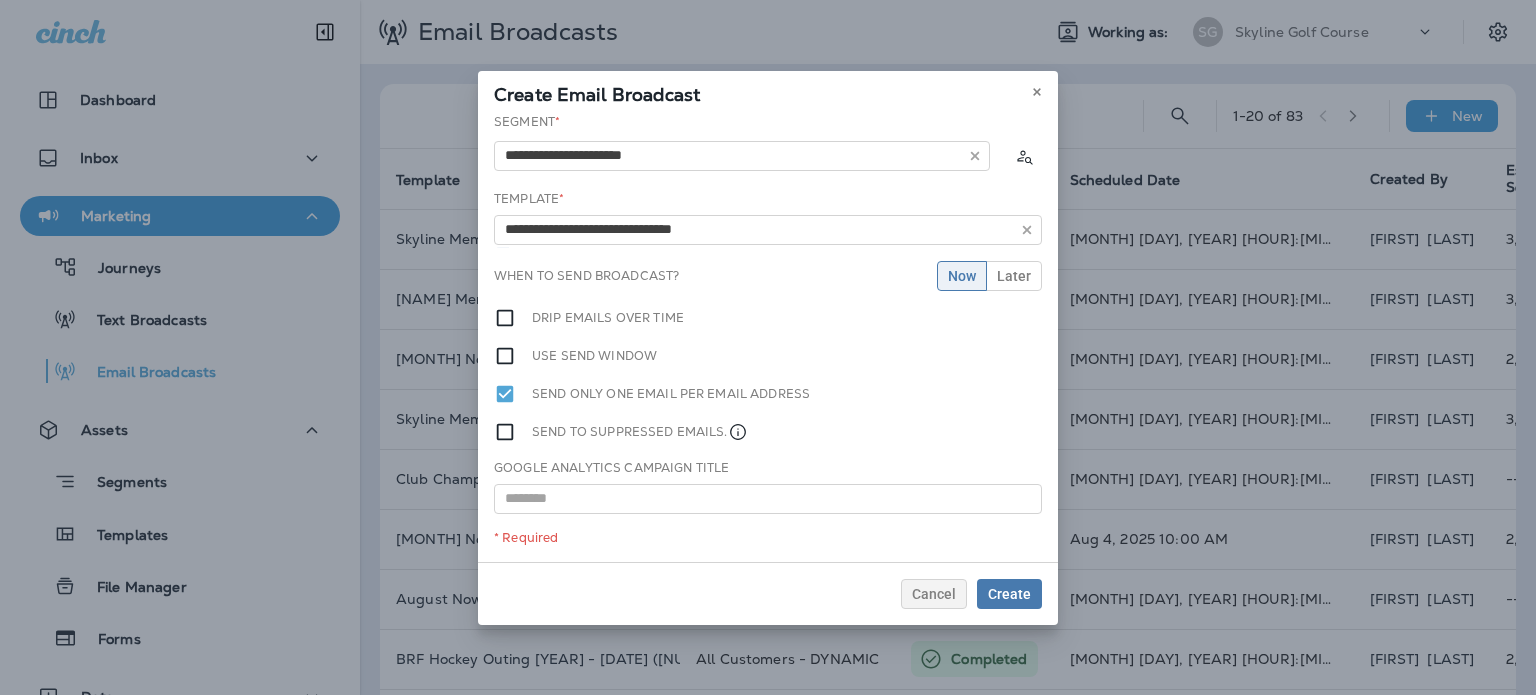 click on "Google Analytics Campaign Title" at bounding box center [611, 468] 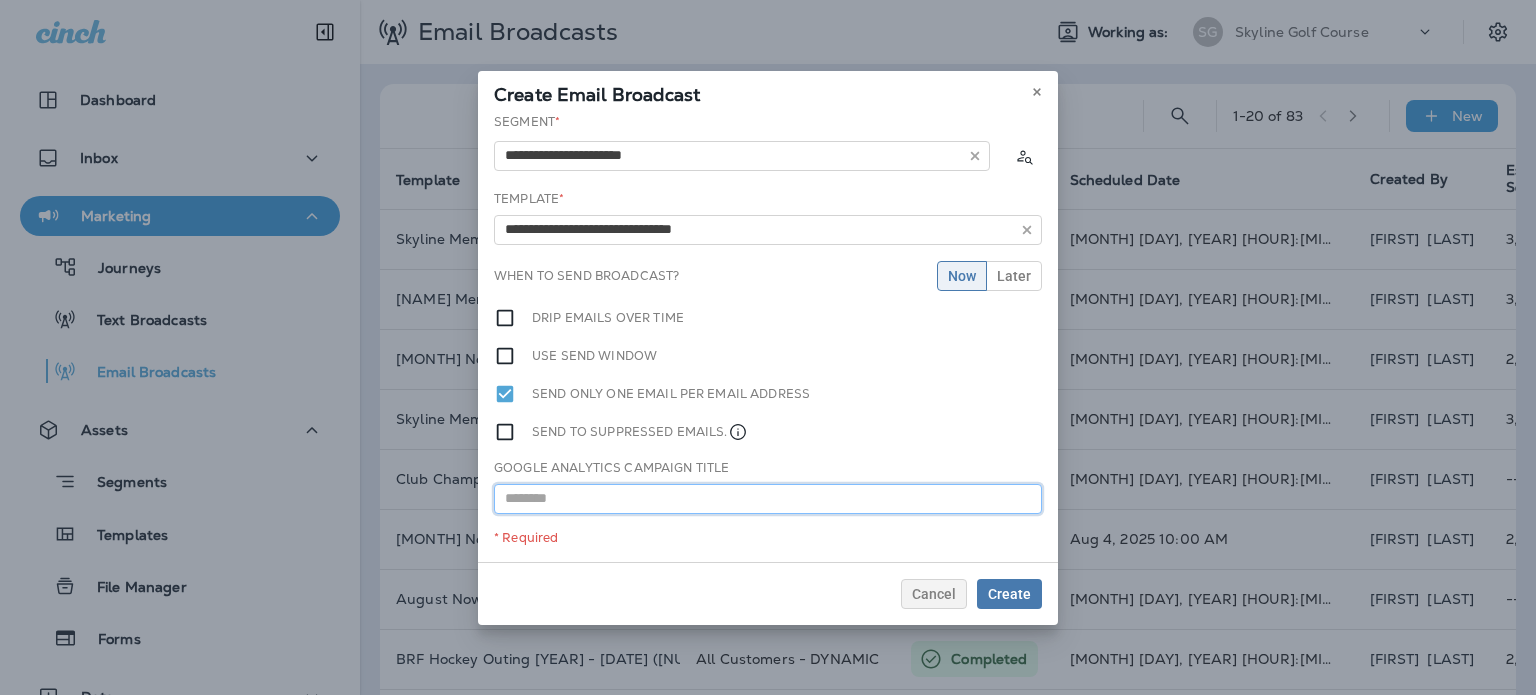 drag, startPoint x: 600, startPoint y: 508, endPoint x: 541, endPoint y: 461, distance: 75.43209 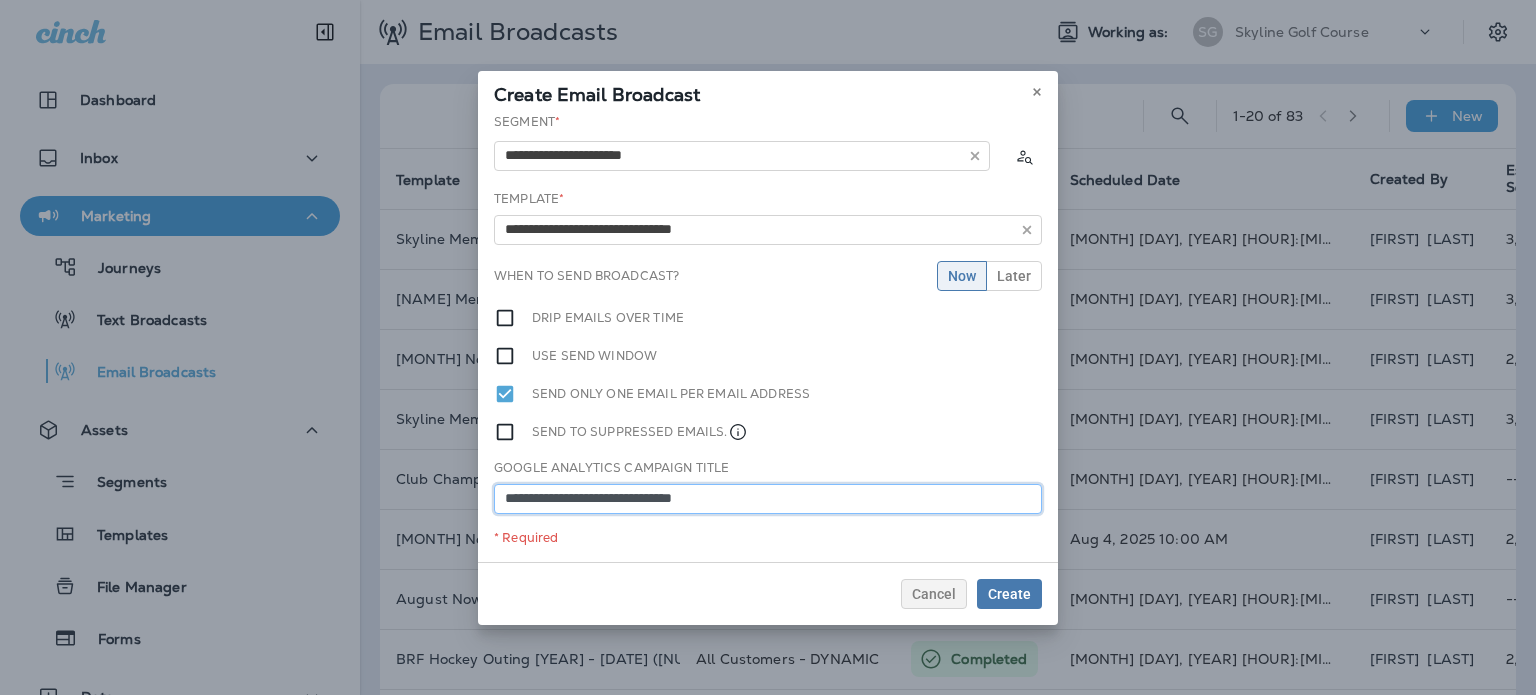 type on "**********" 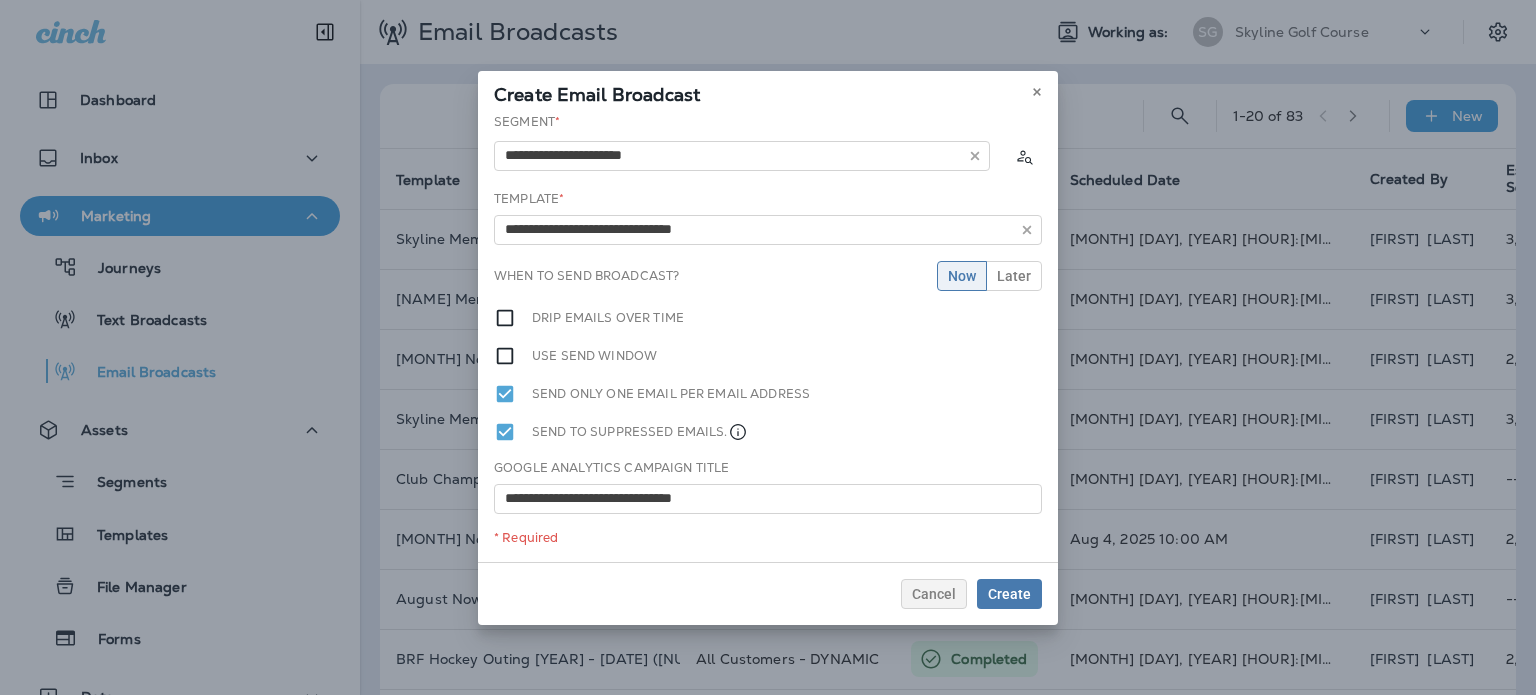 click on "**********" at bounding box center [768, 337] 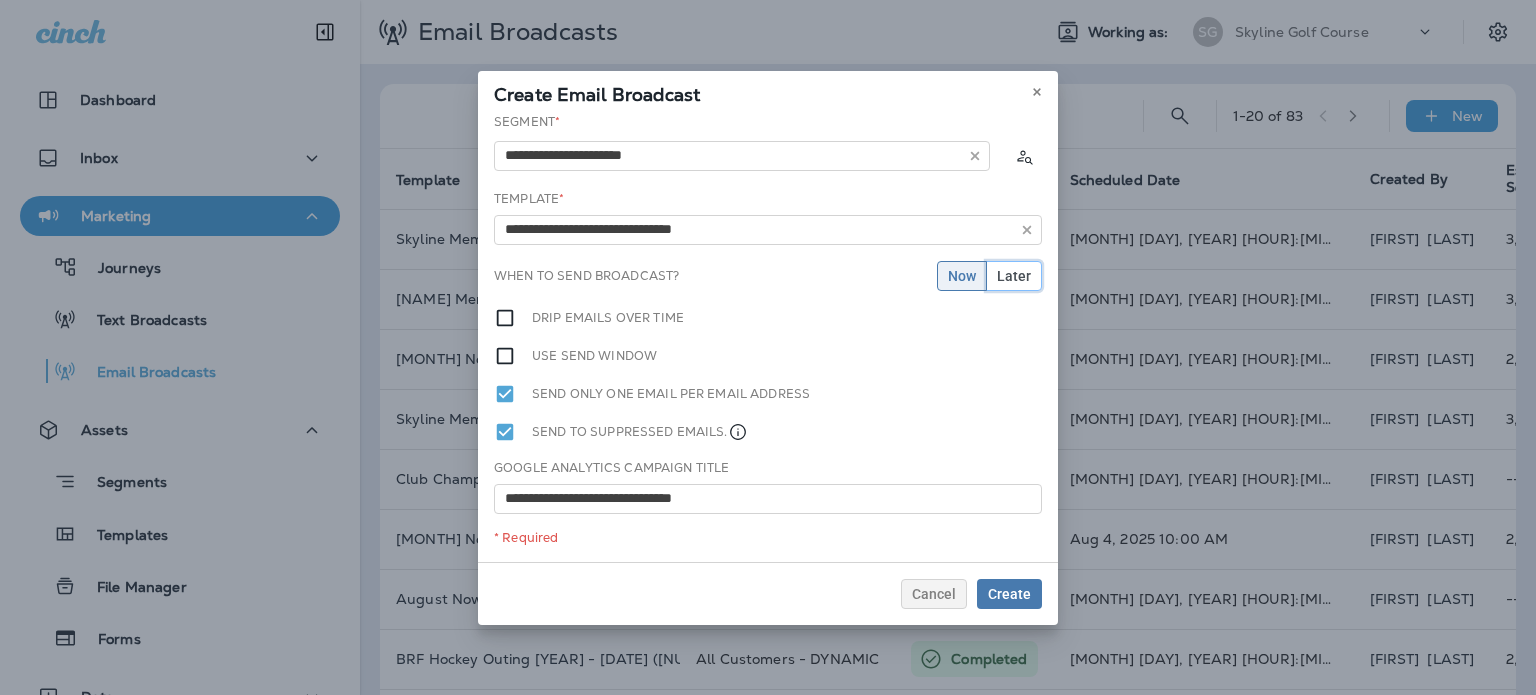 click on "Later" at bounding box center (1014, 276) 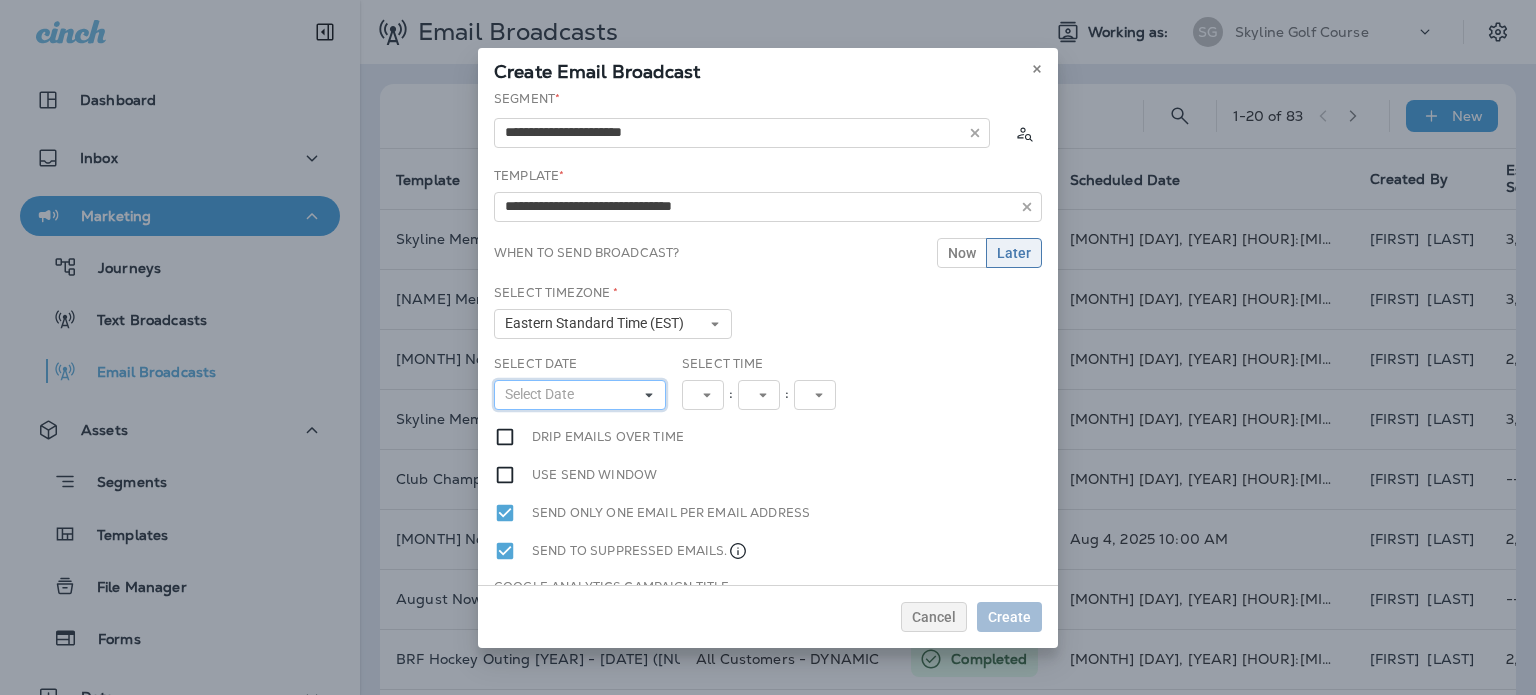 click on "Select Date" at bounding box center [580, 395] 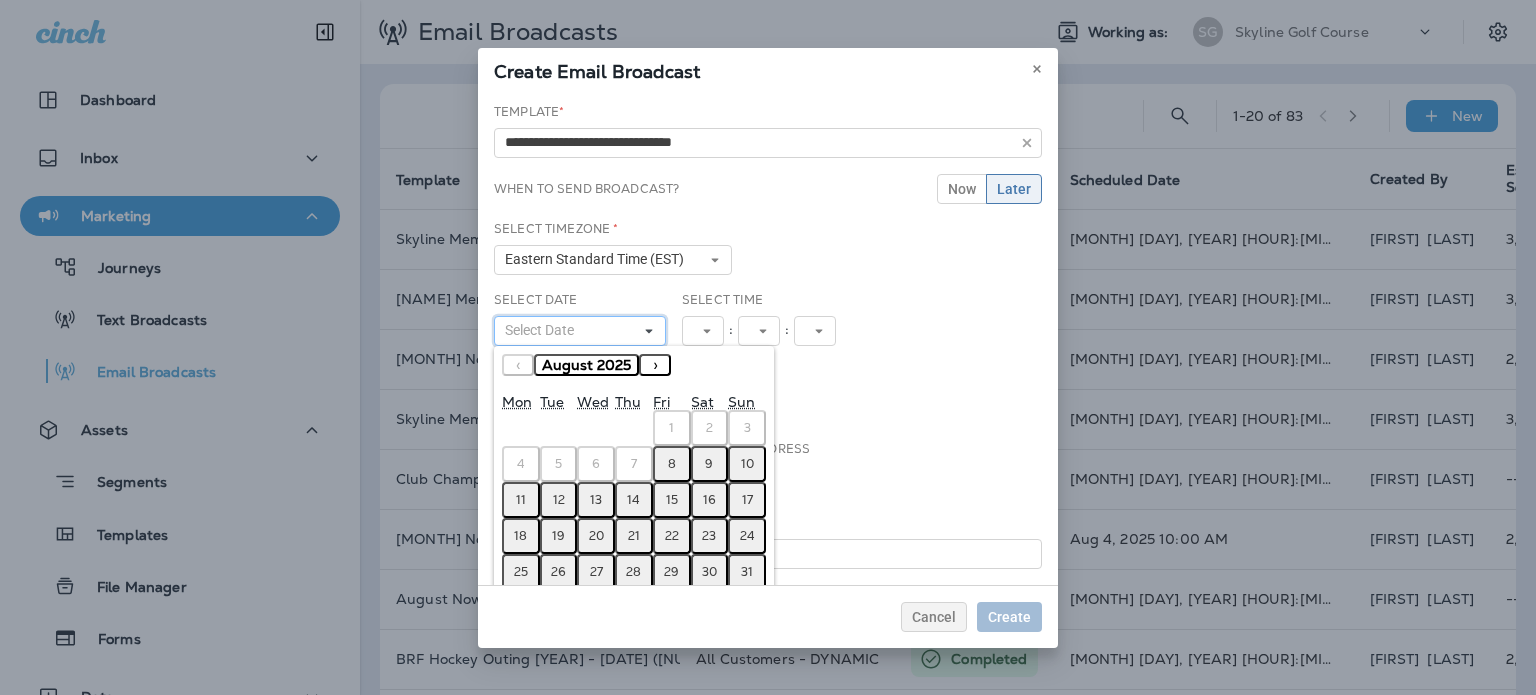 scroll, scrollTop: 95, scrollLeft: 0, axis: vertical 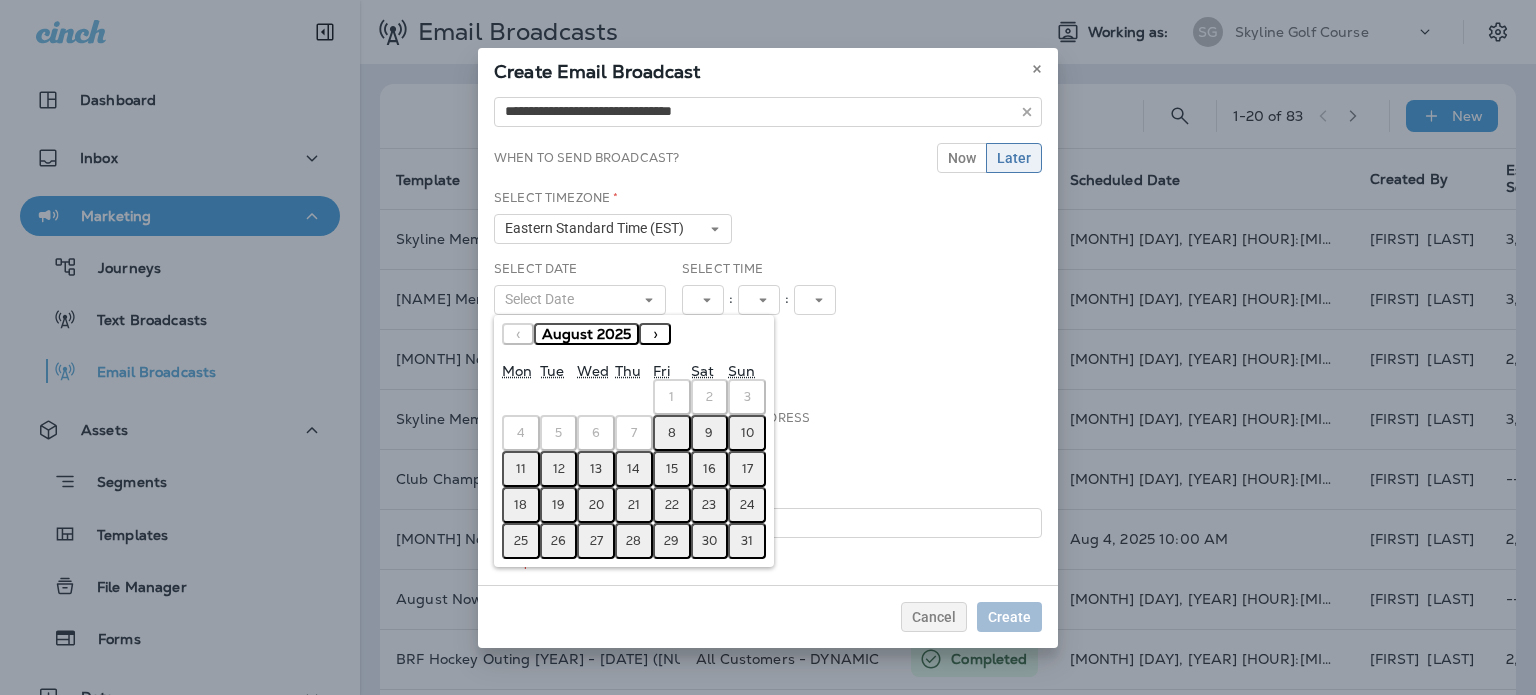click on "11" at bounding box center (521, 469) 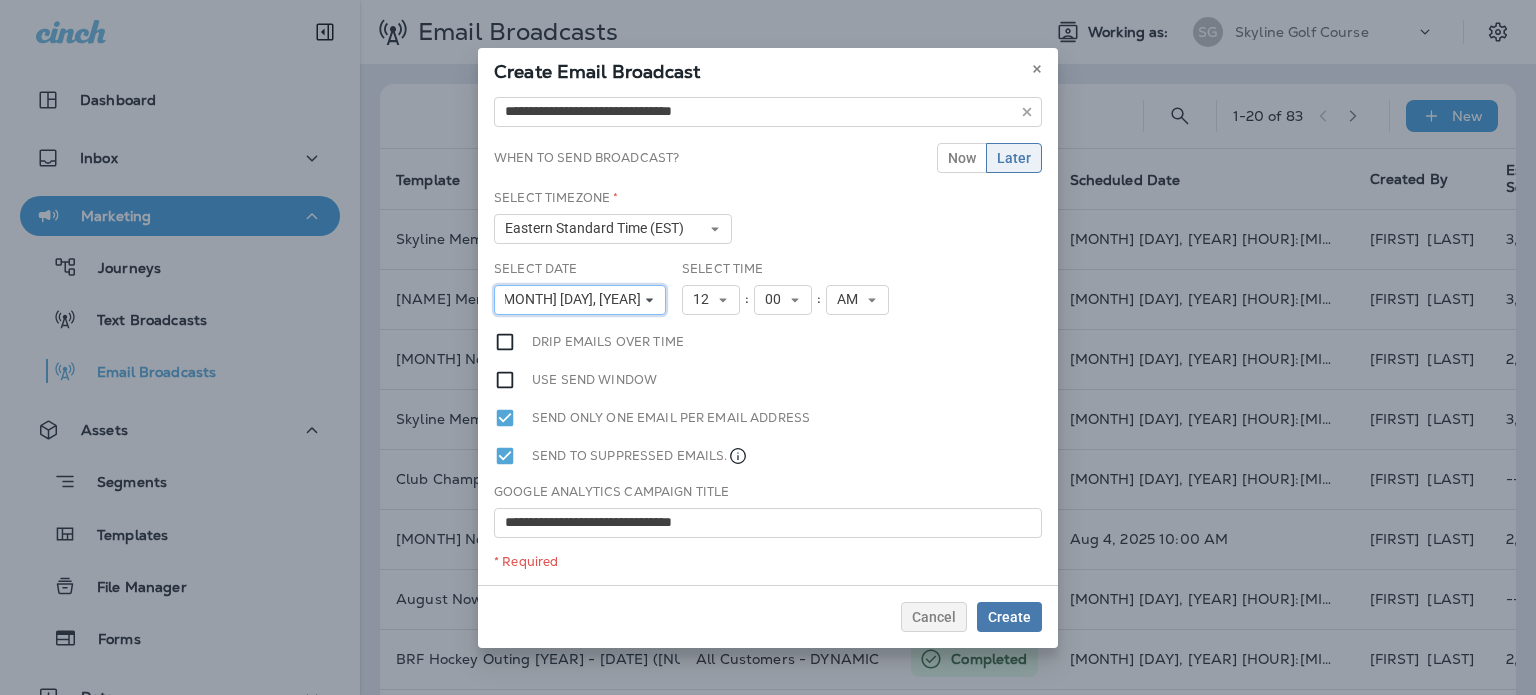 click on "[MONTH] [DAY], [YEAR]" at bounding box center [574, 299] 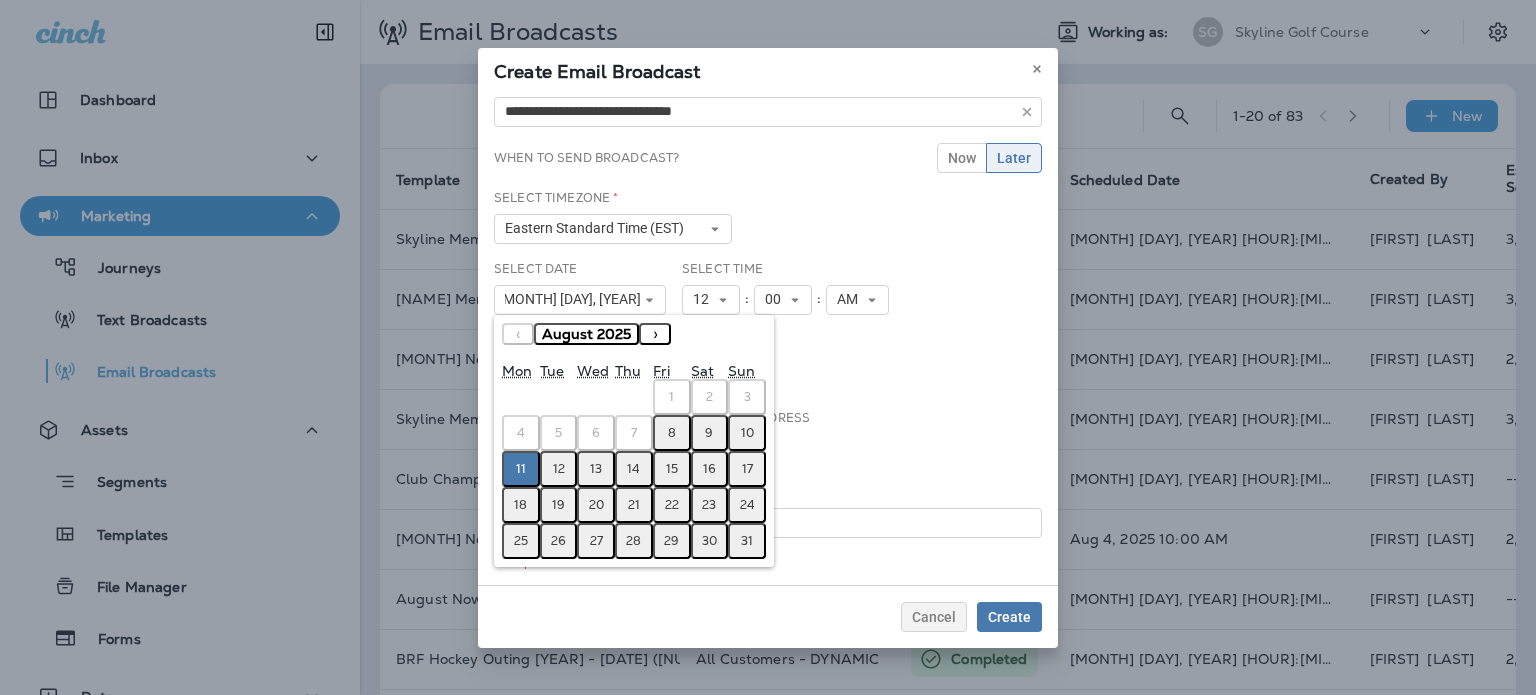 click on "15" at bounding box center [672, 469] 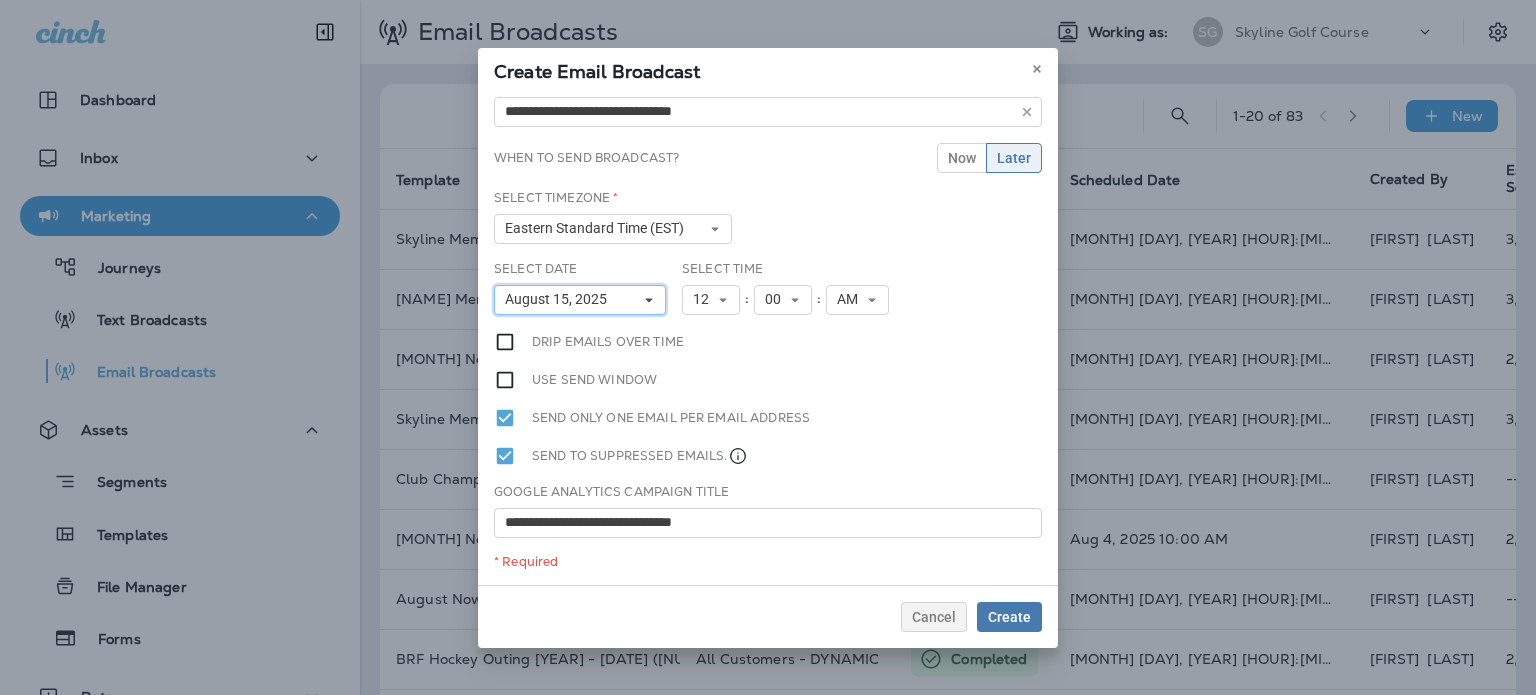 click on "August 15, 2025" at bounding box center [560, 299] 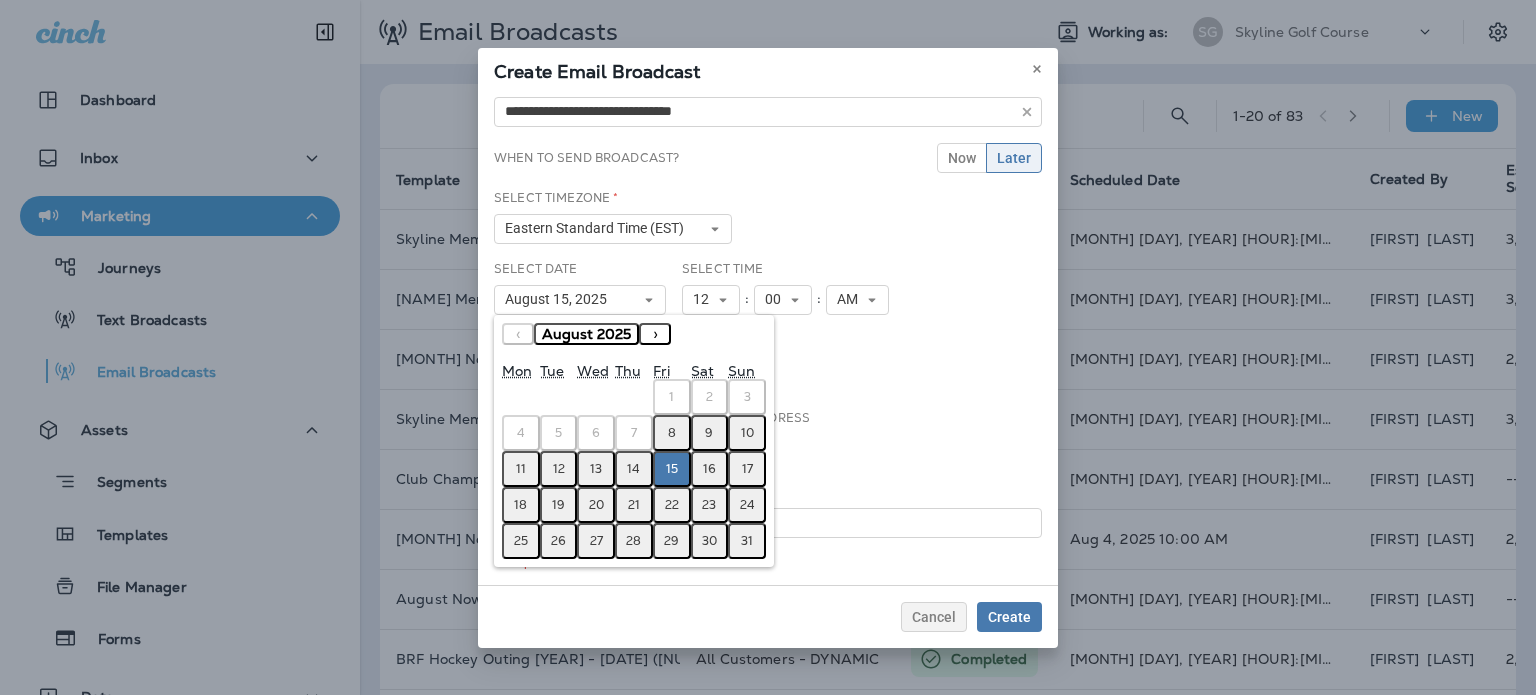 click on "16" at bounding box center [709, 469] 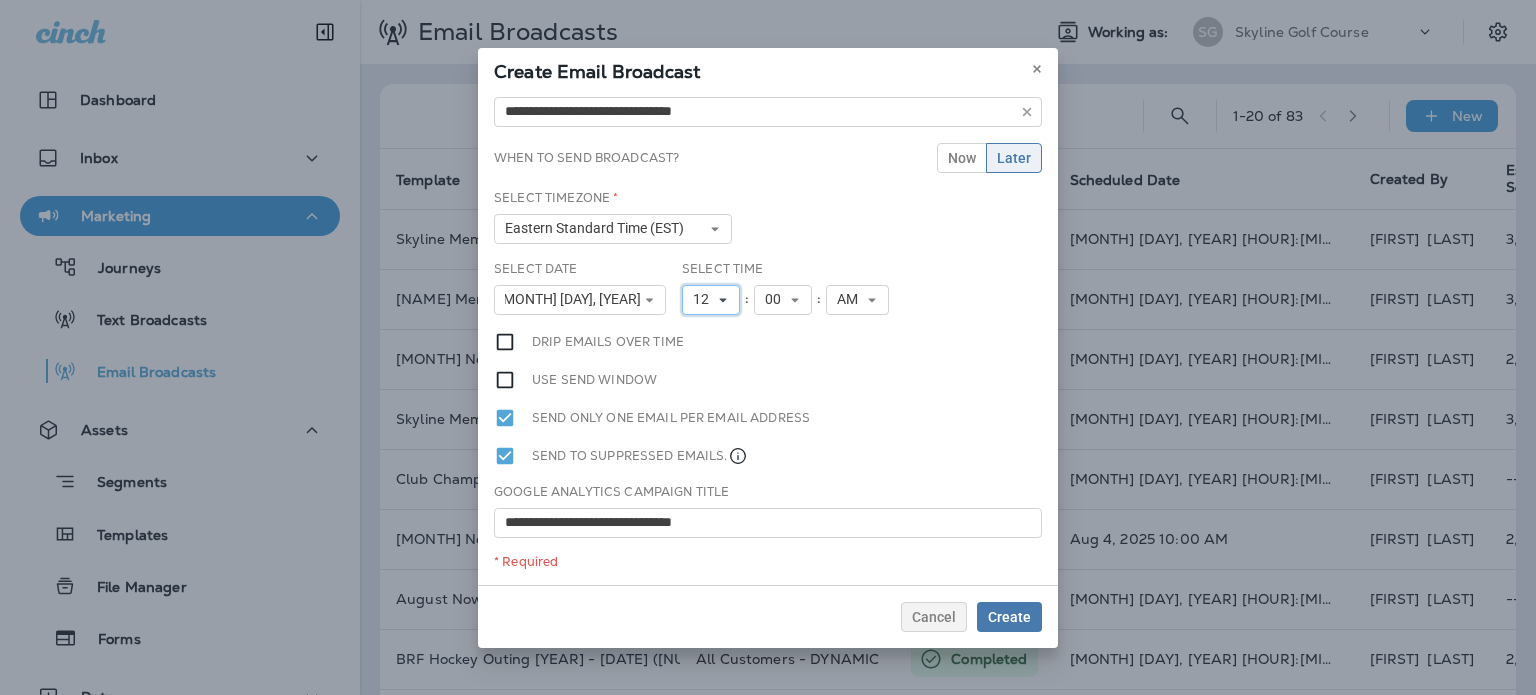 click 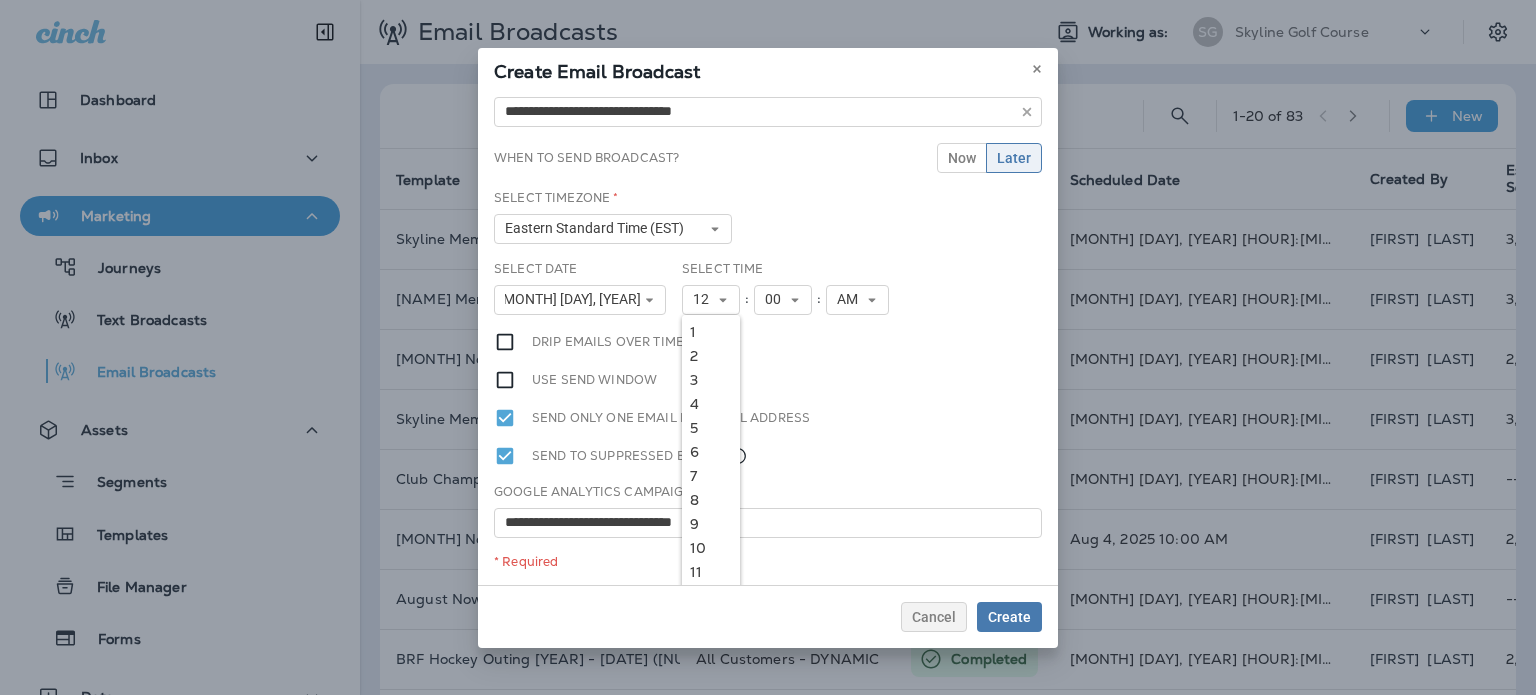 click on "10" at bounding box center [711, 548] 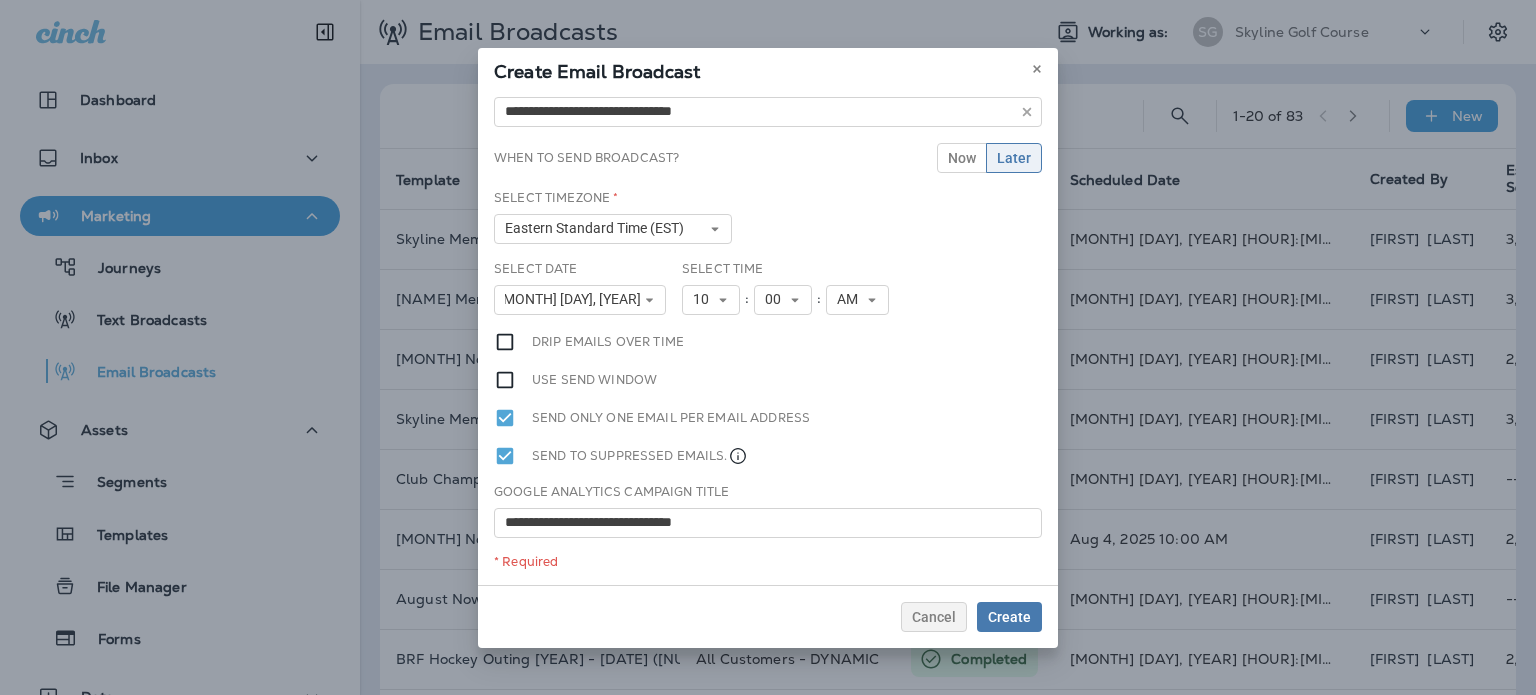 click on "**********" at bounding box center [768, 337] 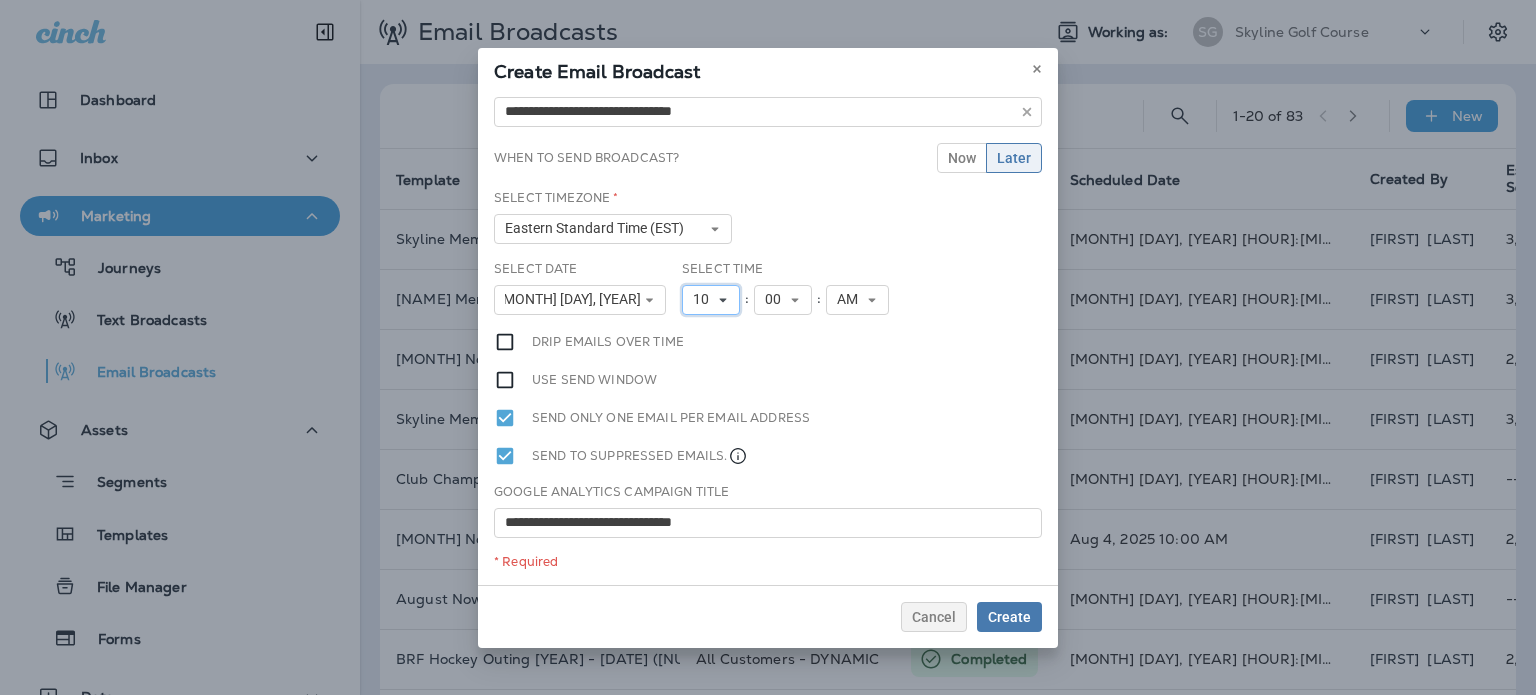 click on "10" at bounding box center [705, 299] 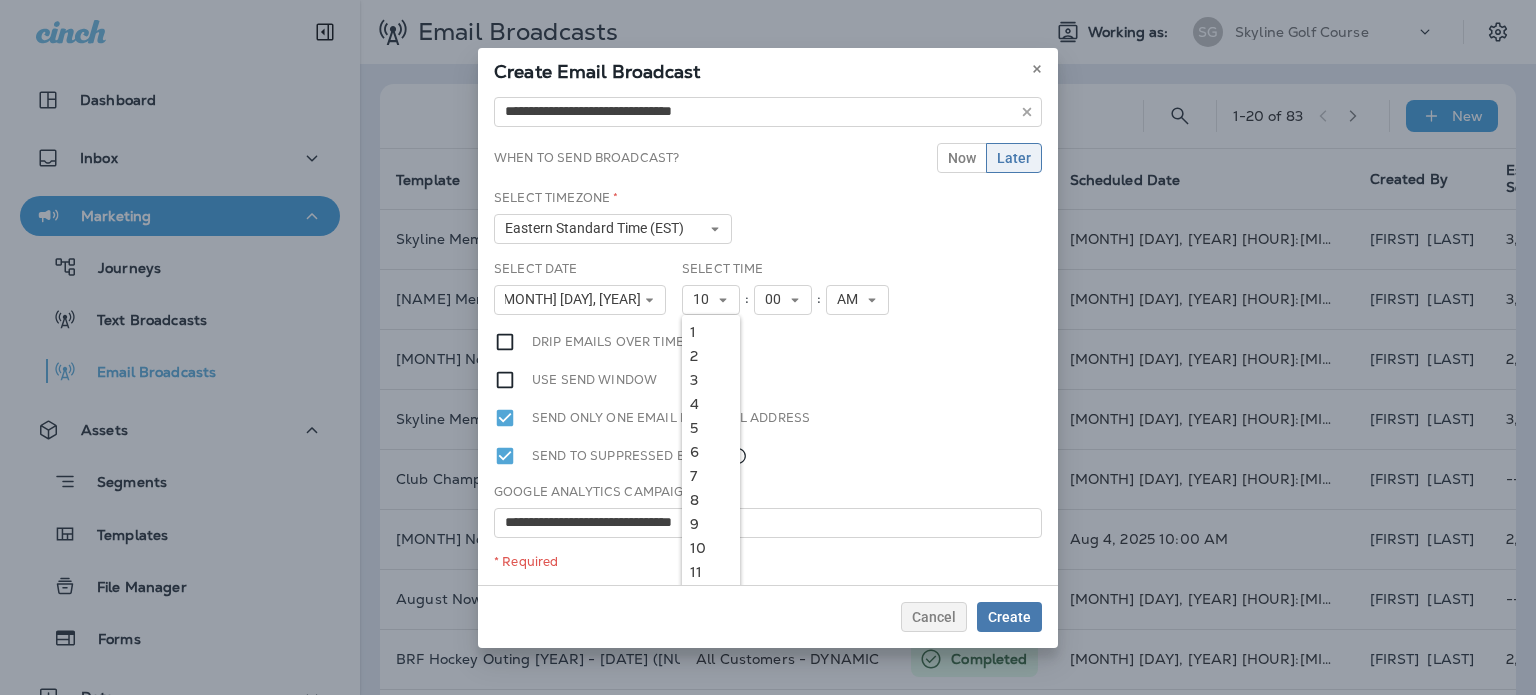 click on "Use send window" at bounding box center (768, 380) 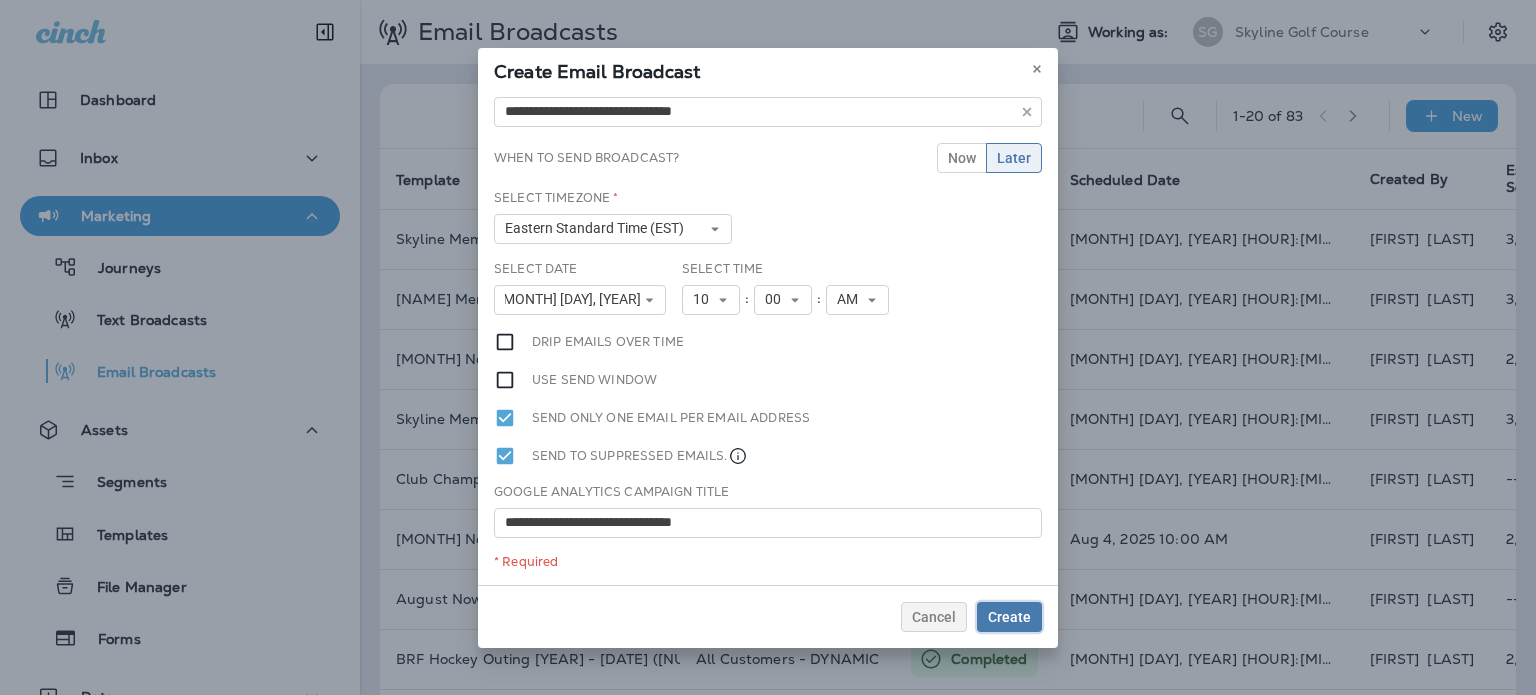 click on "Create" at bounding box center (1009, 617) 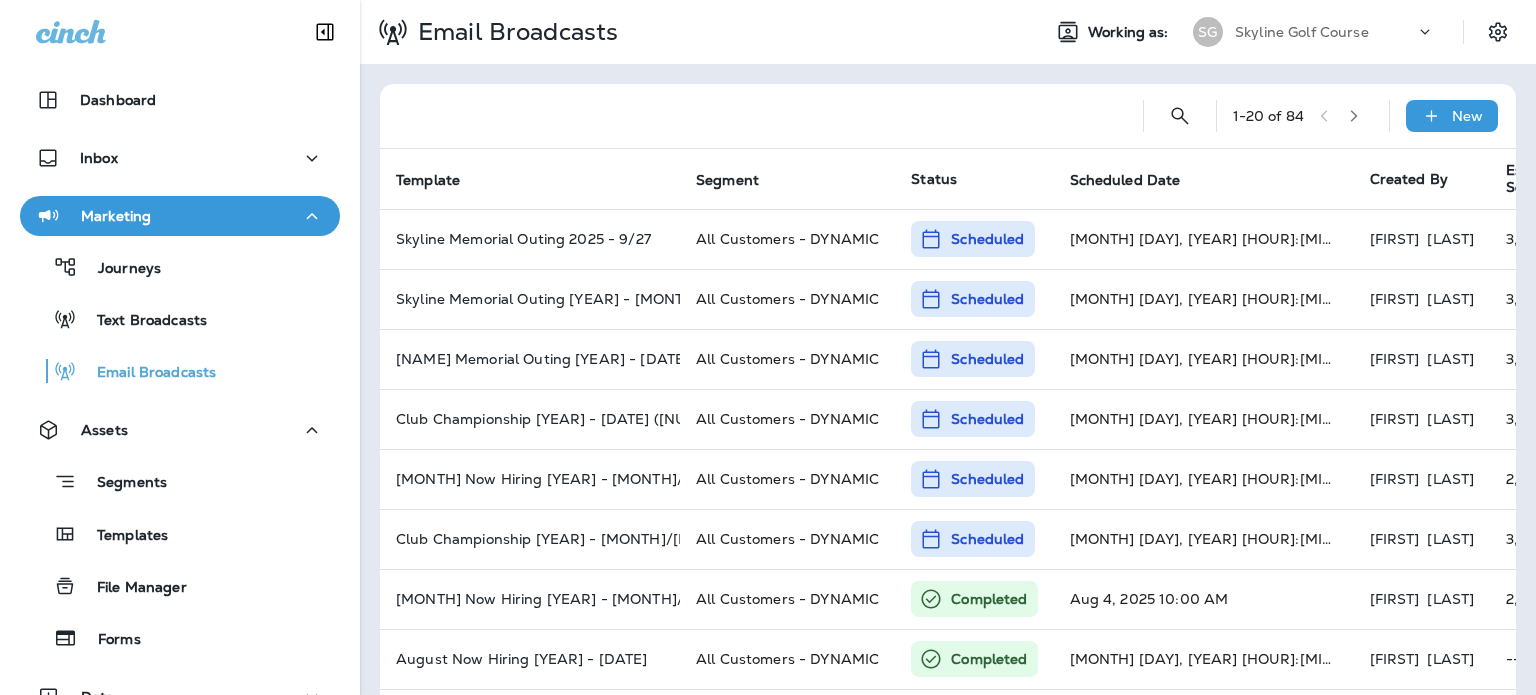 click 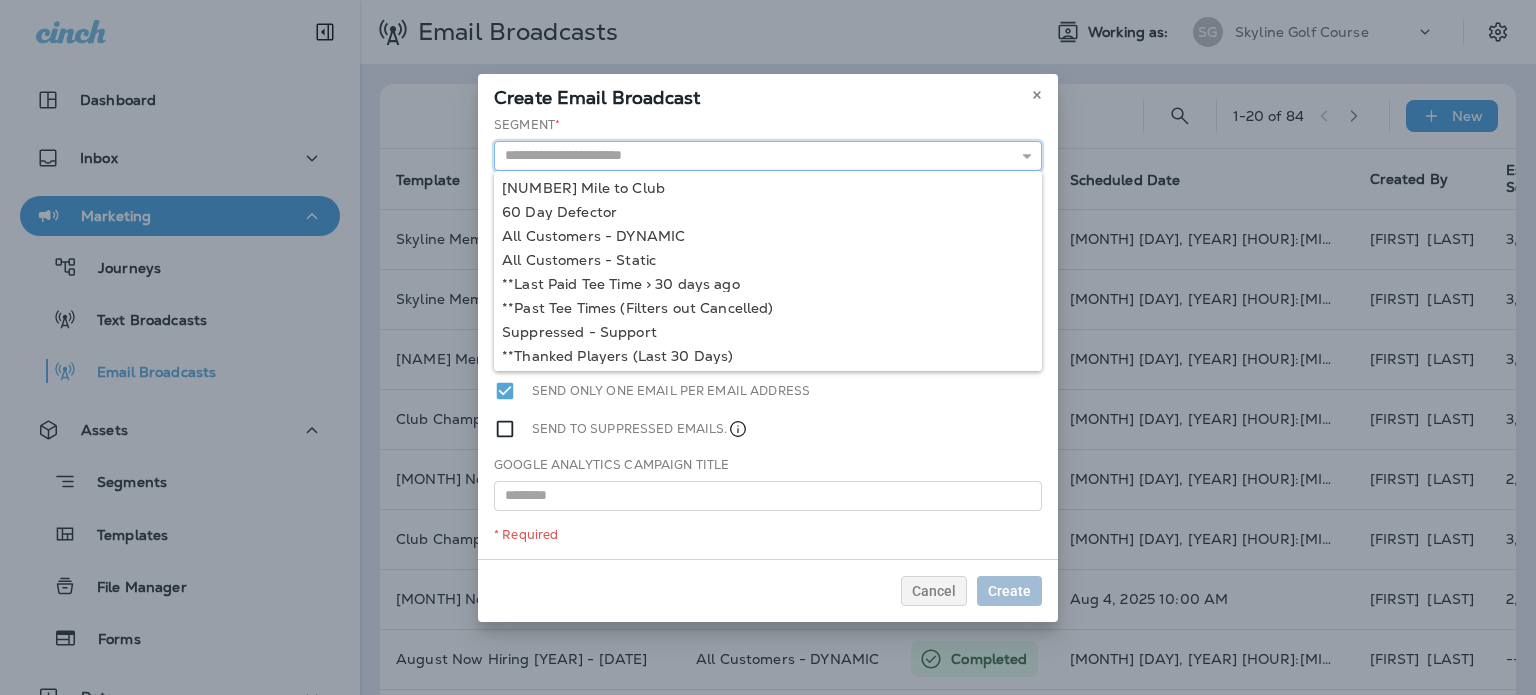 click at bounding box center (768, 156) 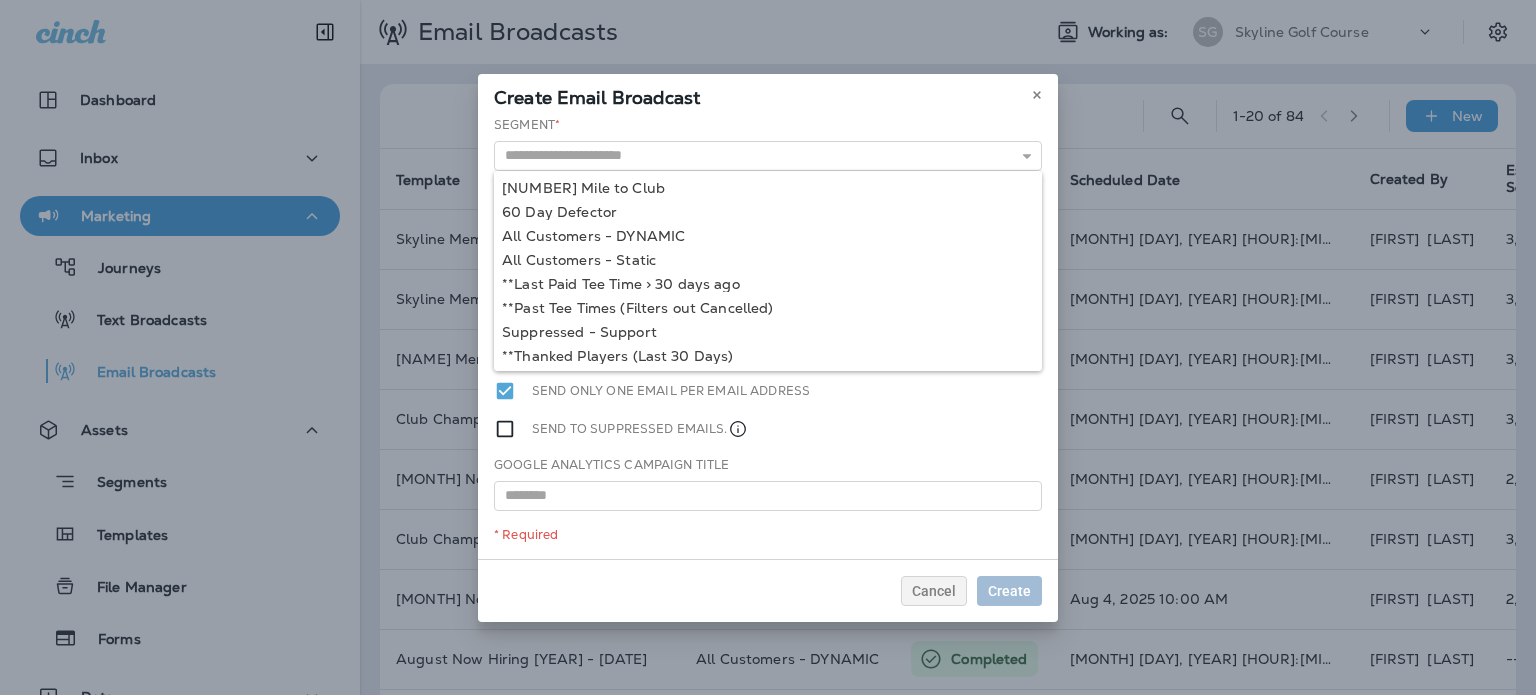 type on "**********" 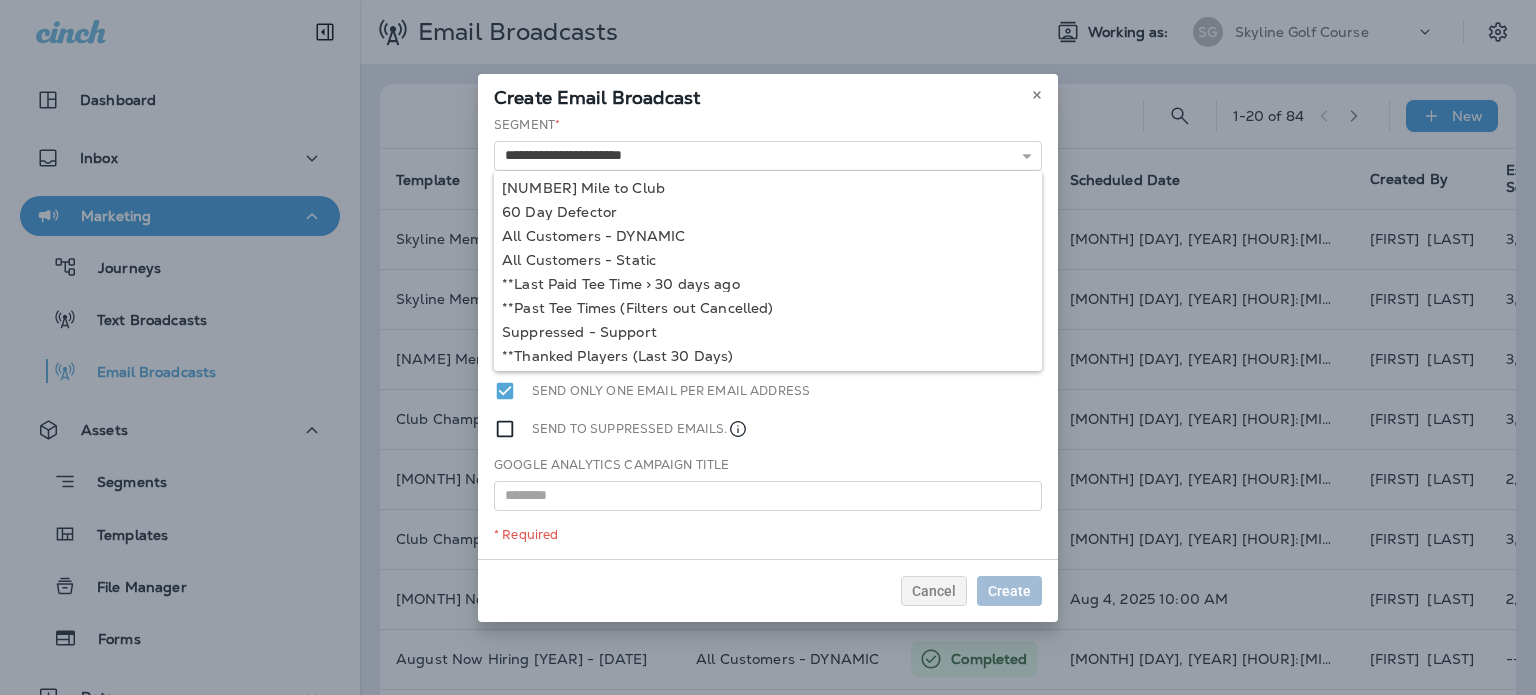 click on "**********" at bounding box center (768, 337) 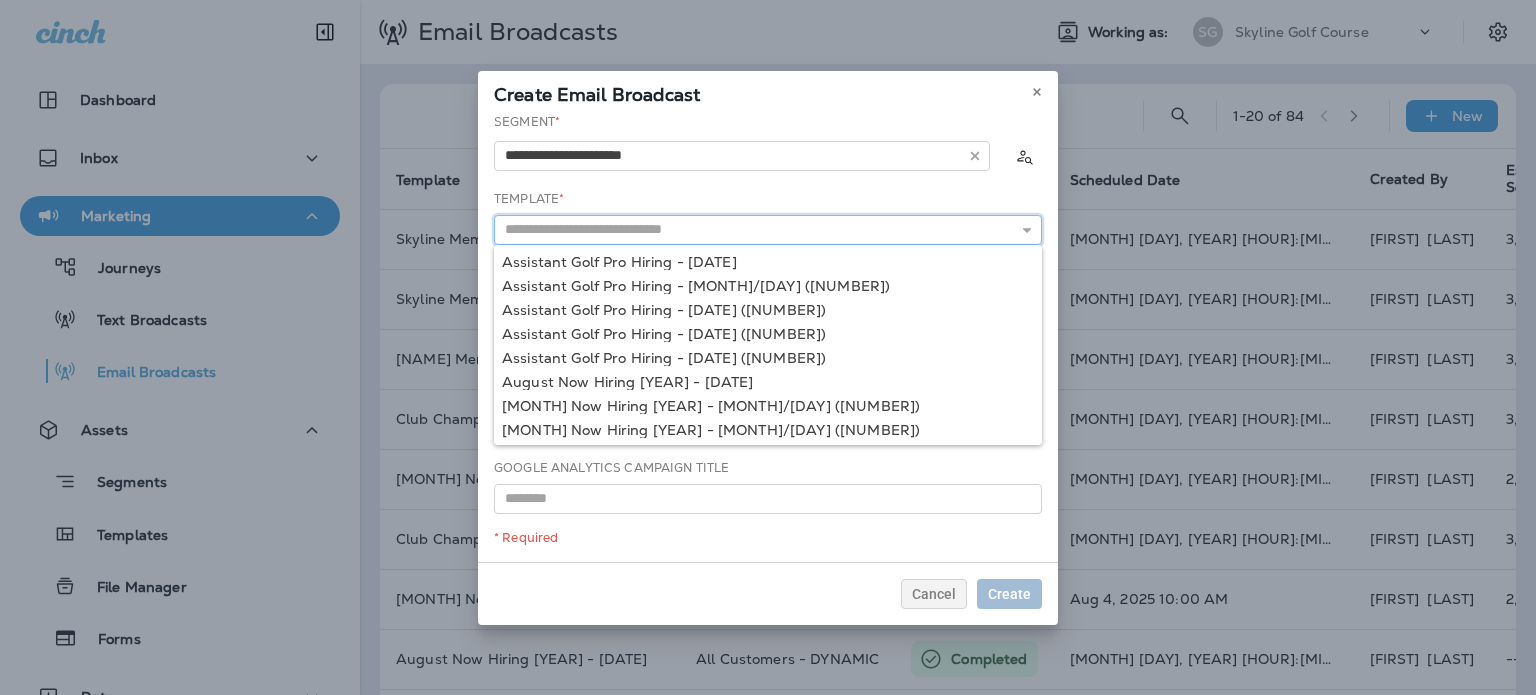 click at bounding box center [768, 230] 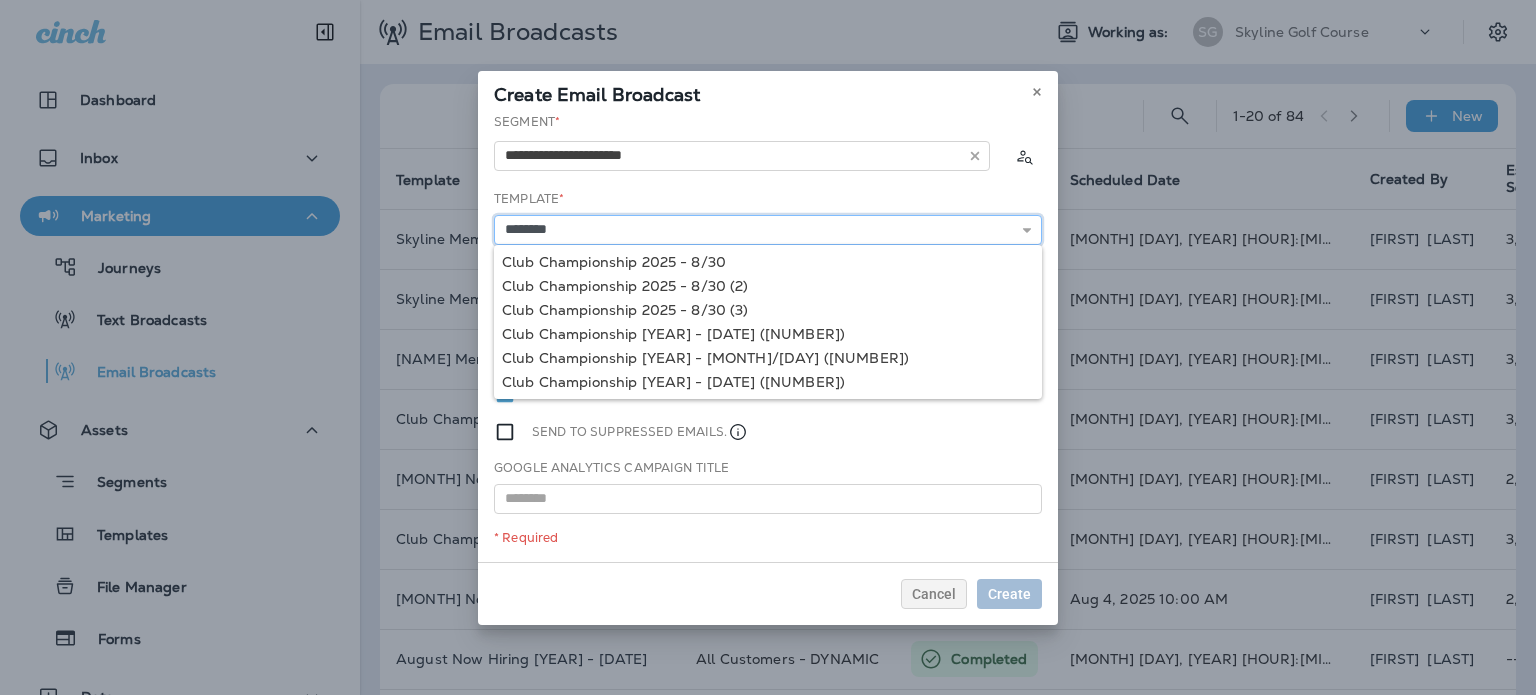 type on "**********" 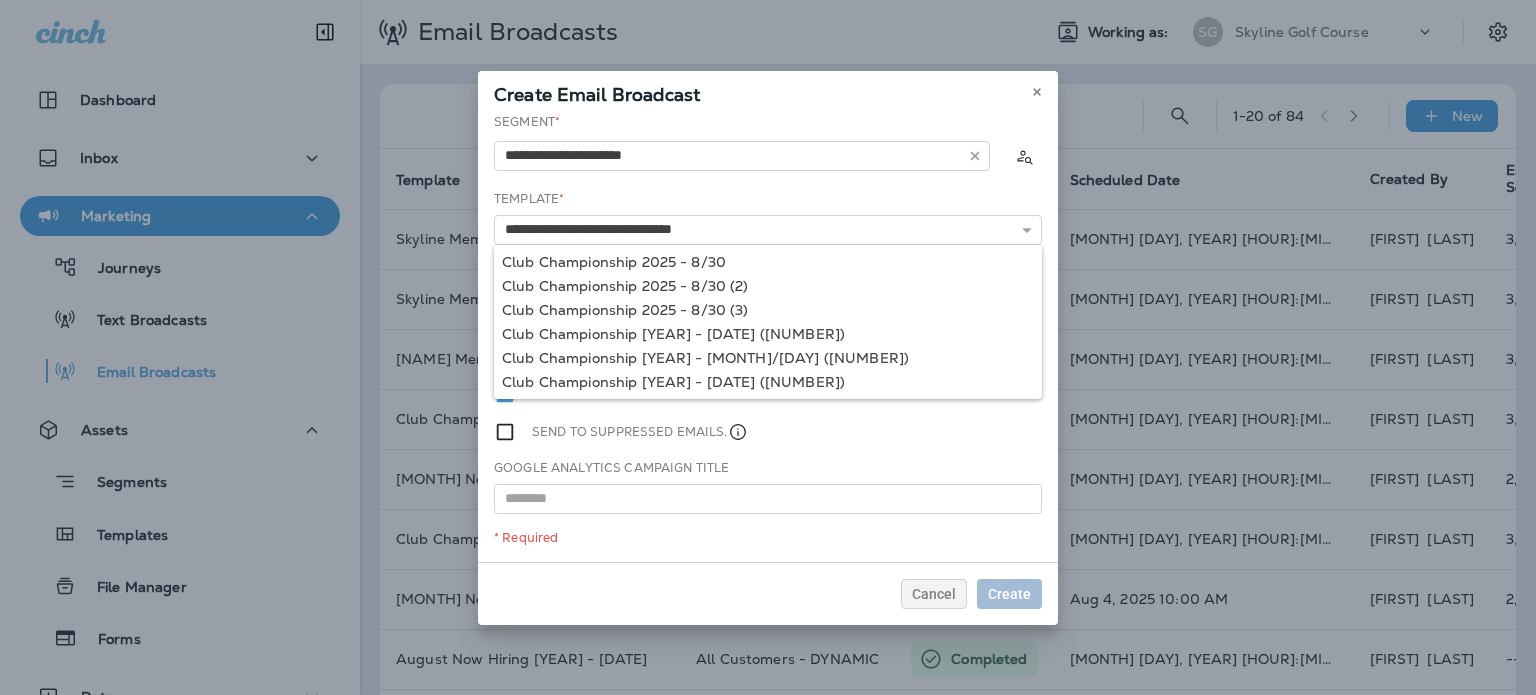 click on "**********" at bounding box center (768, 337) 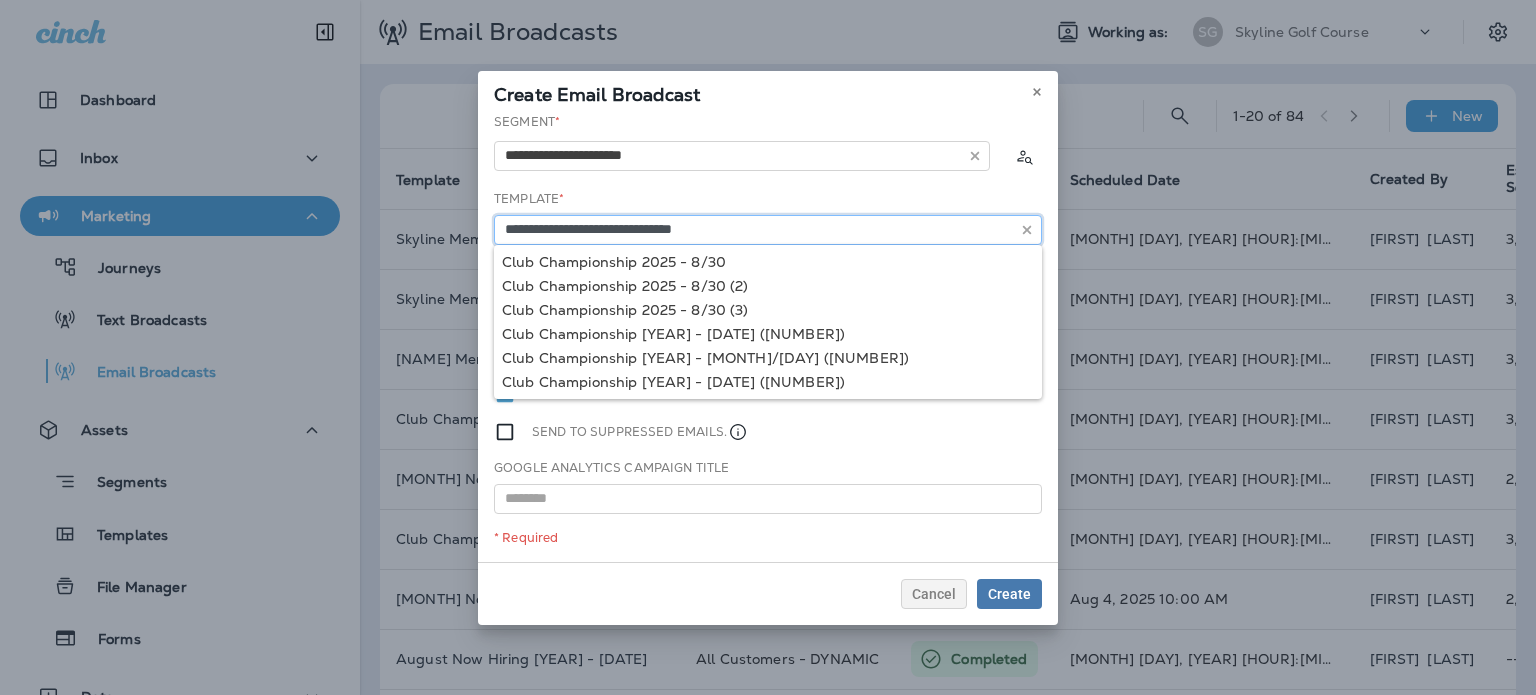 click on "**********" at bounding box center (768, 230) 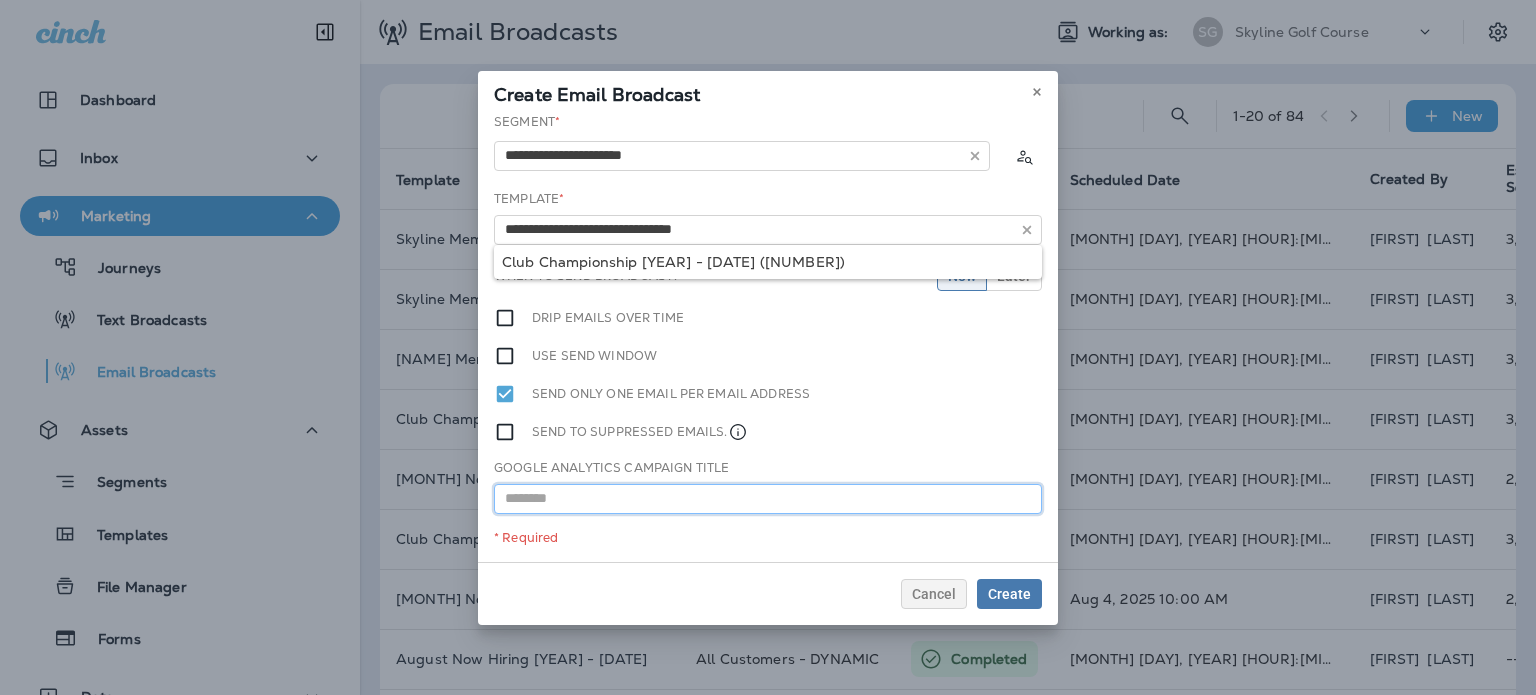 click at bounding box center [768, 499] 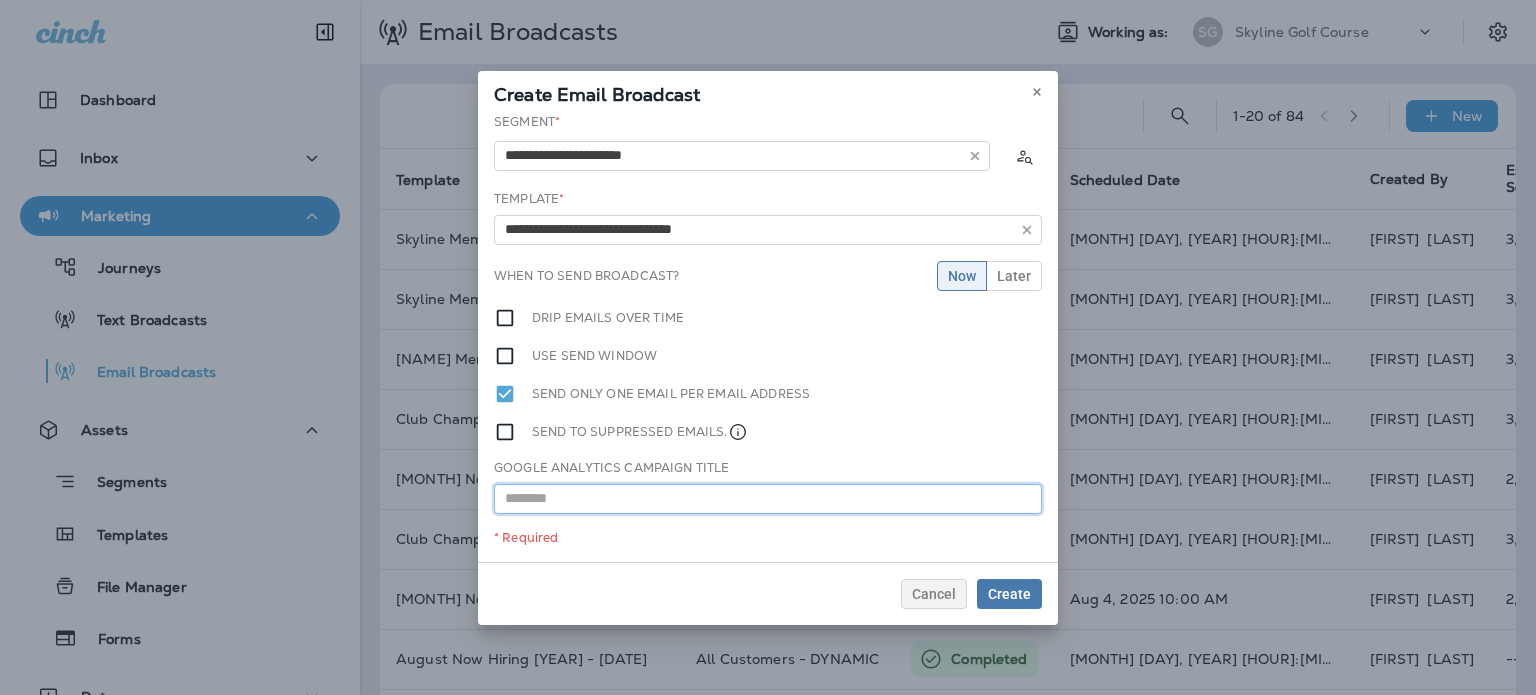 paste on "**********" 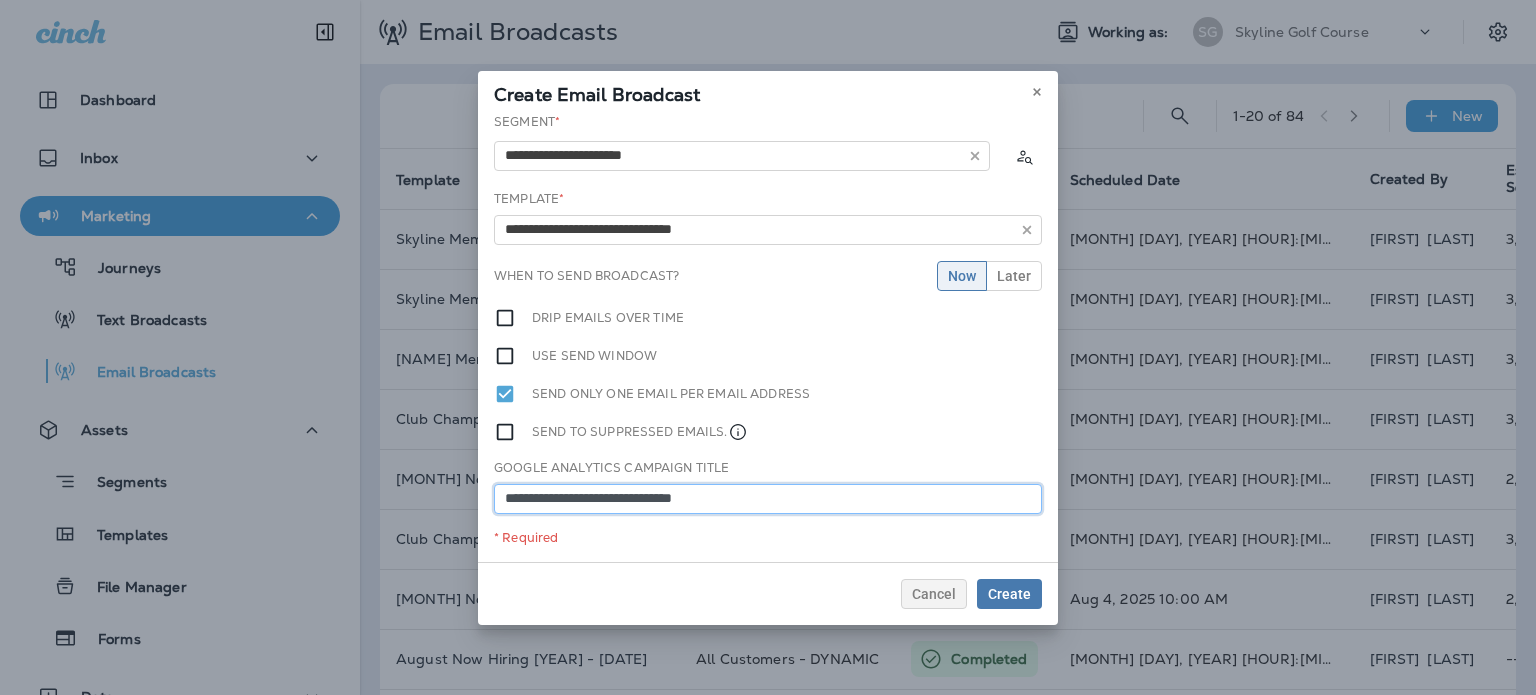 type on "**********" 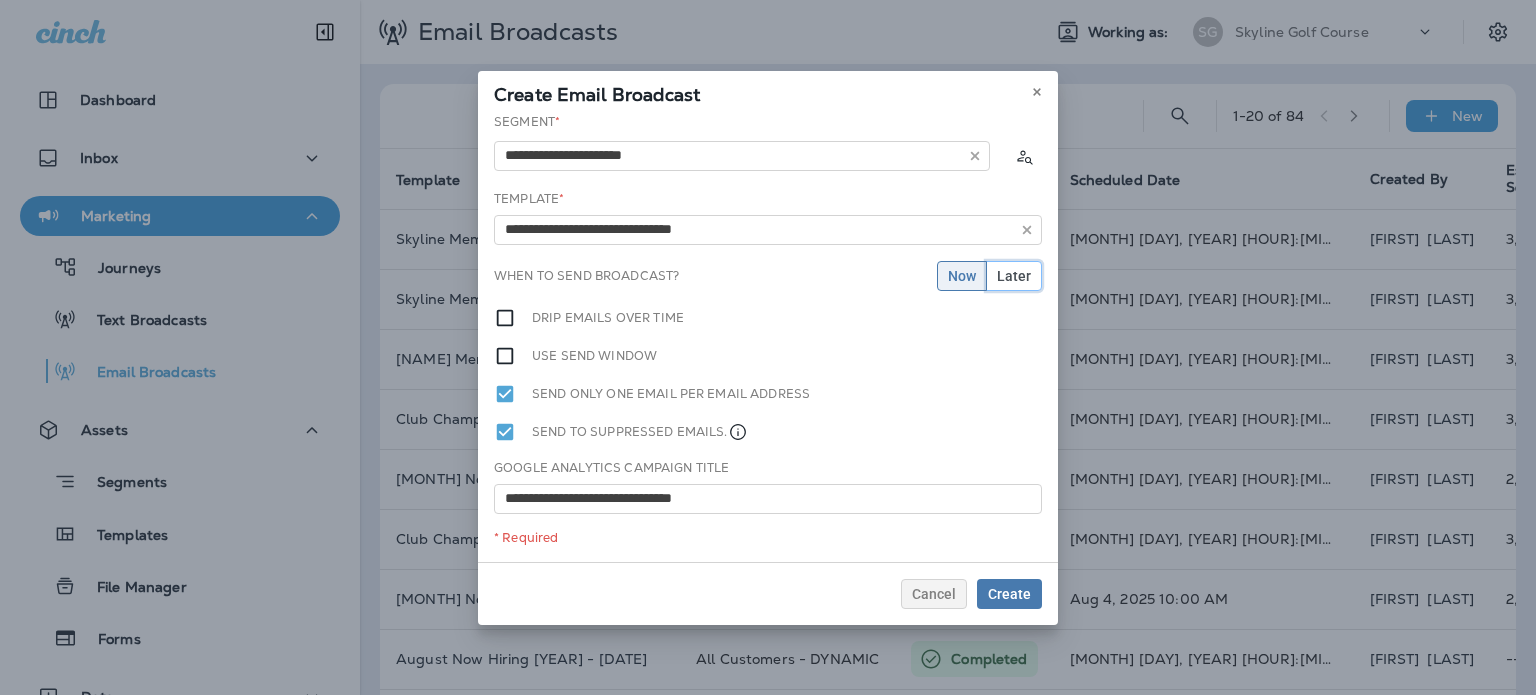 click on "Later" at bounding box center (1014, 276) 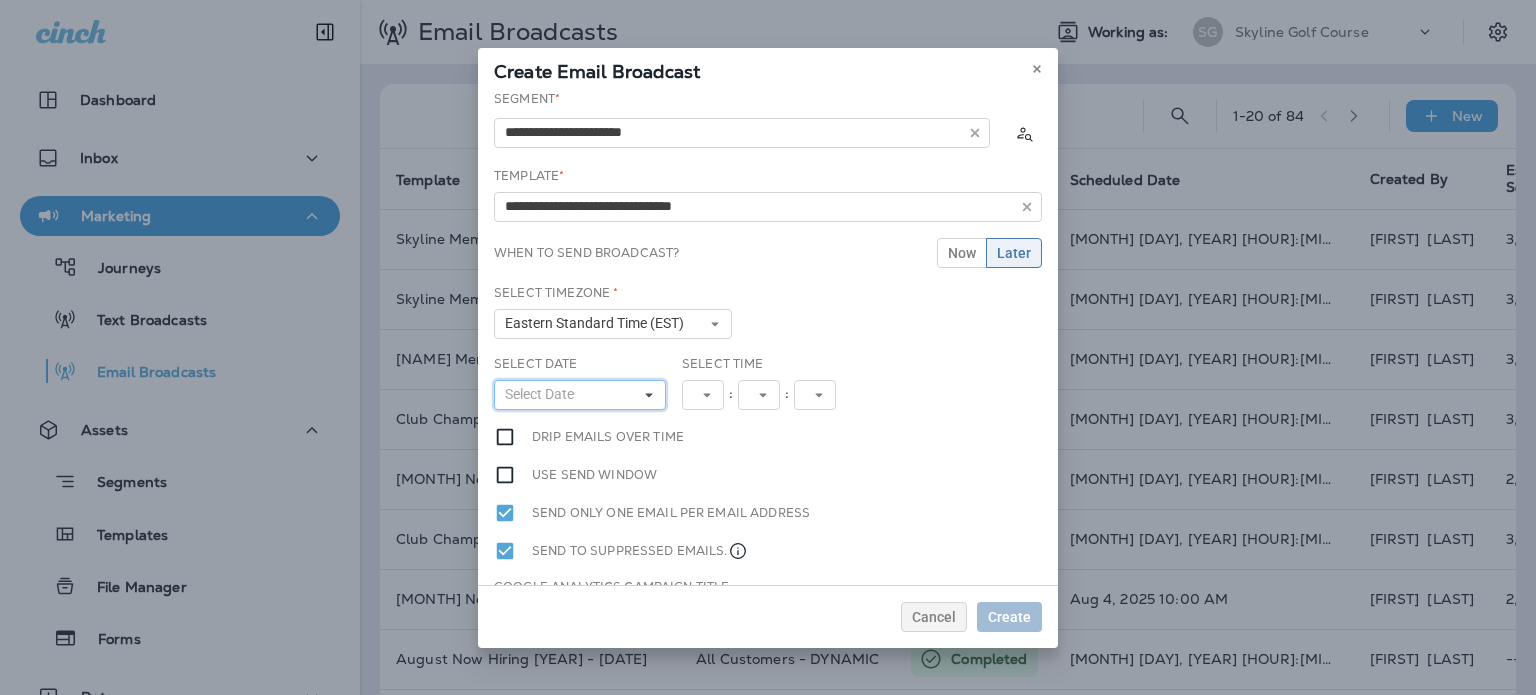 click on "Select Date" at bounding box center [580, 395] 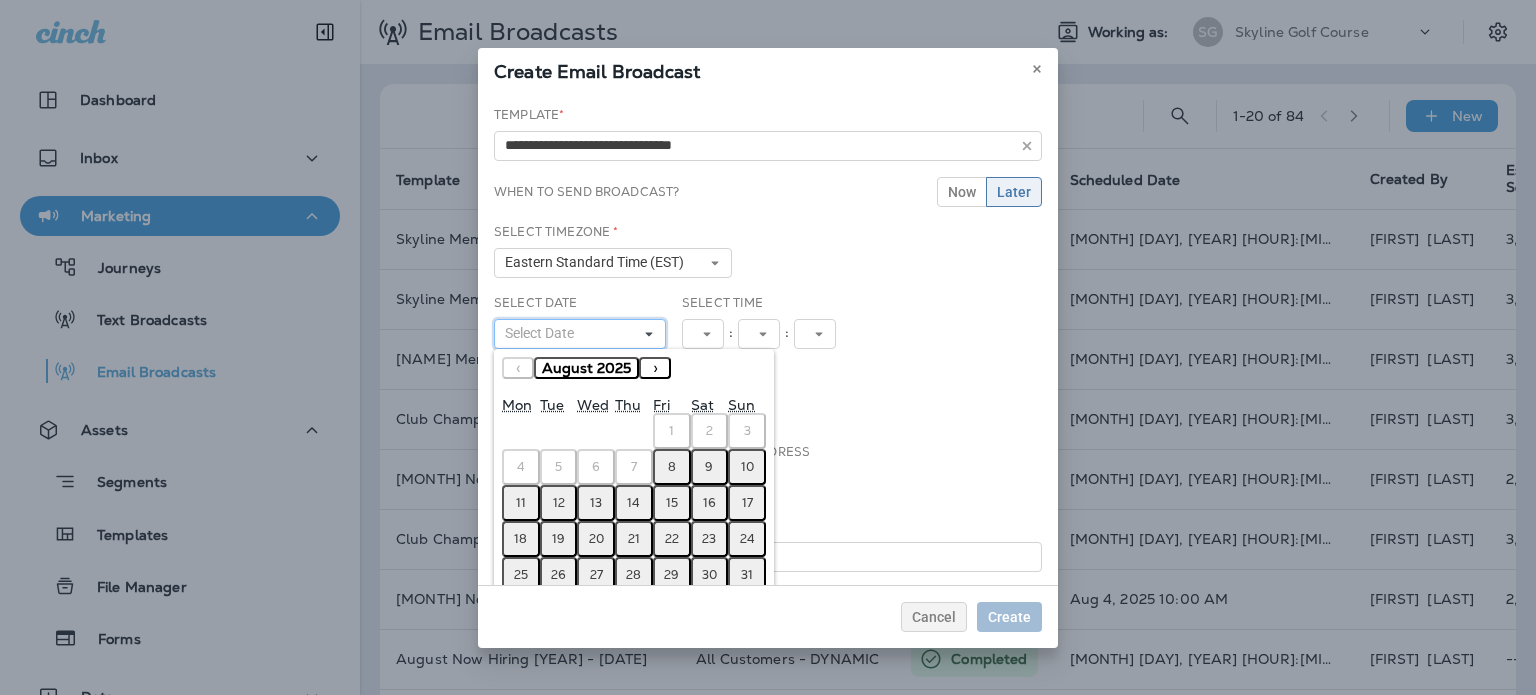 scroll, scrollTop: 95, scrollLeft: 0, axis: vertical 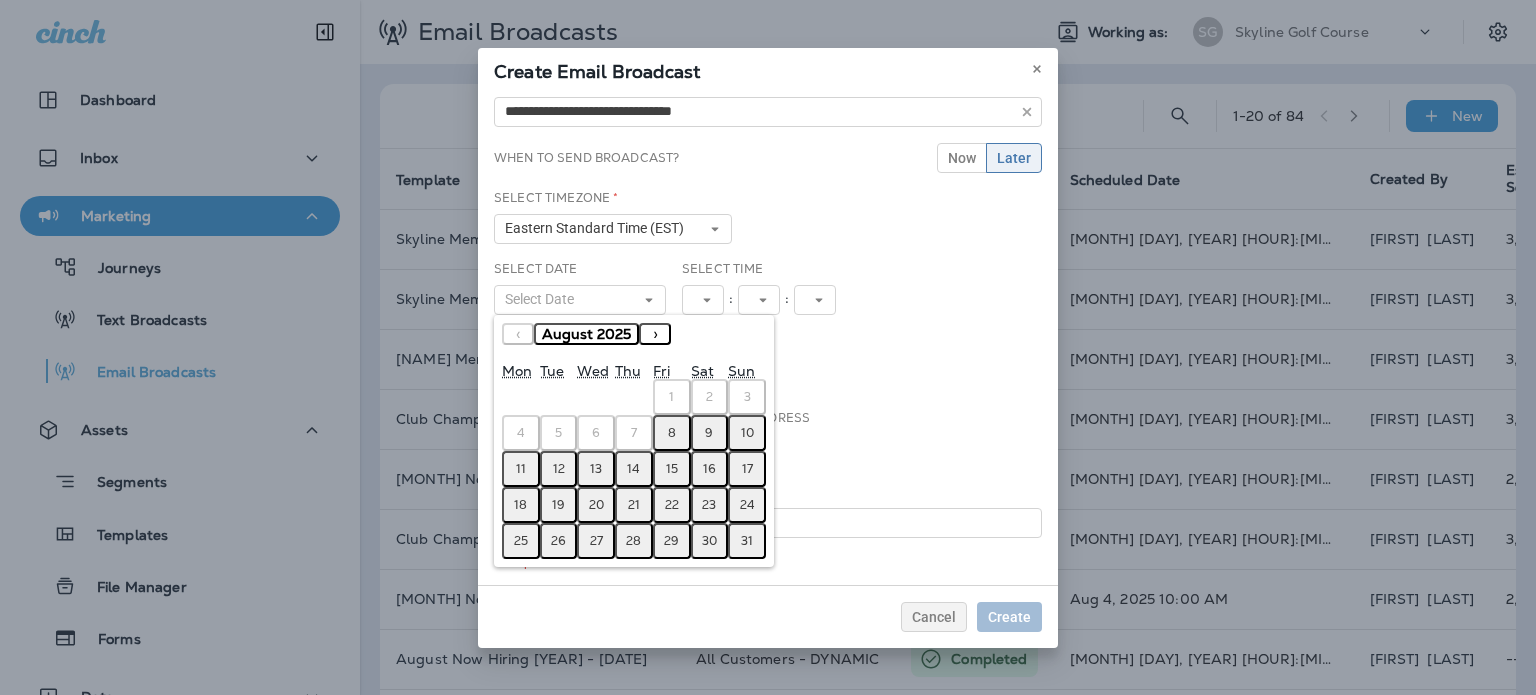 click on "21" at bounding box center [634, 505] 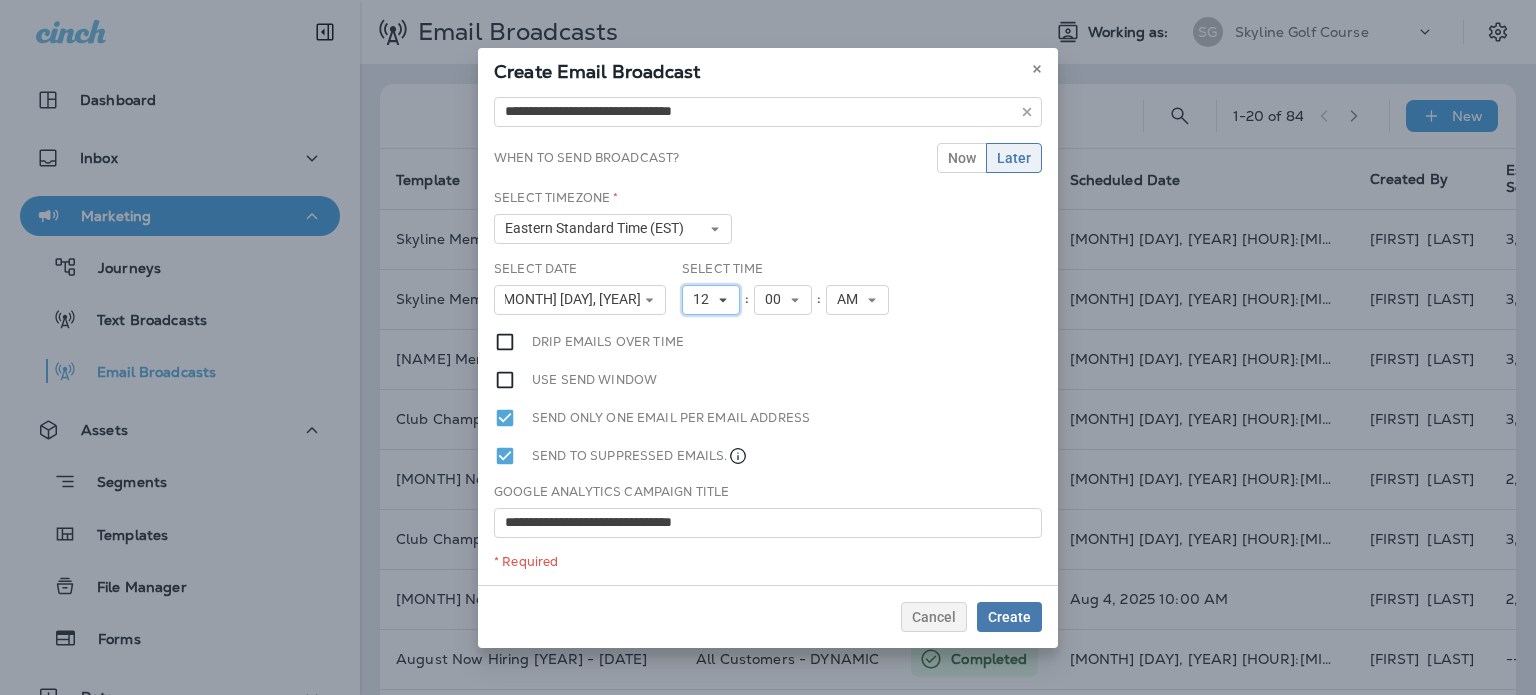 click on "12" at bounding box center (711, 300) 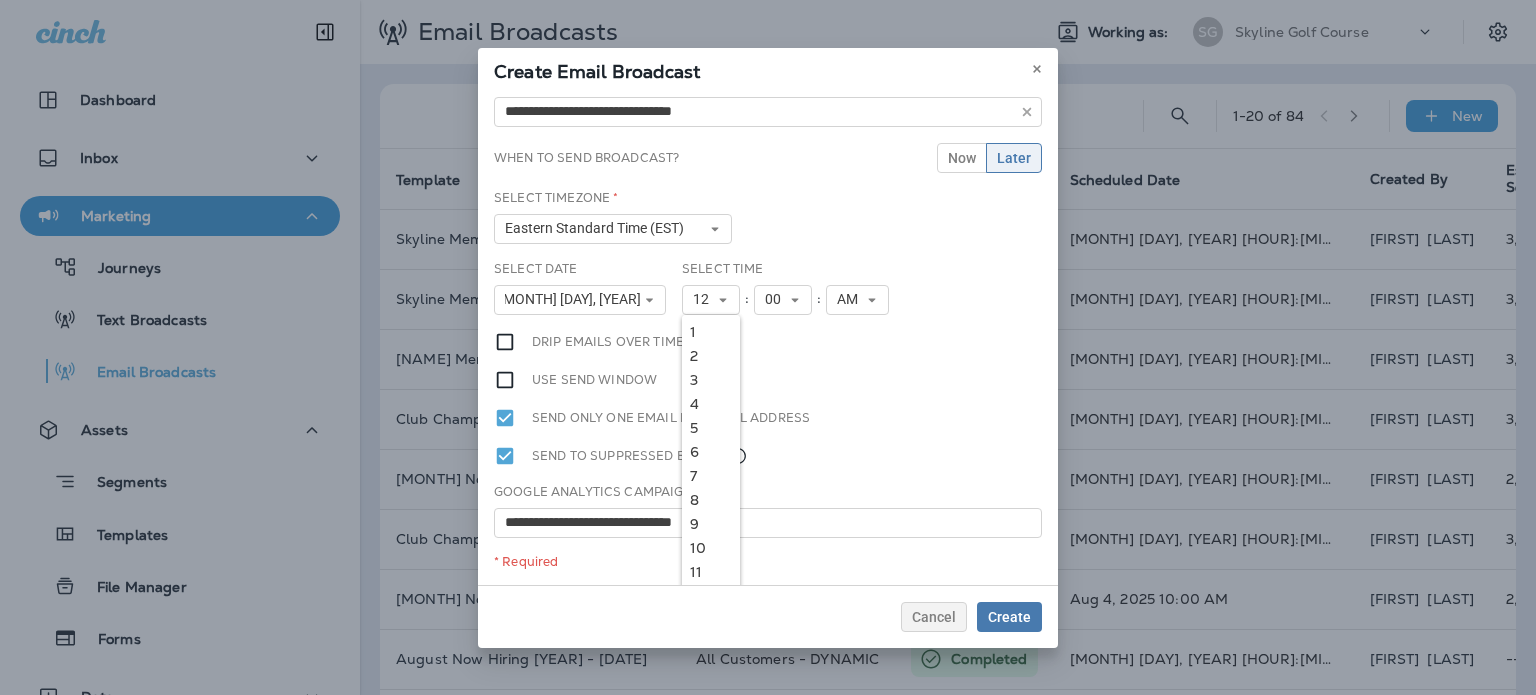 drag, startPoint x: 695, startPoint y: 522, endPoint x: 717, endPoint y: 517, distance: 22.561028 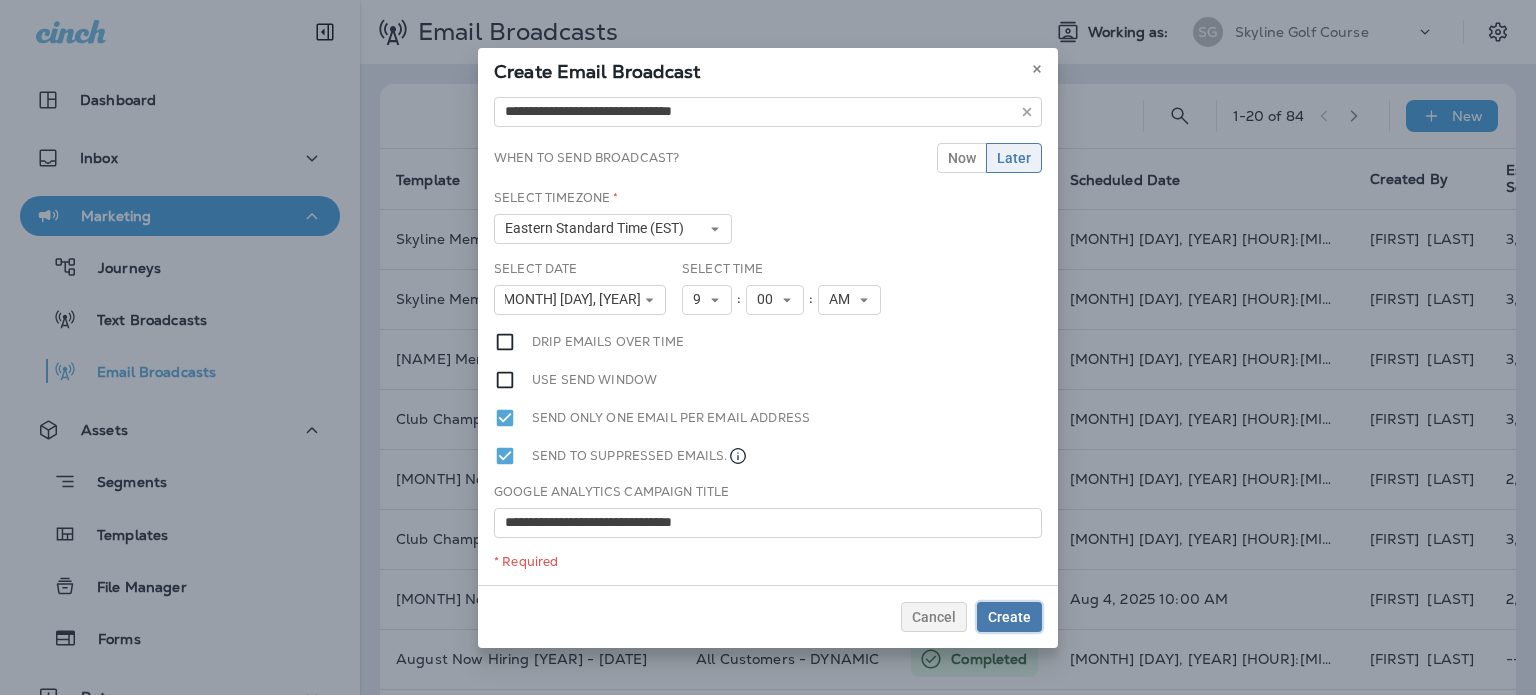 click on "Create" at bounding box center (1009, 617) 